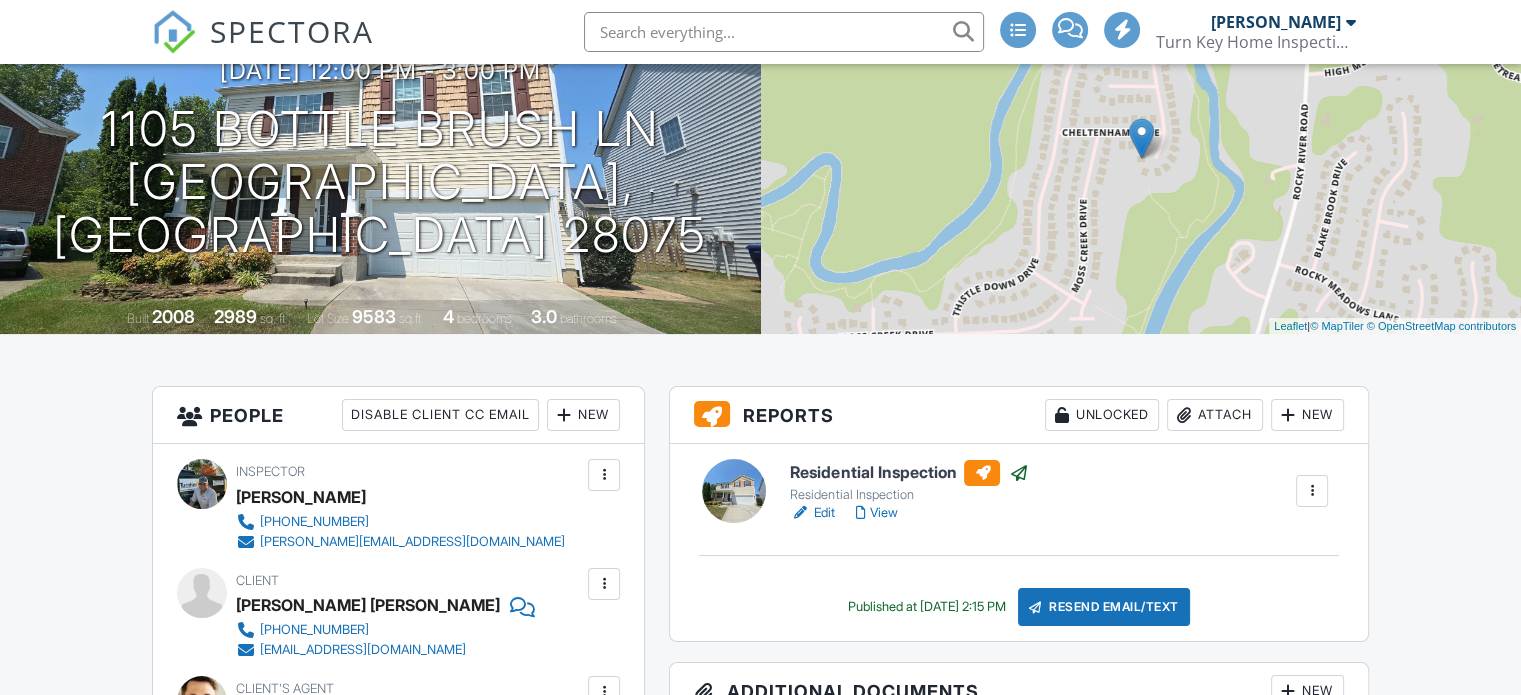 scroll, scrollTop: 200, scrollLeft: 0, axis: vertical 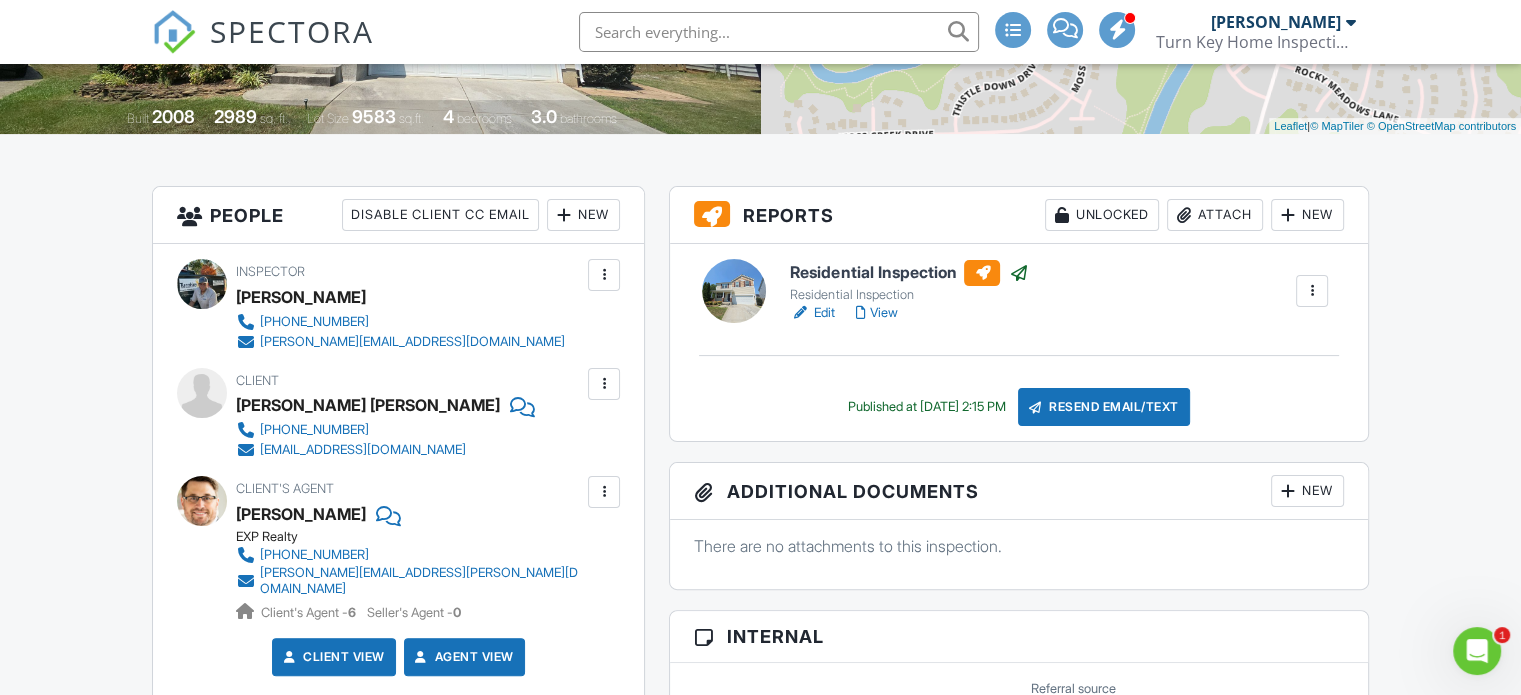 click 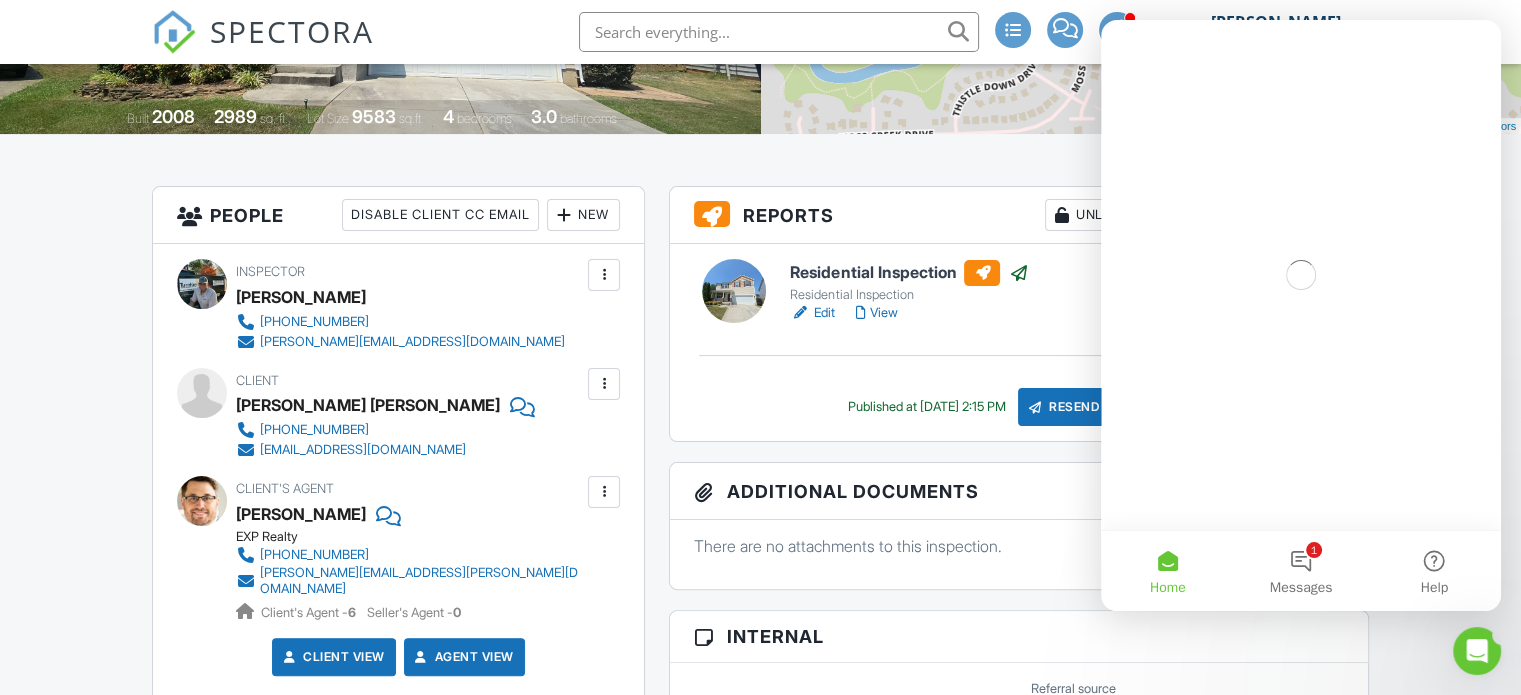 scroll, scrollTop: 0, scrollLeft: 0, axis: both 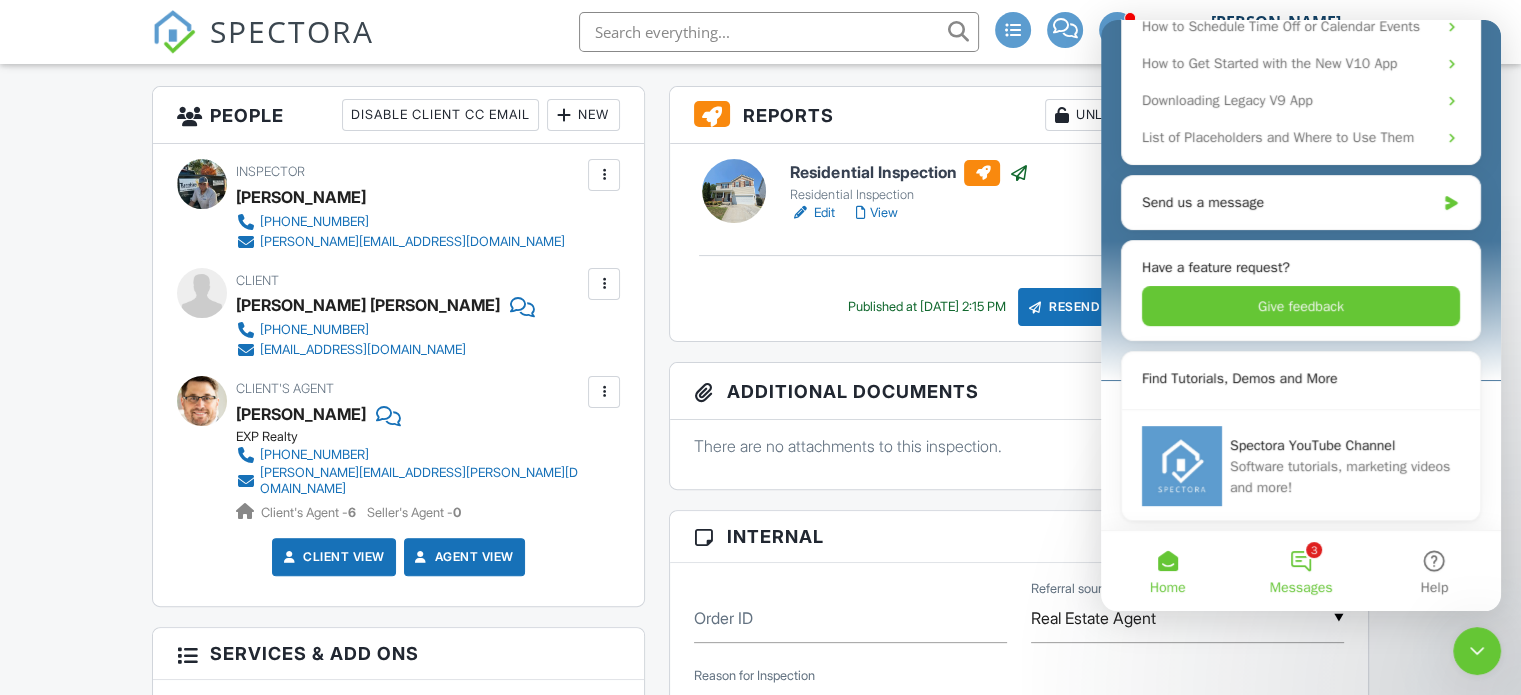 click on "3 Messages" at bounding box center [1300, 571] 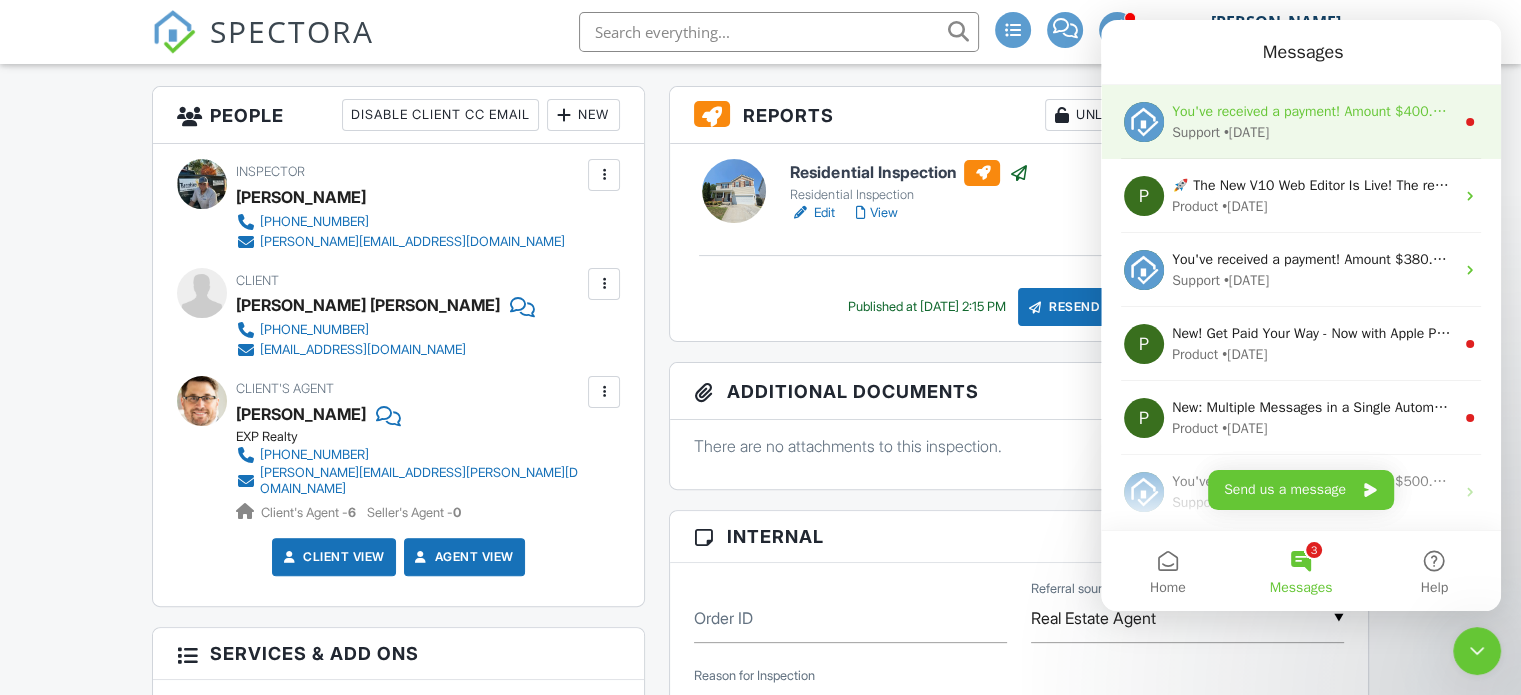 click on "You've received a payment!  Amount  $400.00  Fee  $11.30  Net  $388.70  Transaction #  pi_3RicoZK7snlDGpRF1Lm1Sg64  Inspection  1105 Bottle Brush Ln, Harrisburg, NC 28075 Payouts to your bank or debit card occur on a daily basis. Each payment usually takes two business days to process. You can view your pending payout amount here. If you have any questions reach out on our chat bubble at app.spectora.com." at bounding box center (2378, 111) 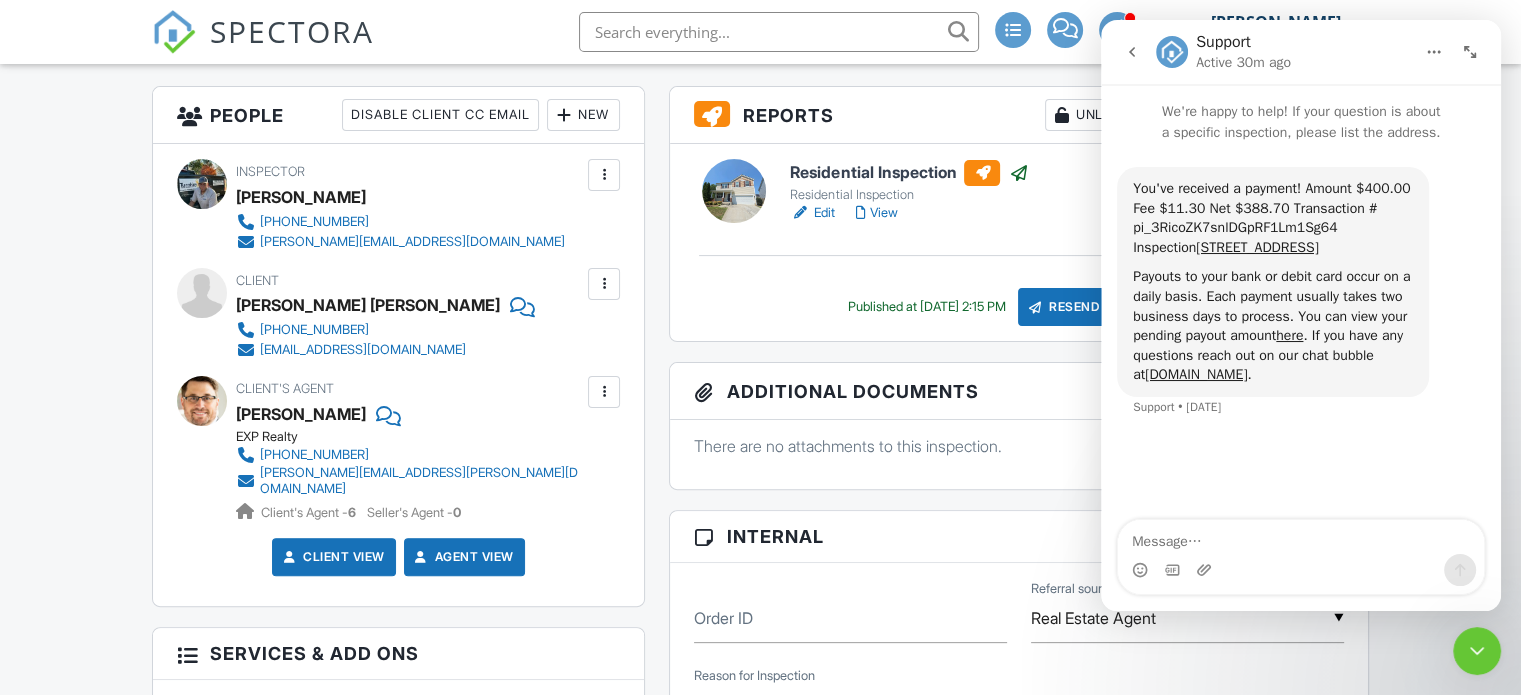 click 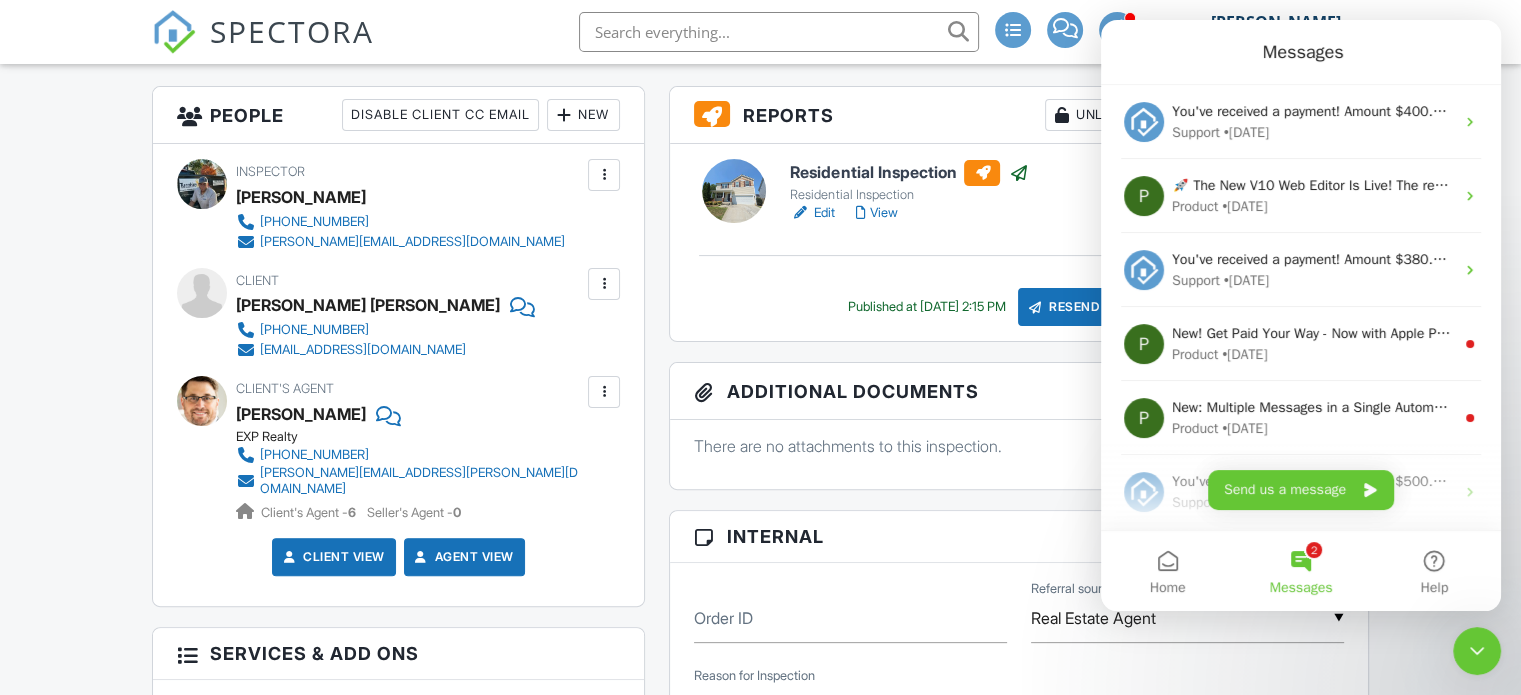 scroll, scrollTop: 72, scrollLeft: 0, axis: vertical 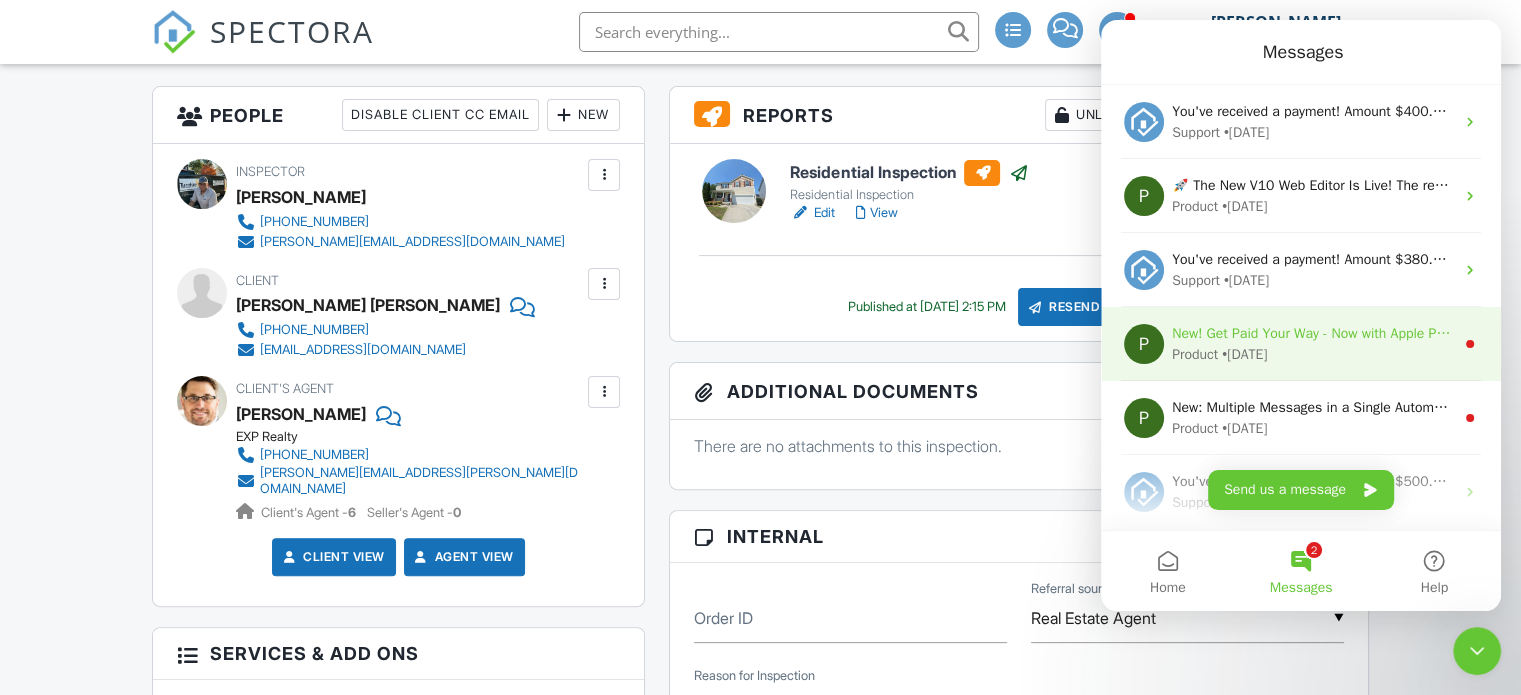 click on "New! Get Paid Your Way - Now with Apple Pay & Flexible Payment Timing We’ve recently made two updates to make payments smoother for you and your clients: 💳 Apple Pay is now available on the Client Portal for faster, easier payments from clients. ⏲️ Control when clients pay: You can now choose to collect payment after the report is published. If enabled, payment will be required before the report can be accessed; no more workarounds, and you can reduce refund fees by having clients pay the final bill. This allows you to get paid when you want to get paid! You’ll see this new company-level setting in your Client Portal Settings. Or update your settings here." at bounding box center [3215, 333] 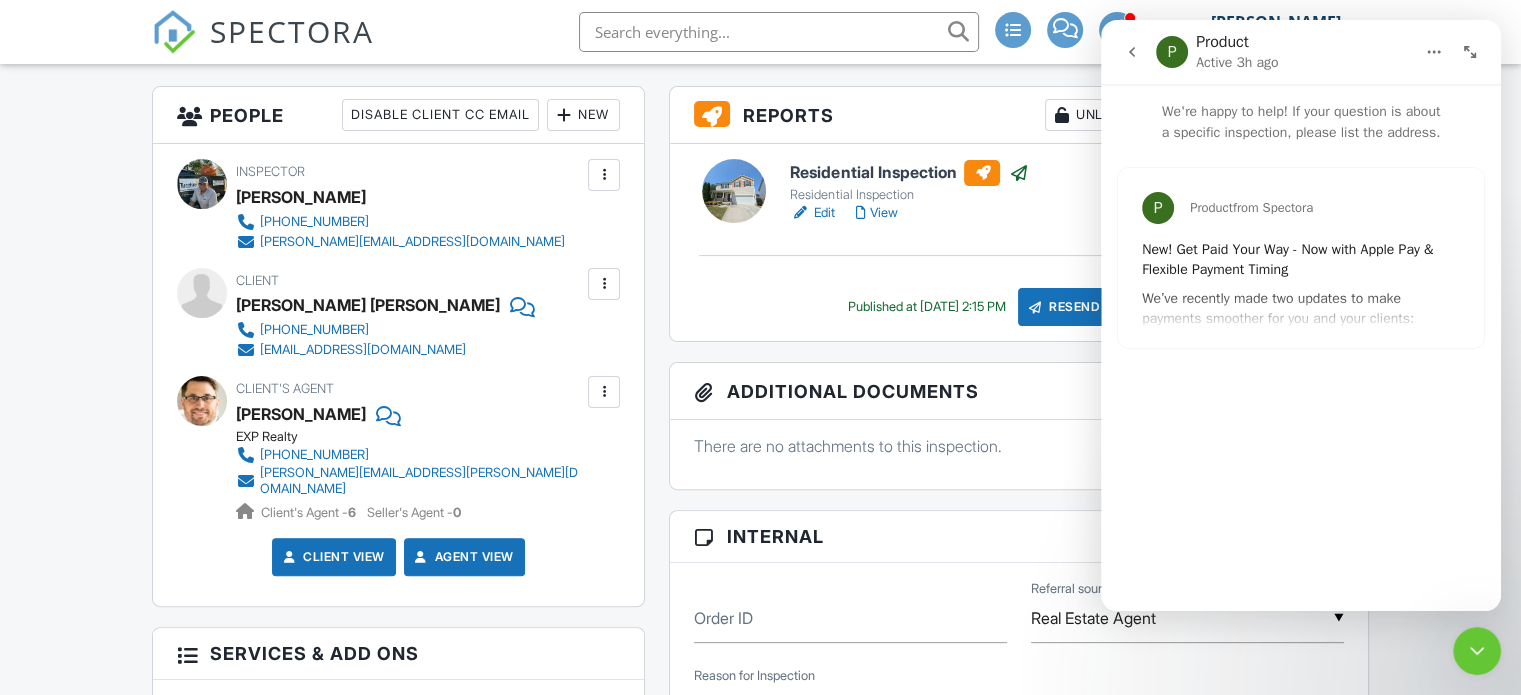click 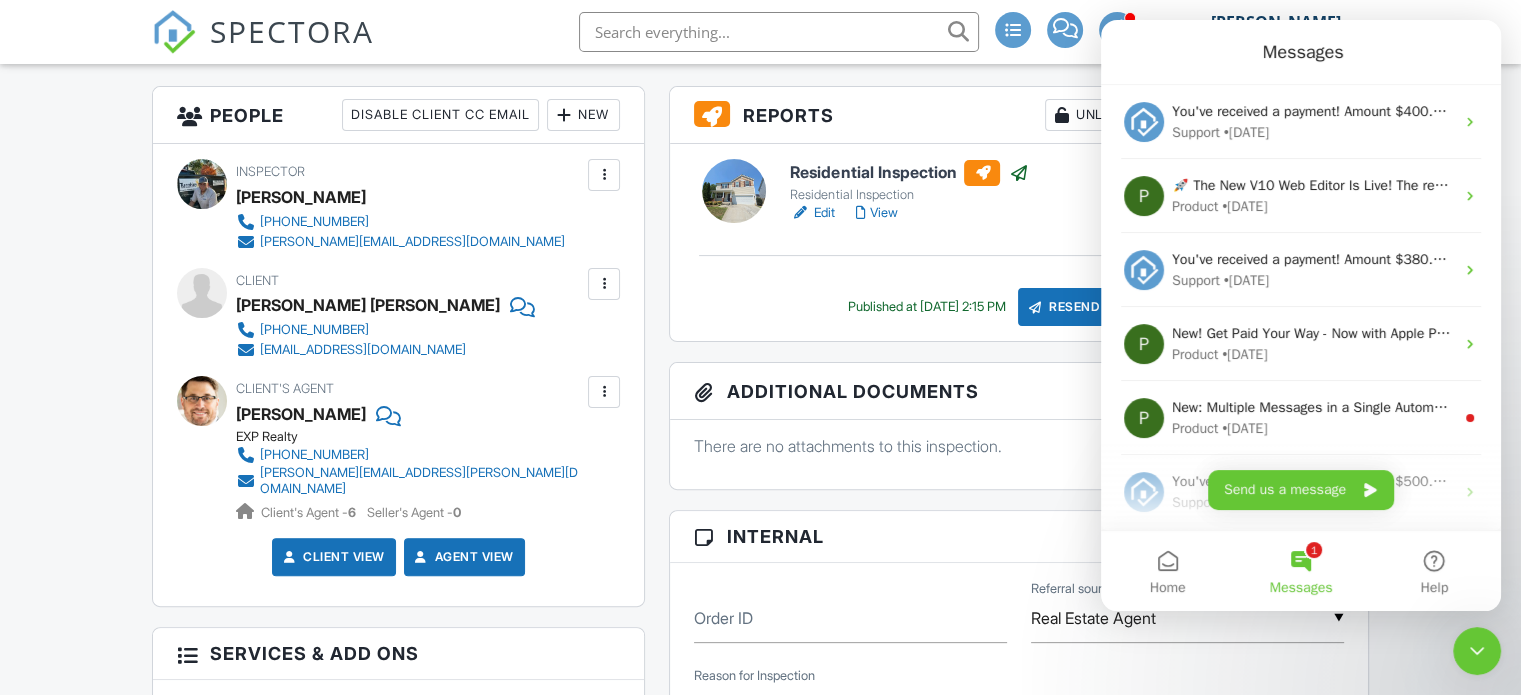 scroll, scrollTop: 0, scrollLeft: 0, axis: both 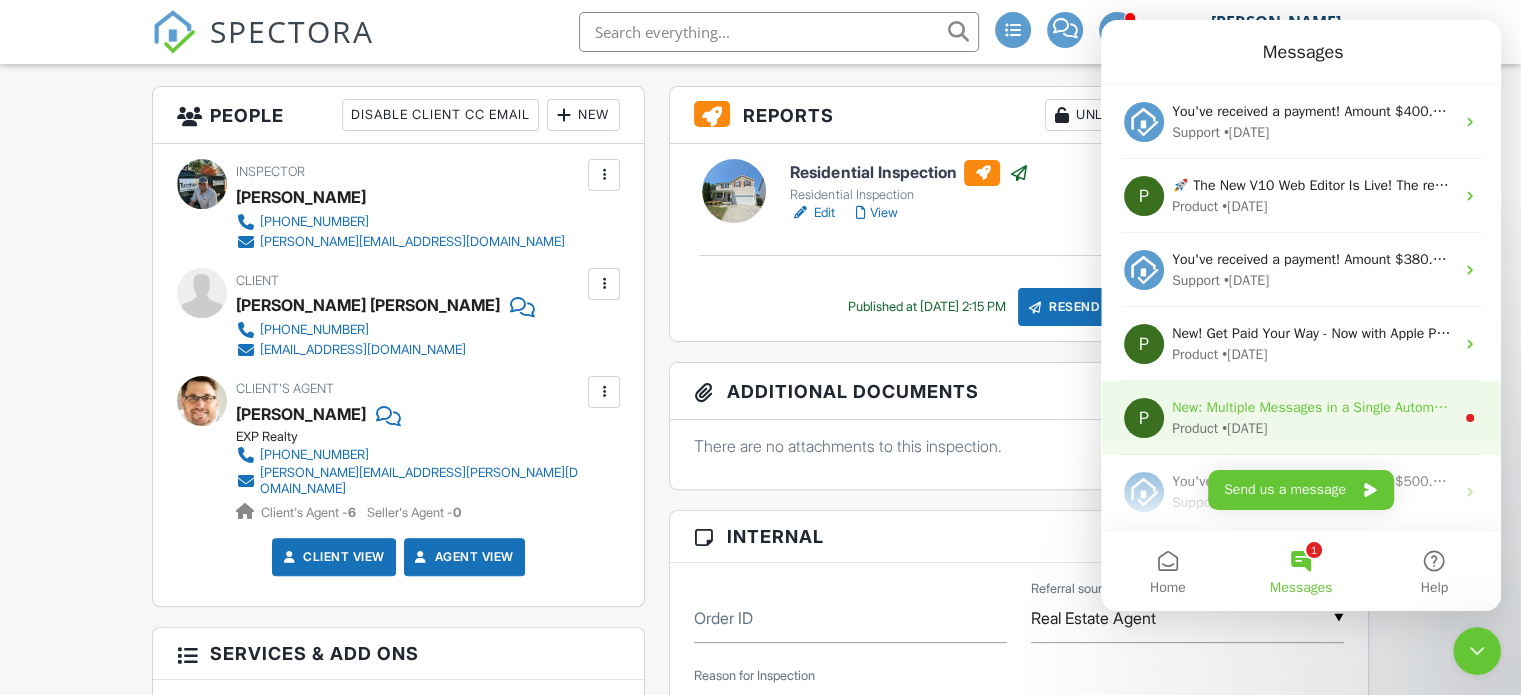 click on "New: Multiple Messages in a Single Automation Rolling out now! You can add up to 10 emails or texts within one Automation, each with its own timing, recipient, and message. Simplify your setup, customize your communication, and stay in control without juggling separate Automations. If you don’t see it in your account yet, it’ll be there within the coming weeks. Check Automations to get started." at bounding box center [2391, 407] 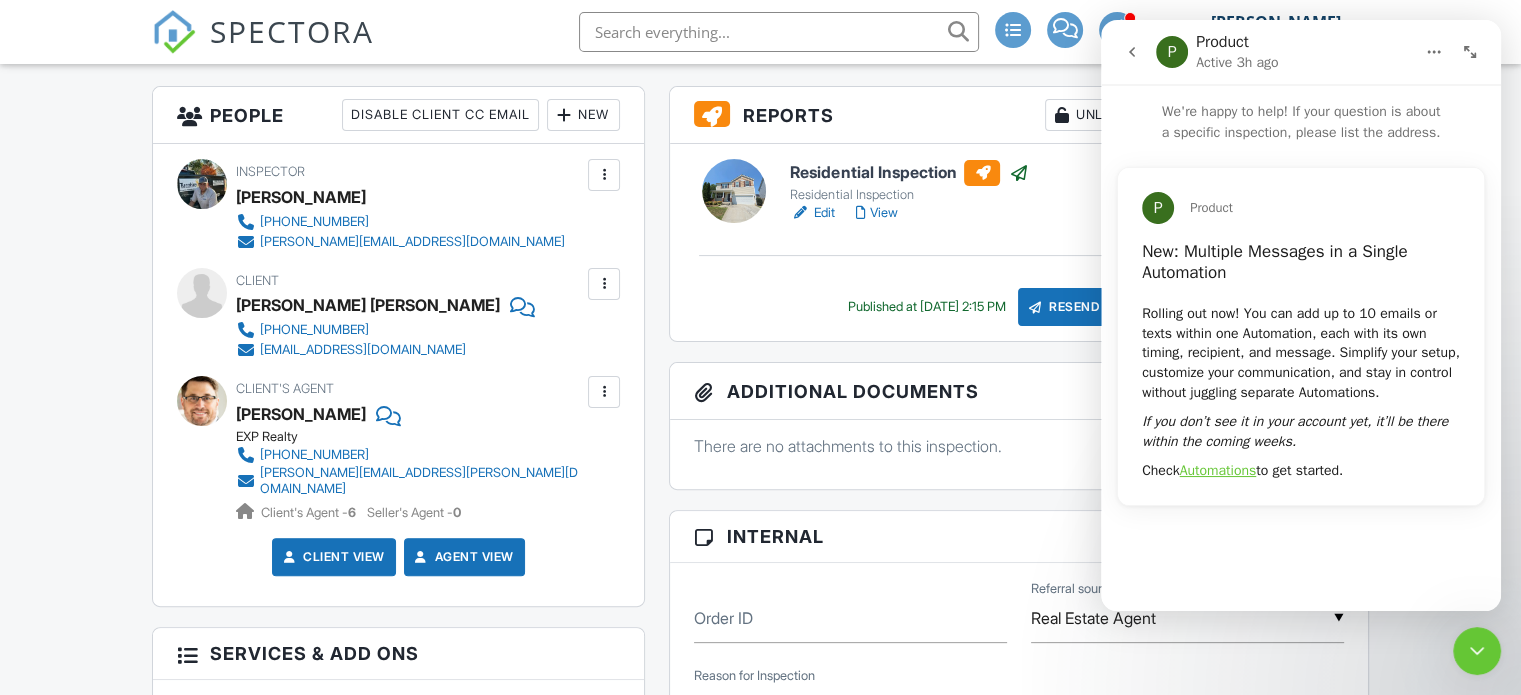 click 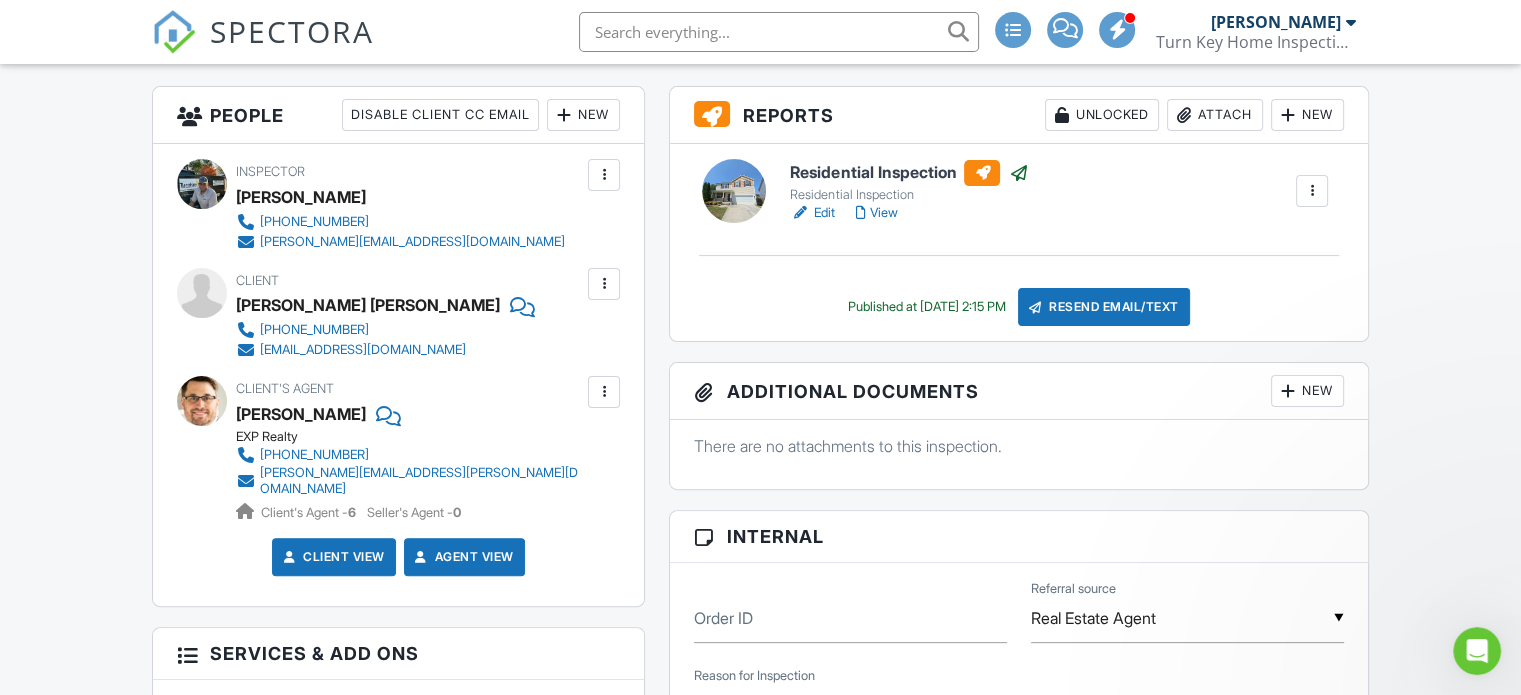 scroll, scrollTop: 0, scrollLeft: 0, axis: both 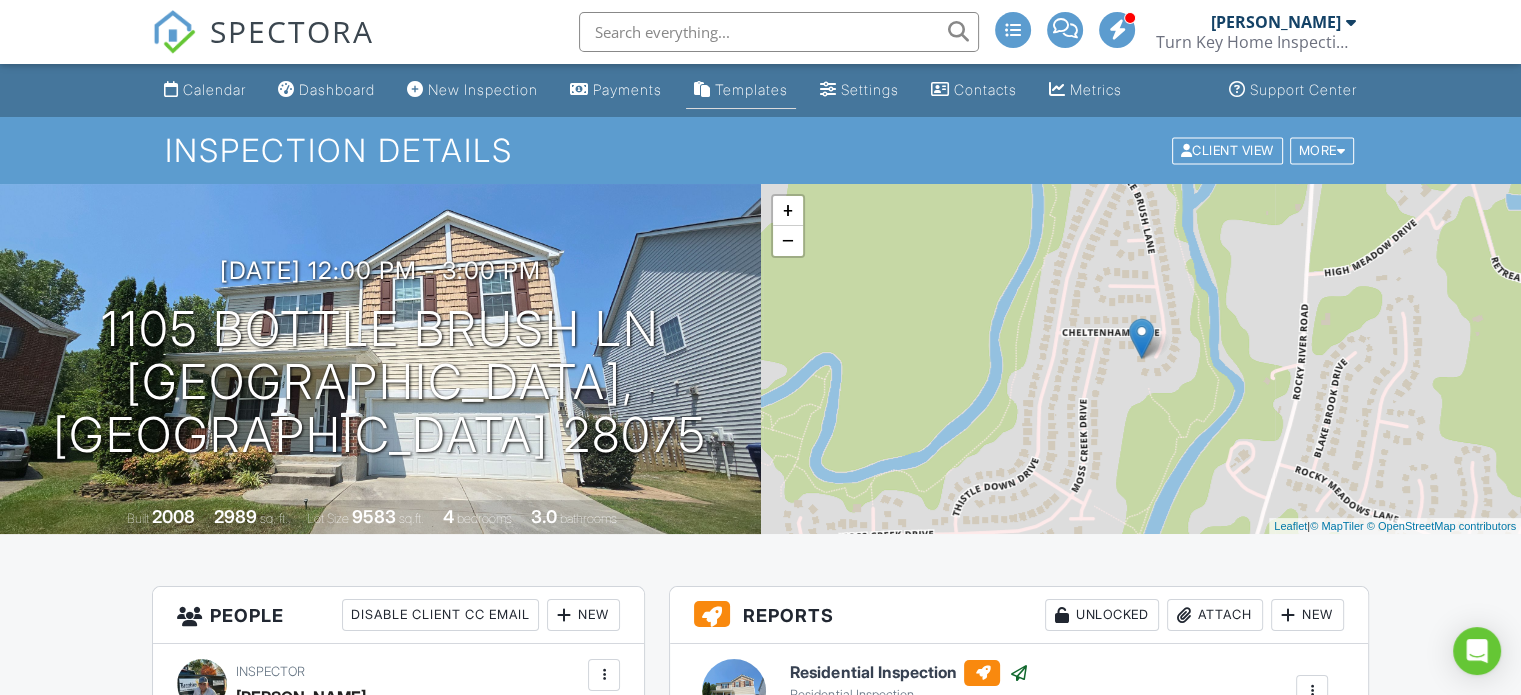 click on "Templates" at bounding box center (751, 89) 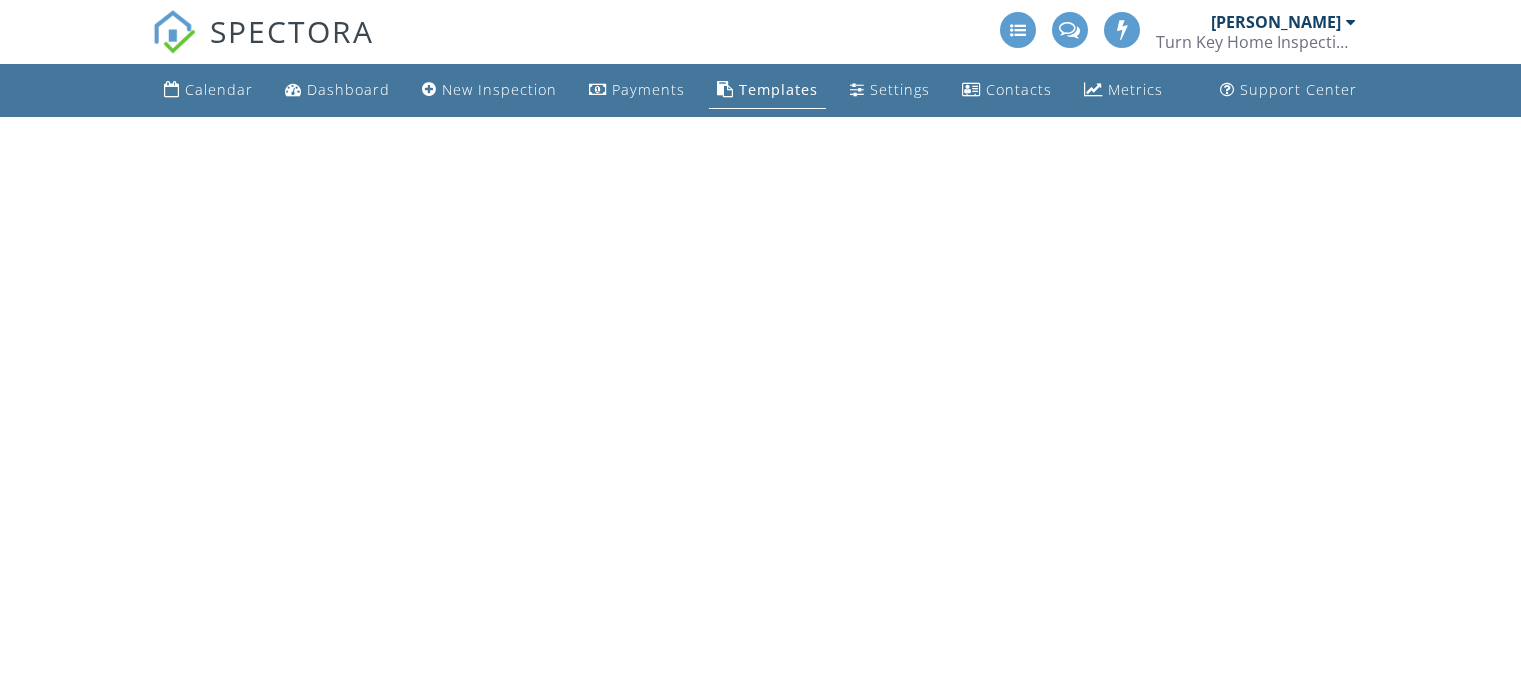 scroll, scrollTop: 0, scrollLeft: 0, axis: both 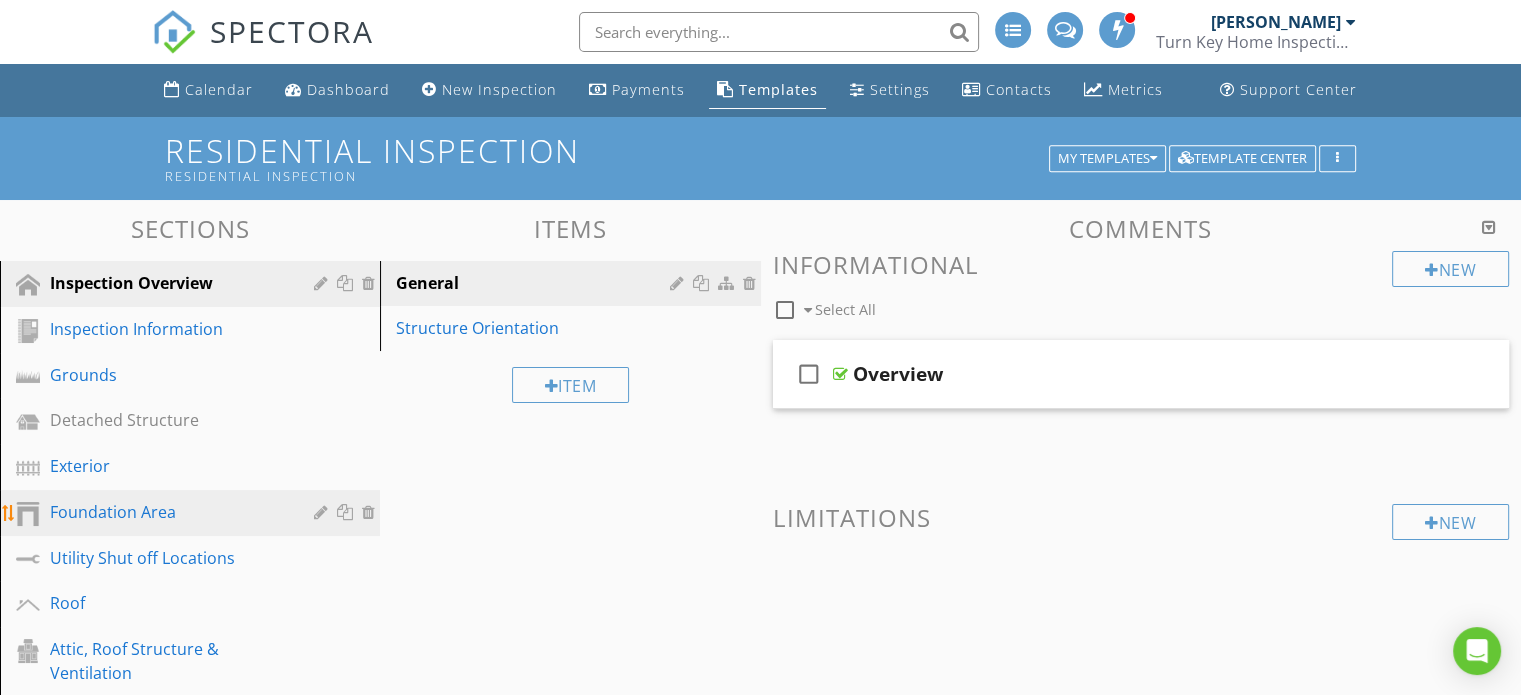 click on "Foundation Area" at bounding box center [167, 512] 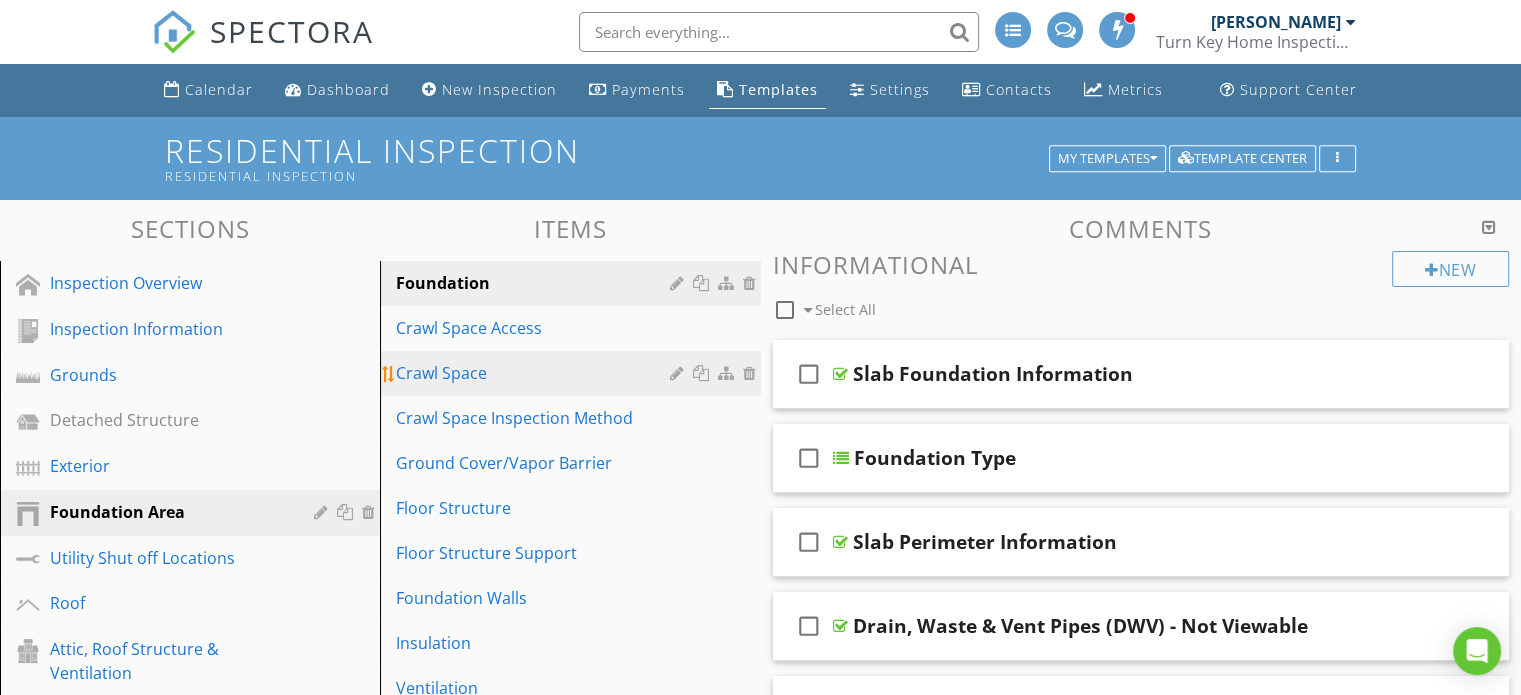 click on "Crawl Space" at bounding box center (535, 373) 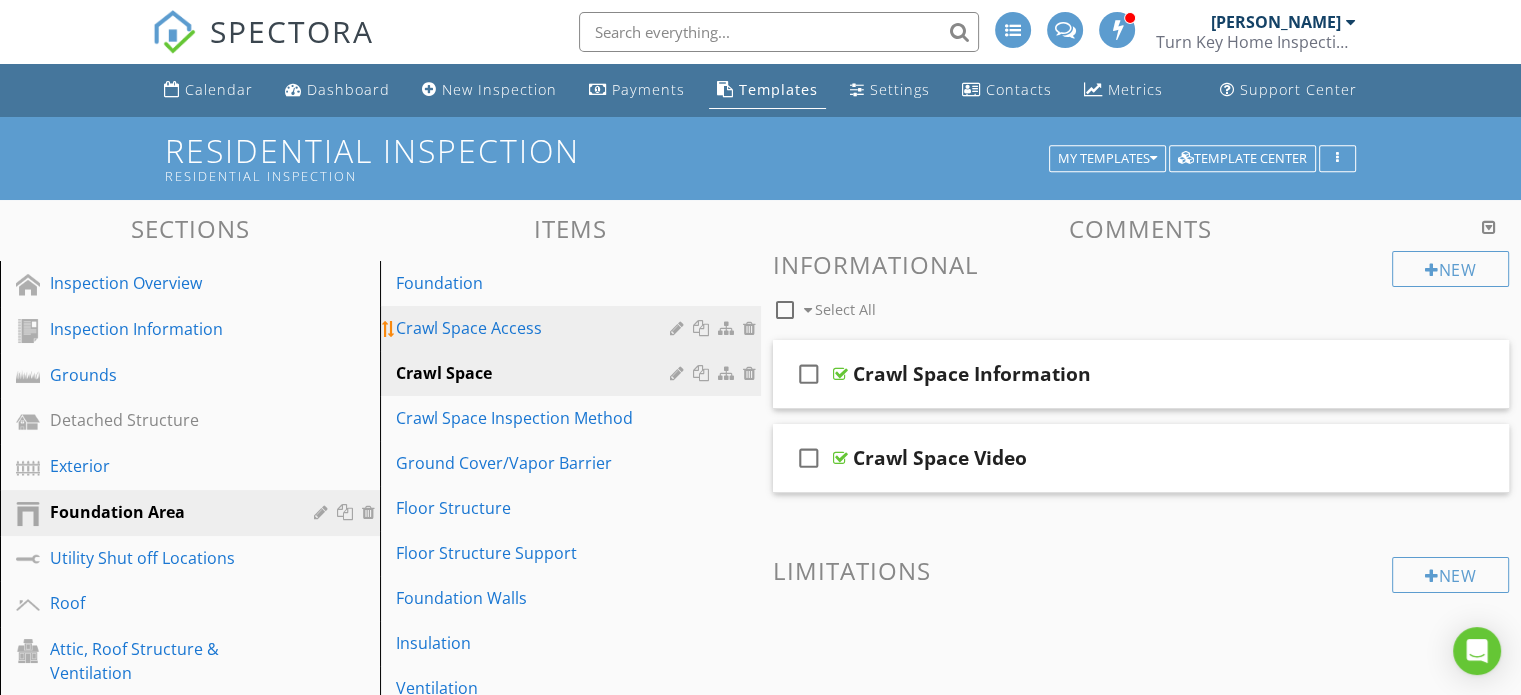 click on "Crawl Space Access" at bounding box center [535, 328] 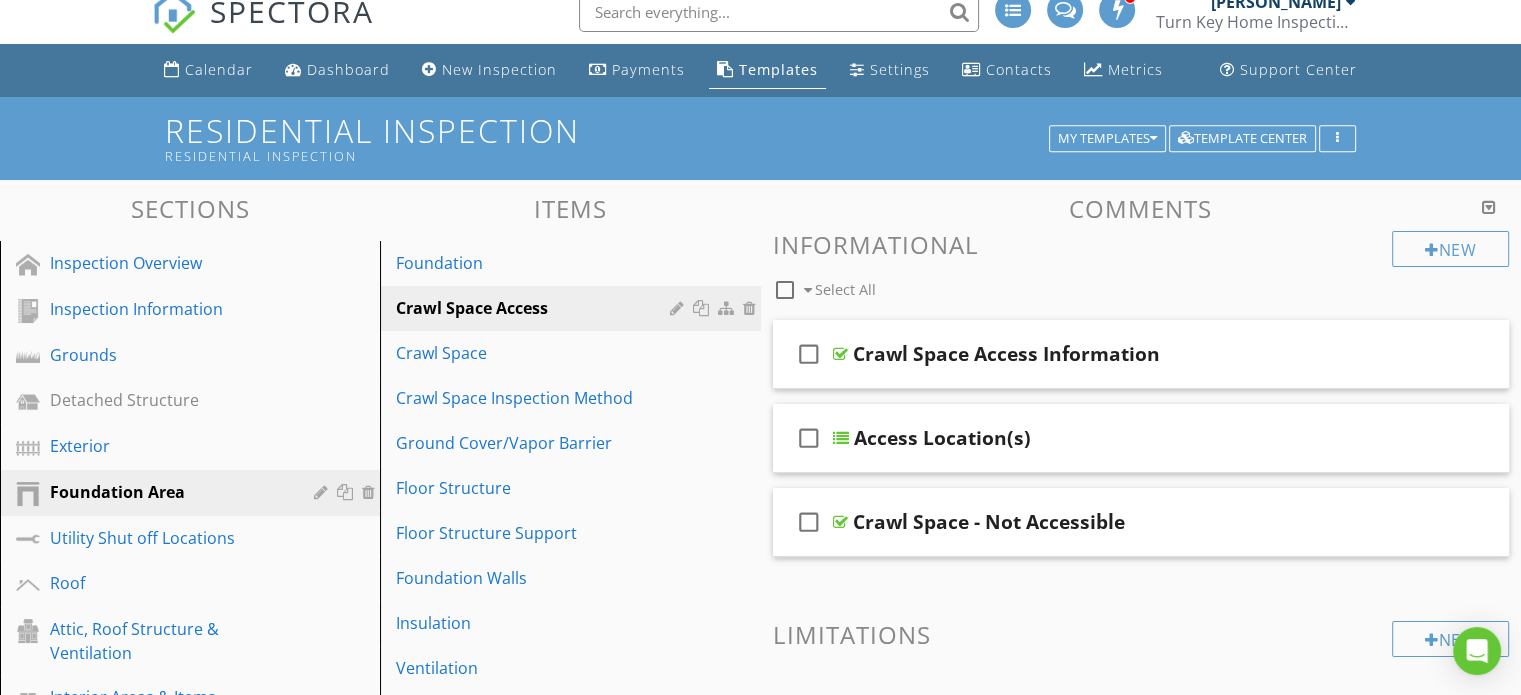 scroll, scrollTop: 19, scrollLeft: 0, axis: vertical 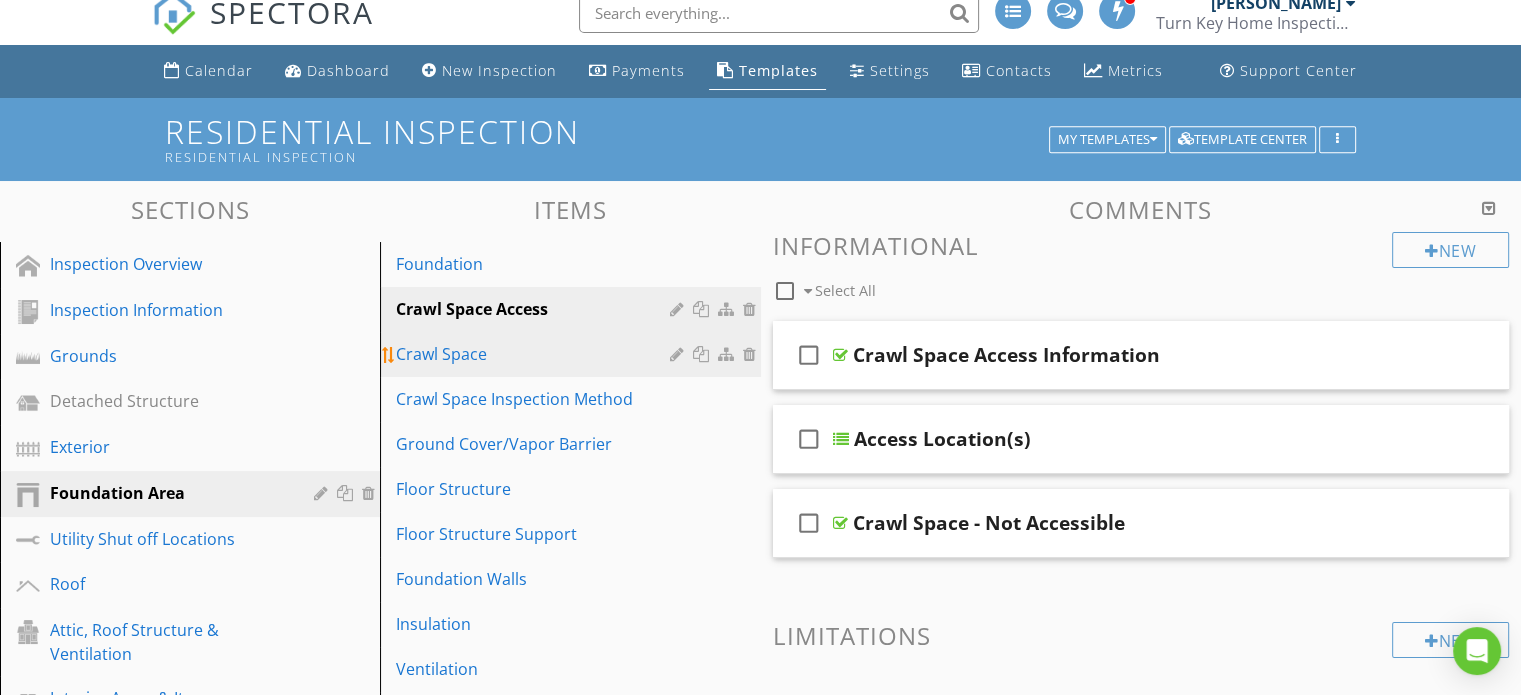 click on "Crawl Space" at bounding box center [535, 354] 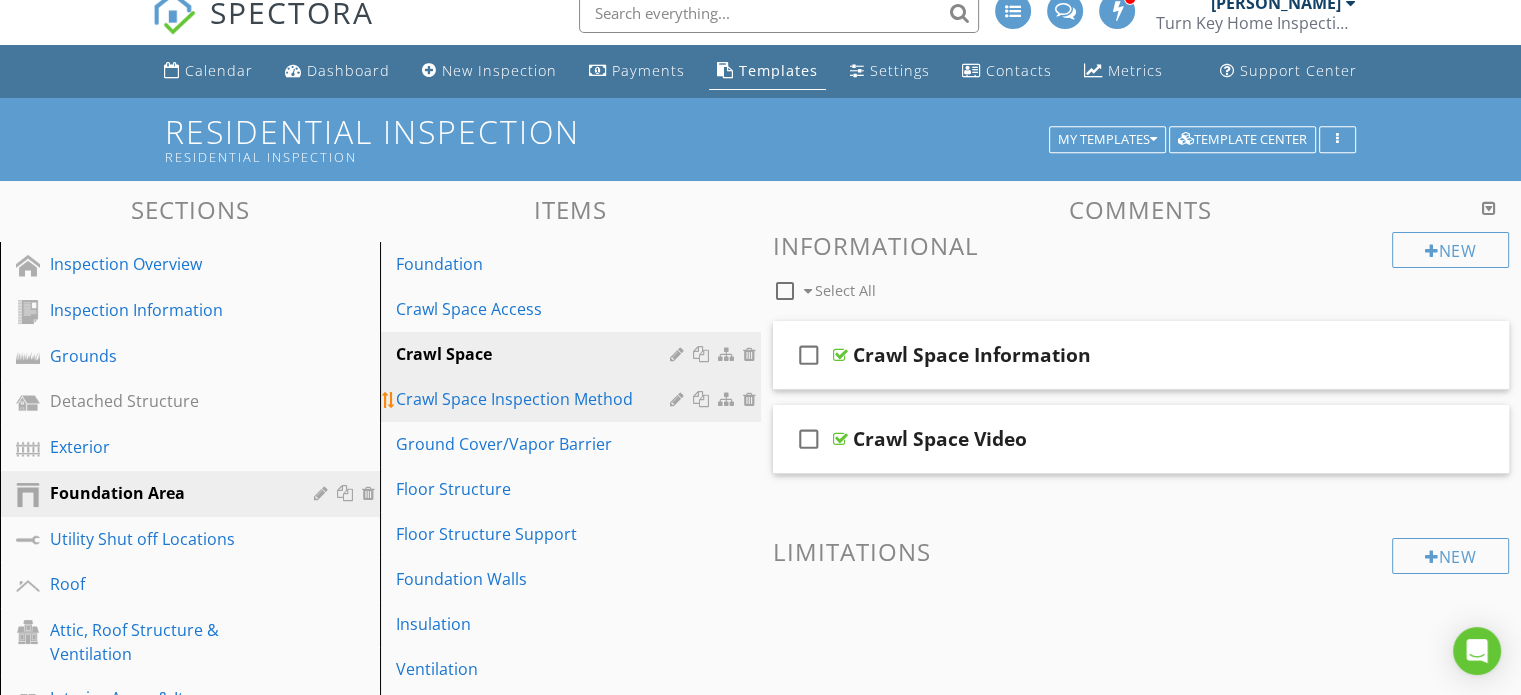 click on "Crawl Space Inspection Method" at bounding box center [535, 399] 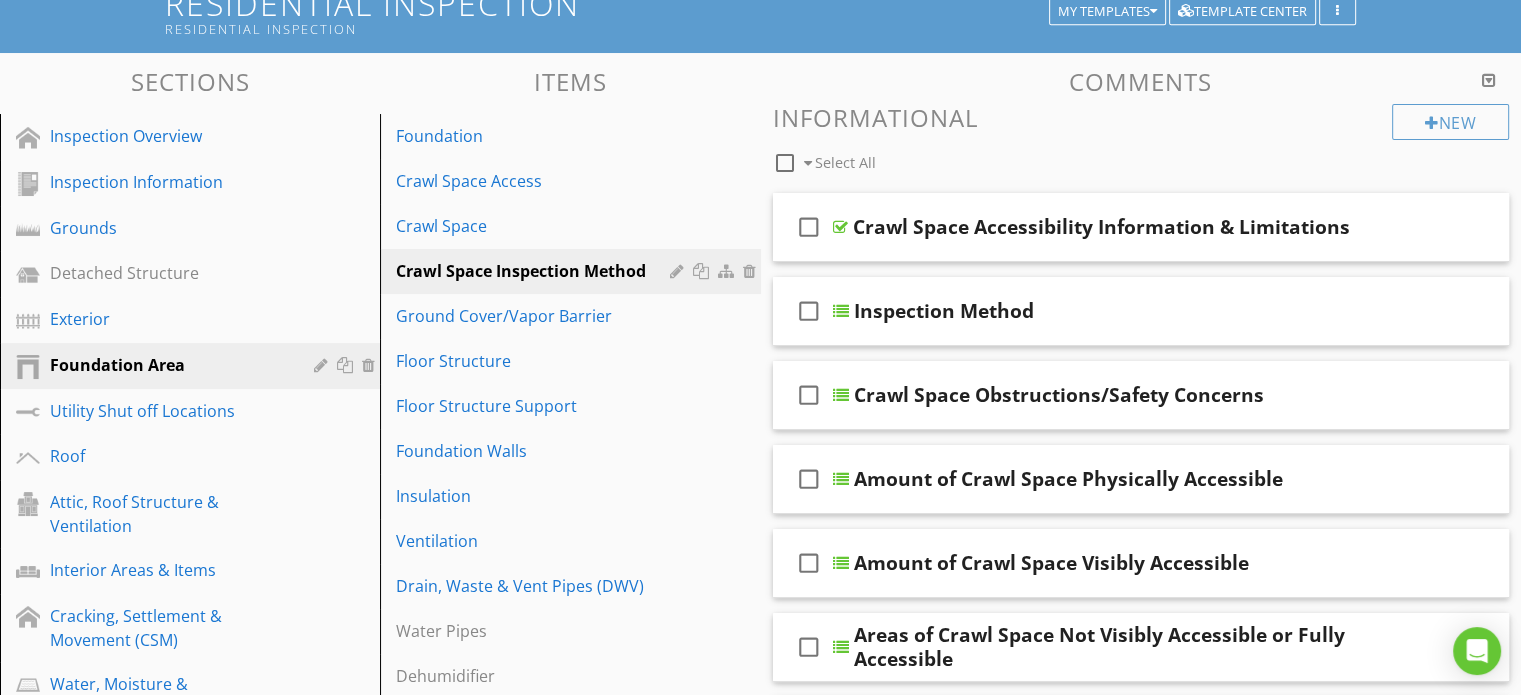 scroll, scrollTop: 119, scrollLeft: 0, axis: vertical 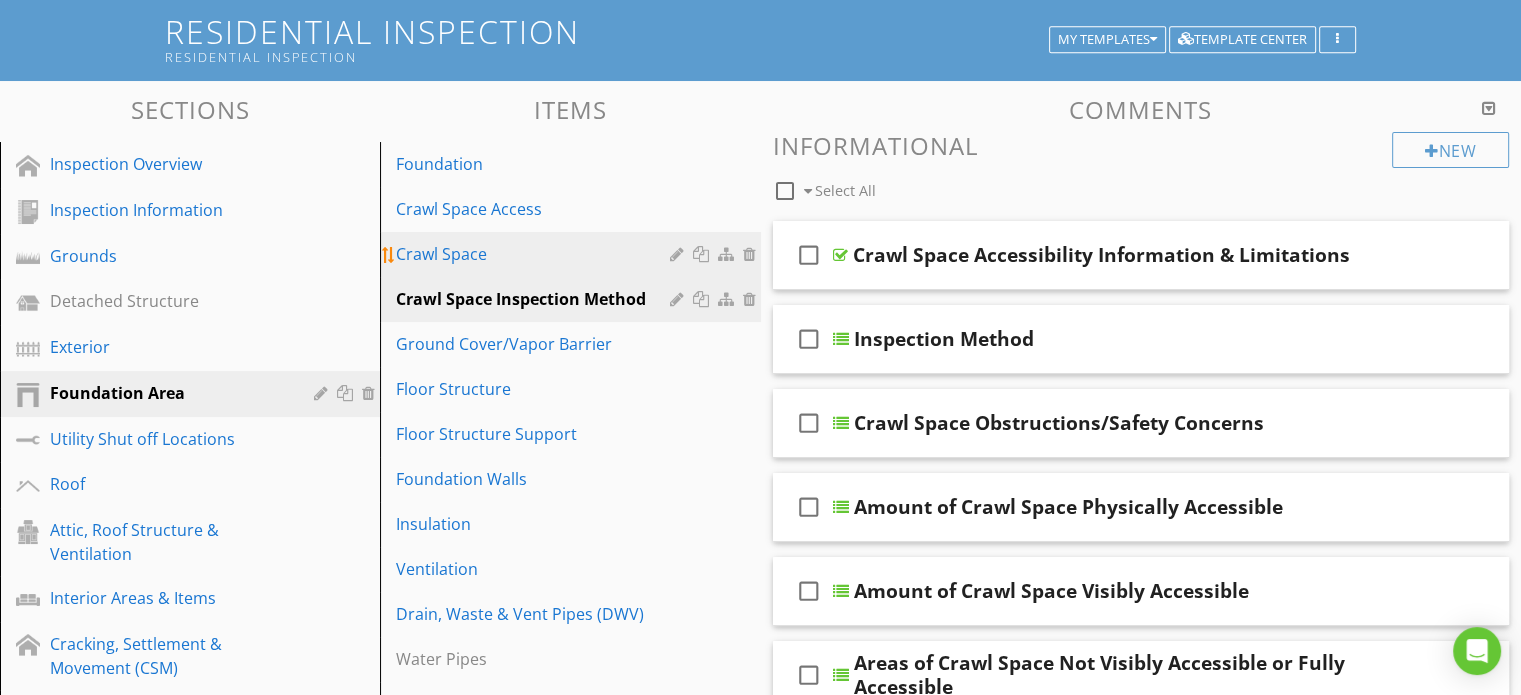 click on "Crawl Space" at bounding box center (535, 254) 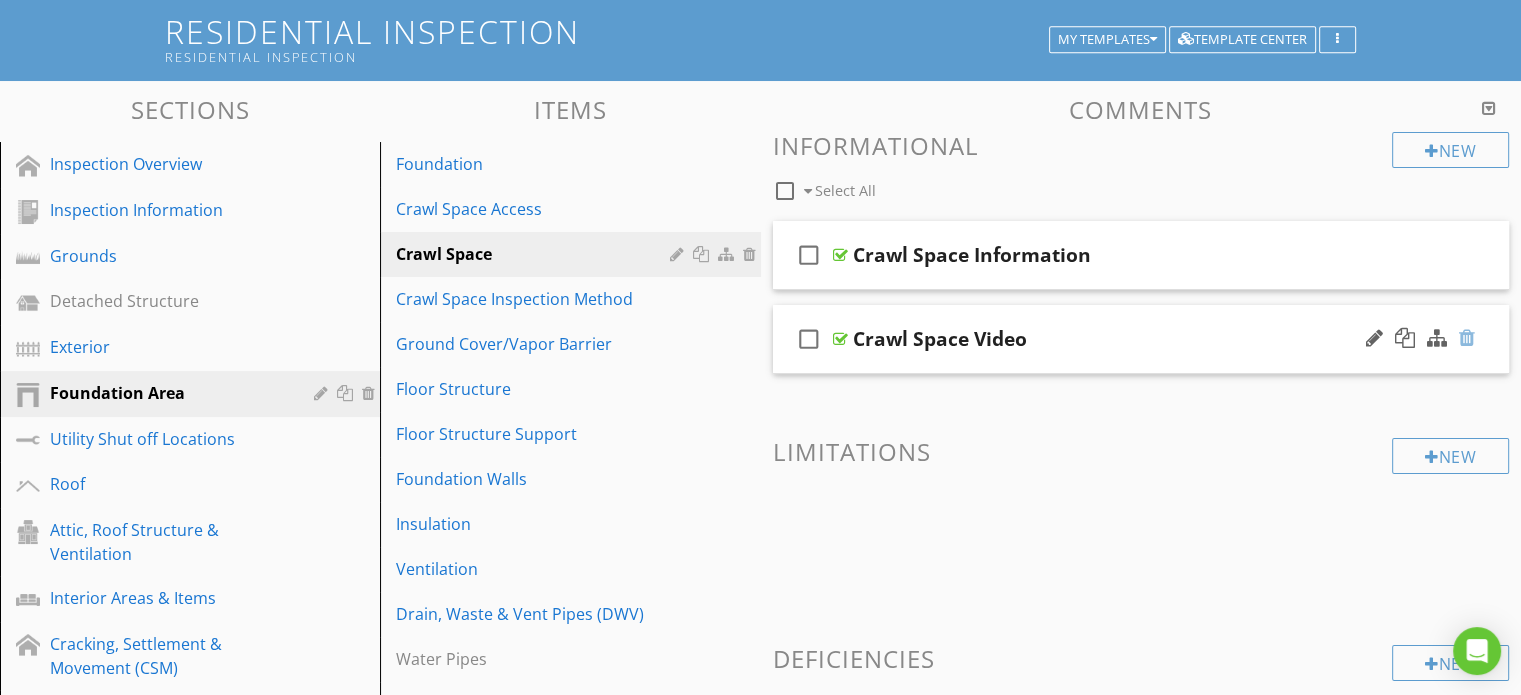 click at bounding box center (1467, 338) 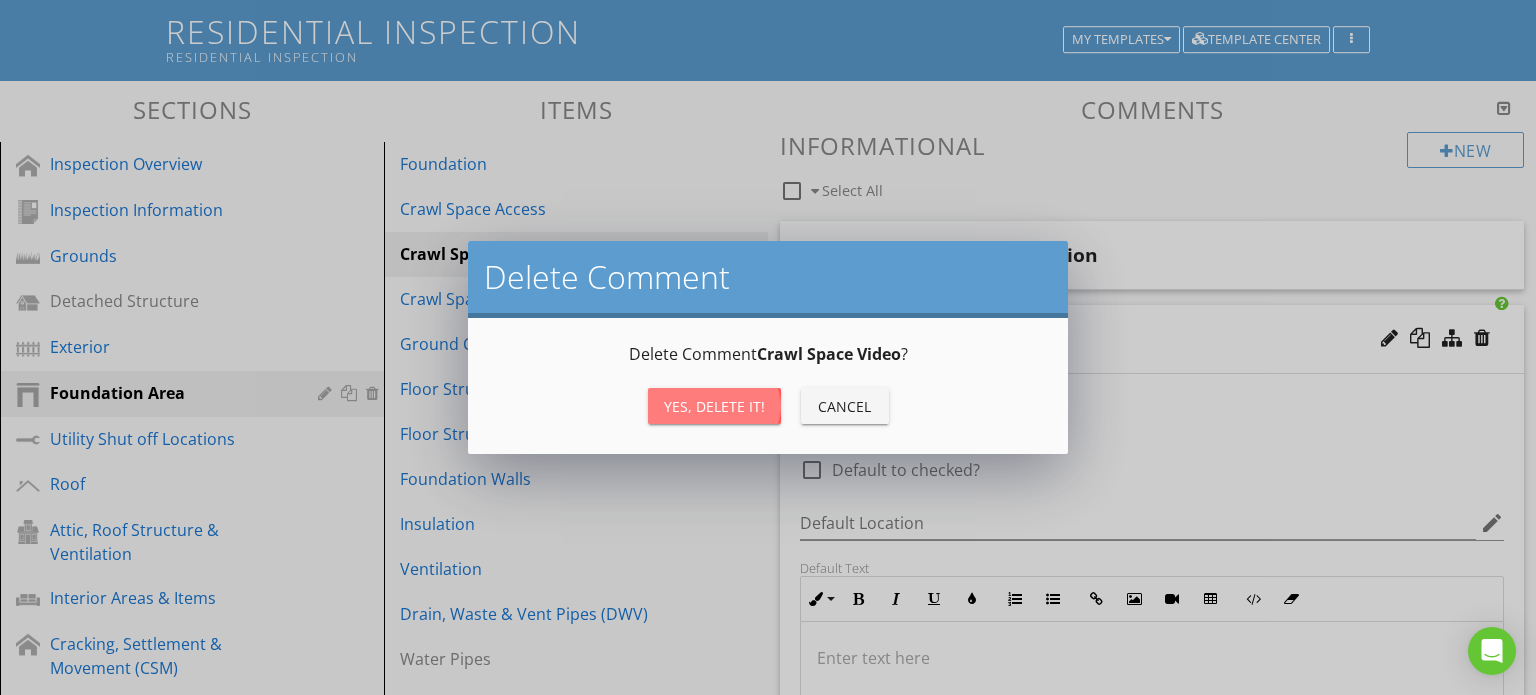click on "Yes, Delete it!" at bounding box center [714, 406] 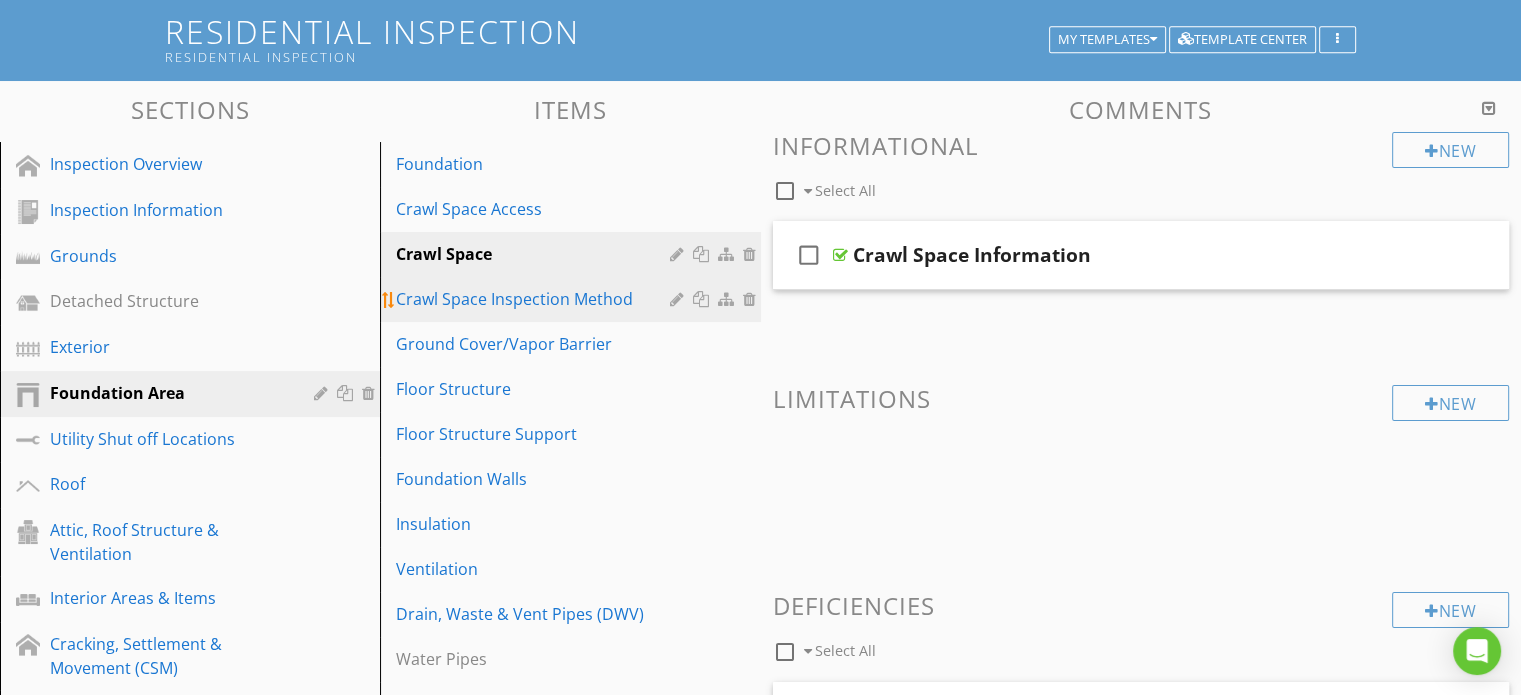 click on "Crawl Space Inspection Method" at bounding box center (535, 299) 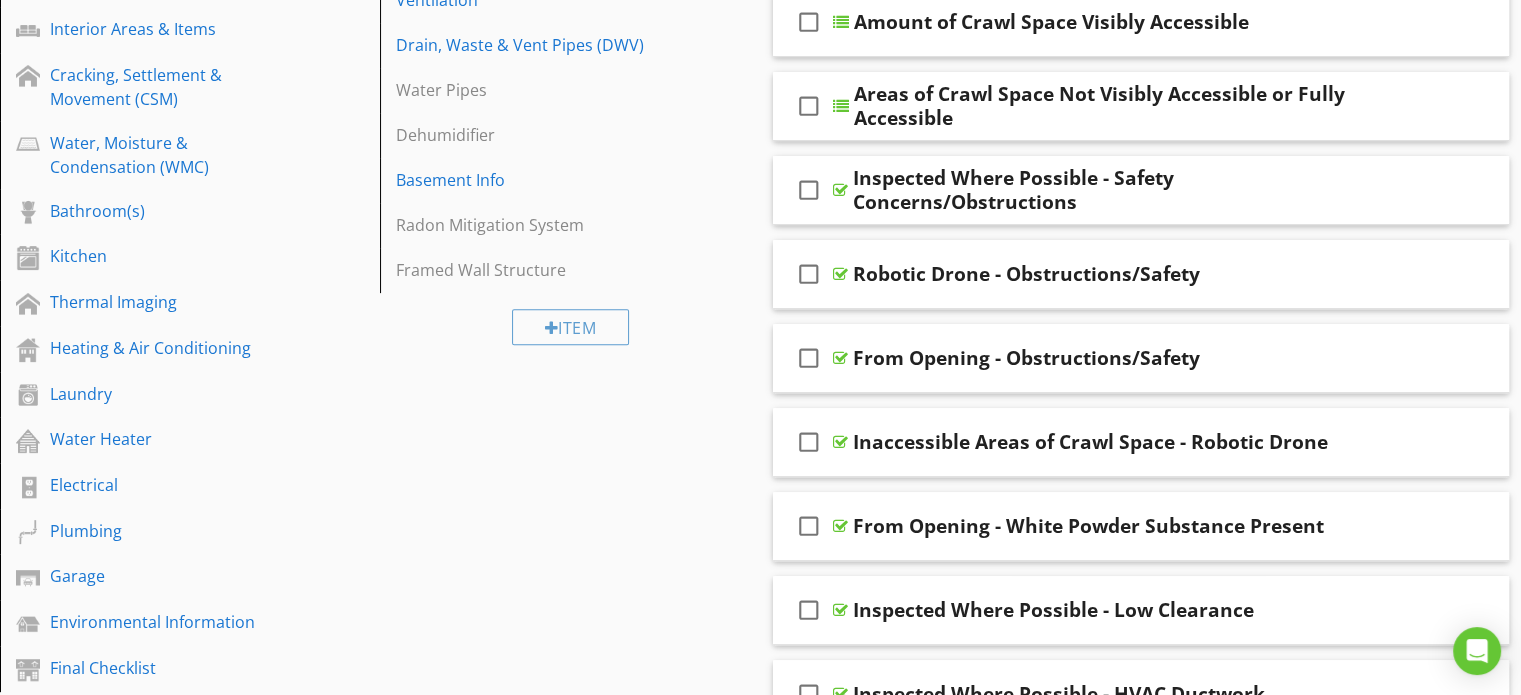 scroll, scrollTop: 719, scrollLeft: 0, axis: vertical 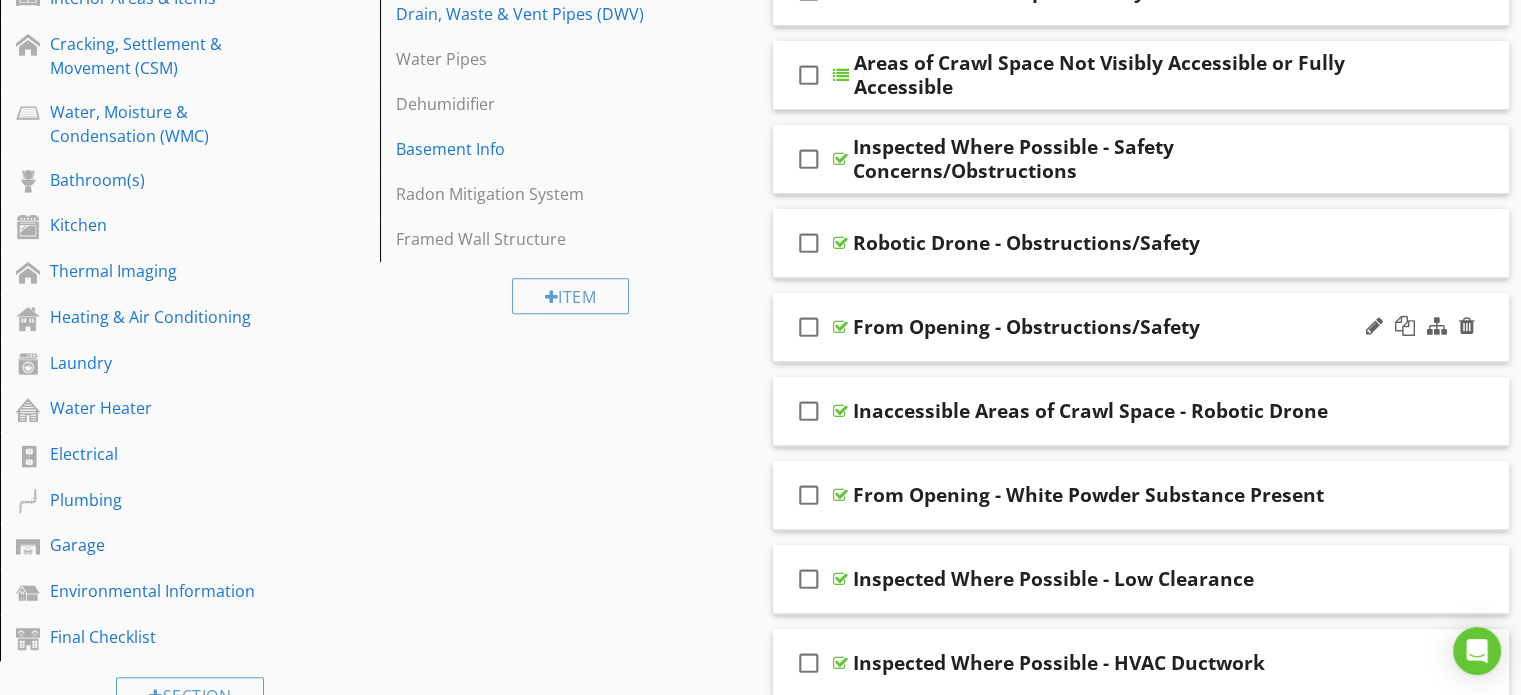 type 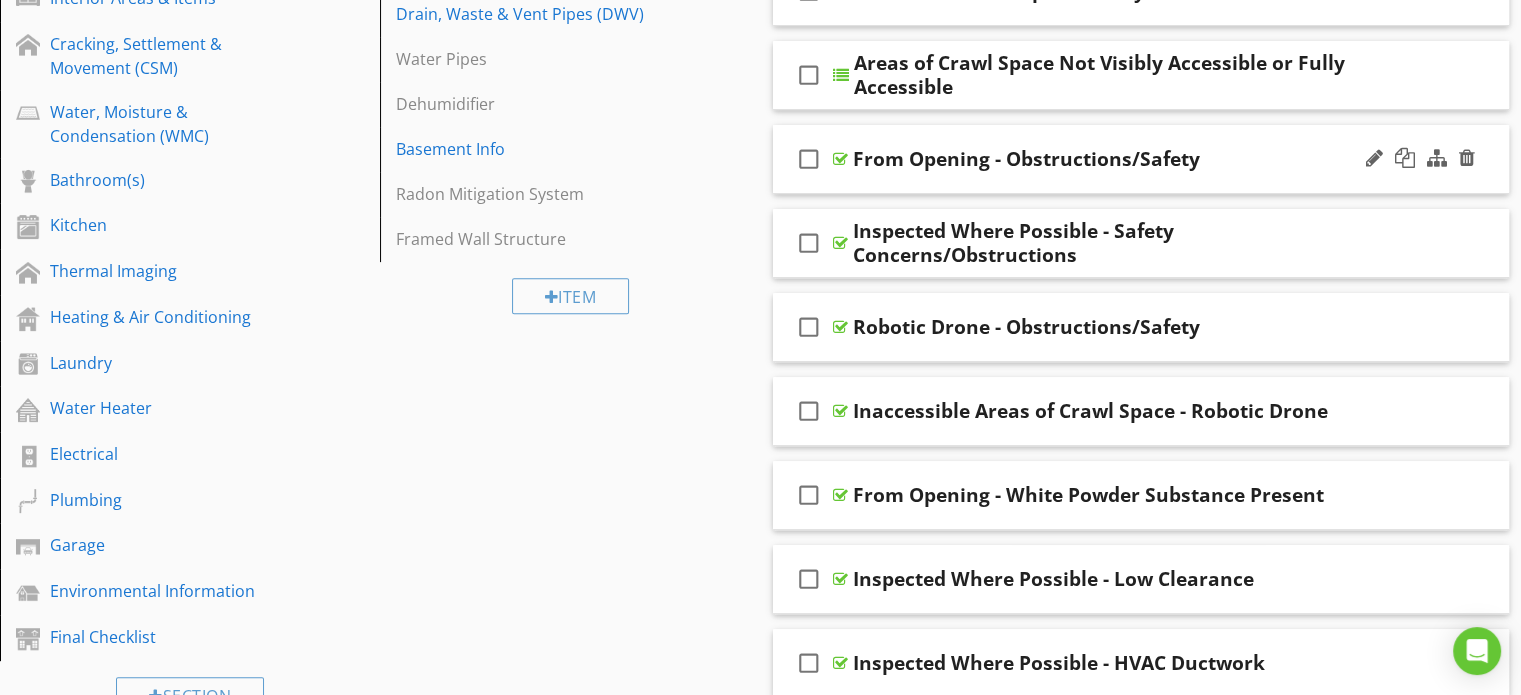click on "check_box_outline_blank
From Opening - Obstructions/Safety" at bounding box center [1141, 159] 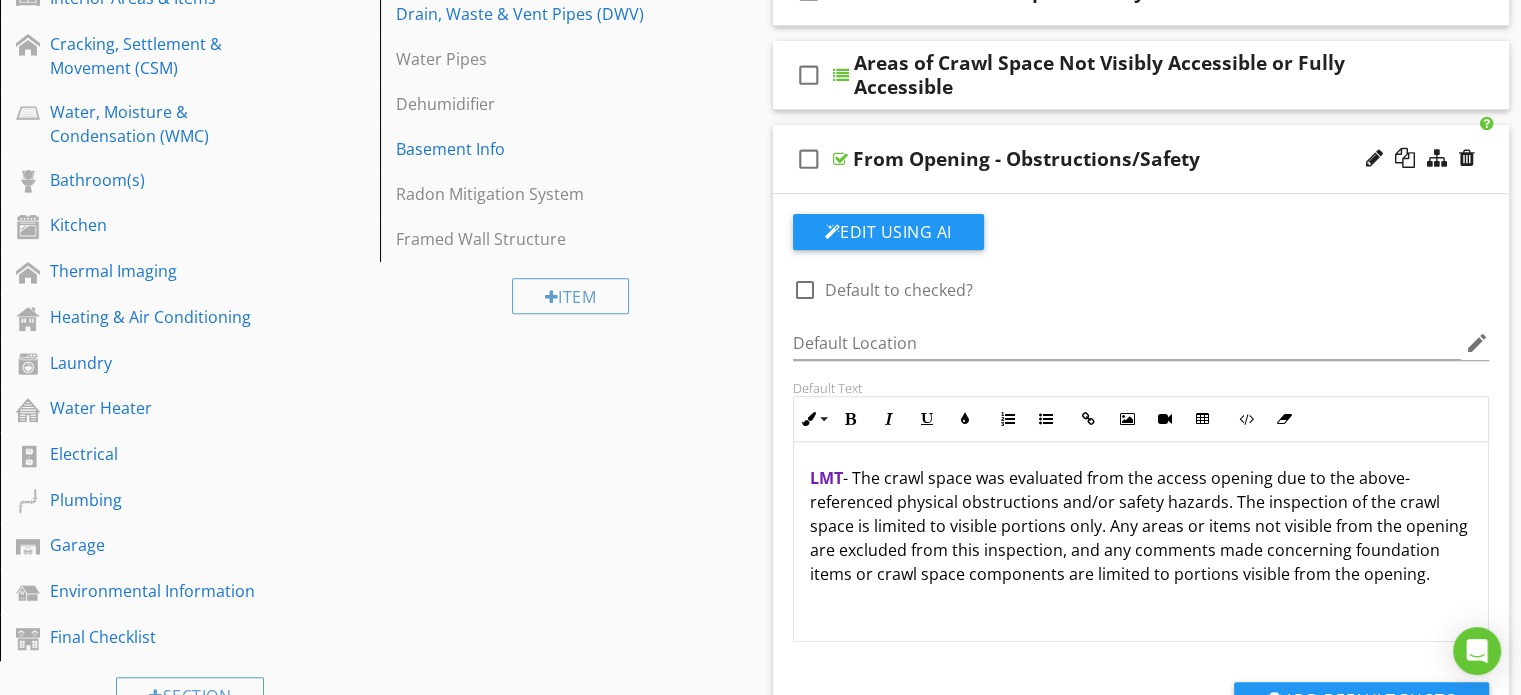 click on "check_box_outline_blank
From Opening - Obstructions/Safety" at bounding box center [1141, 159] 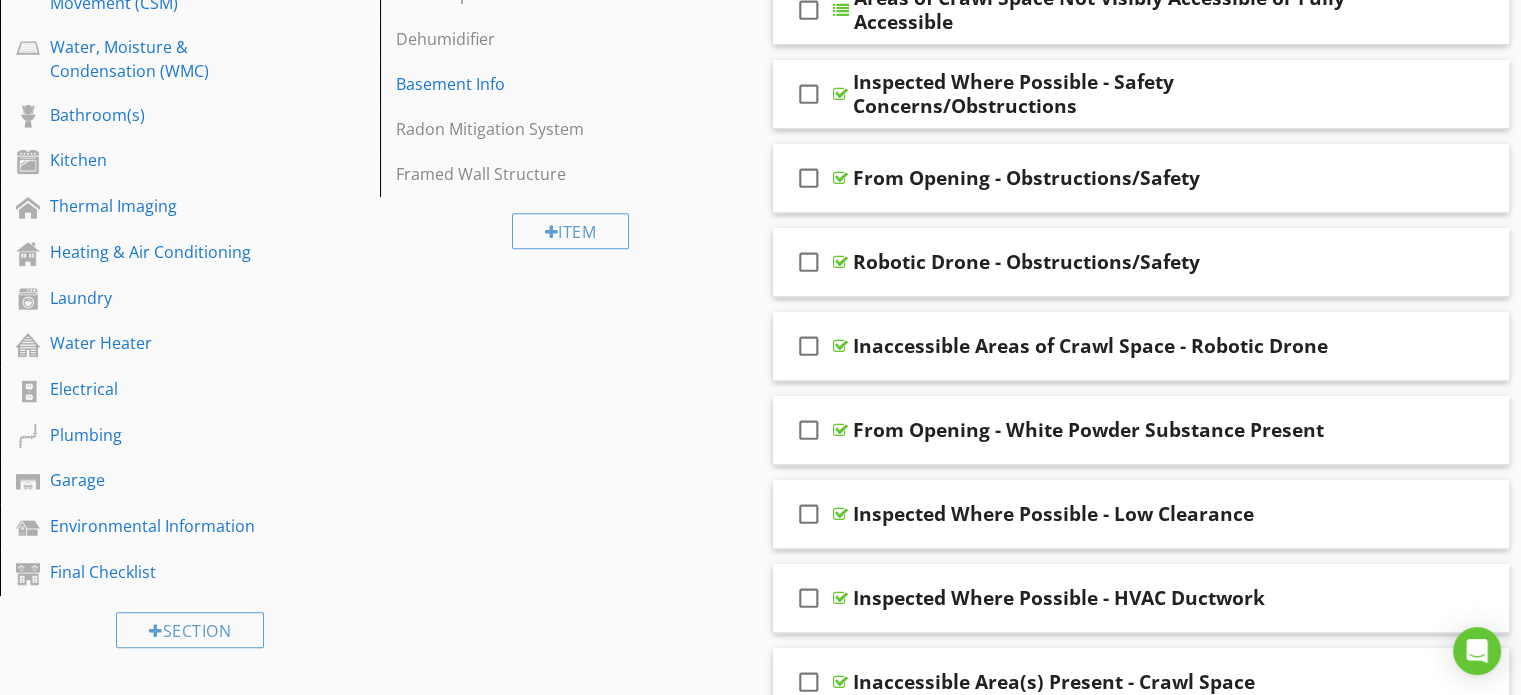 scroll, scrollTop: 819, scrollLeft: 0, axis: vertical 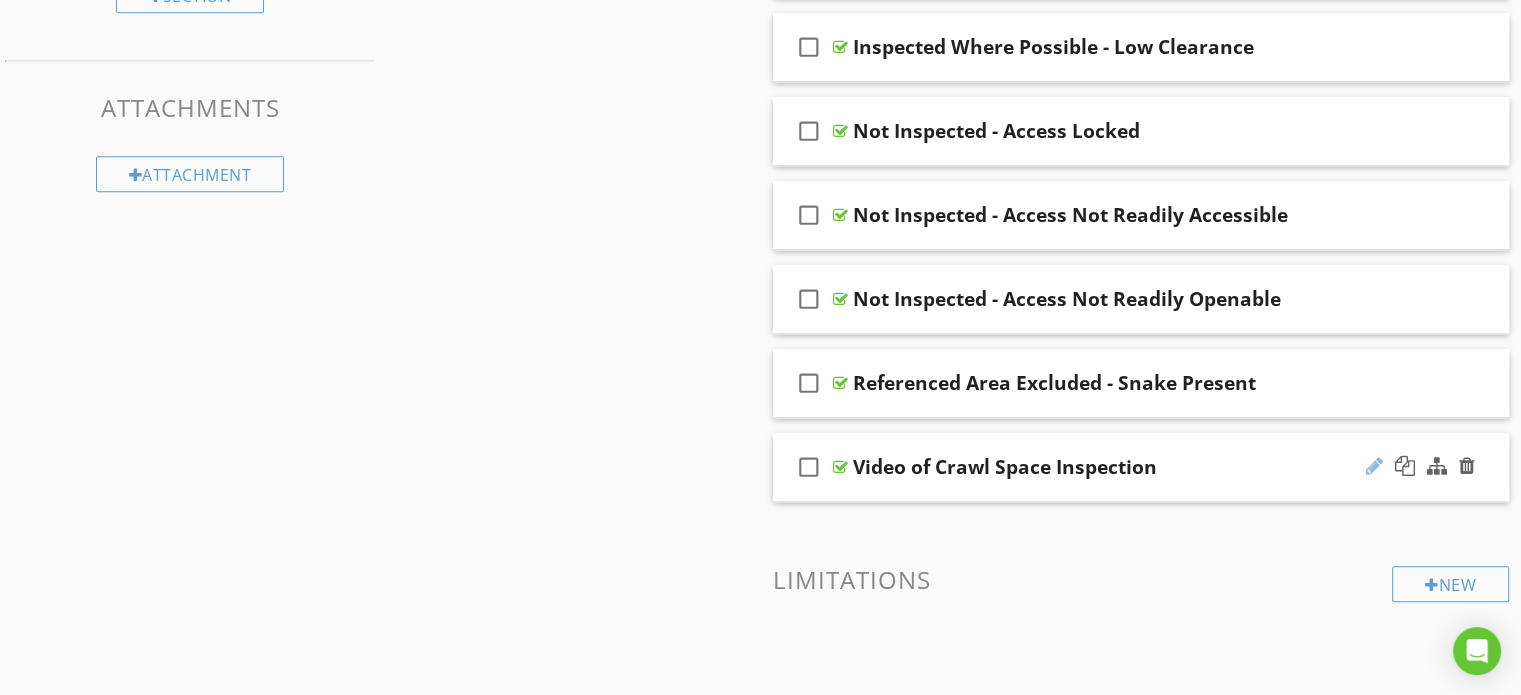 click at bounding box center [1374, 466] 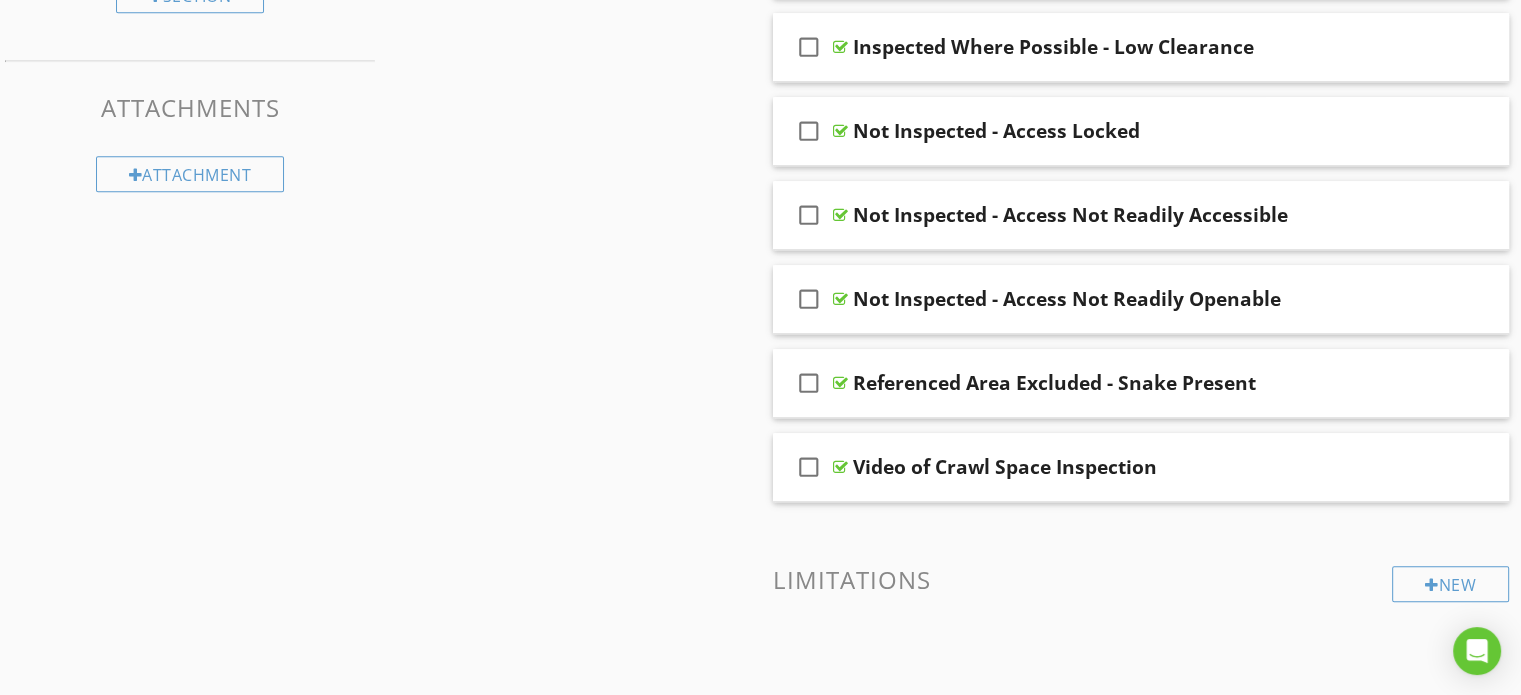 click on "New
Informational   check_box_outline_blank     Select All       check_box_outline_blank
Crawl Space Accessibility Information & Limitations
check_box_outline_blank
Inspection Method
check_box_outline_blank
Crawl Space Obstructions/Safety Concerns
check_box_outline_blank
Amount of Crawl Space Physically Accessible
check_box_outline_blank
Amount of Crawl Space Visibly Accessible
check_box_outline_blank
Areas of Crawl Space Not Visibly Accessible or Fully Accessible
check_box_outline_blank
Inspected Where Possible - Safety Concerns/Obstructions
check_box_outline_blank
From Opening - Obstructions/Safety
check_box_outline_blank" at bounding box center (1141, -76) 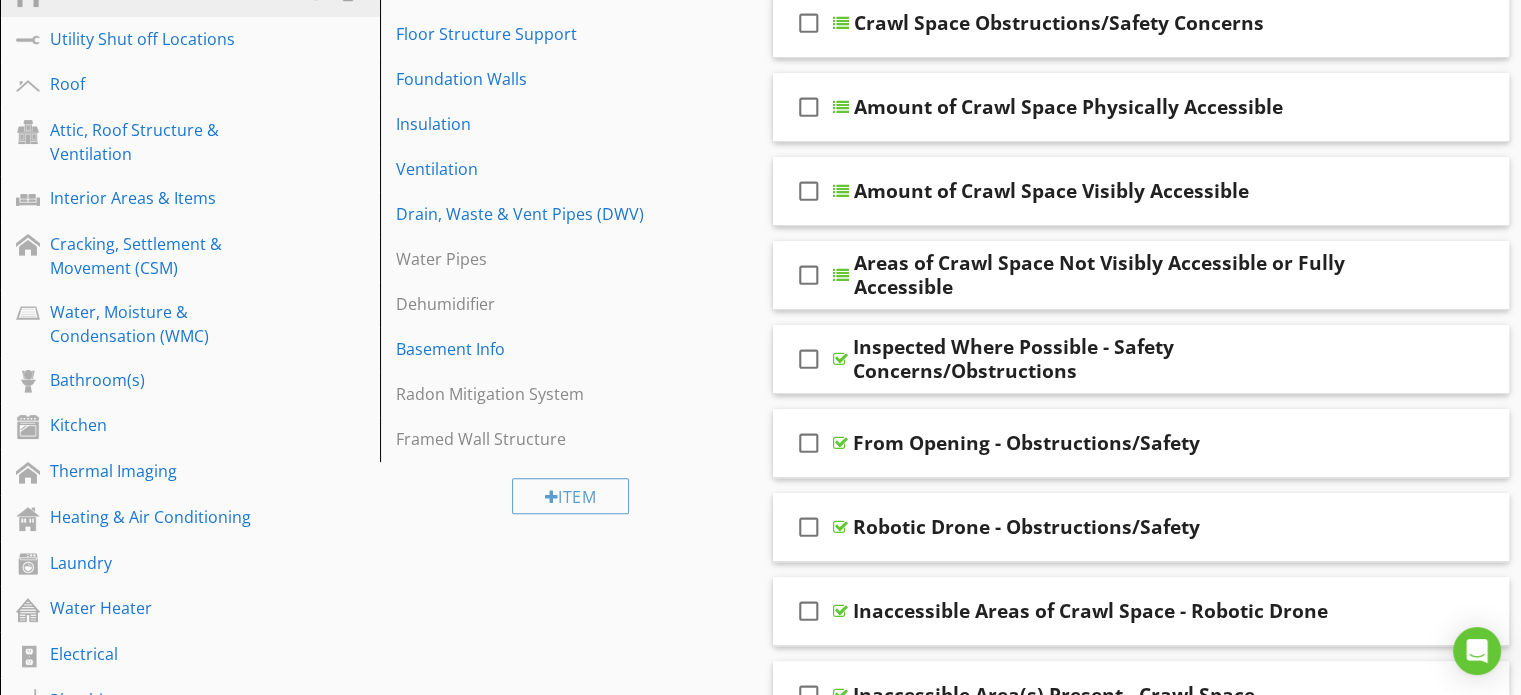 scroll, scrollTop: 419, scrollLeft: 0, axis: vertical 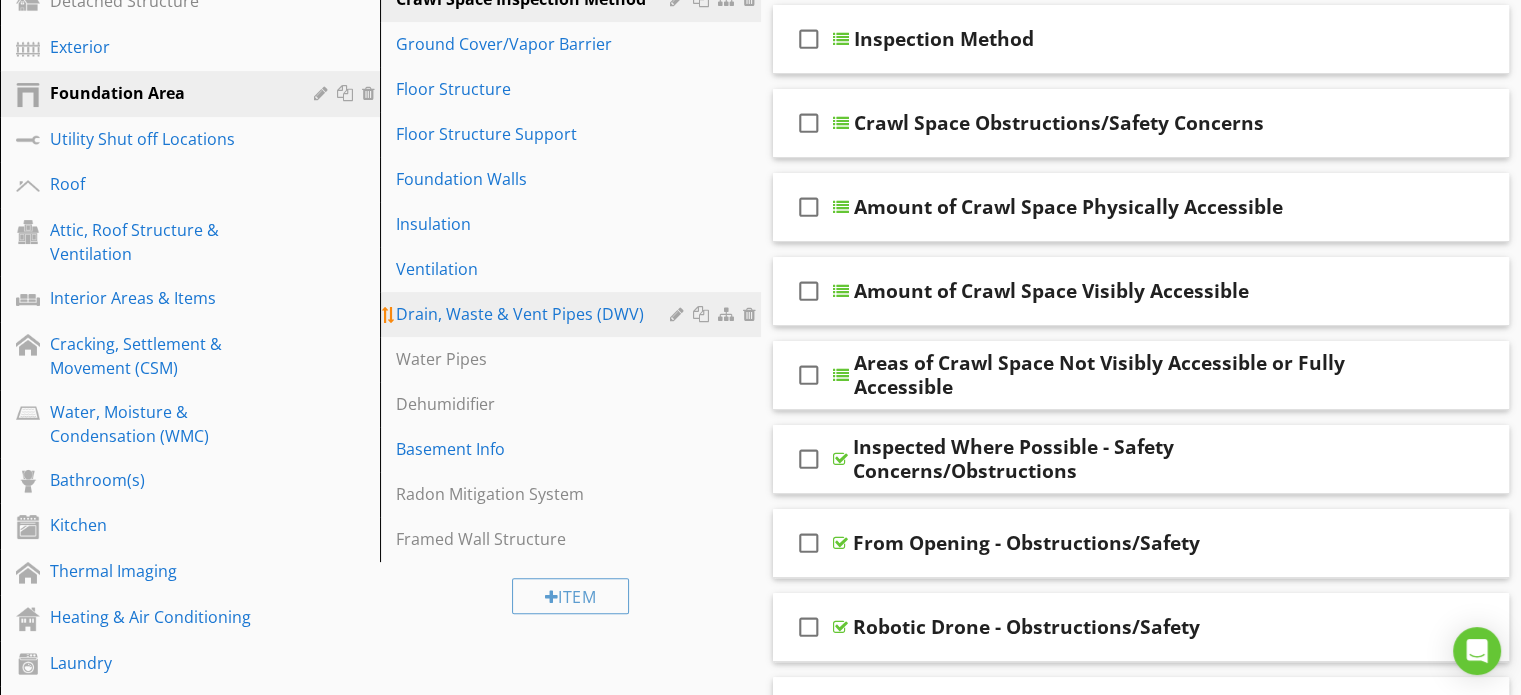 click on "Drain, Waste & Vent Pipes (DWV)" at bounding box center (535, 314) 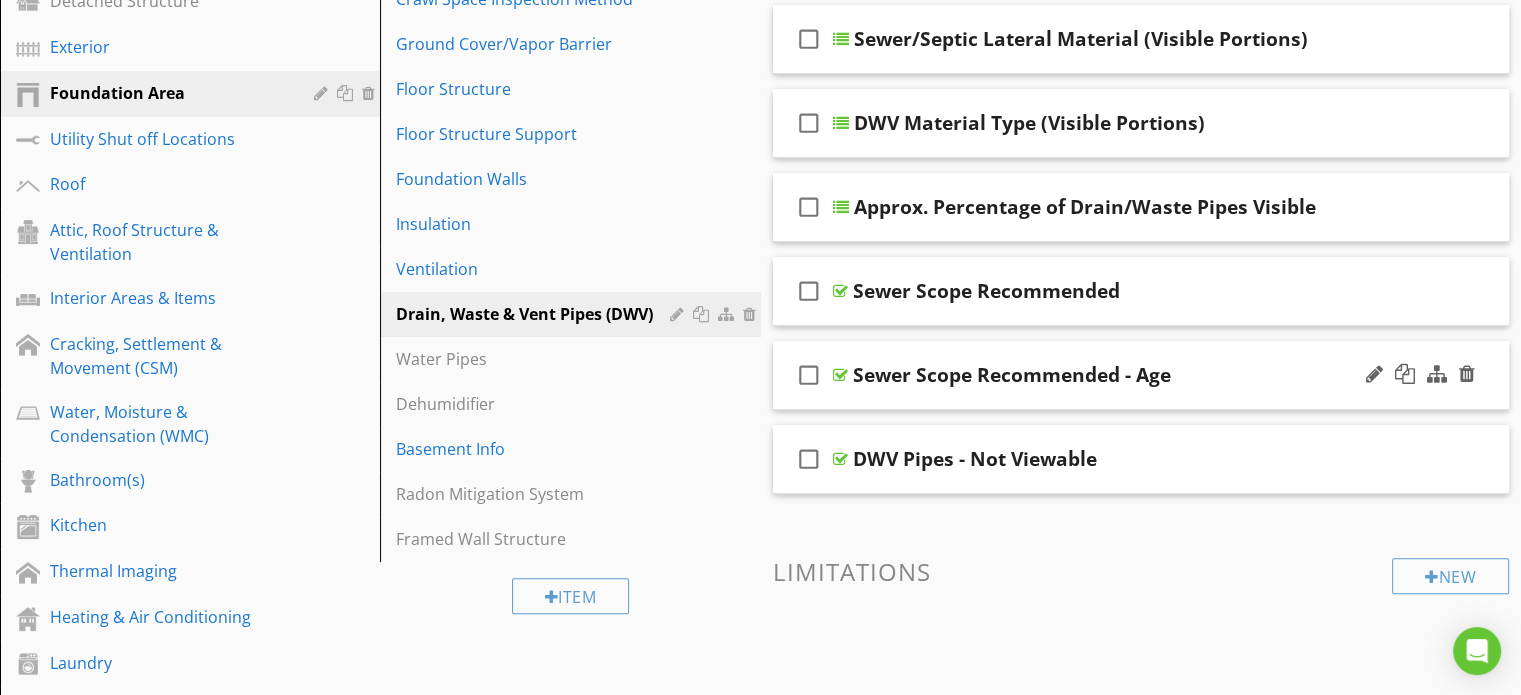 type 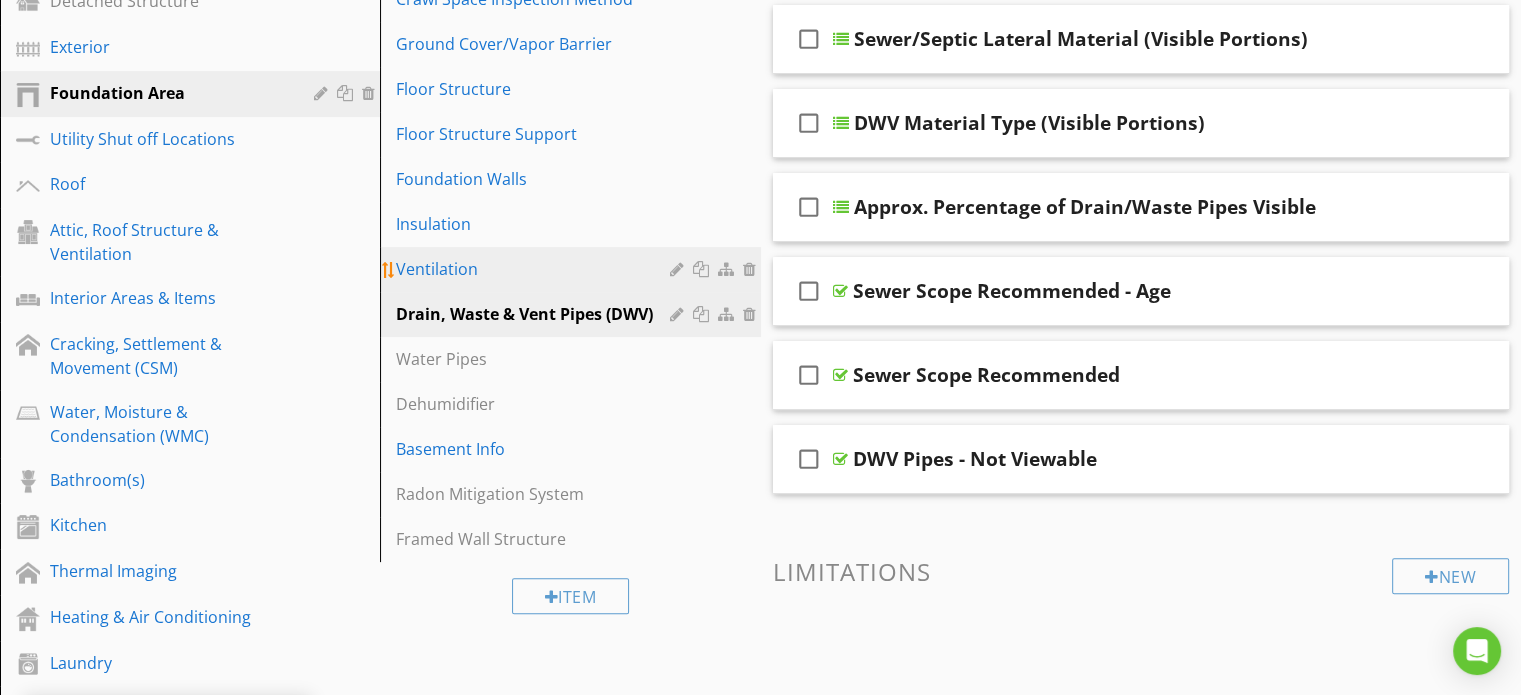 click on "Ventilation" at bounding box center (535, 269) 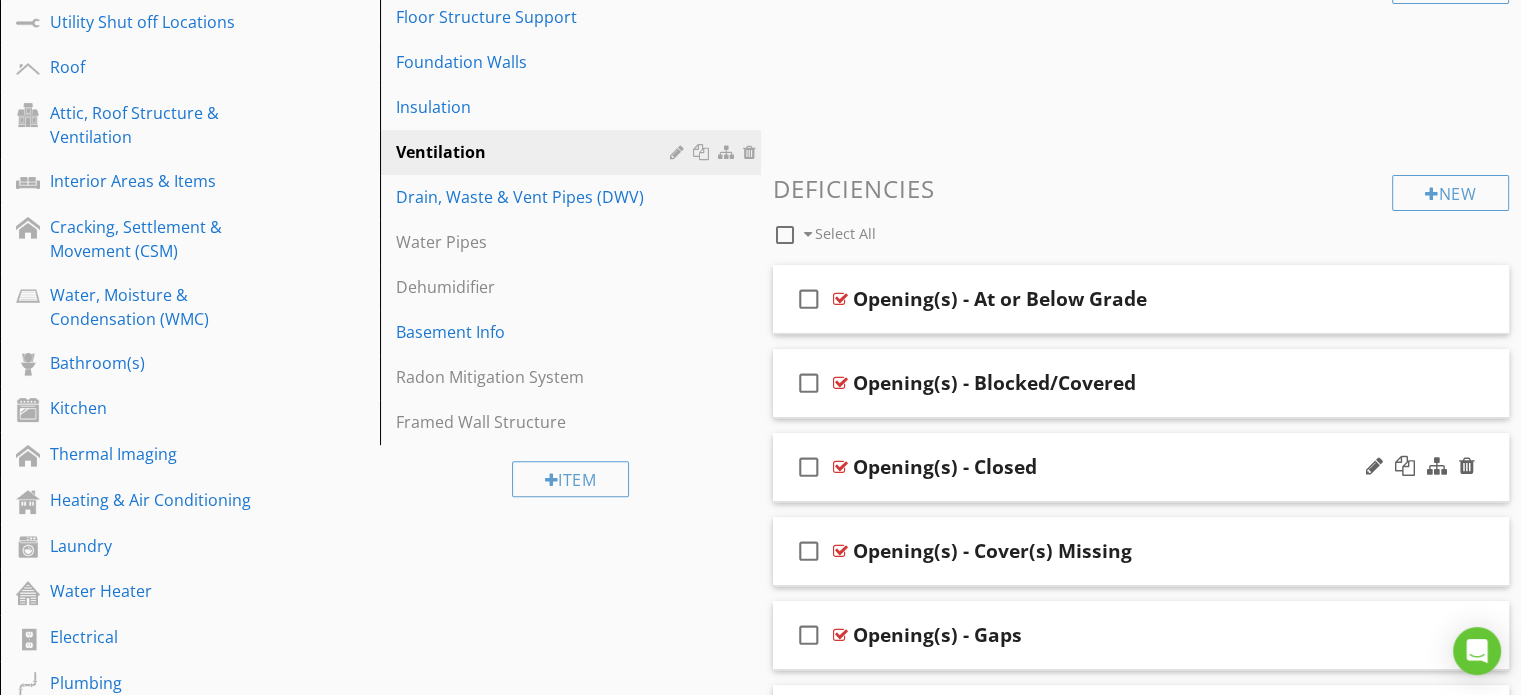 scroll, scrollTop: 531, scrollLeft: 0, axis: vertical 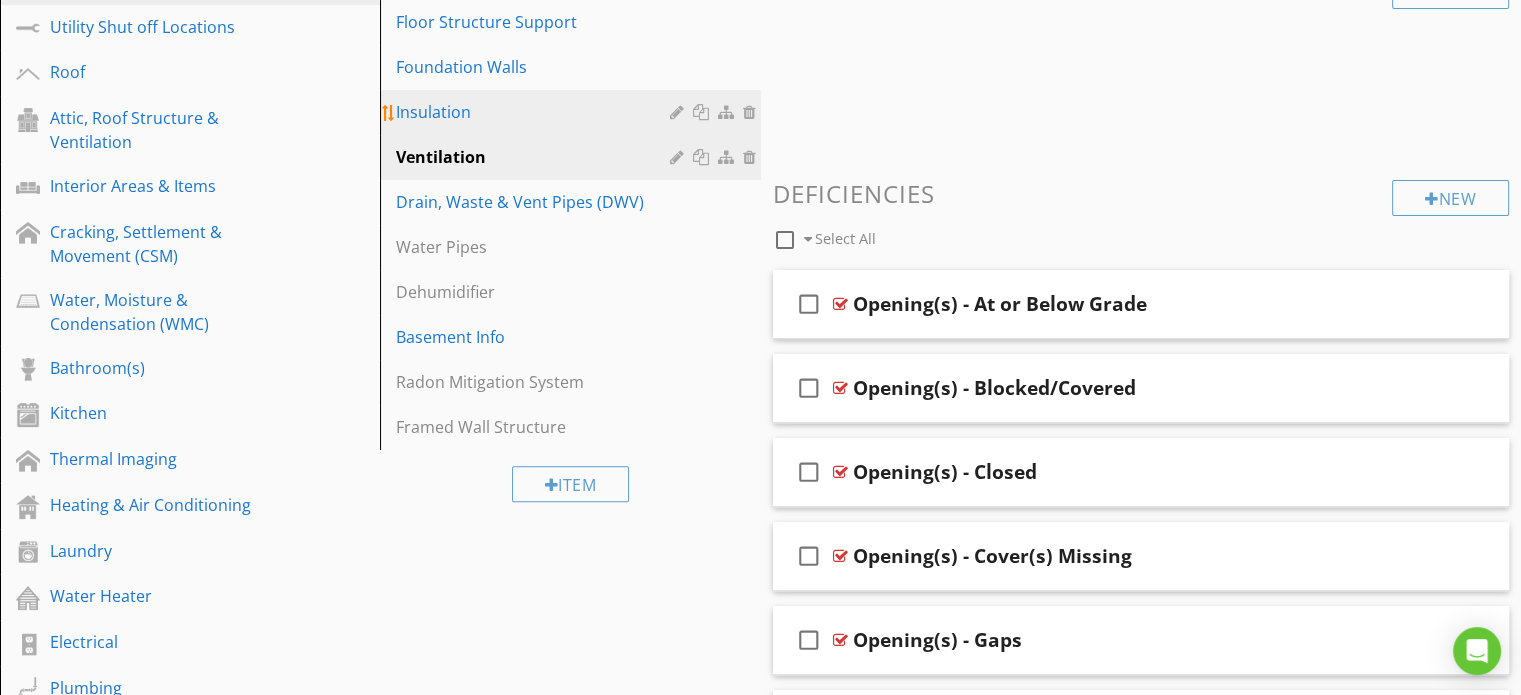 click on "Insulation" at bounding box center (535, 112) 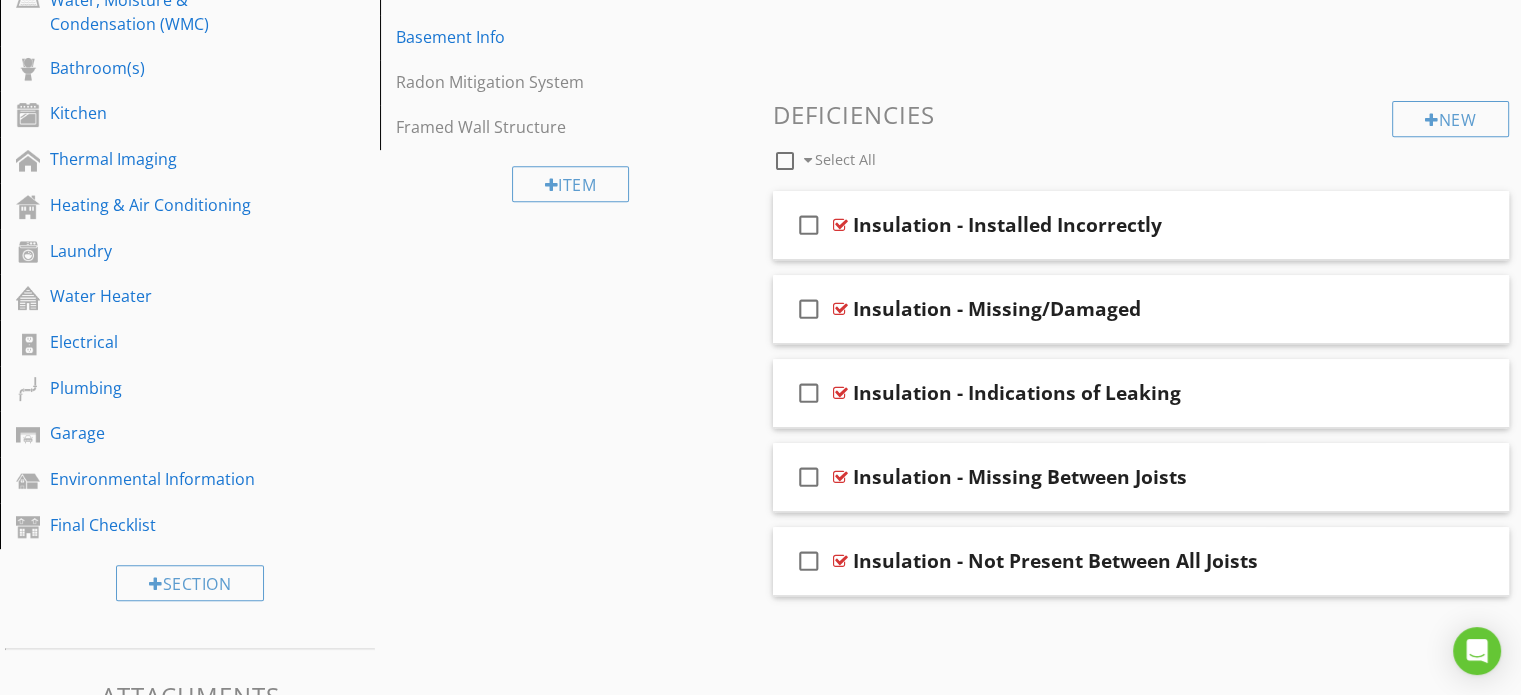 scroll, scrollTop: 731, scrollLeft: 0, axis: vertical 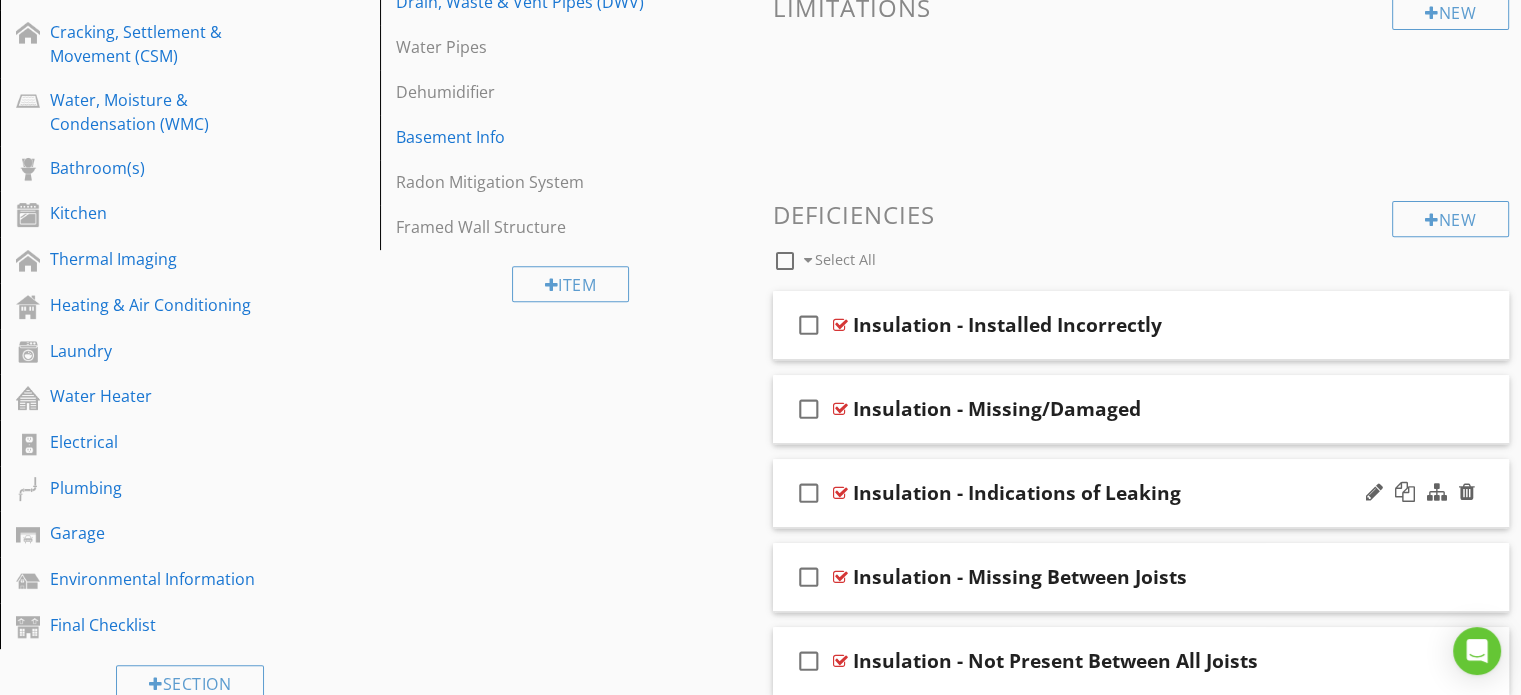 type 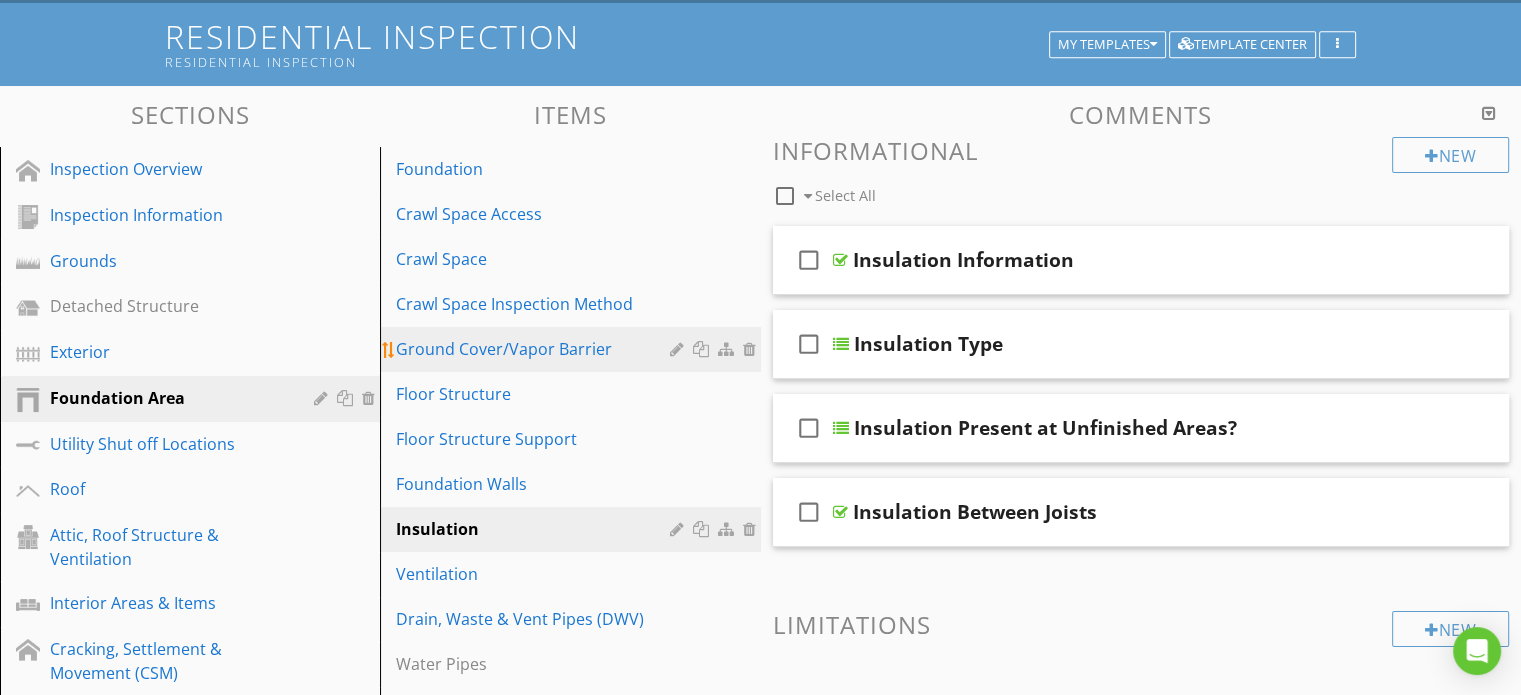 scroll, scrollTop: 0, scrollLeft: 0, axis: both 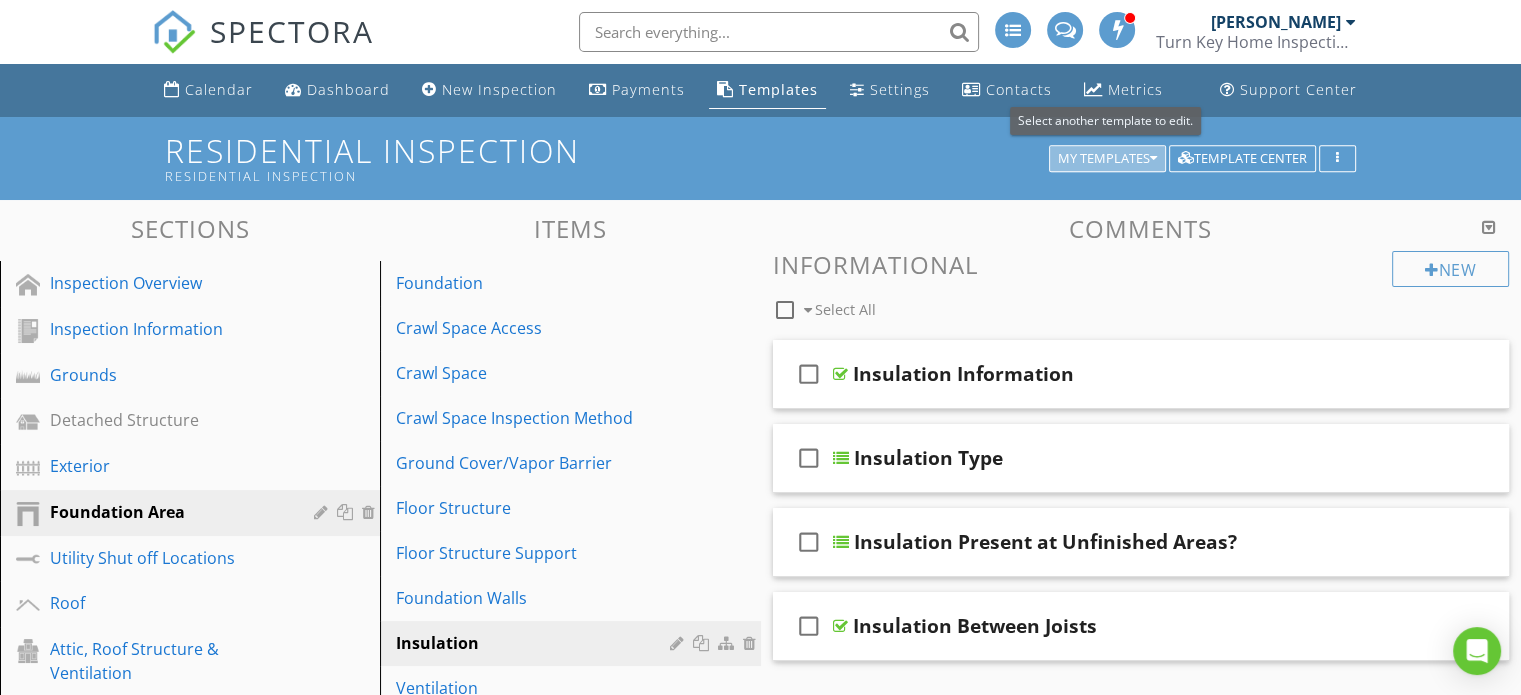 click at bounding box center [1153, 159] 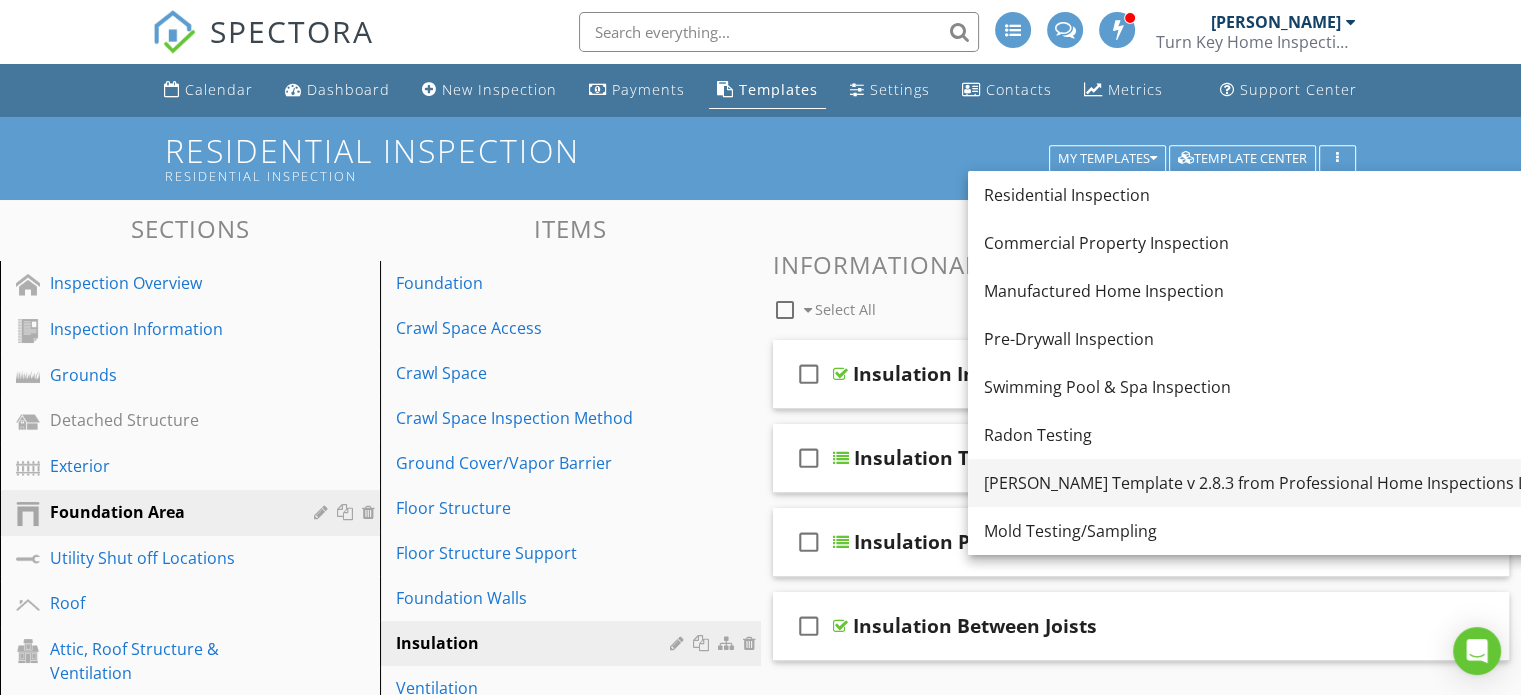 click on "[PERSON_NAME] Template v 2.8.3 from Professional Home Inspections LLC" at bounding box center [1264, 483] 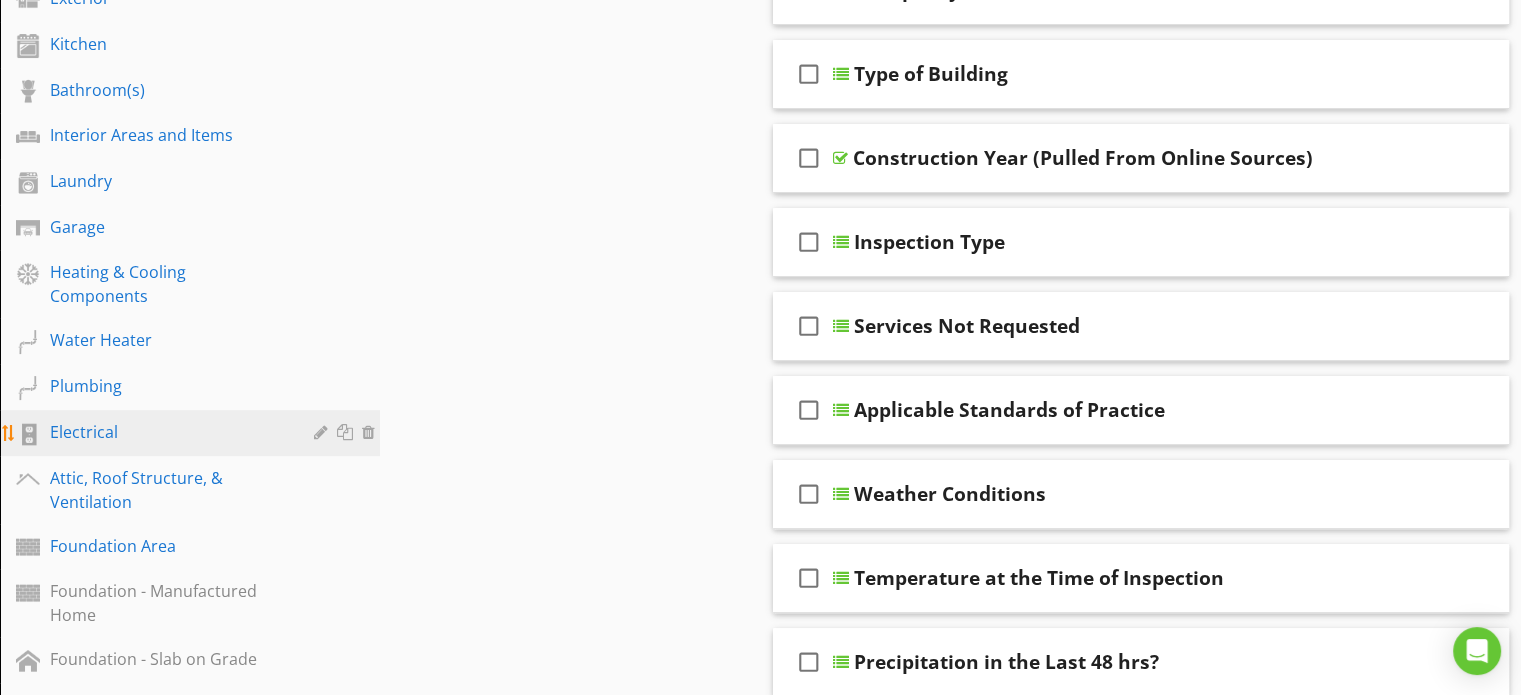 scroll, scrollTop: 500, scrollLeft: 0, axis: vertical 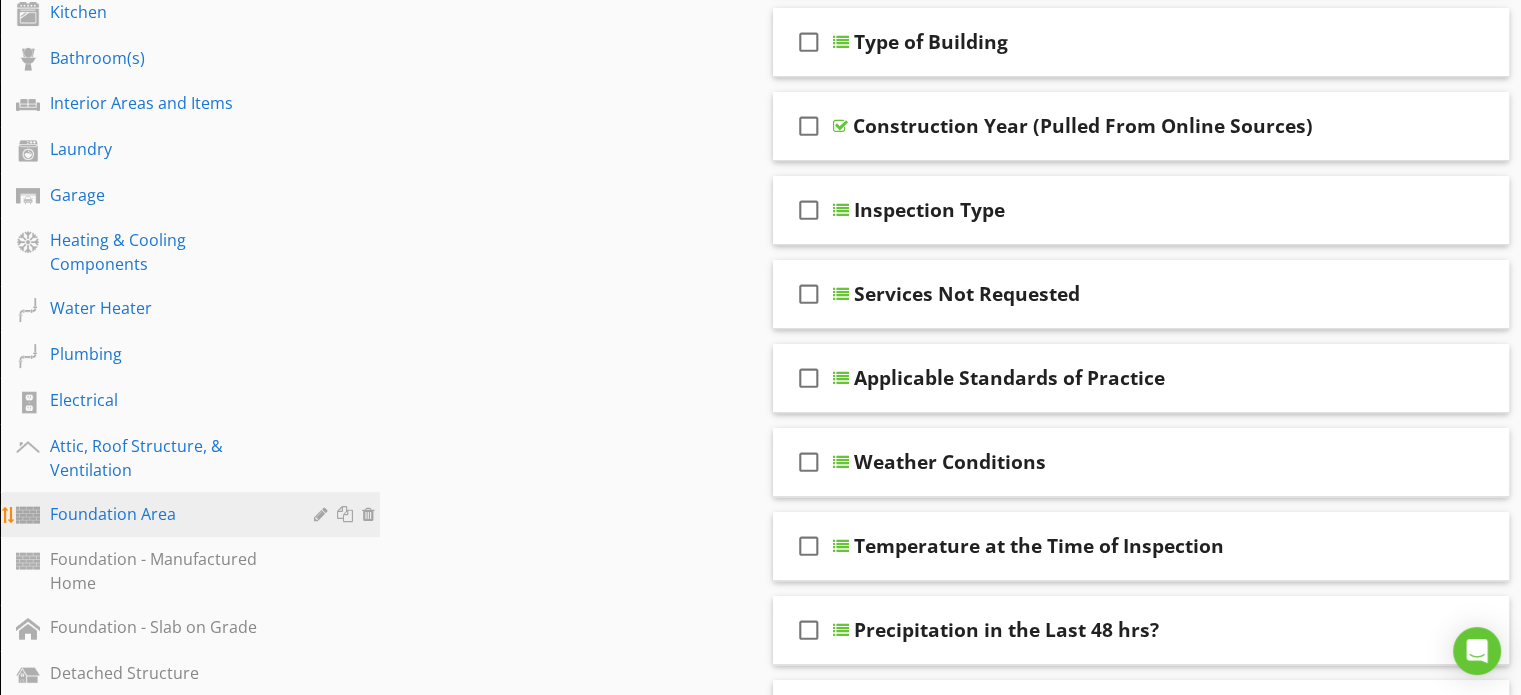 click on "Foundation Area" at bounding box center (167, 514) 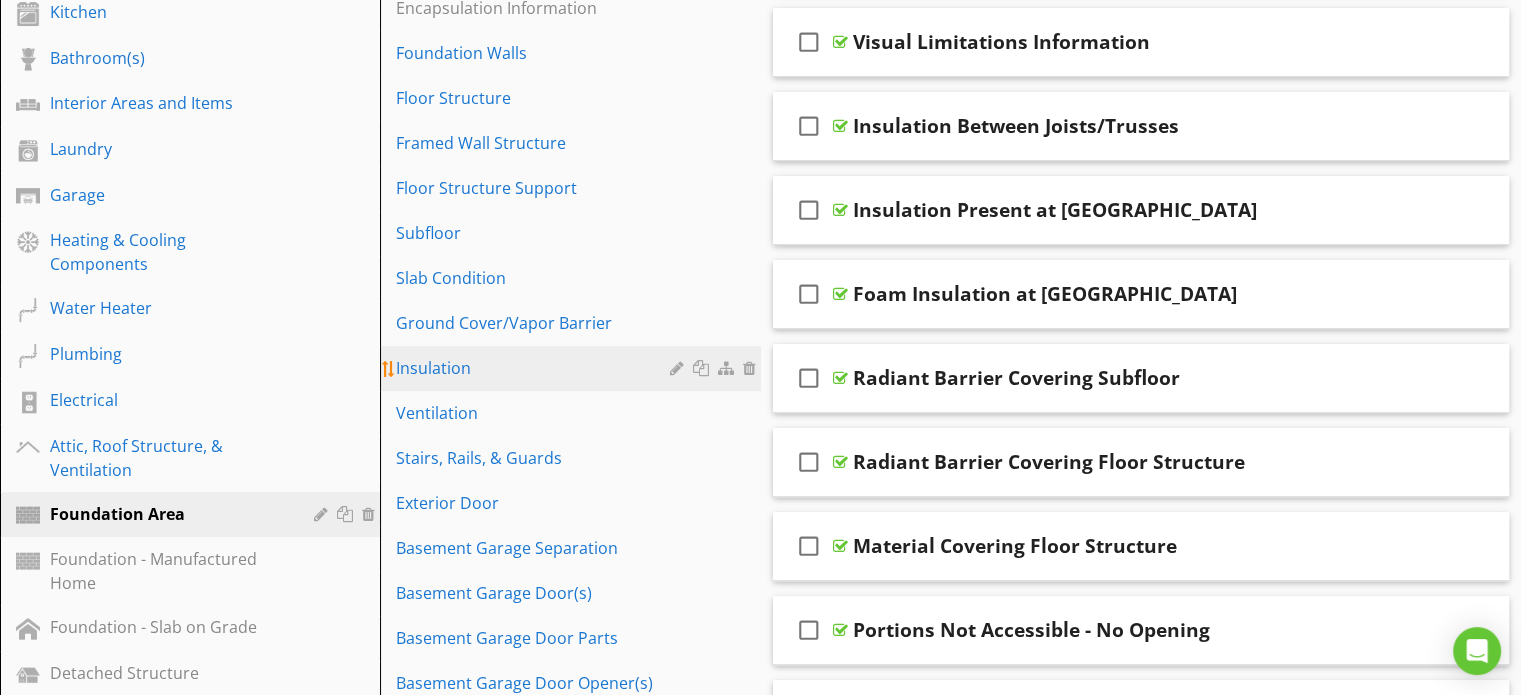 click on "Insulation" at bounding box center (535, 368) 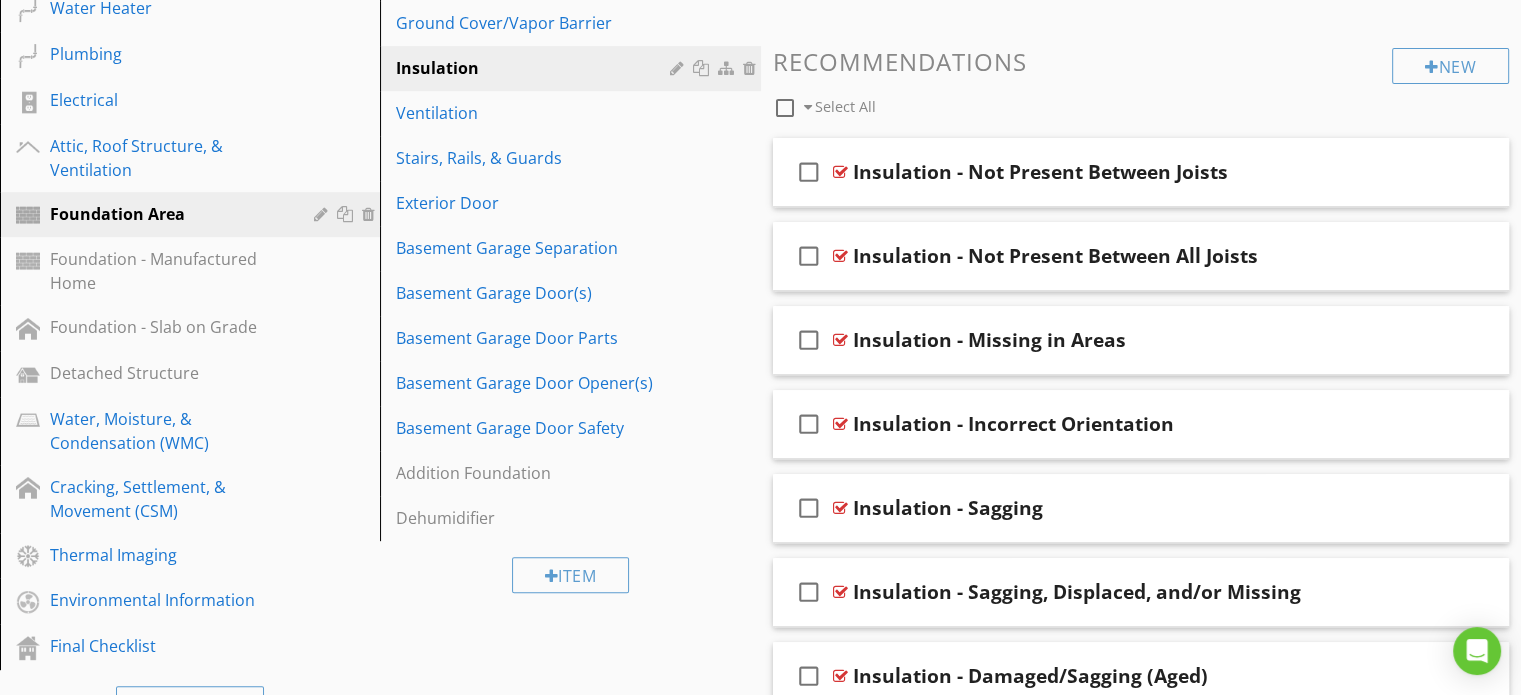 scroll, scrollTop: 900, scrollLeft: 0, axis: vertical 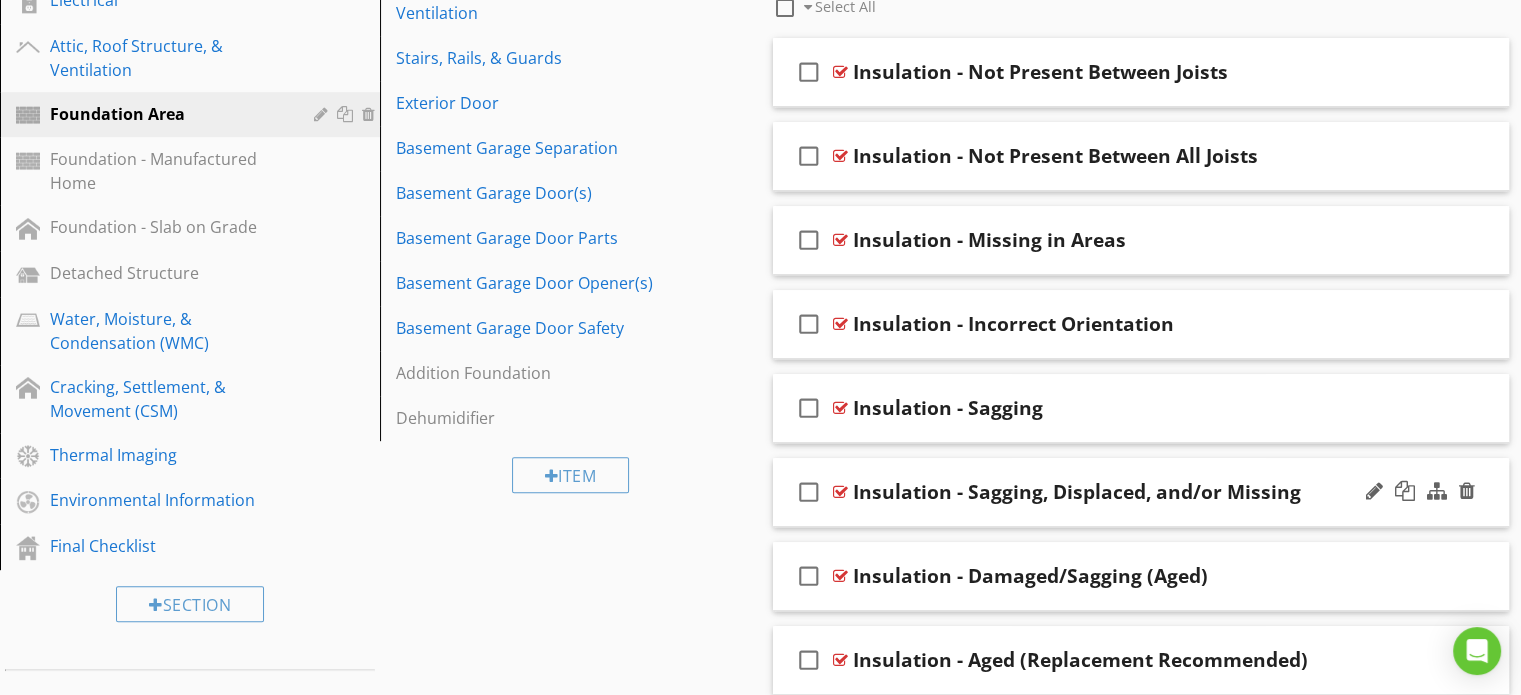click on "check_box_outline_blank" at bounding box center [809, 492] 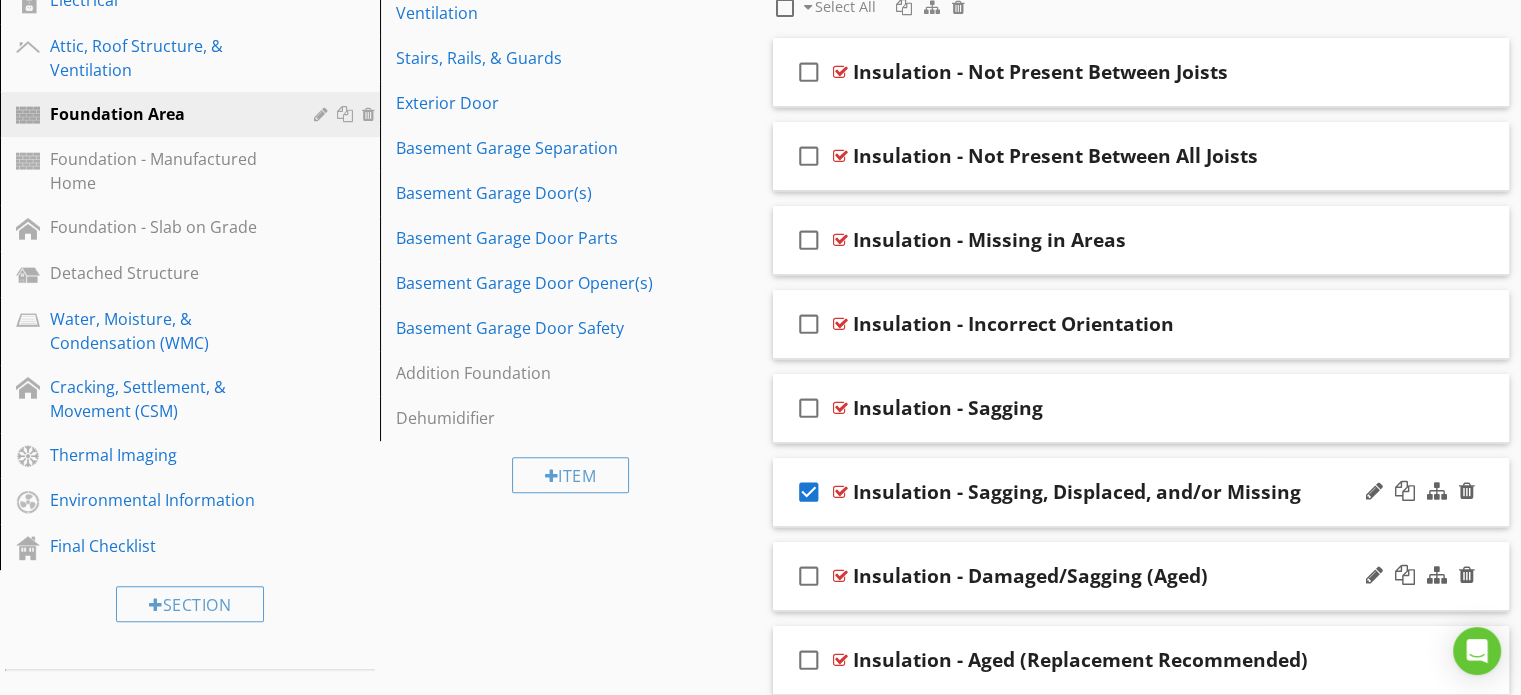 click on "check_box_outline_blank" at bounding box center (809, 576) 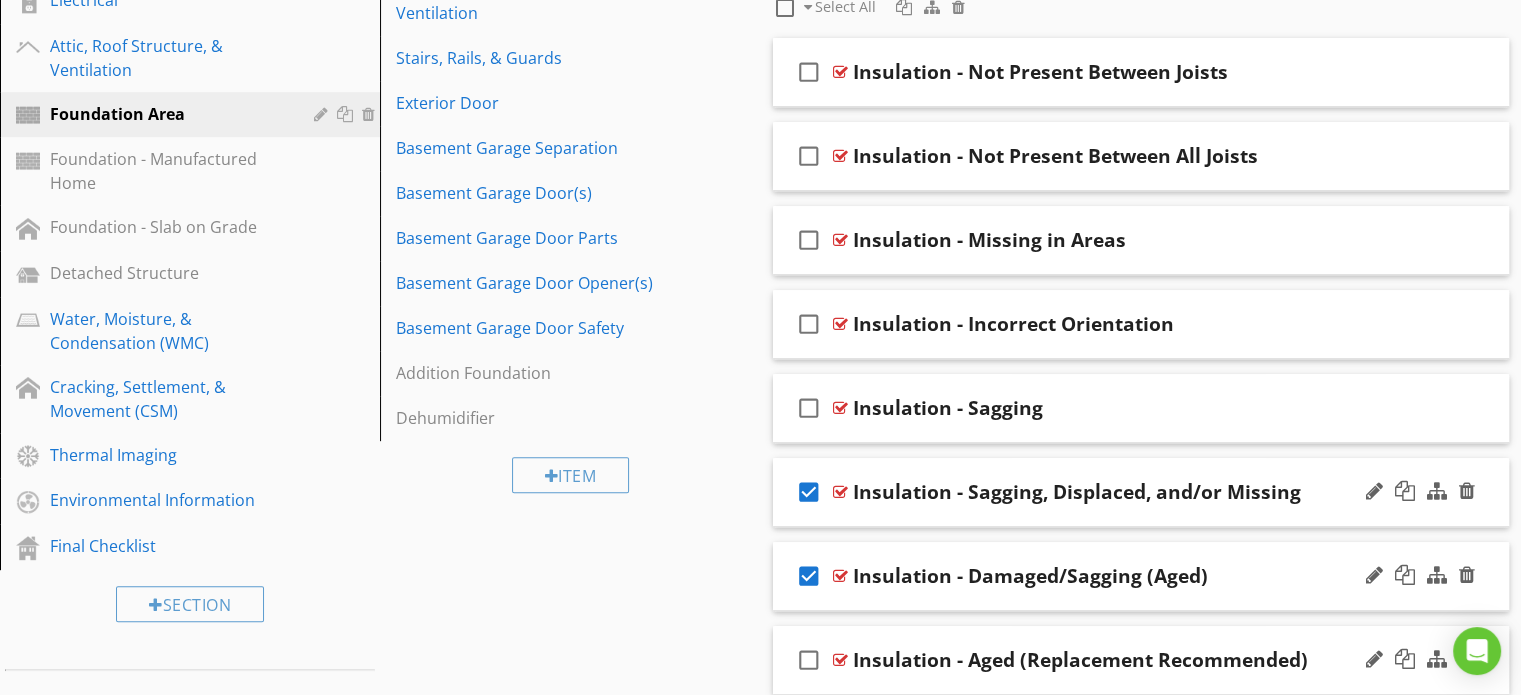 click on "check_box_outline_blank" at bounding box center (809, 660) 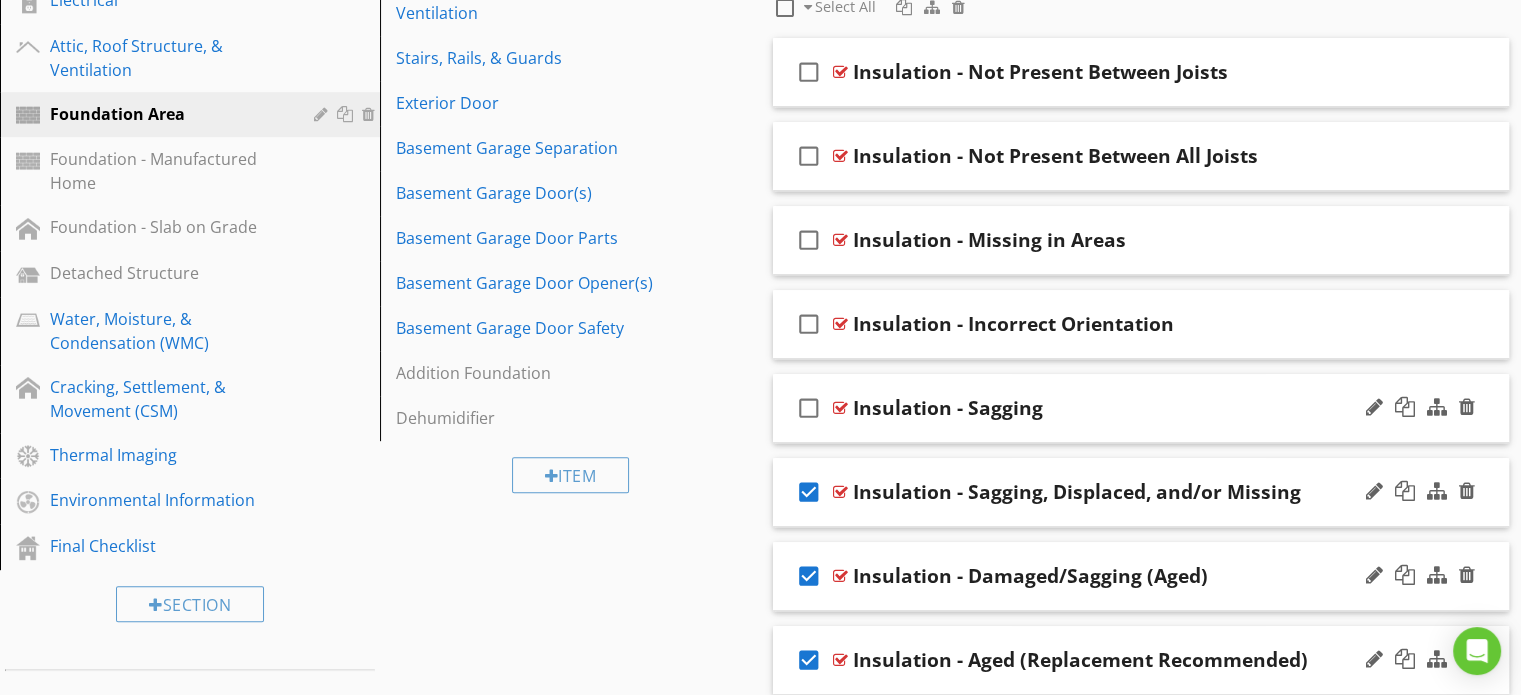 click on "check_box_outline_blank" at bounding box center (809, 408) 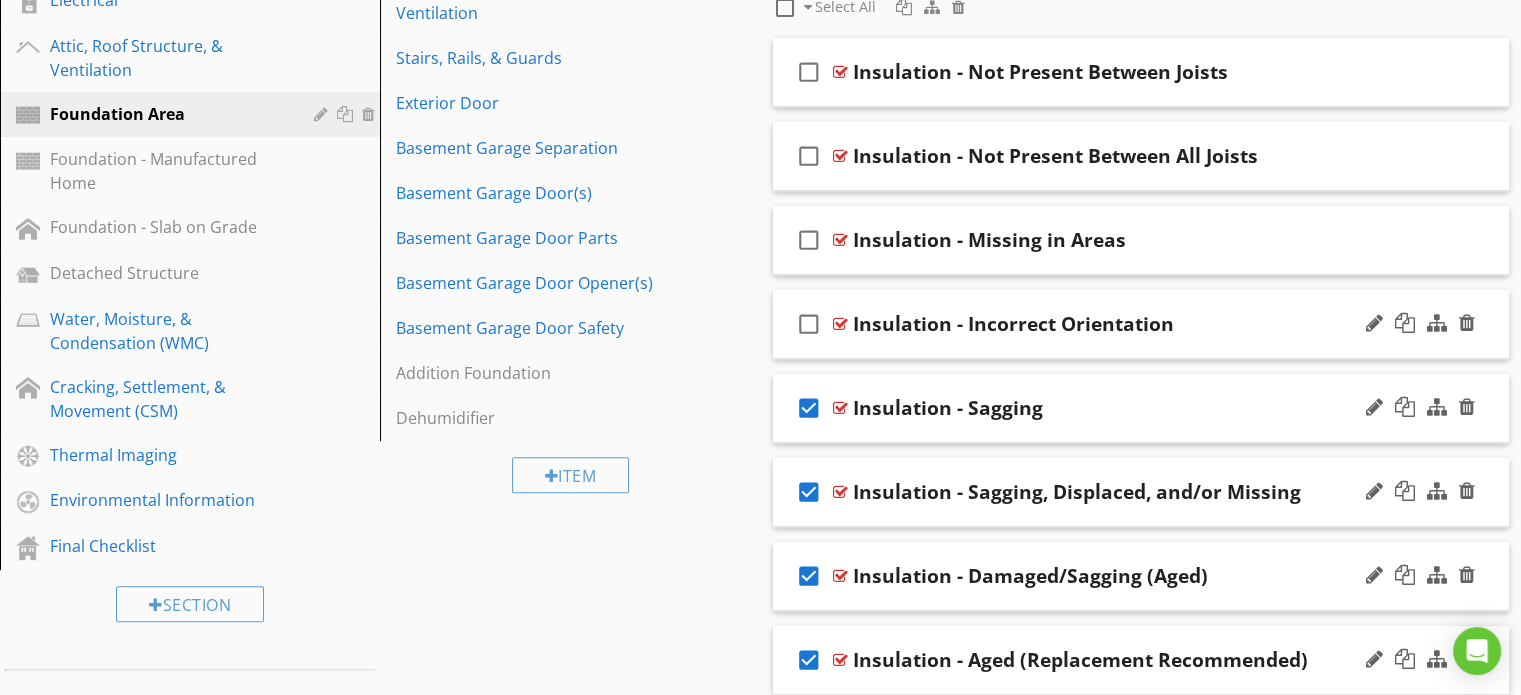 click on "check_box_outline_blank" at bounding box center [809, 324] 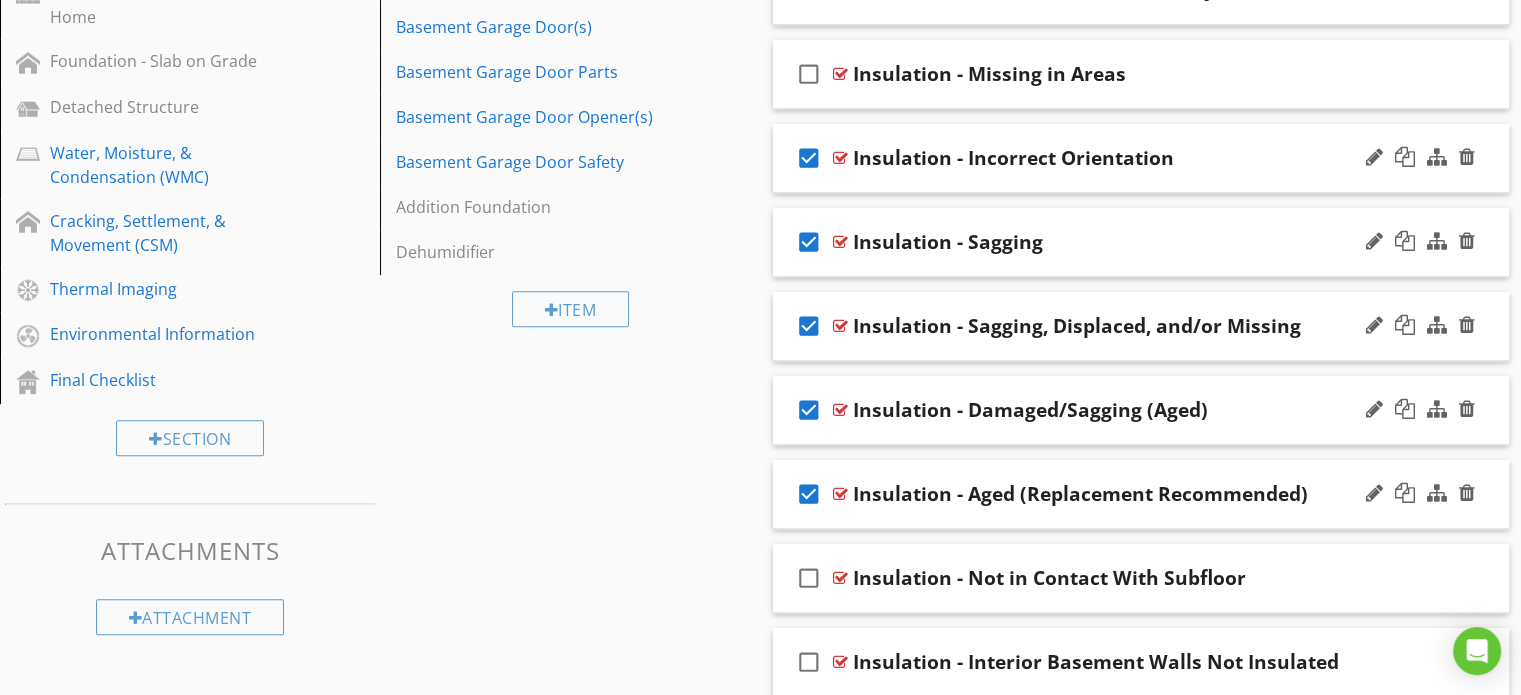scroll, scrollTop: 1100, scrollLeft: 0, axis: vertical 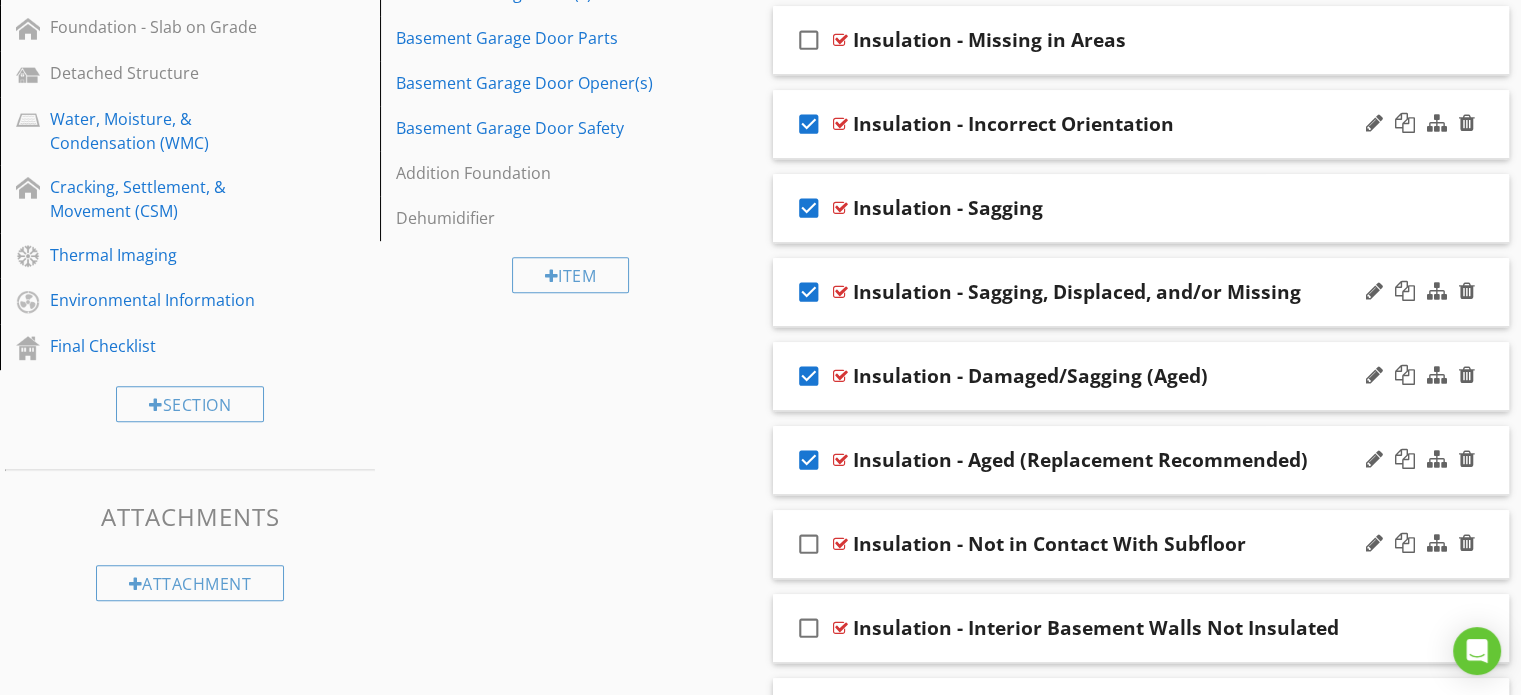click on "check_box_outline_blank" at bounding box center [809, 544] 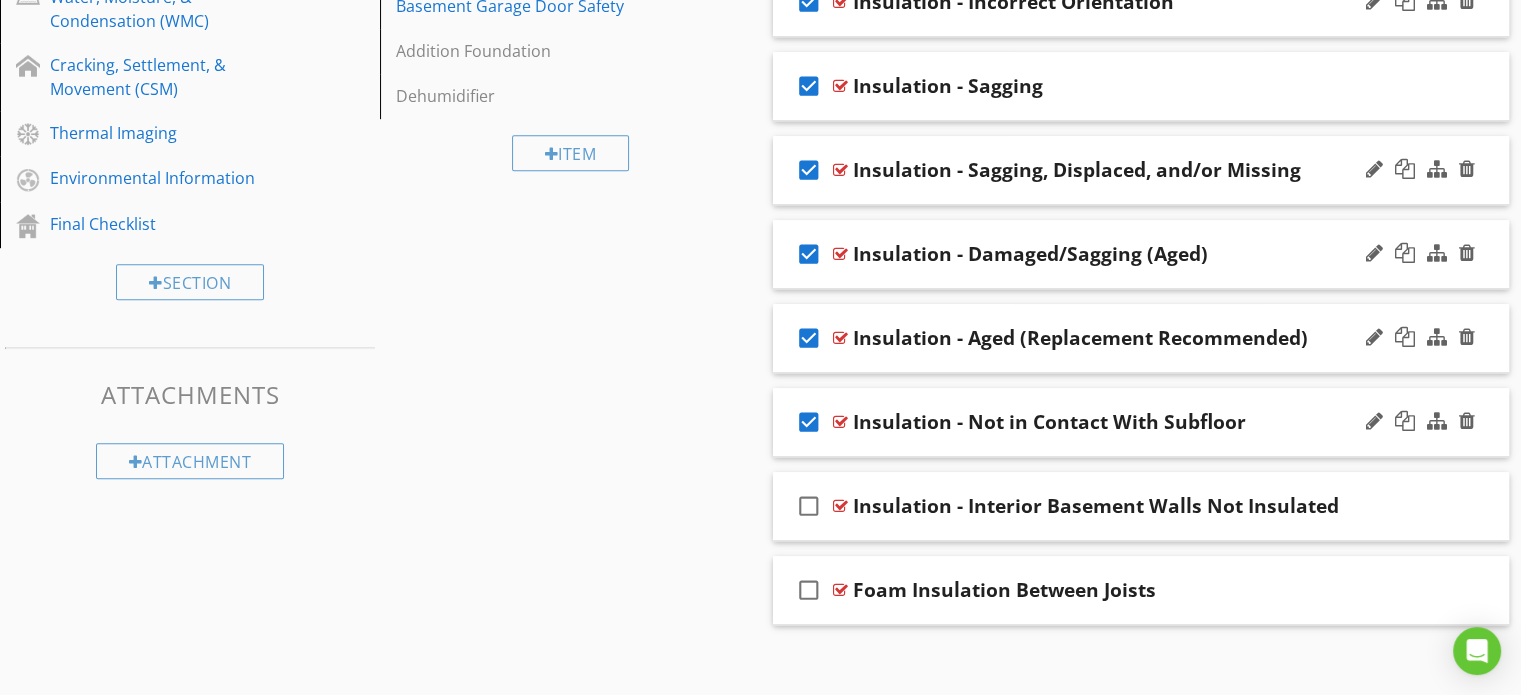 scroll, scrollTop: 1232, scrollLeft: 0, axis: vertical 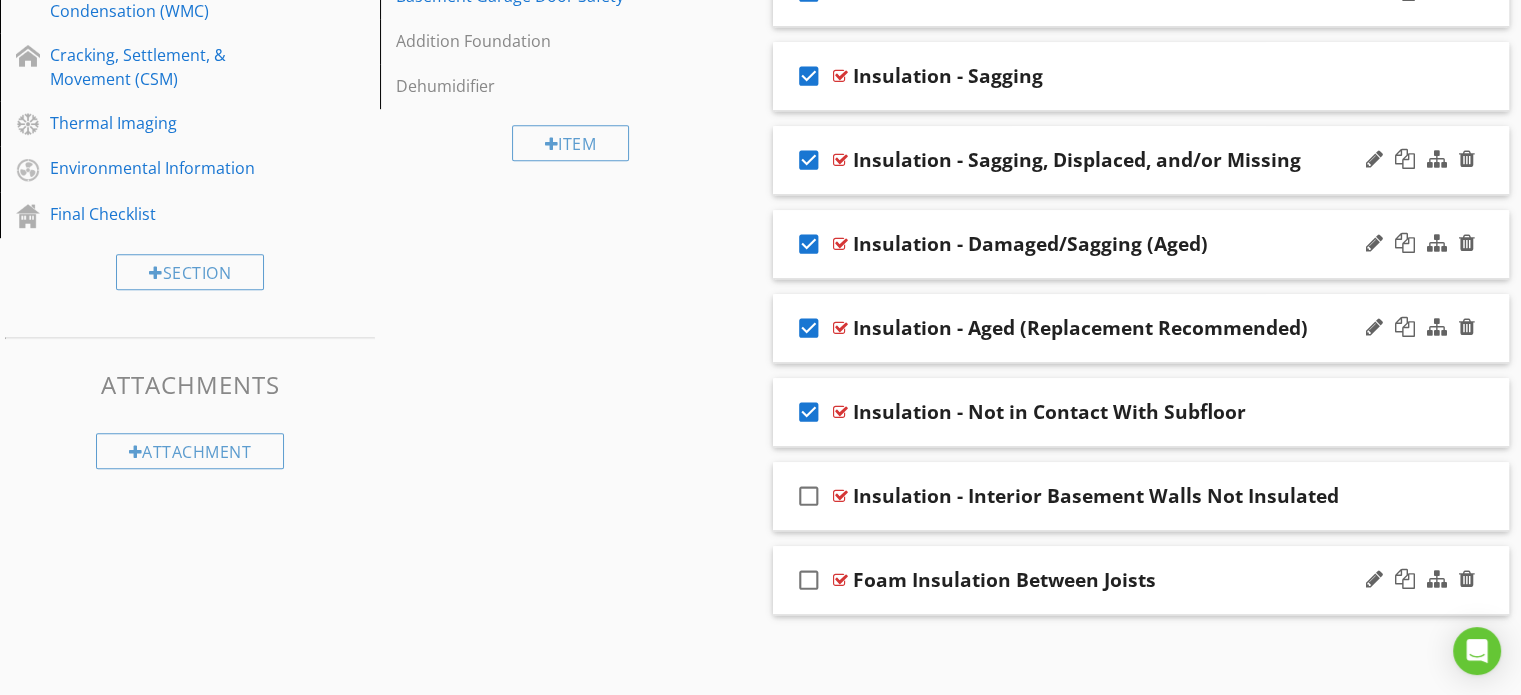 click on "check_box_outline_blank" at bounding box center [809, 580] 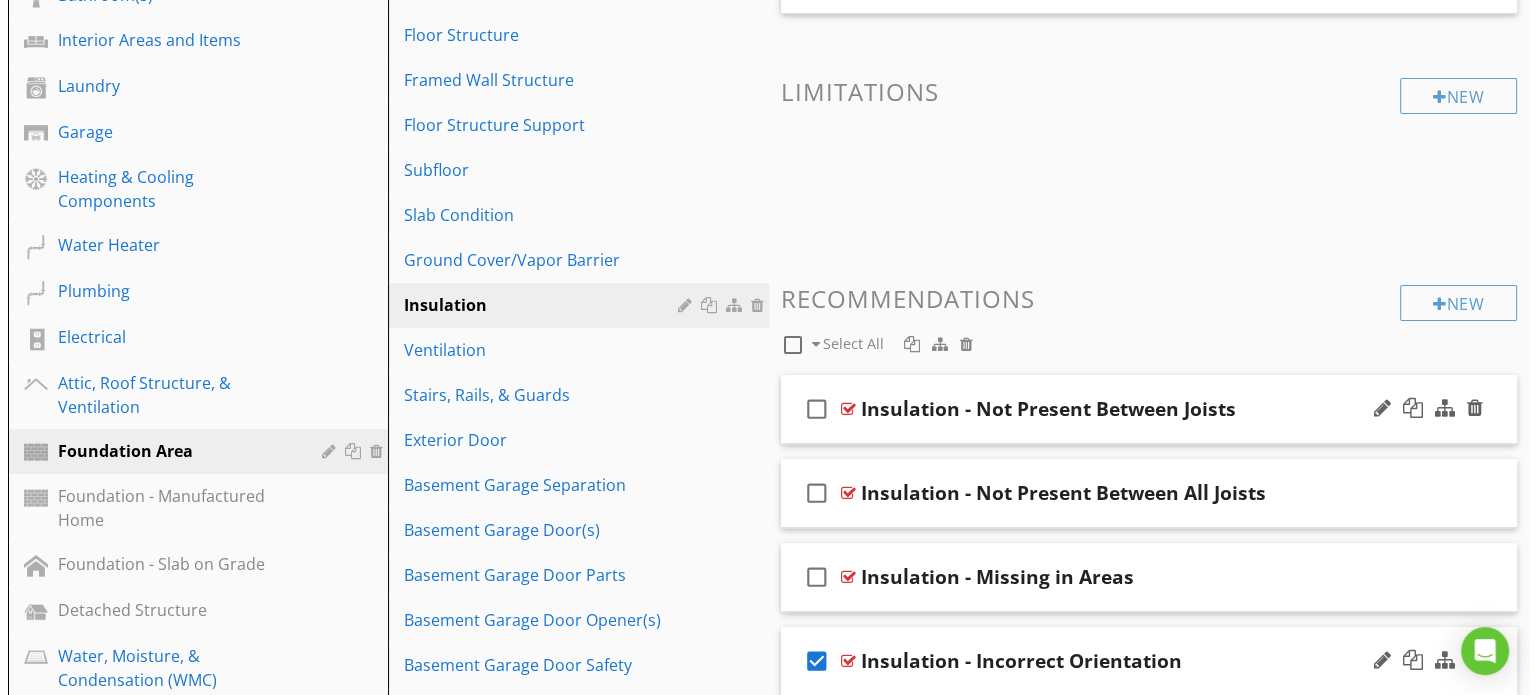 scroll, scrollTop: 532, scrollLeft: 0, axis: vertical 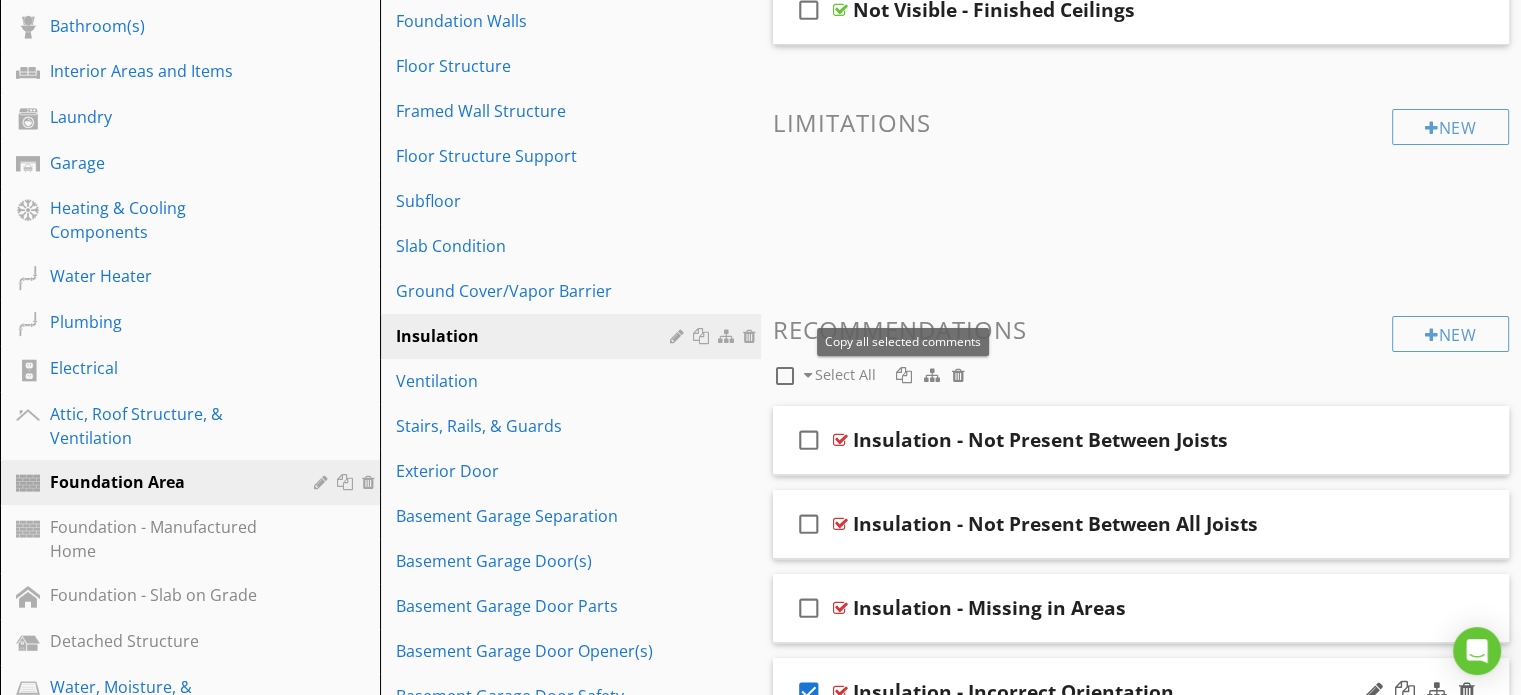 click at bounding box center [904, 375] 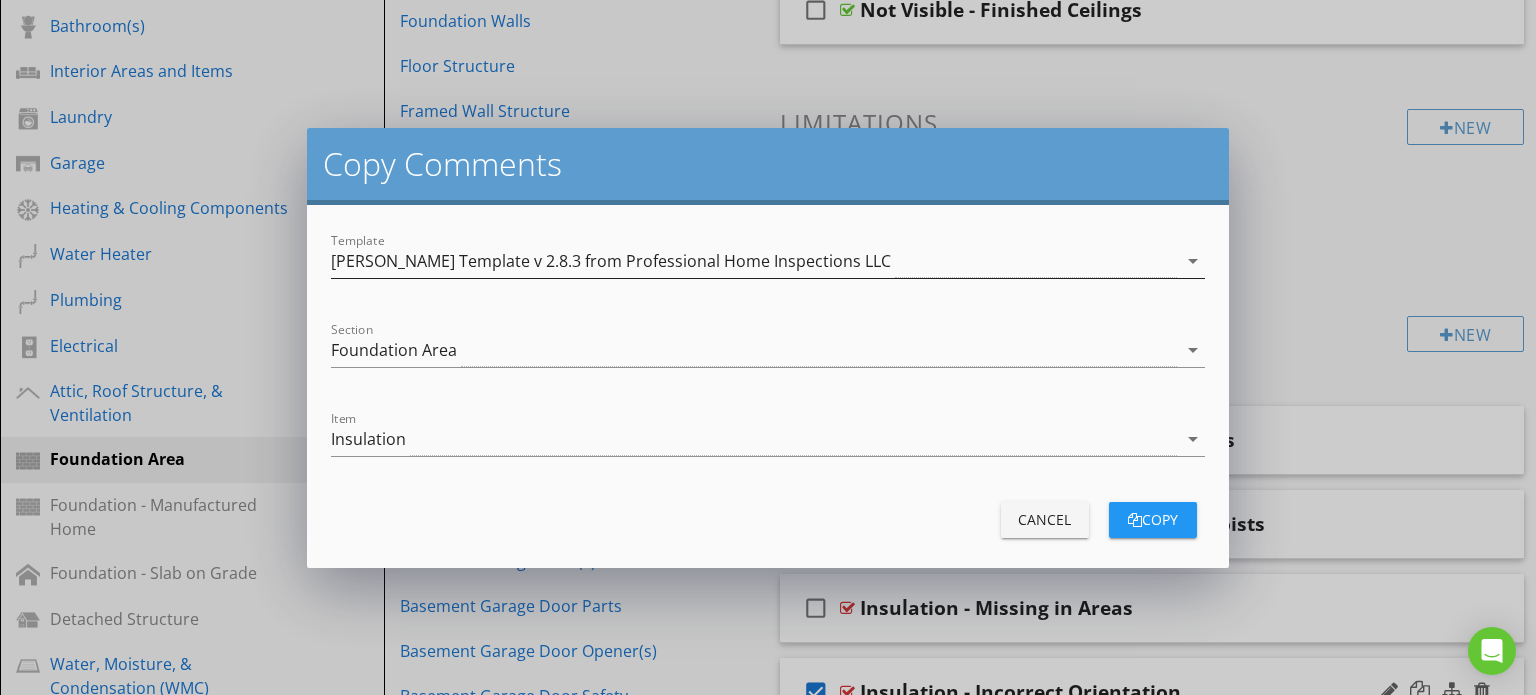 click on "arrow_drop_down" at bounding box center (1193, 261) 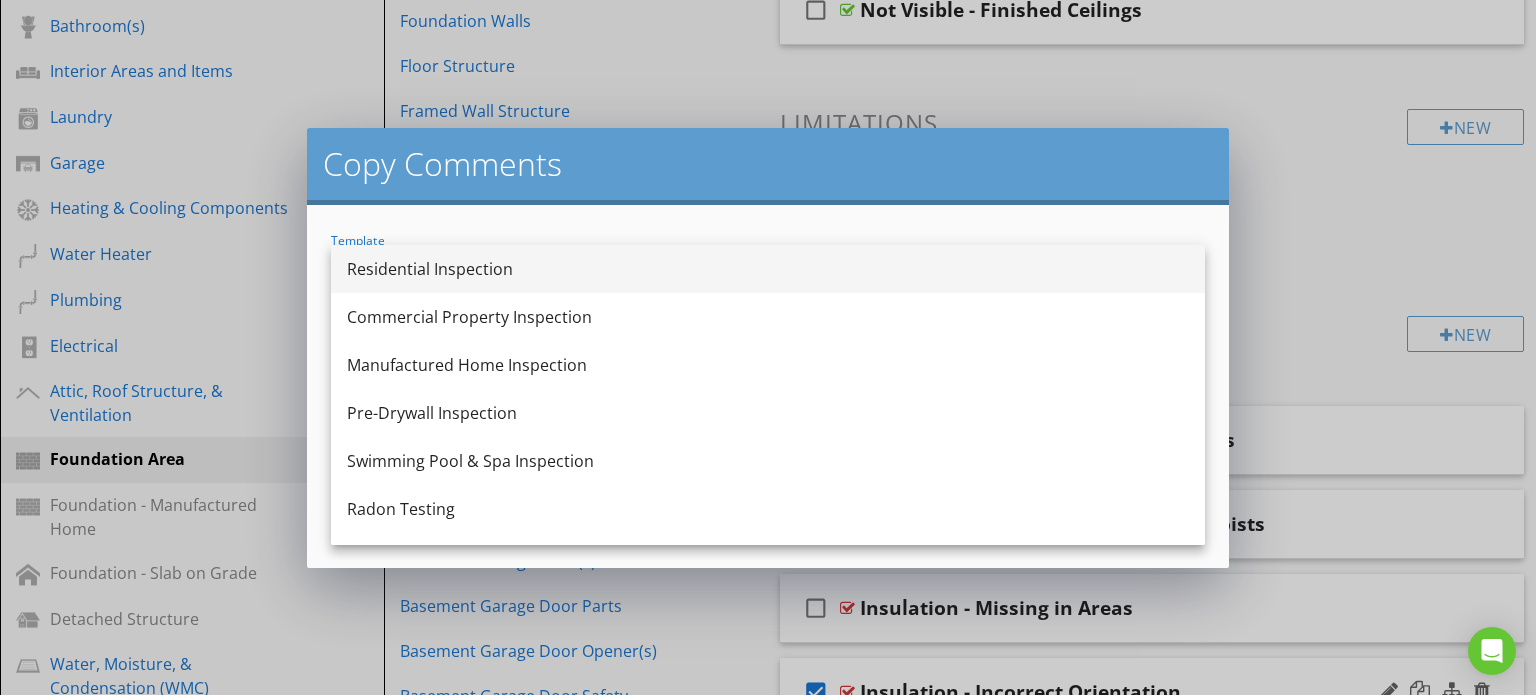 click on "Residential Inspection" at bounding box center [768, 269] 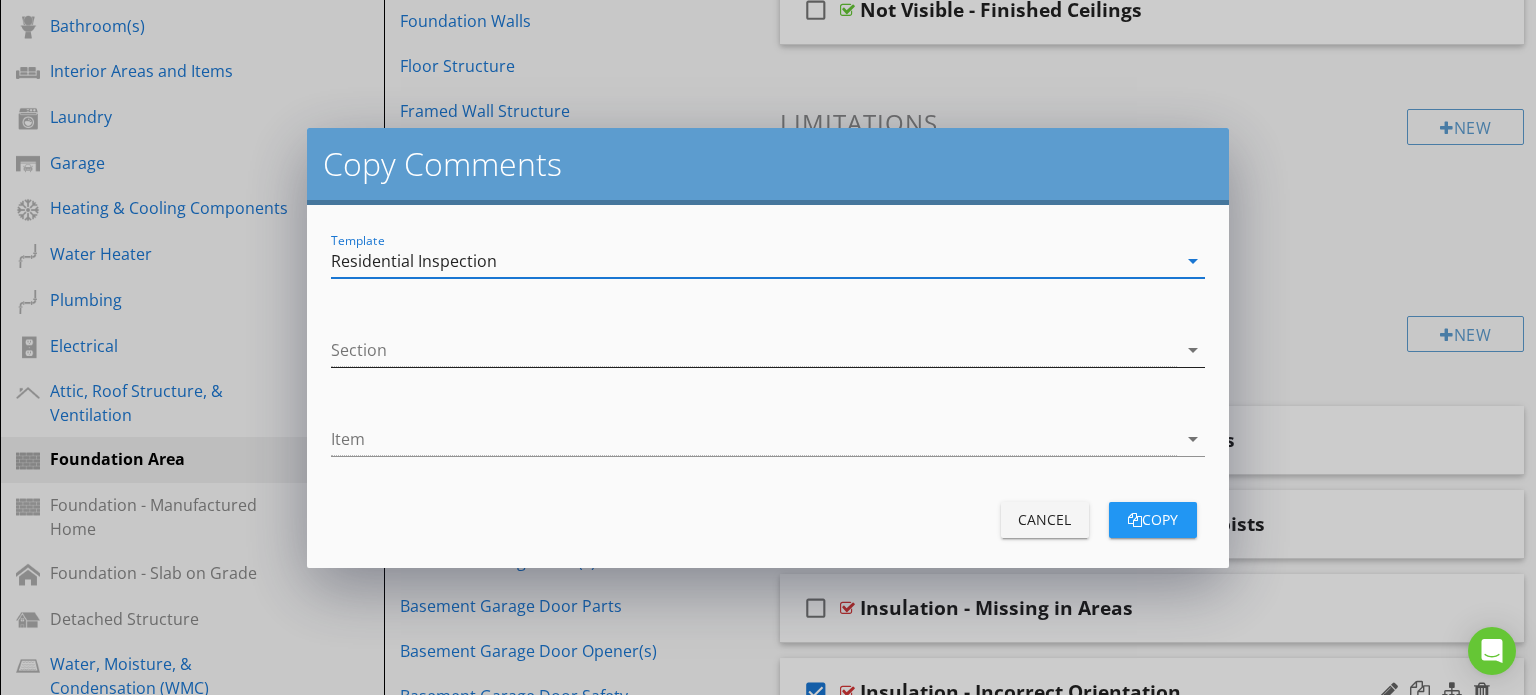 click at bounding box center [754, 350] 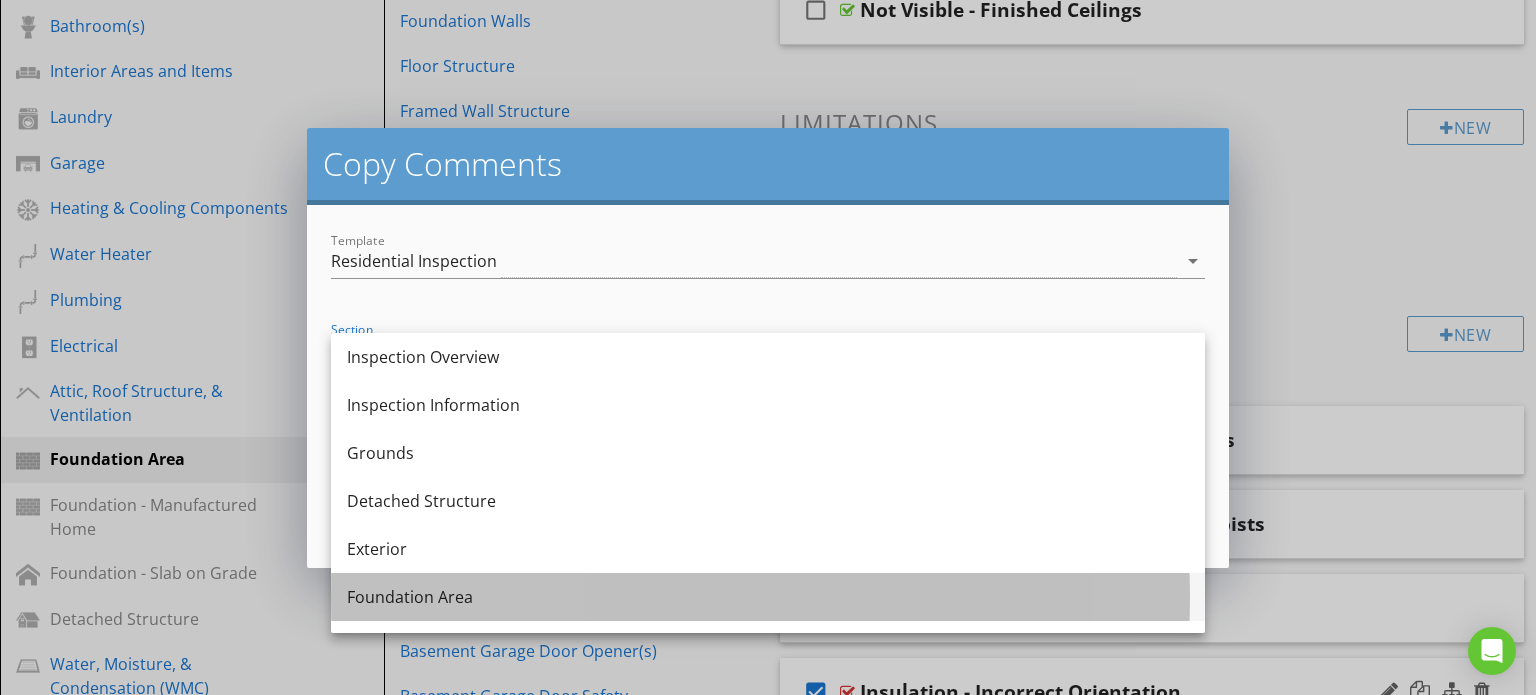 click on "Foundation Area" at bounding box center (768, 597) 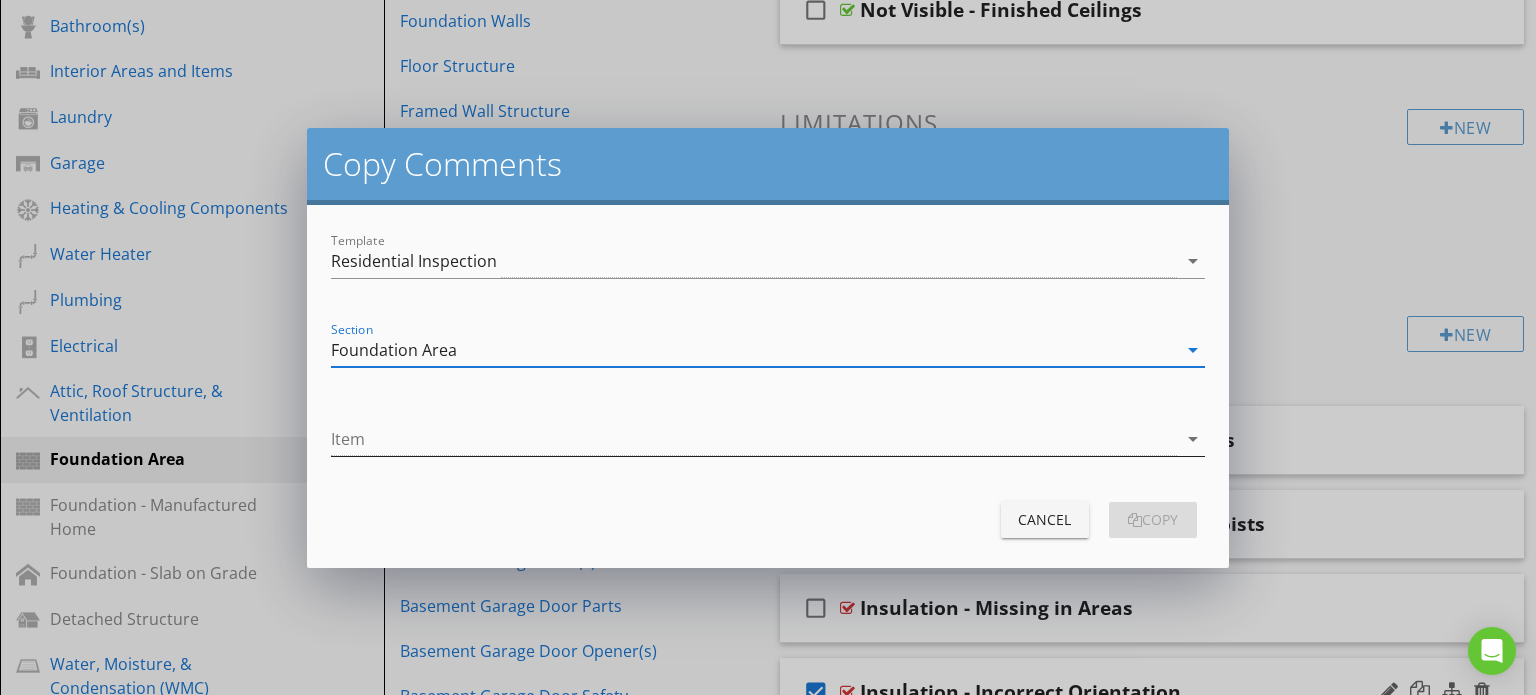 click at bounding box center [754, 439] 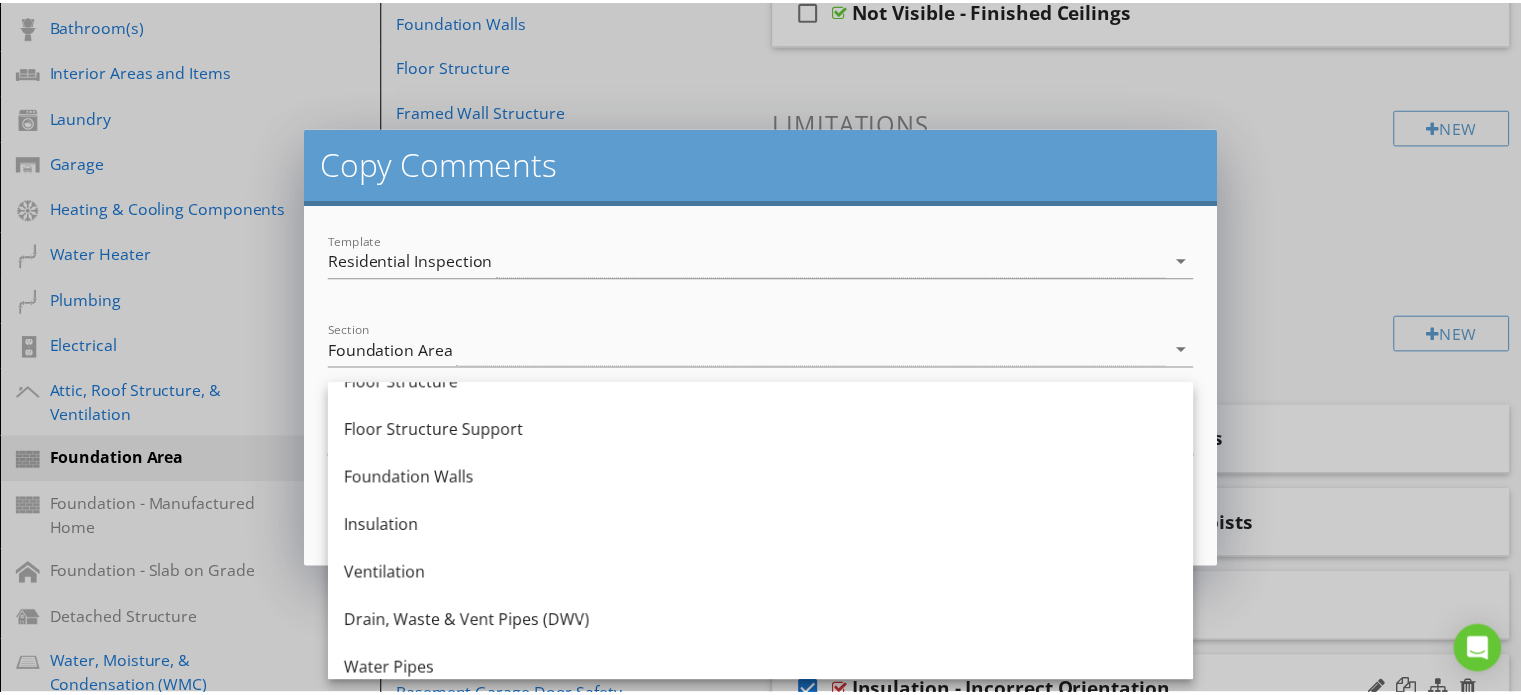 scroll, scrollTop: 300, scrollLeft: 0, axis: vertical 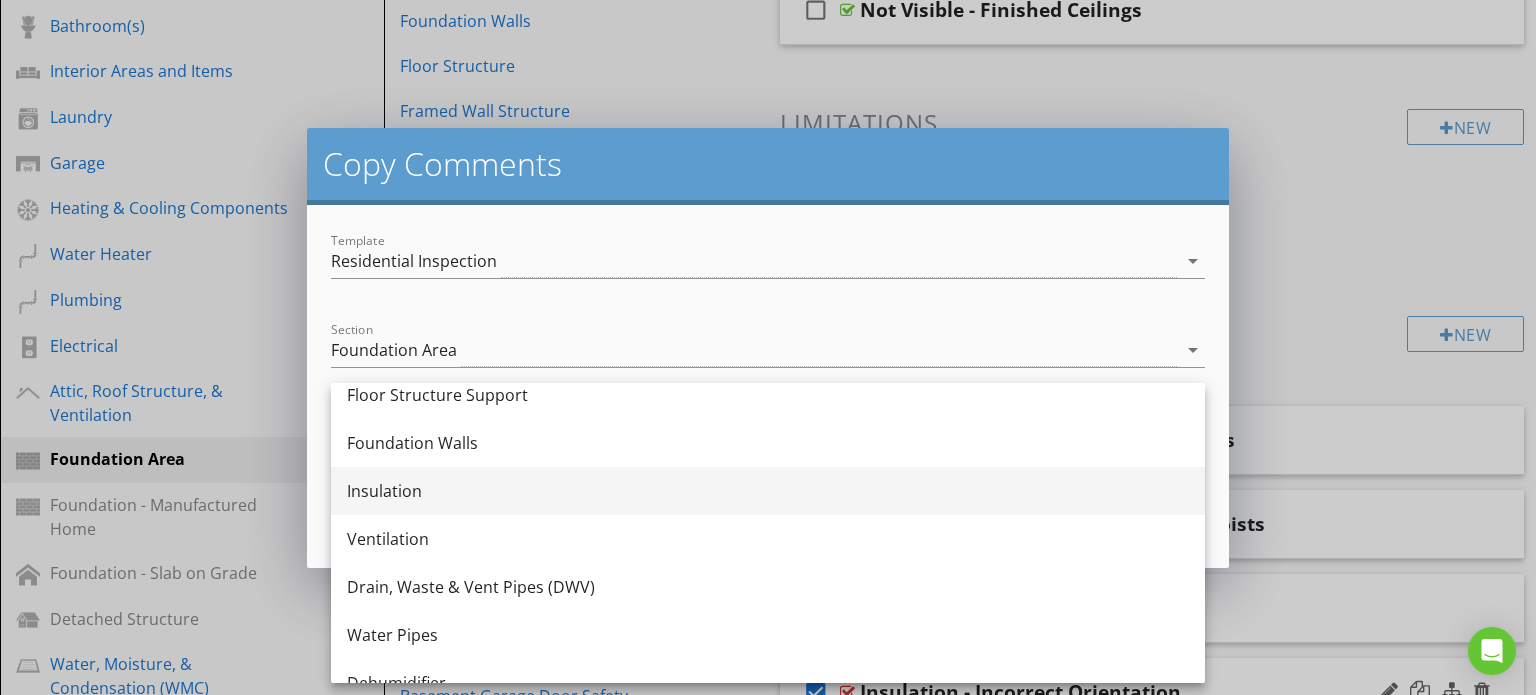 click on "Insulation" at bounding box center (768, 491) 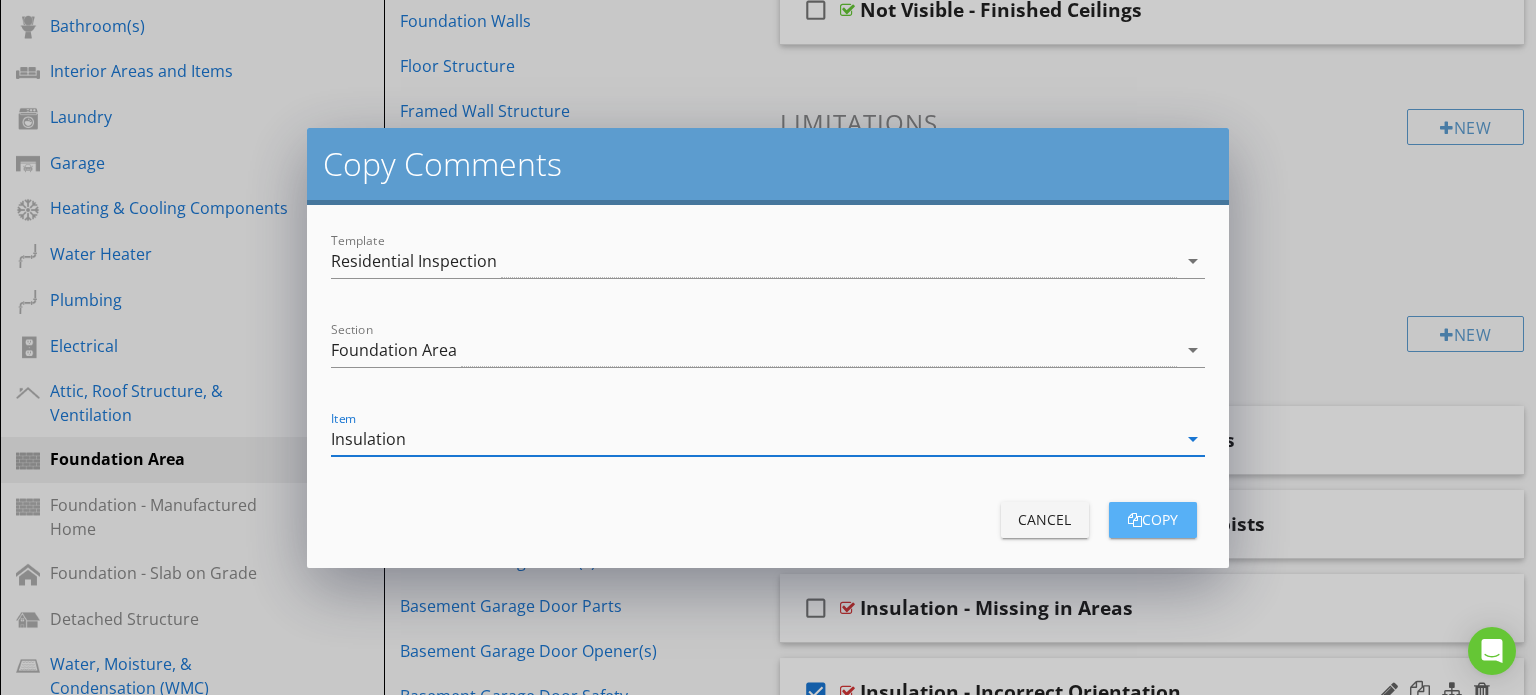 click on "copy" at bounding box center [1153, 519] 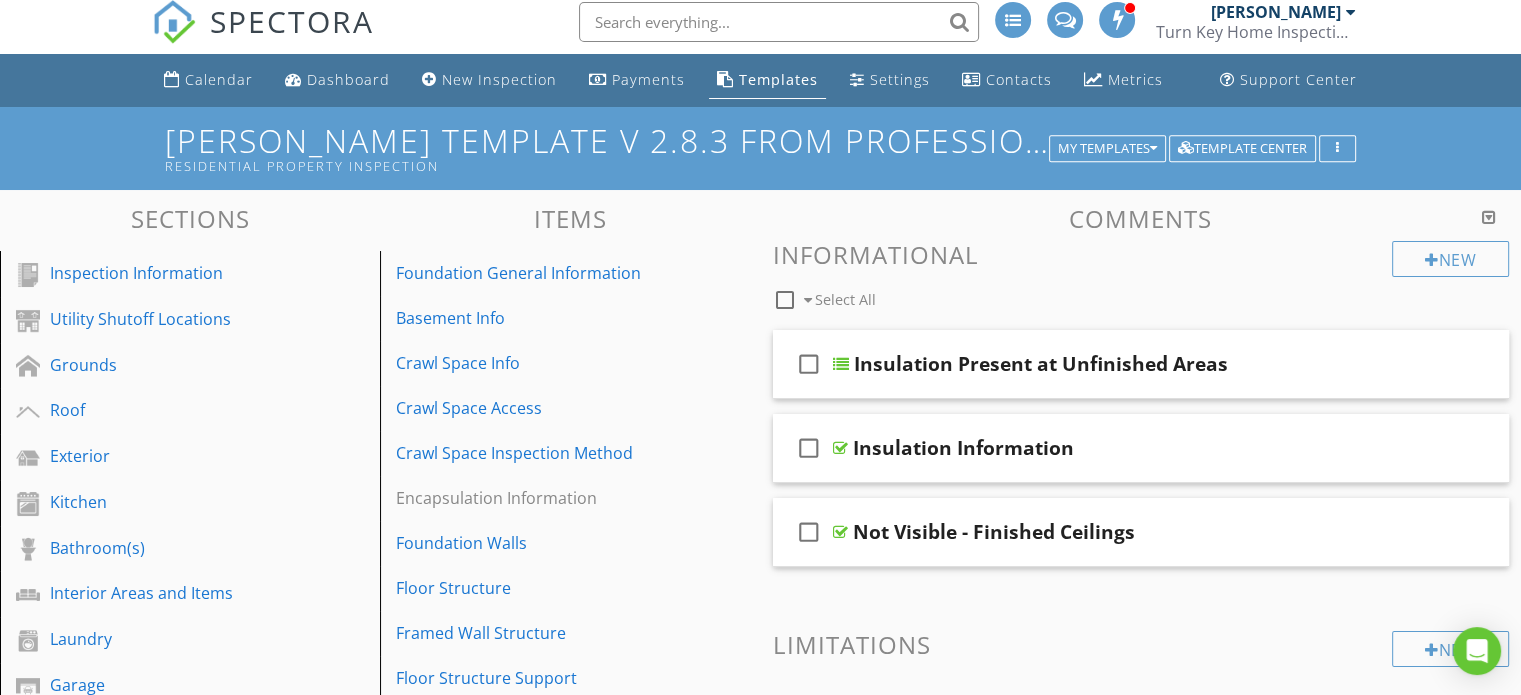 scroll, scrollTop: 0, scrollLeft: 0, axis: both 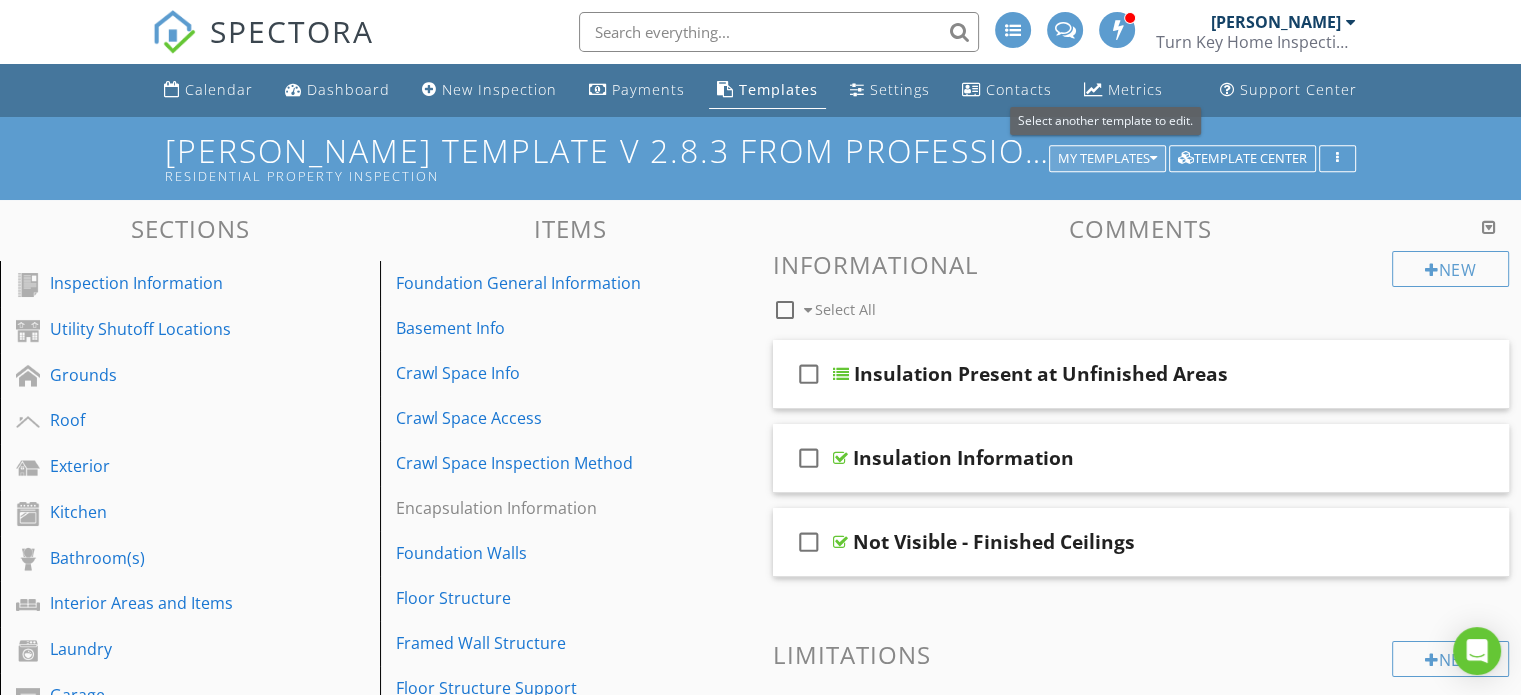 click at bounding box center (1153, 159) 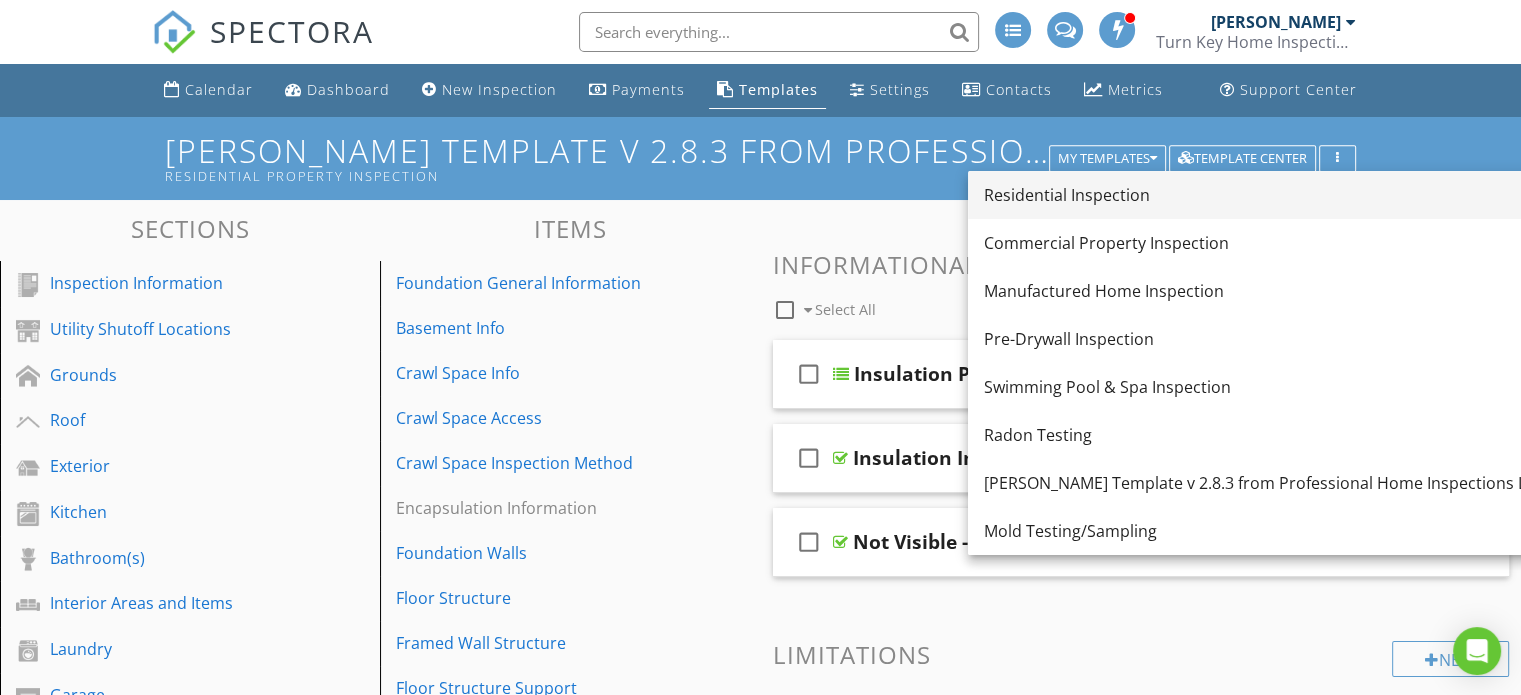 click on "Residential Inspection" at bounding box center [1264, 195] 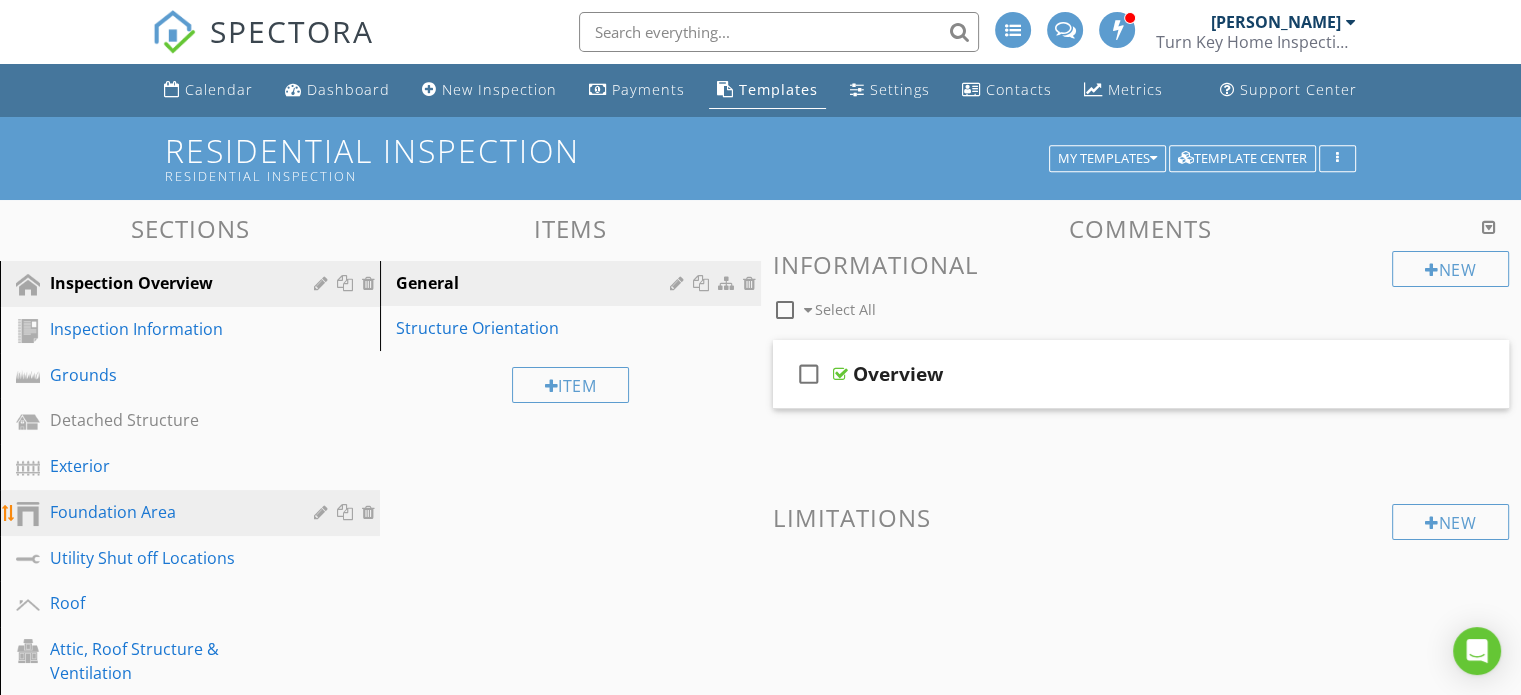 click on "Foundation Area" at bounding box center (167, 512) 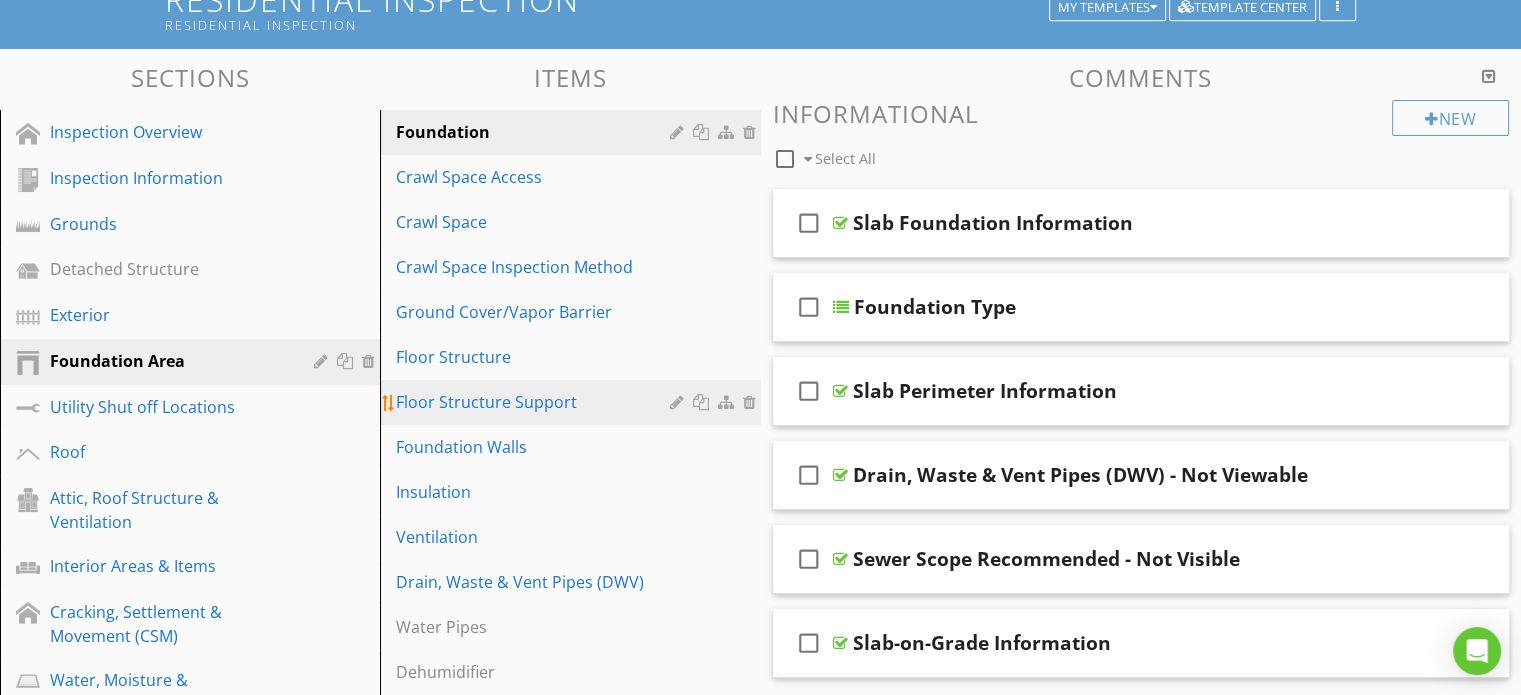 scroll, scrollTop: 200, scrollLeft: 0, axis: vertical 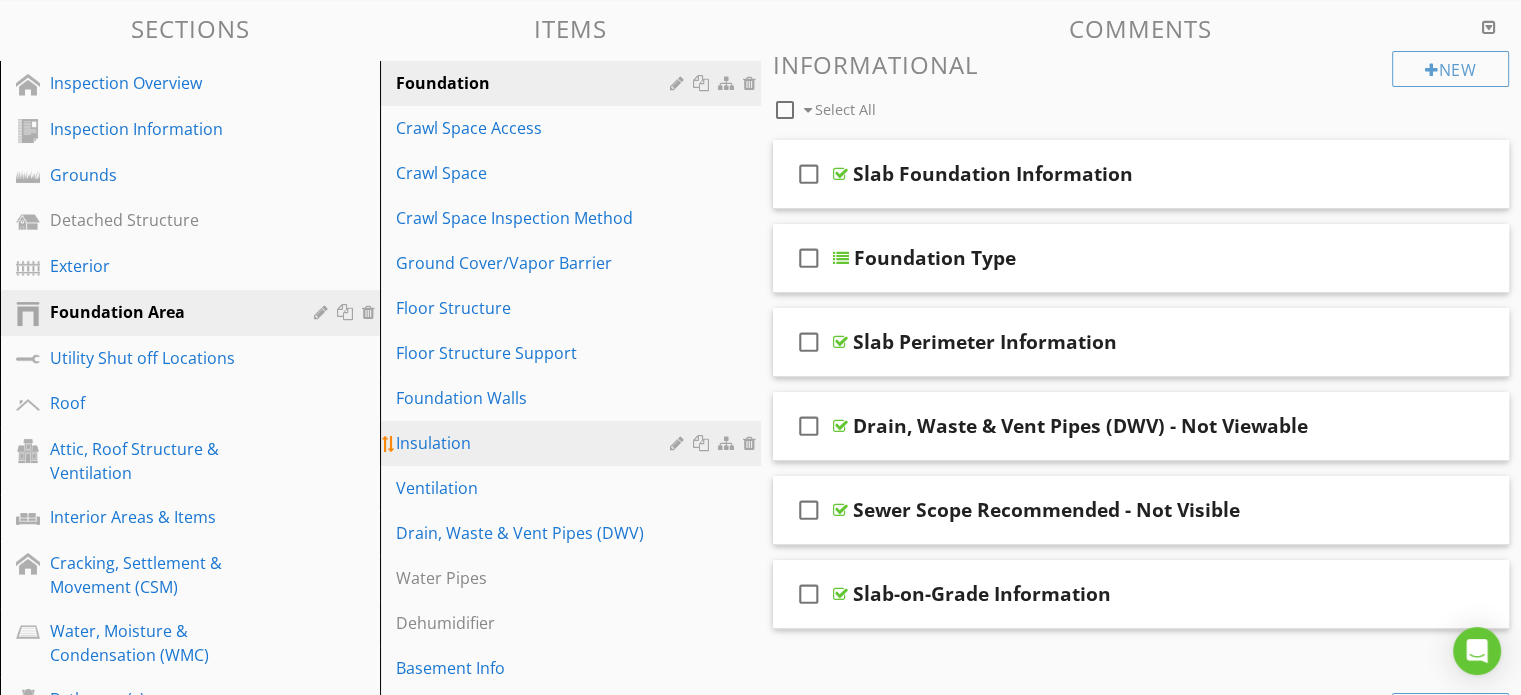 click on "Insulation" at bounding box center (535, 443) 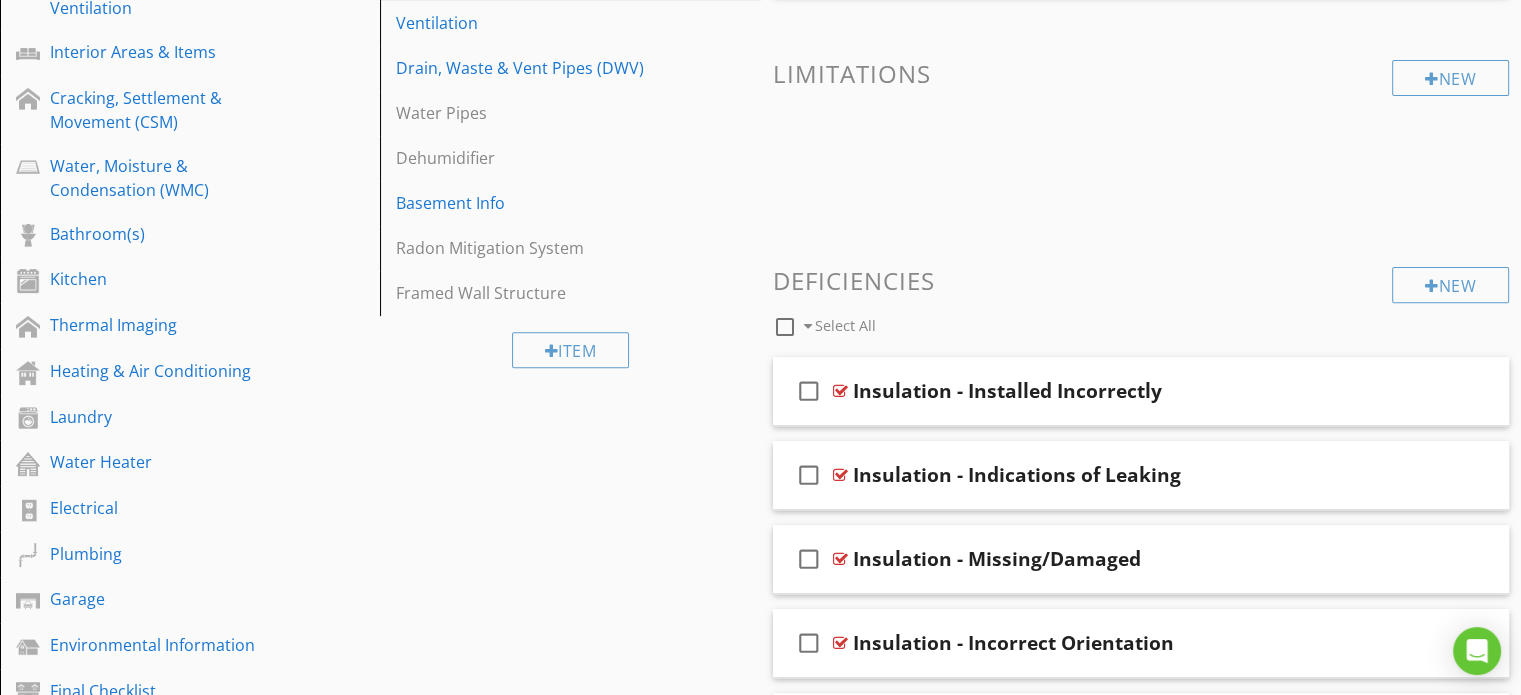 scroll, scrollTop: 700, scrollLeft: 0, axis: vertical 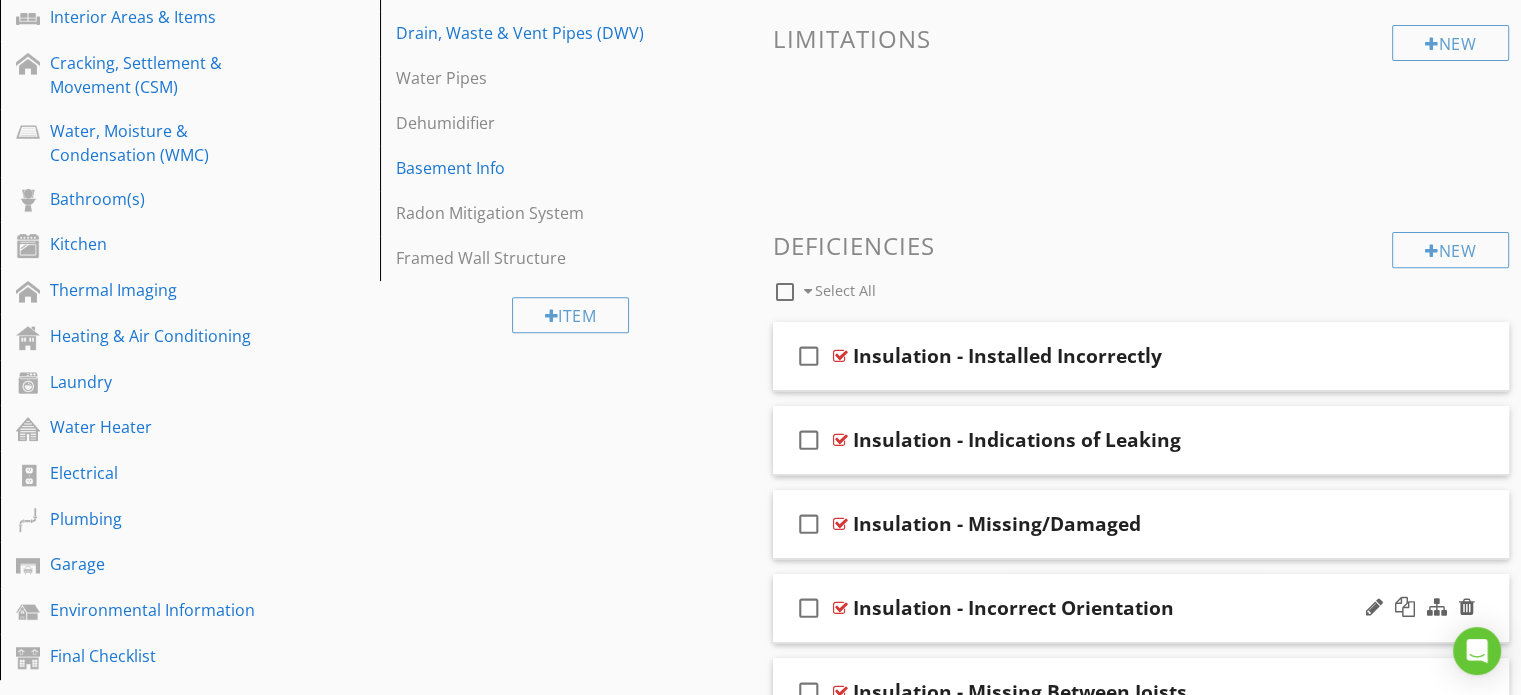 type 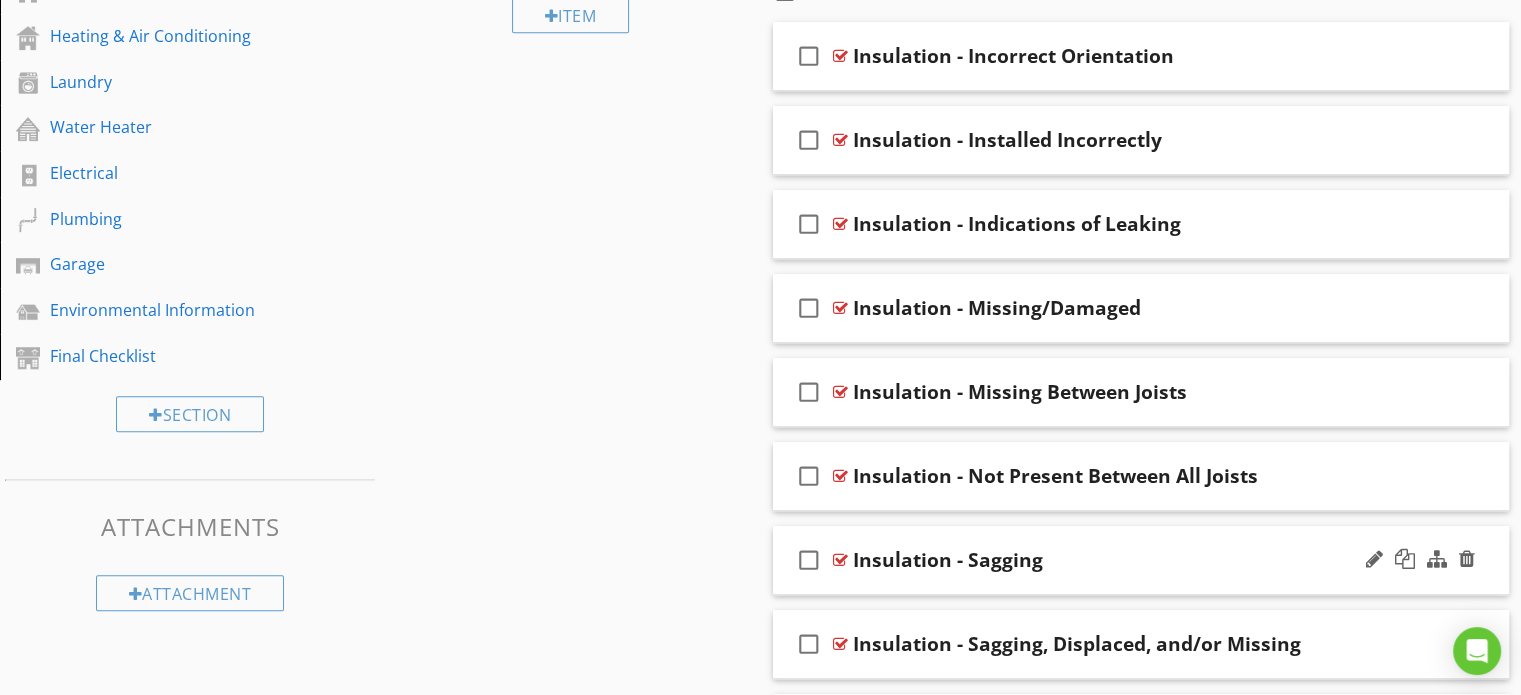 scroll, scrollTop: 1100, scrollLeft: 0, axis: vertical 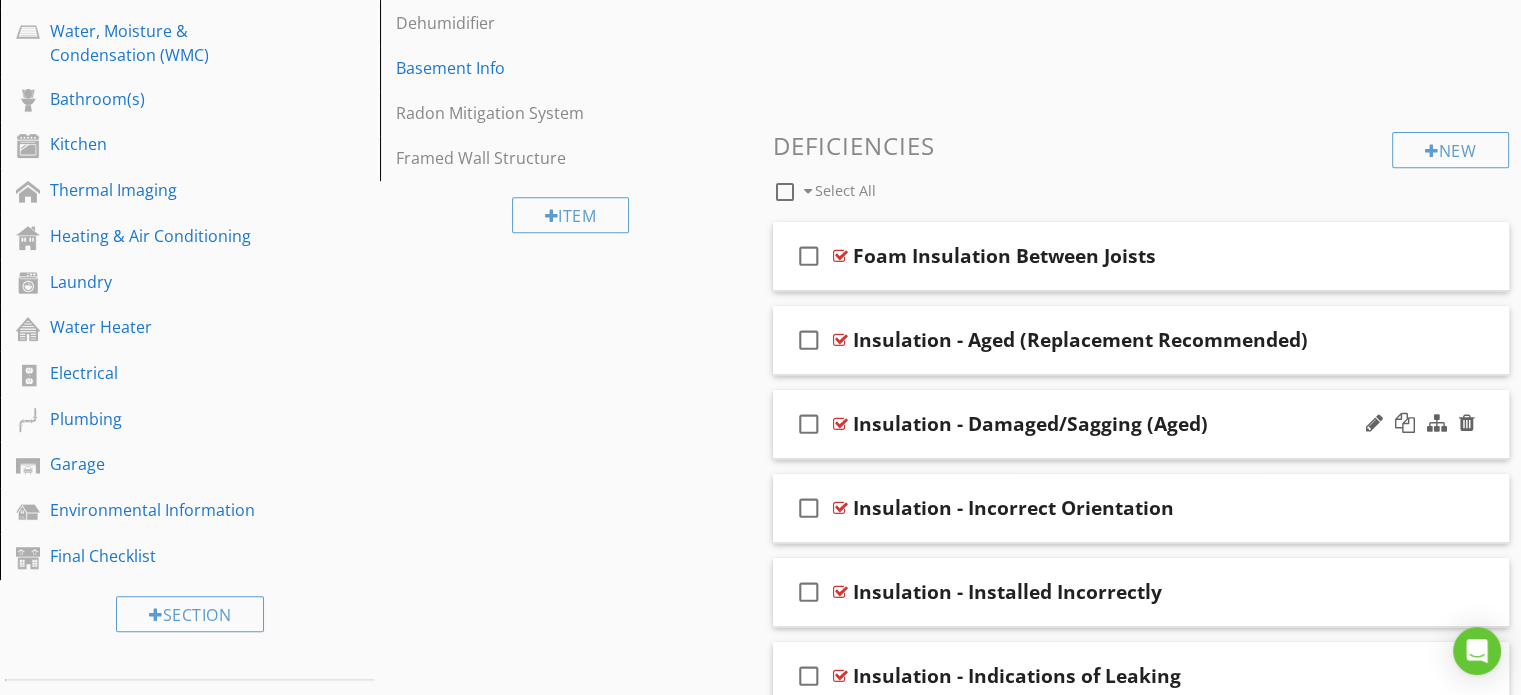 click on "check_box_outline_blank
Insulation - Damaged/Sagging (Aged)" at bounding box center (1141, 424) 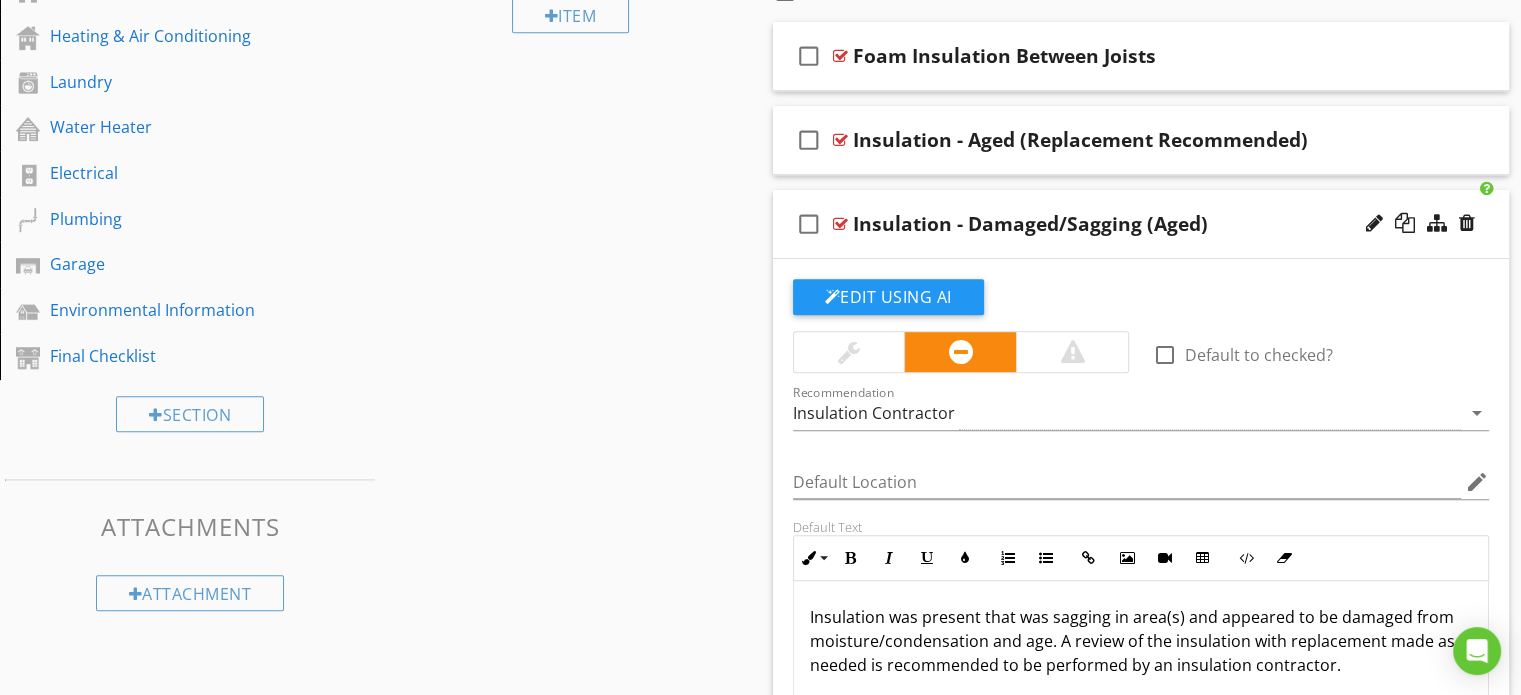 scroll, scrollTop: 1100, scrollLeft: 0, axis: vertical 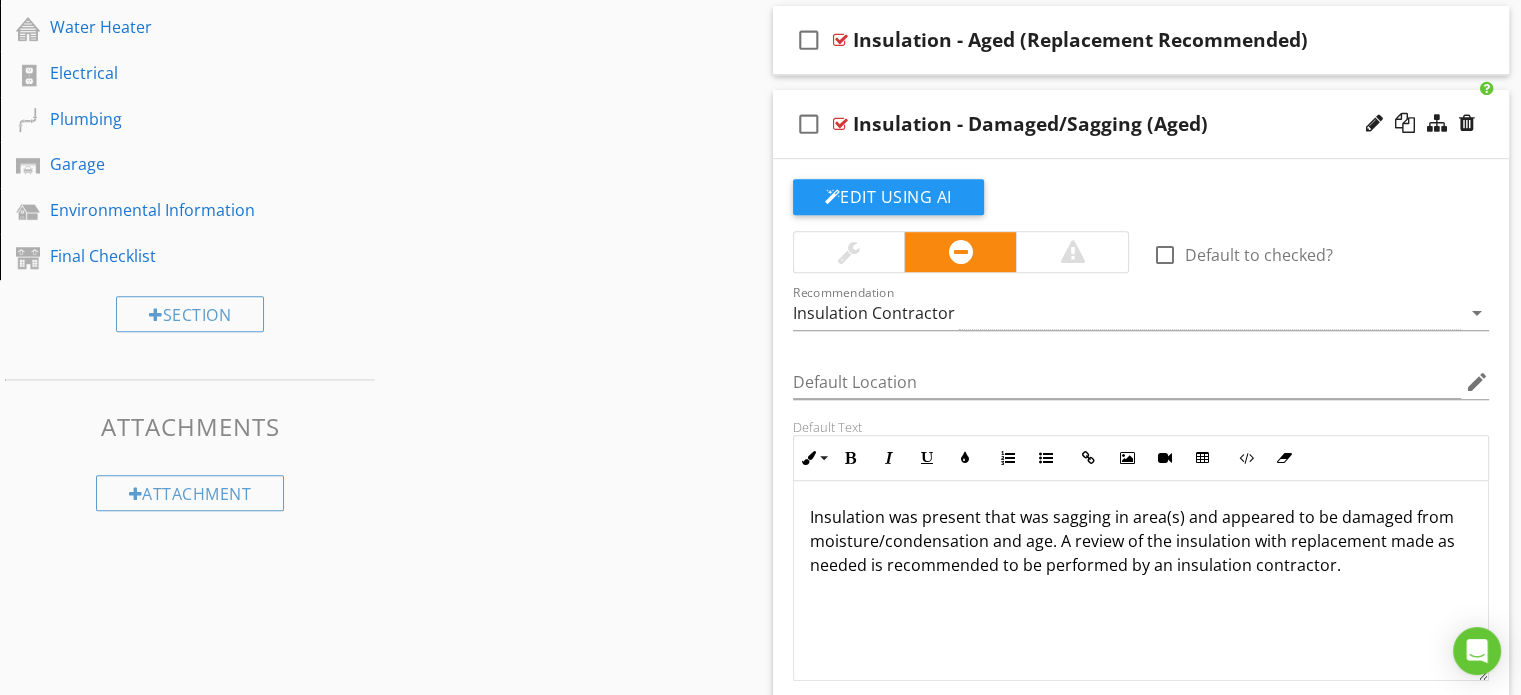 click on "check_box_outline_blank
Insulation - Damaged/Sagging (Aged)" at bounding box center (1141, 124) 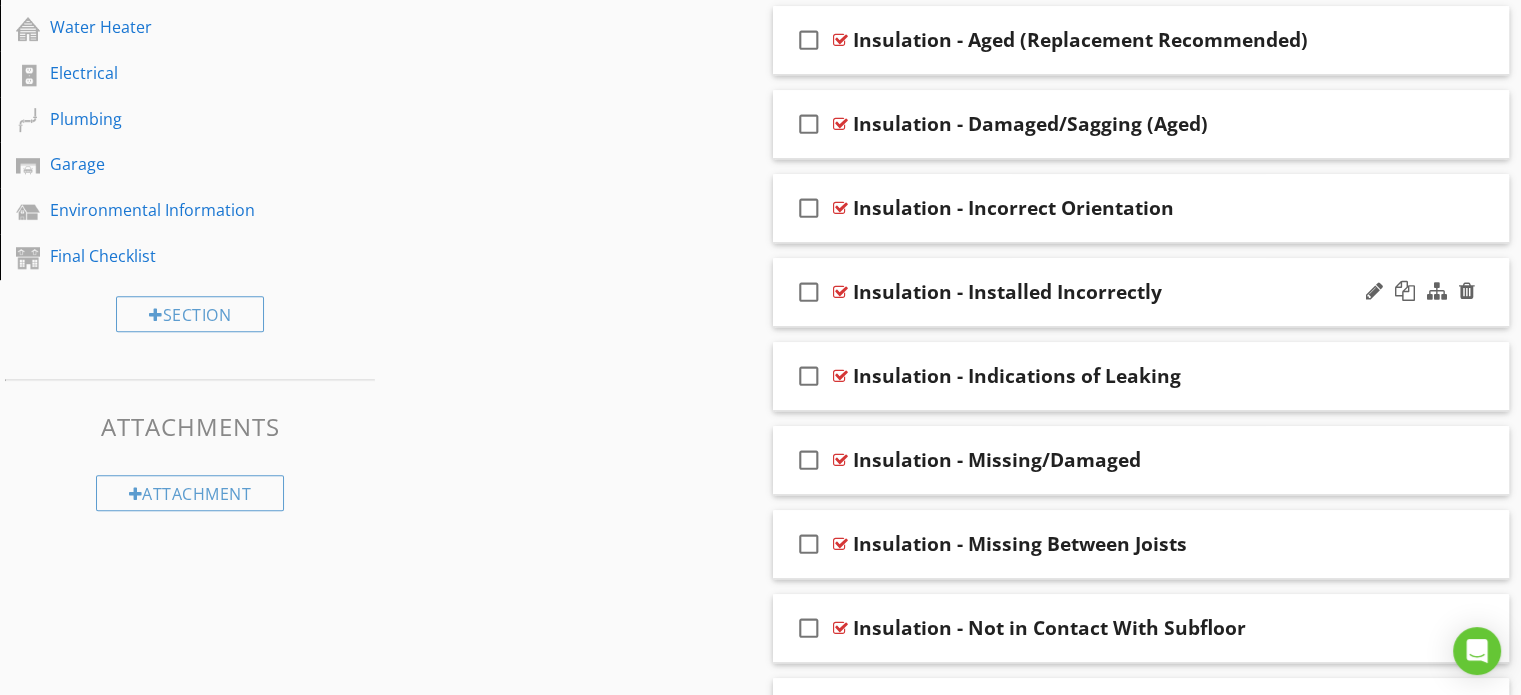 click on "check_box_outline_blank
Insulation - Installed Incorrectly" at bounding box center [1141, 292] 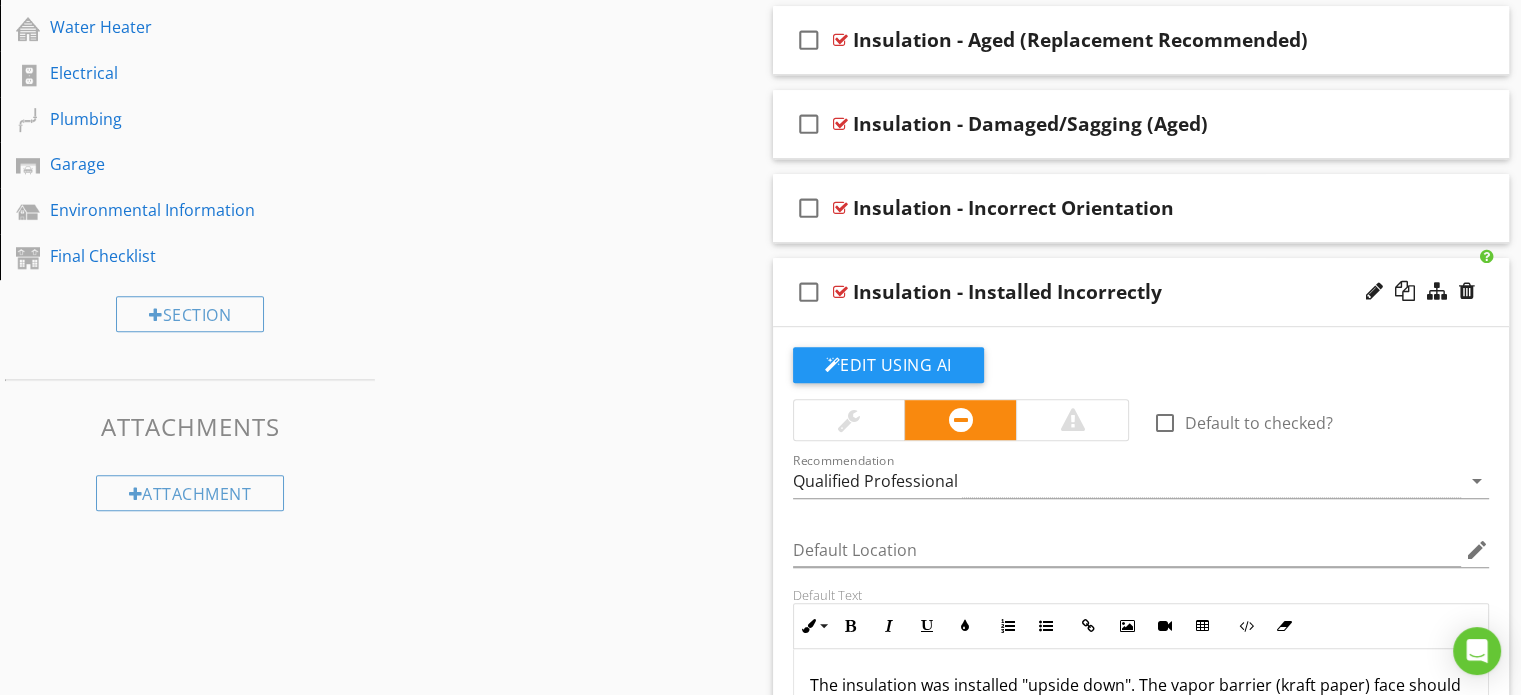 scroll, scrollTop: 1200, scrollLeft: 0, axis: vertical 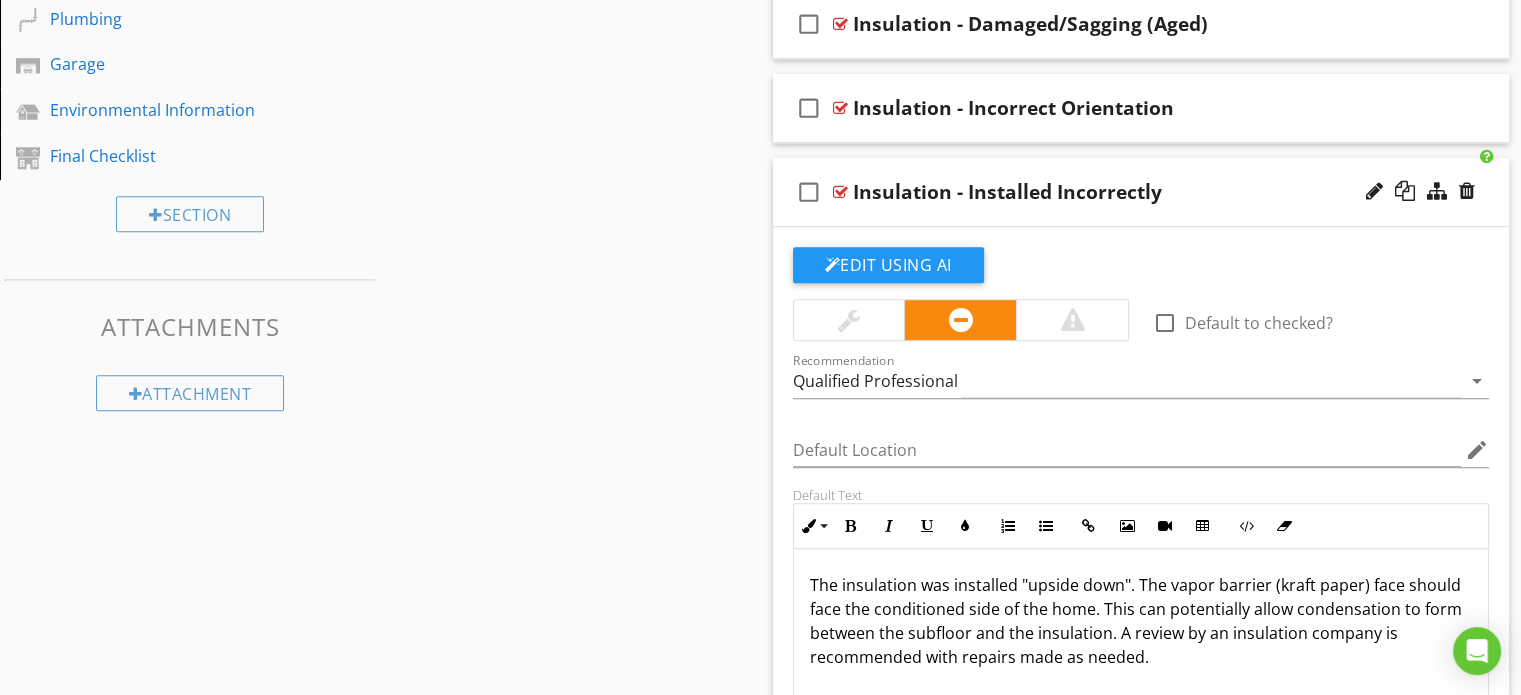 click on "check_box_outline_blank
Insulation - Installed Incorrectly" at bounding box center (1141, 192) 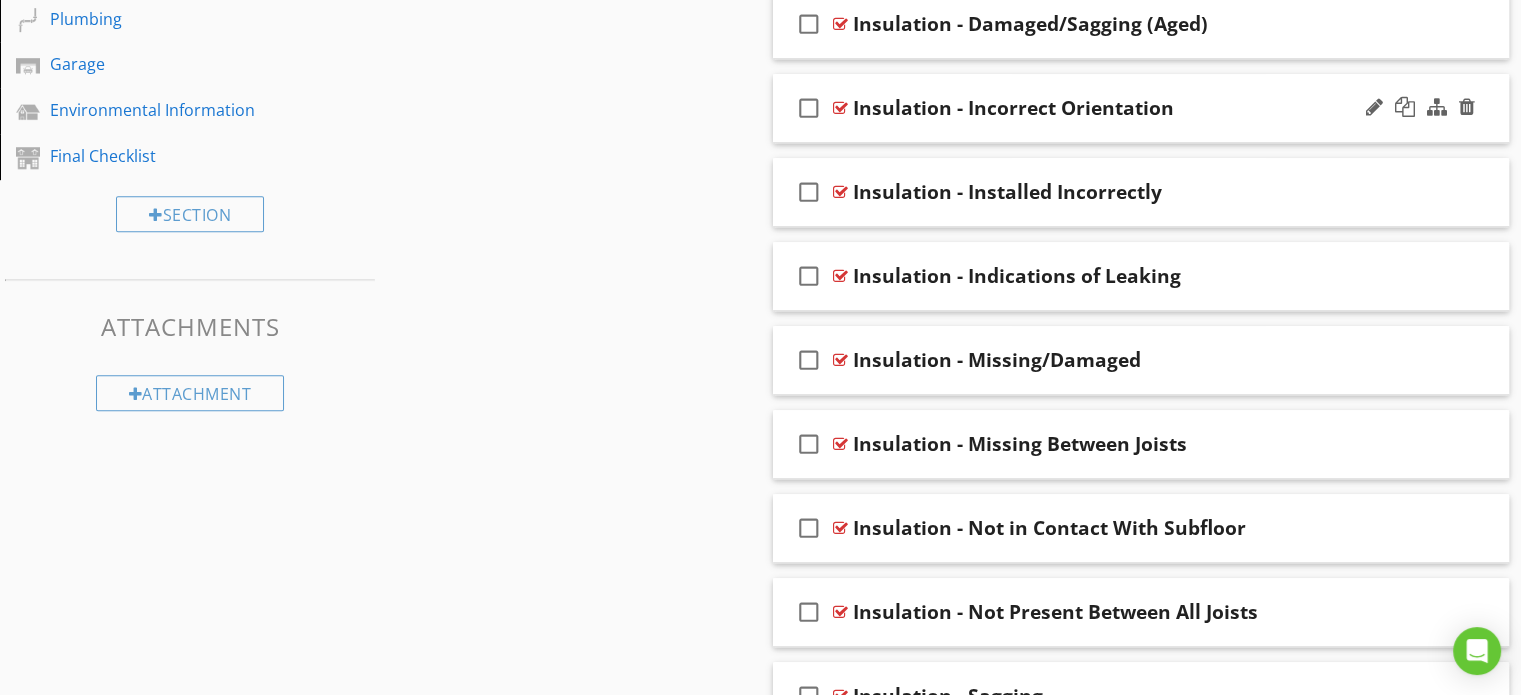 click on "check_box_outline_blank
Insulation - Incorrect Orientation" at bounding box center (1141, 108) 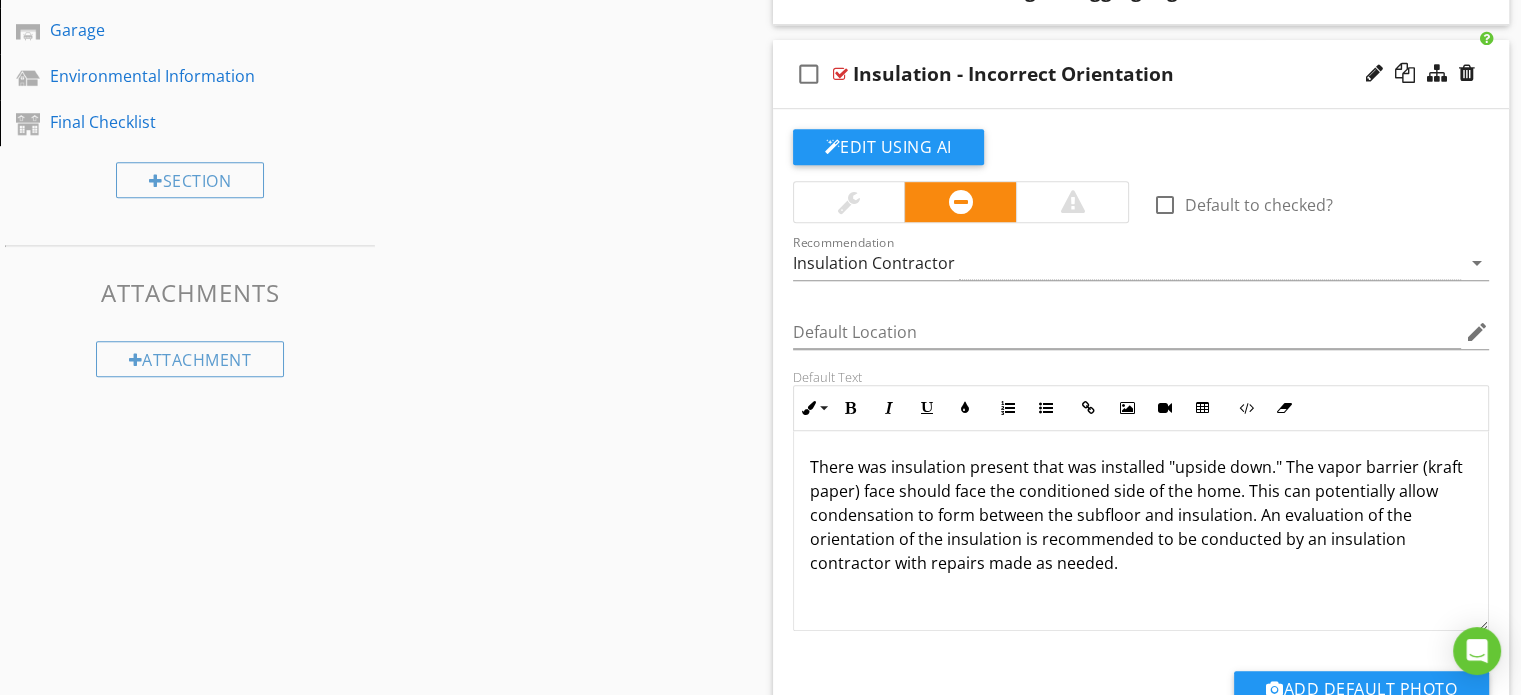 scroll, scrollTop: 1200, scrollLeft: 0, axis: vertical 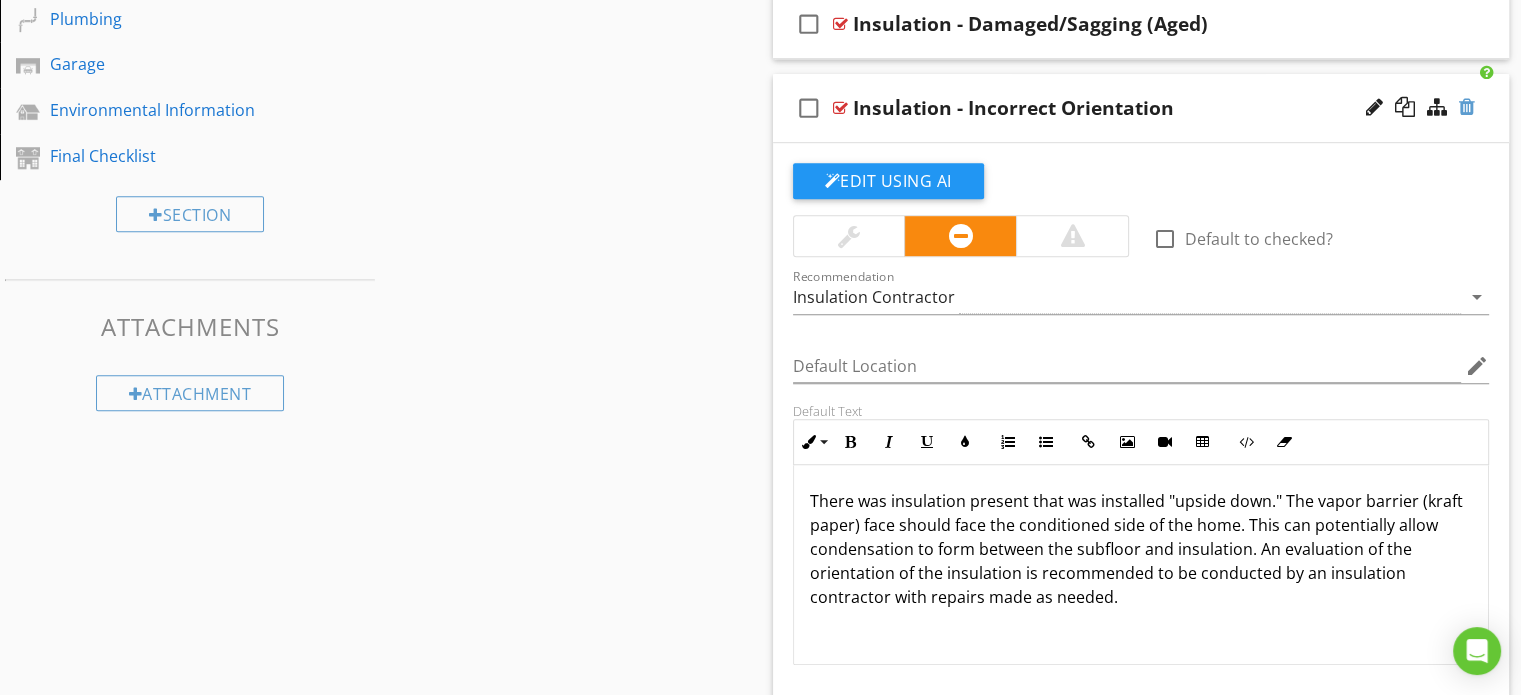 click at bounding box center [1467, 107] 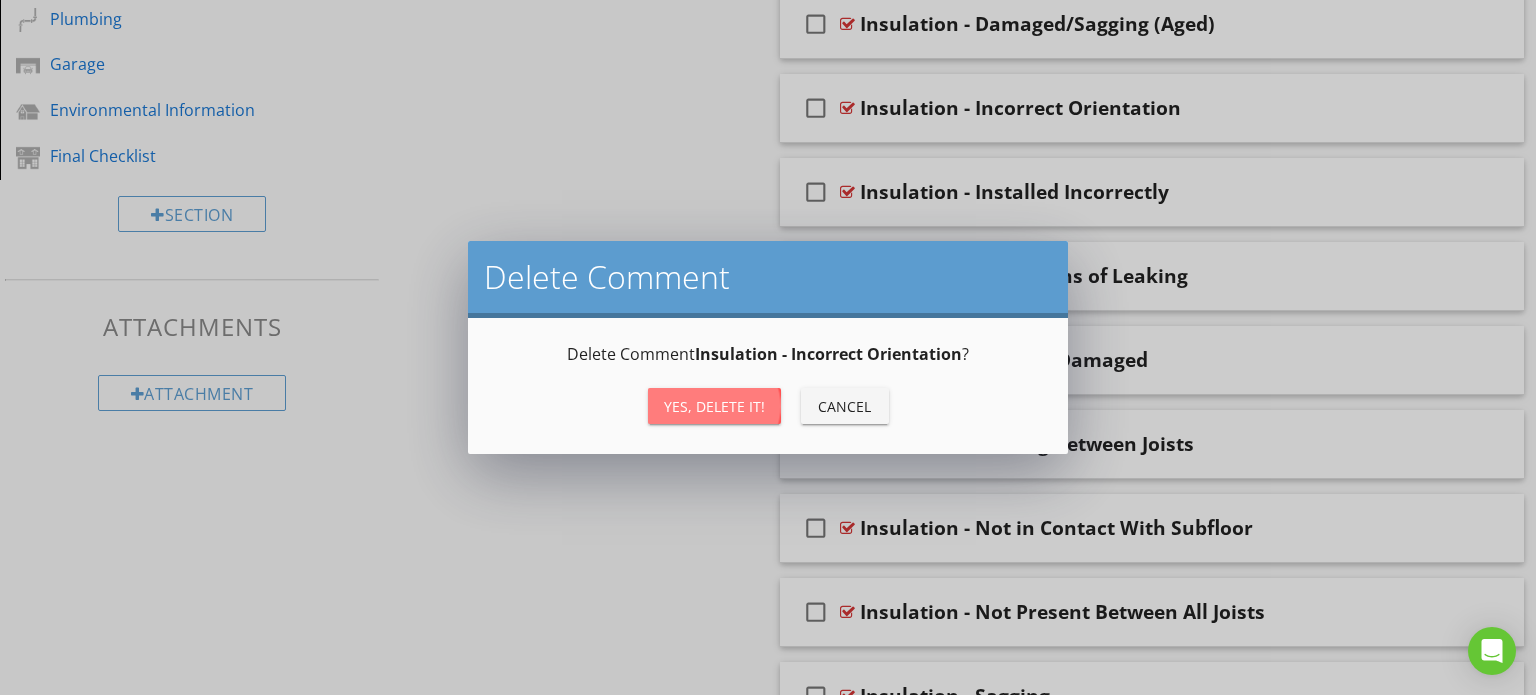 click on "Yes, Delete it!" at bounding box center (714, 406) 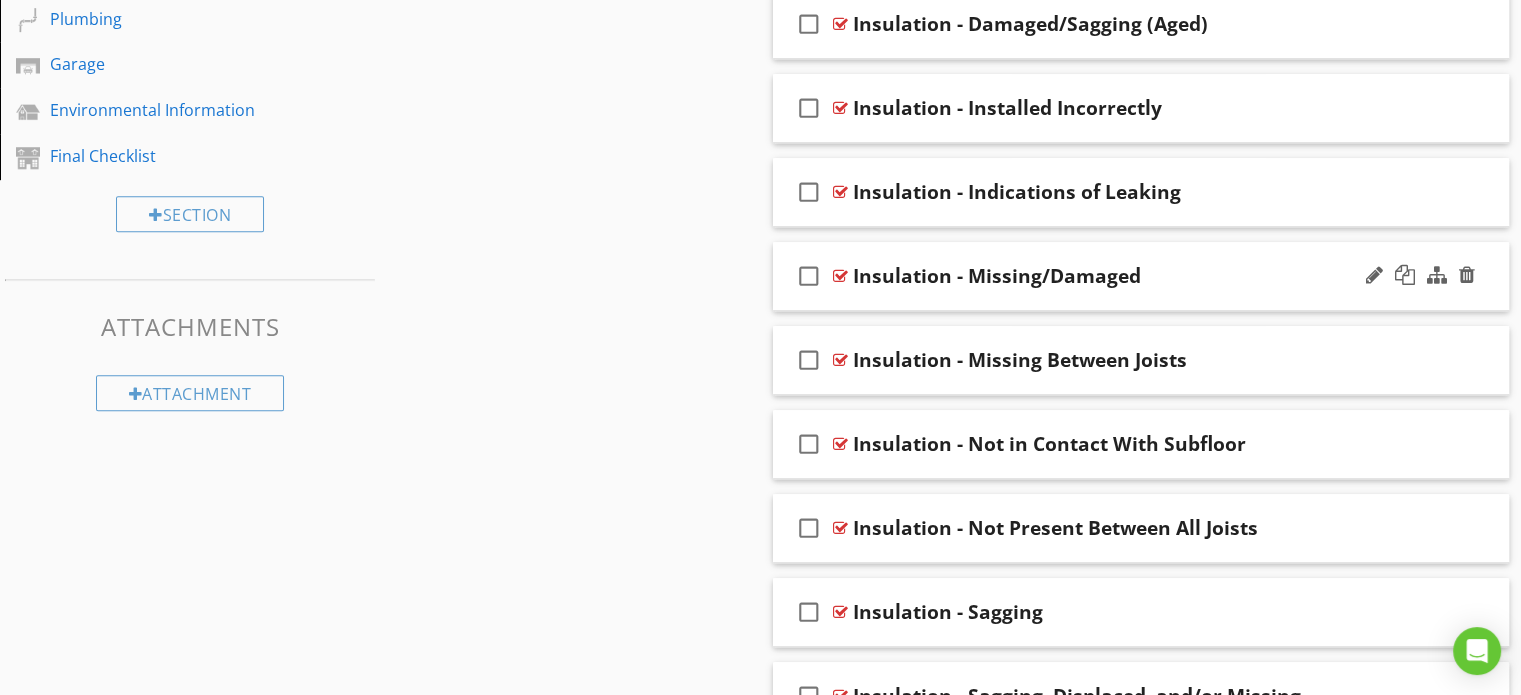 scroll, scrollTop: 1100, scrollLeft: 0, axis: vertical 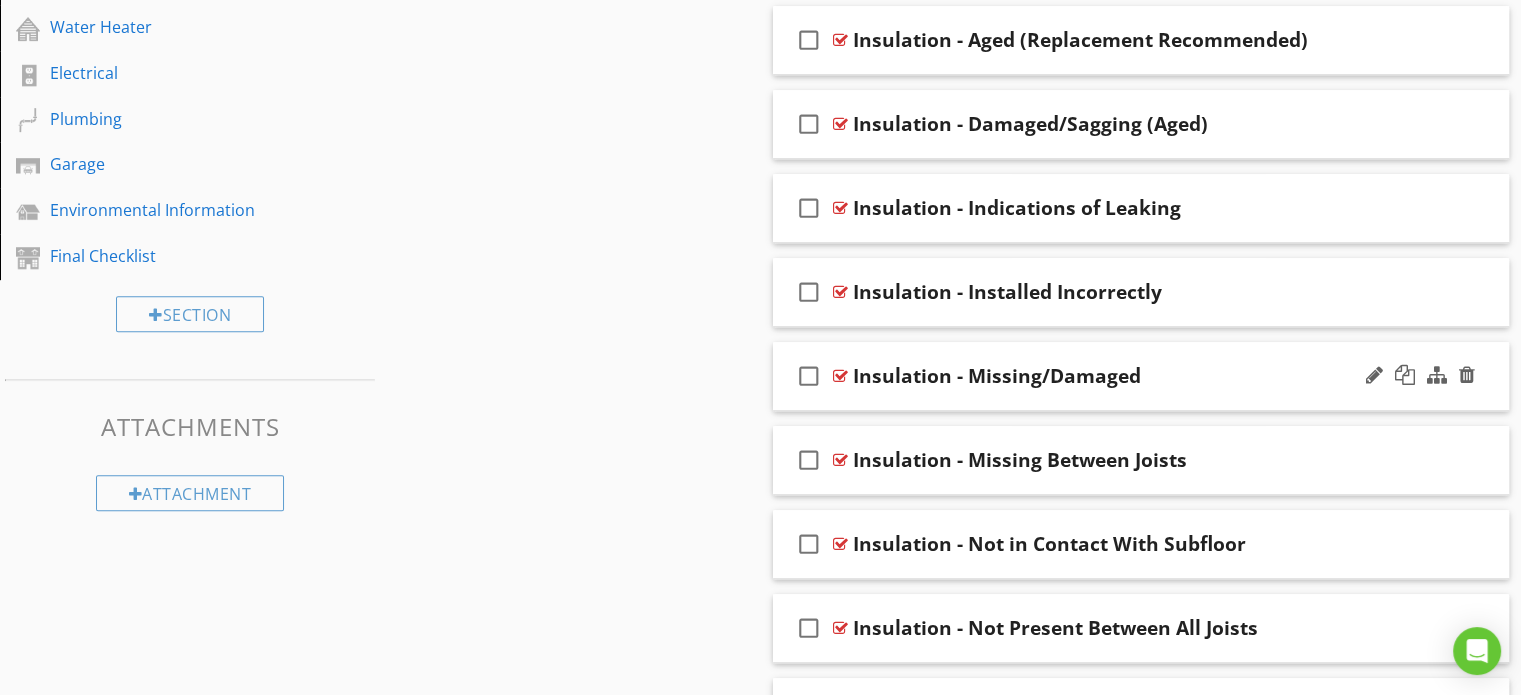 click on "check_box_outline_blank
Insulation - Missing/Damaged" at bounding box center [1141, 376] 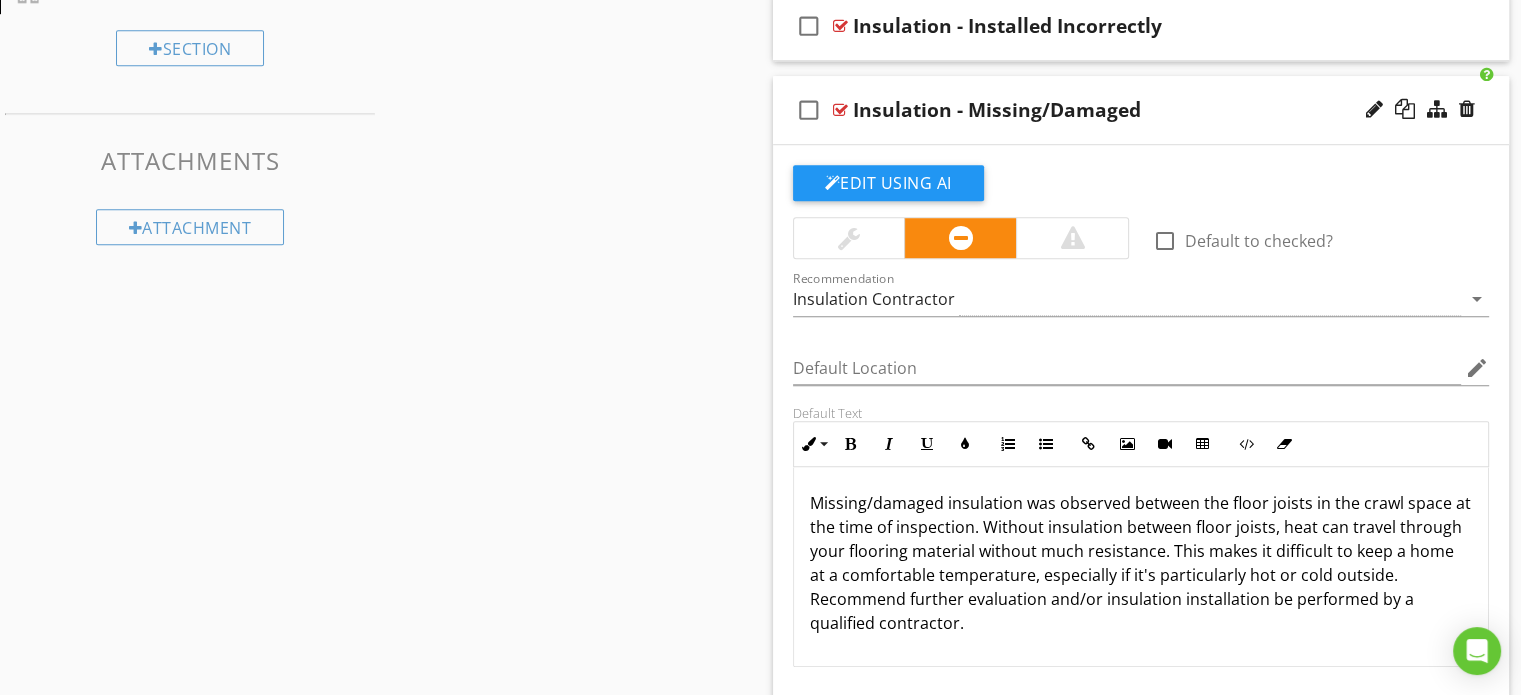scroll, scrollTop: 1400, scrollLeft: 0, axis: vertical 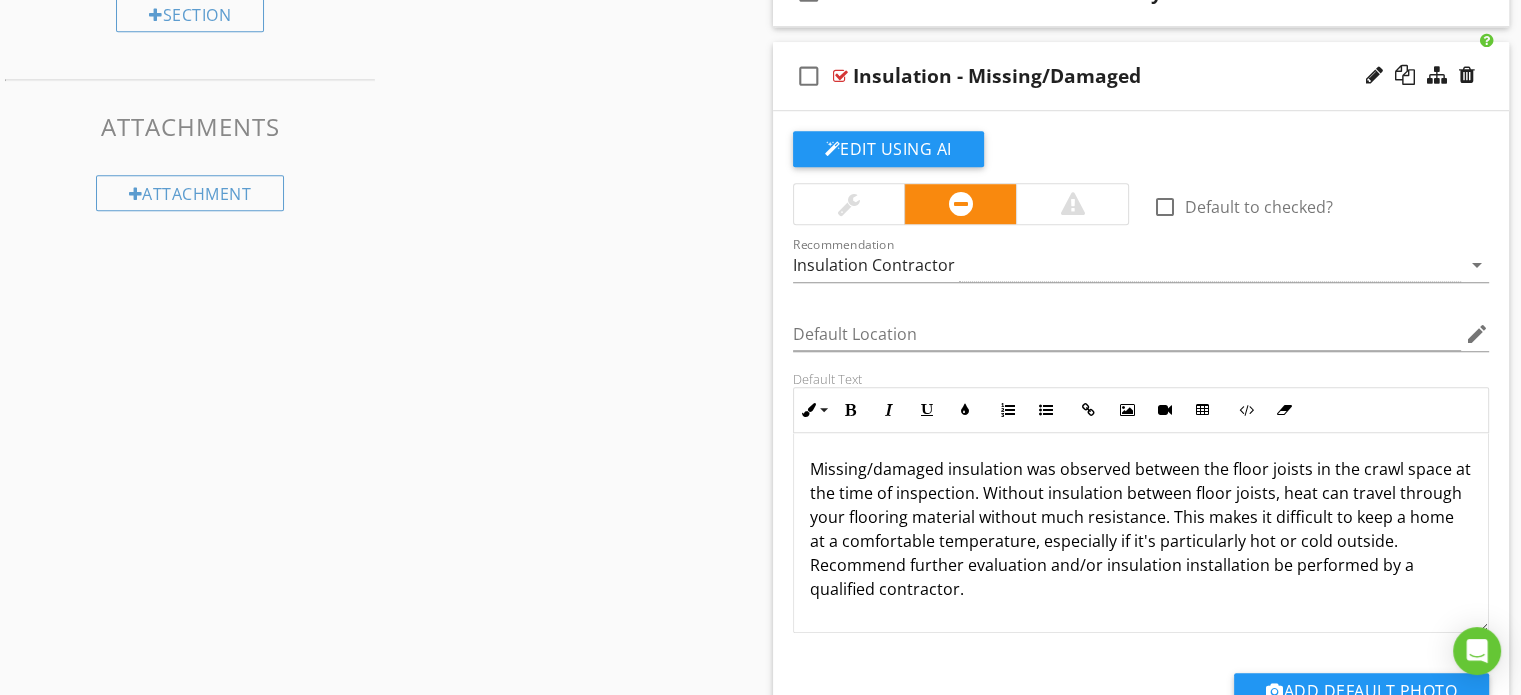 click on "Missing/damaged insulation was observed between the floor joists in the crawl space at the time of inspection. Without insulation between floor joists, heat can travel through your flooring material without much resistance. This makes it difficult to keep a home at a comfortable temperature, especially if it's particularly hot or cold outside. Recommend further evaluation and/or insulation installation be performed by a qualified contractor." at bounding box center (1141, 529) 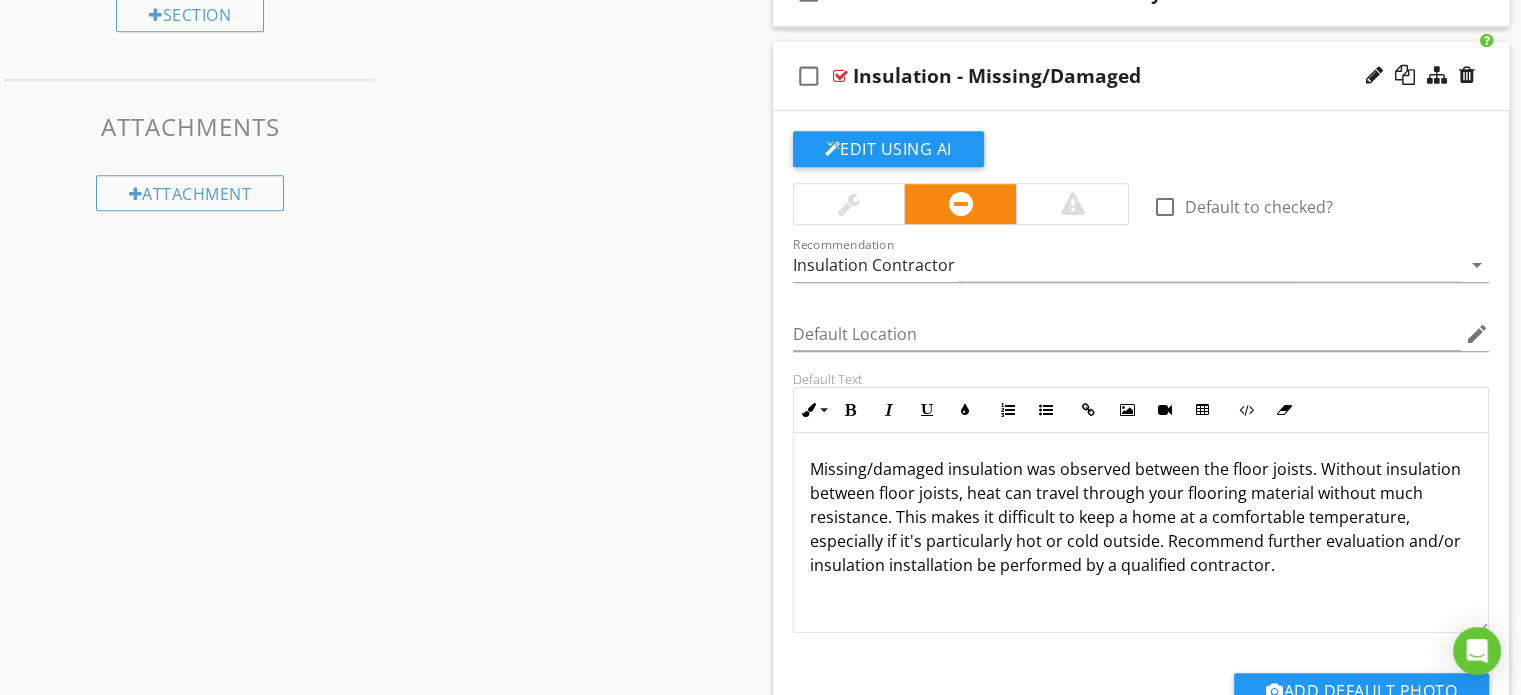 click on "check_box_outline_blank
Insulation - Missing/Damaged" at bounding box center (1141, 76) 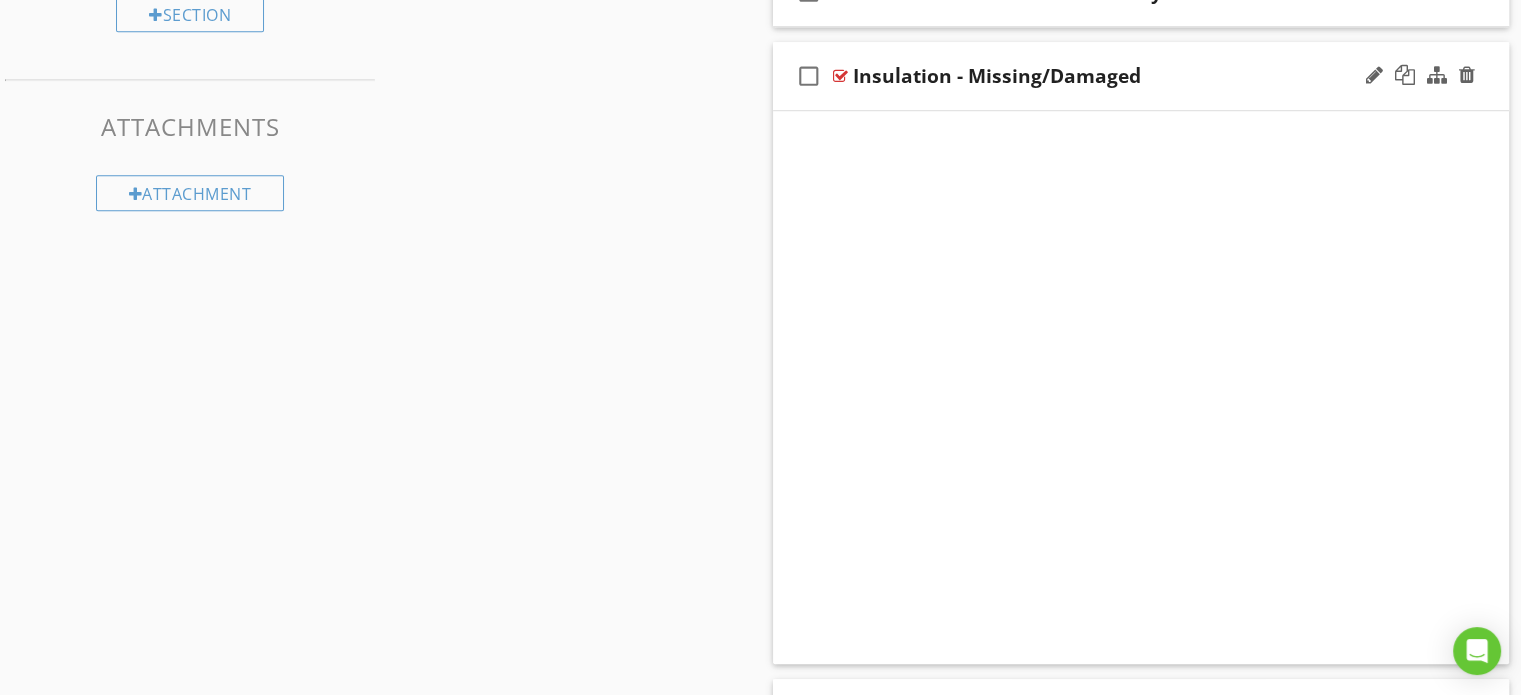 scroll, scrollTop: 1316, scrollLeft: 0, axis: vertical 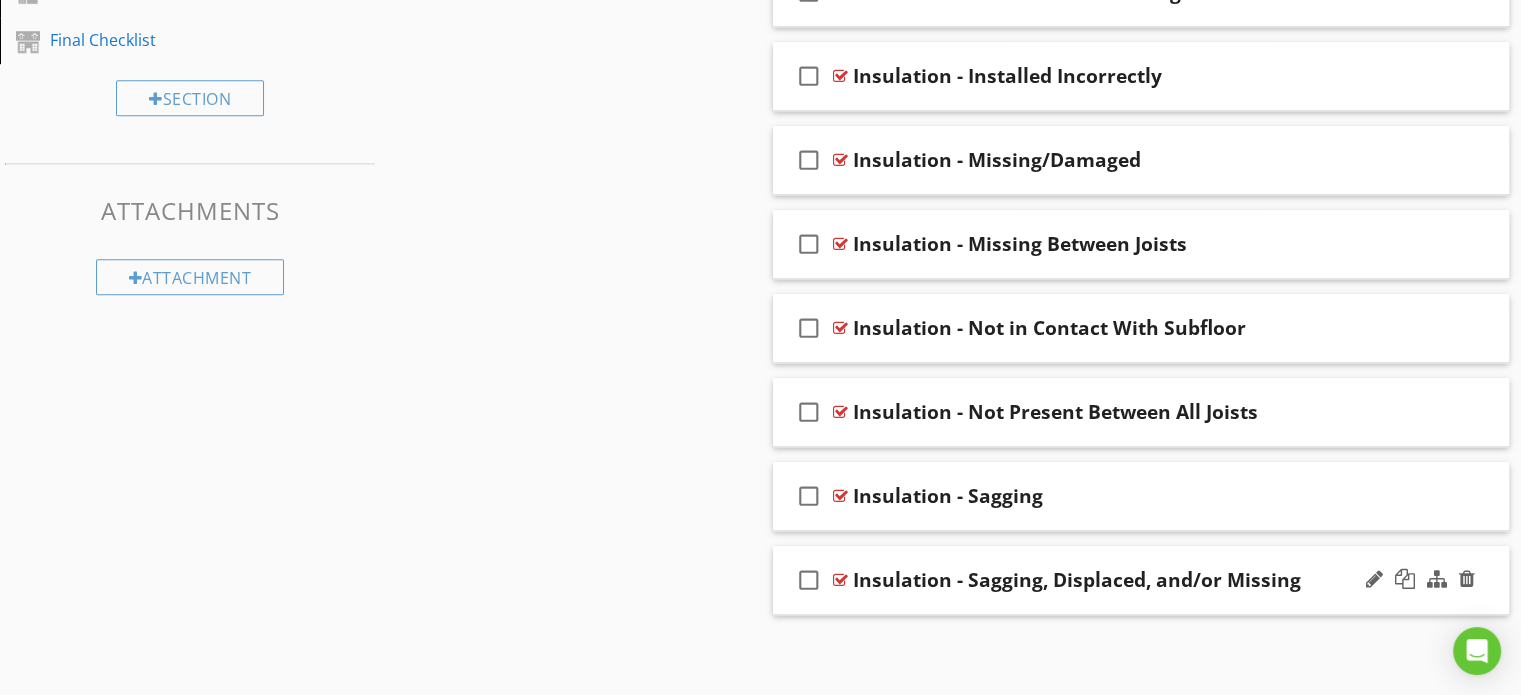 click on "check_box_outline_blank
Insulation - Sagging, Displaced, and/or Missing" at bounding box center [1141, 580] 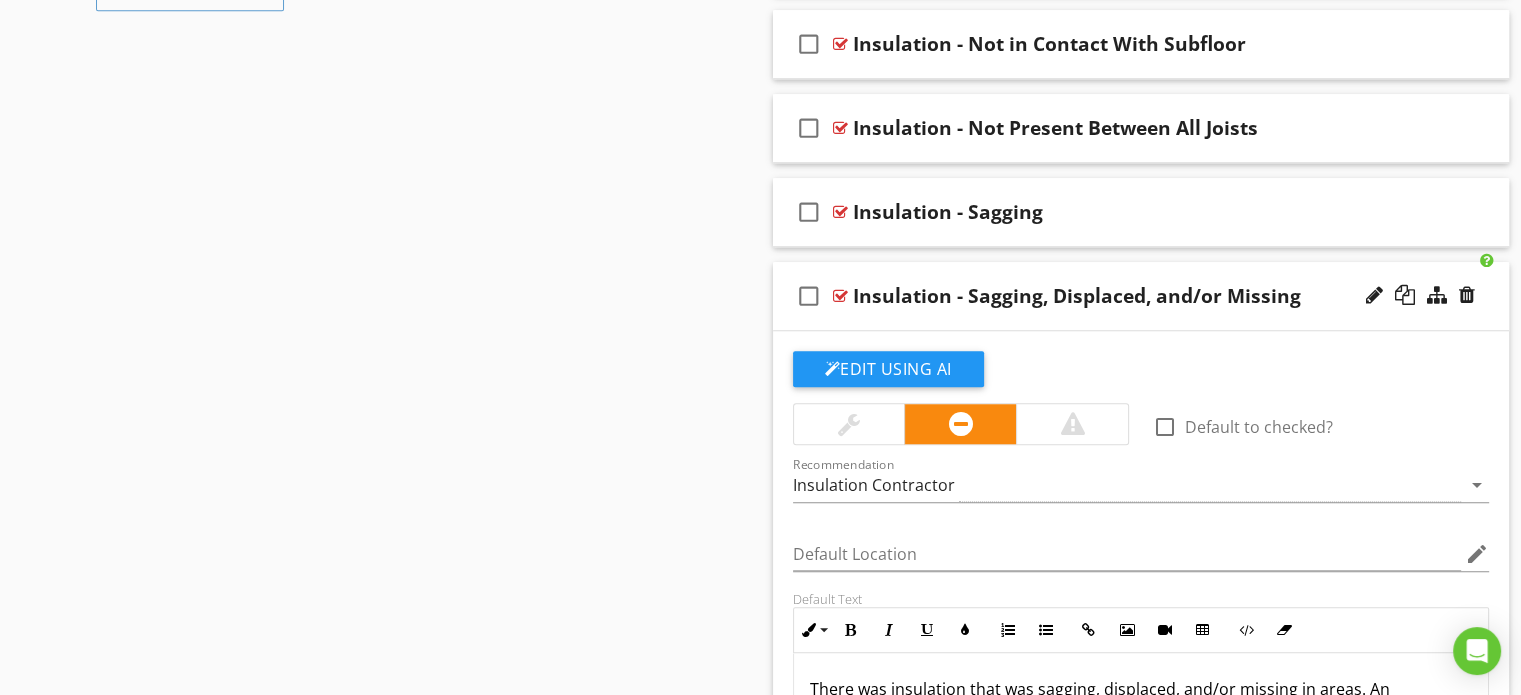 scroll, scrollTop: 1500, scrollLeft: 0, axis: vertical 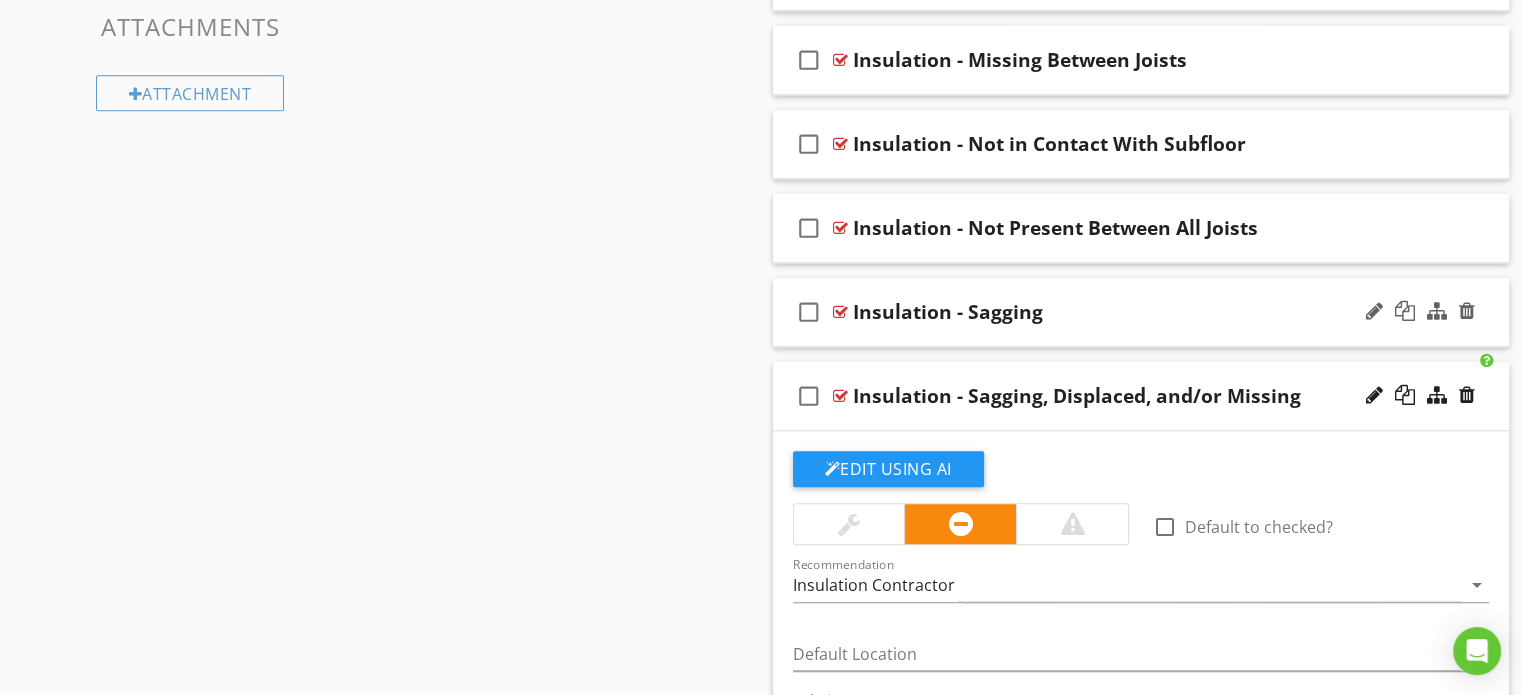 click on "check_box_outline_blank
Insulation - Sagging" at bounding box center (1141, 312) 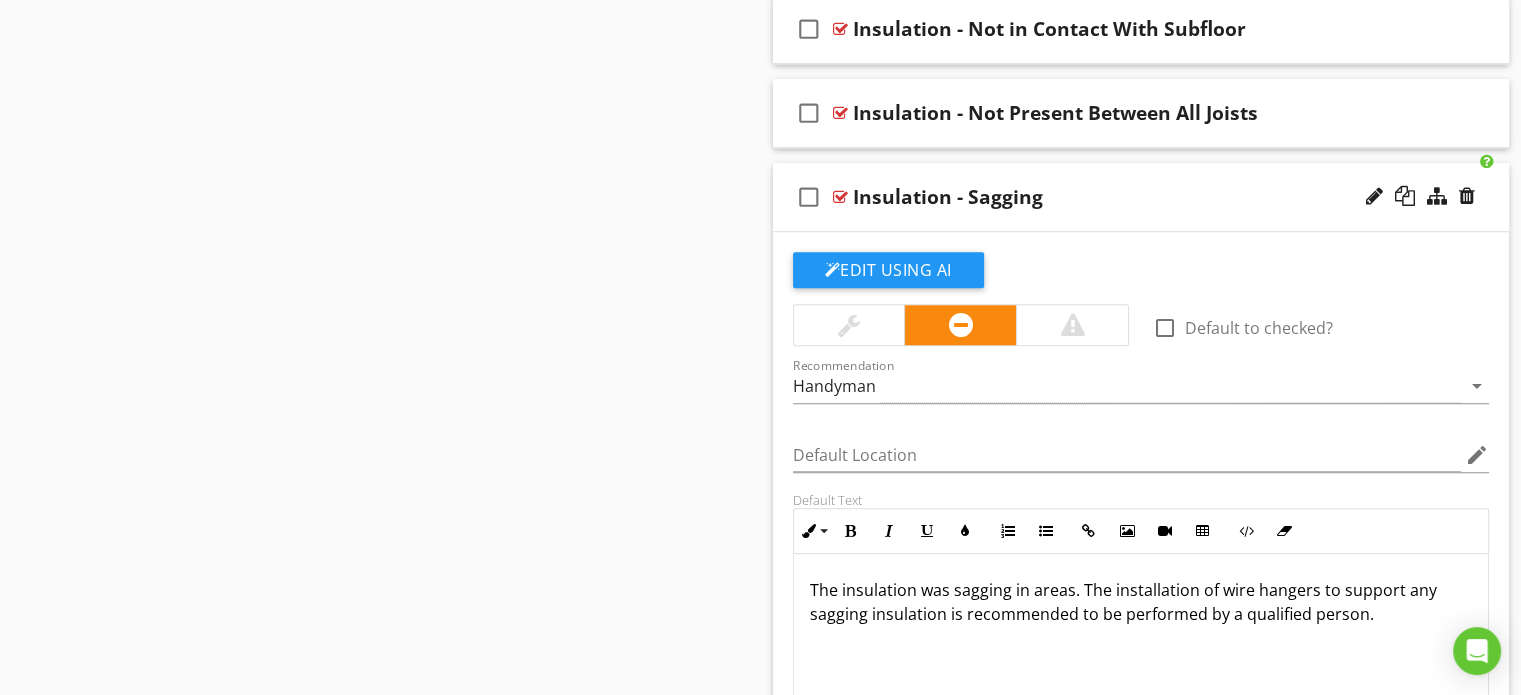 scroll, scrollTop: 1700, scrollLeft: 0, axis: vertical 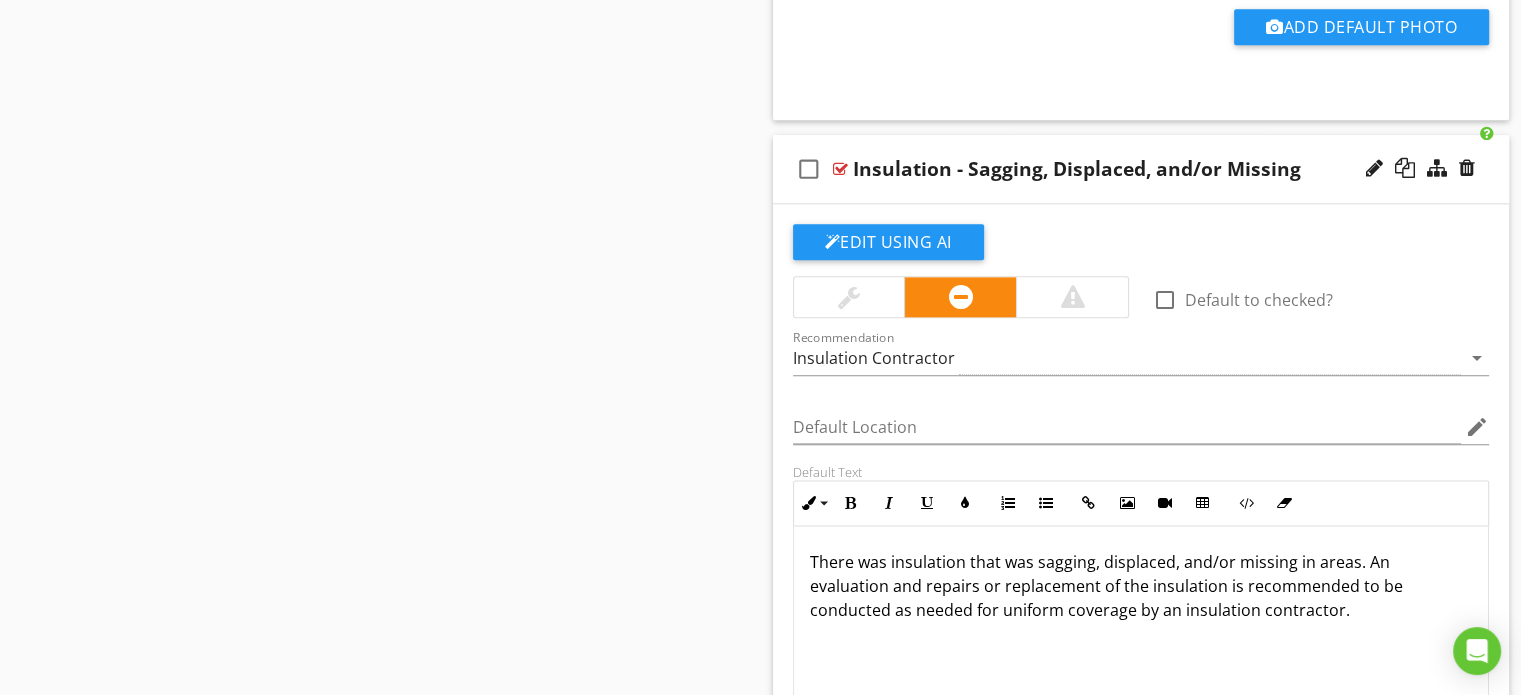 click on "There was insulation that was sagging, displaced, and/or missing in areas. An evaluation and repairs or replacement of the insulation is recommended to be conducted as needed for uniform coverage by an insulation contractor." at bounding box center (1141, 586) 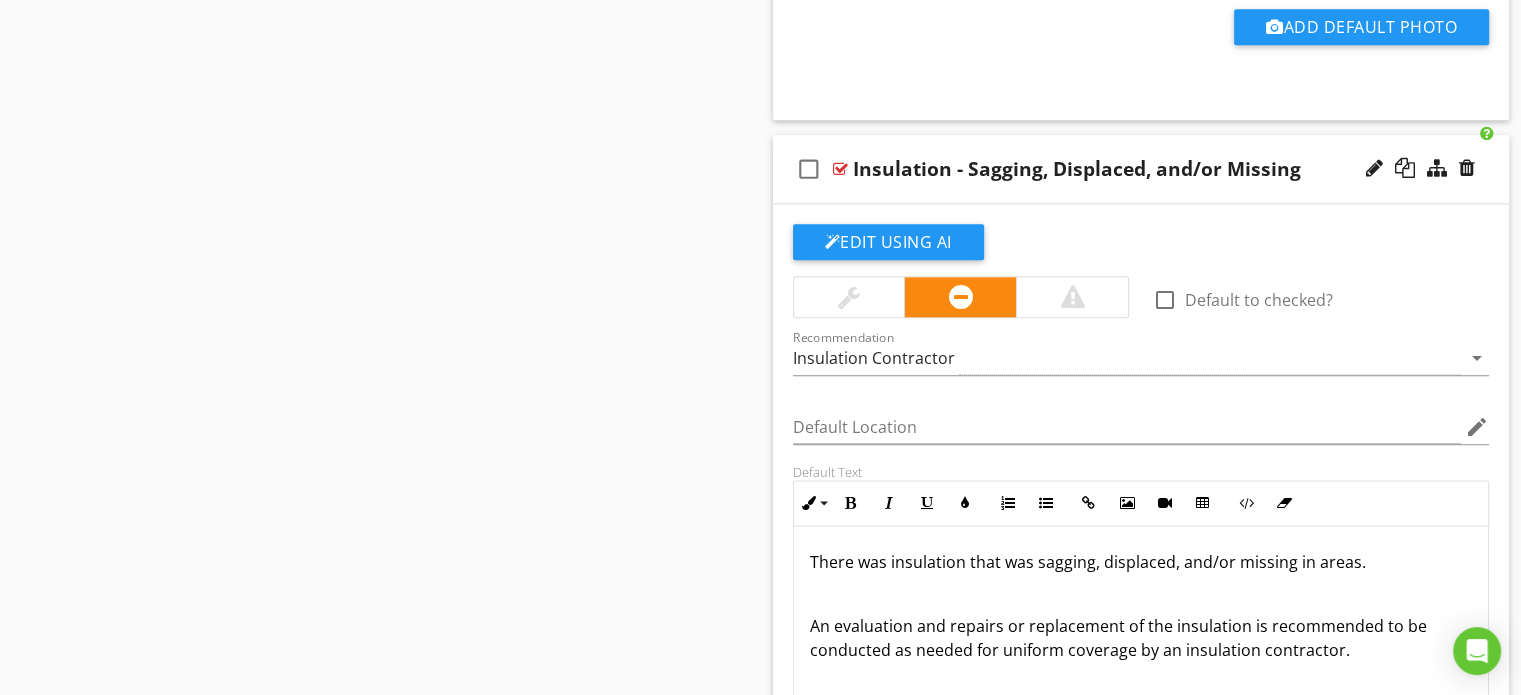 click on "There was insulation that was sagging, displaced, and/or missing in areas." at bounding box center [1141, 562] 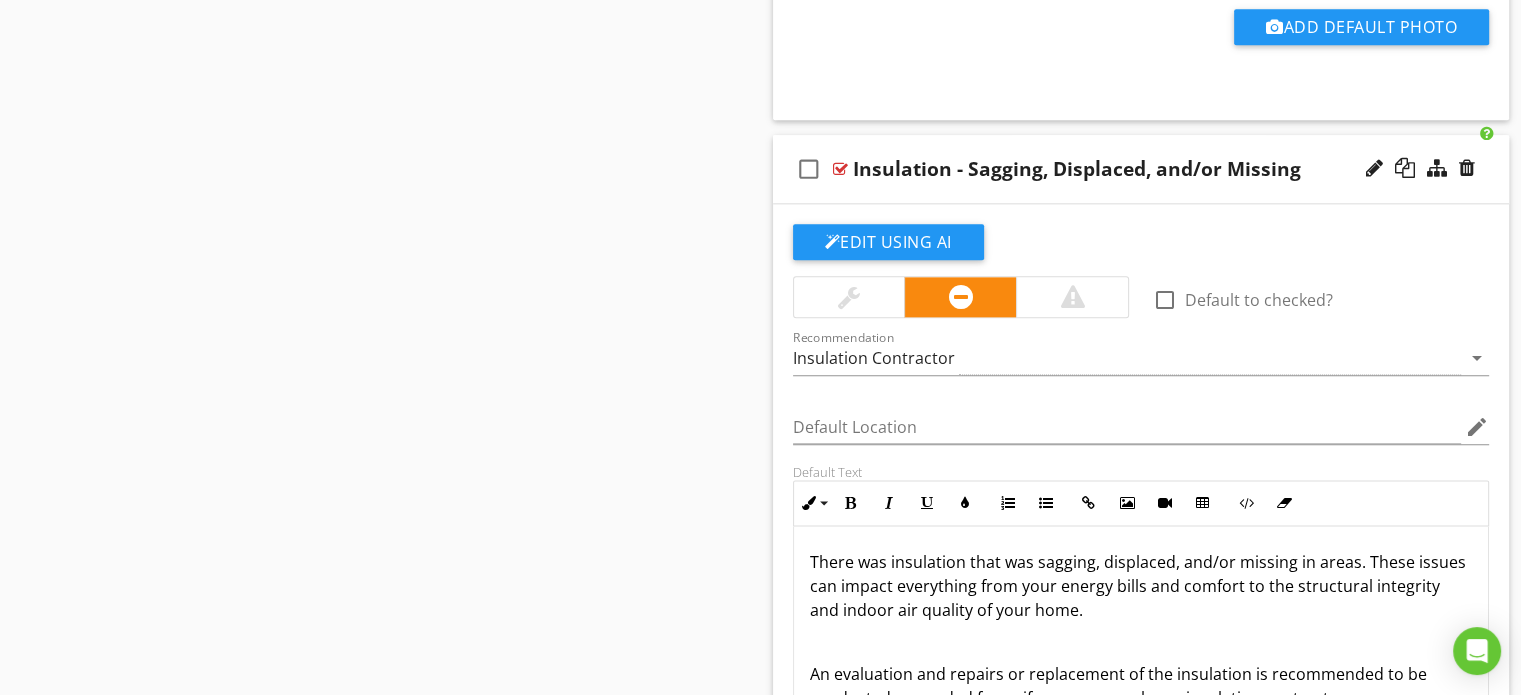click on "There was insulation that was sagging, displaced, and/or missing in areas. These issues can impact everything from your energy bills and comfort to the structural integrity and indoor air quality of your home." at bounding box center (1141, 586) 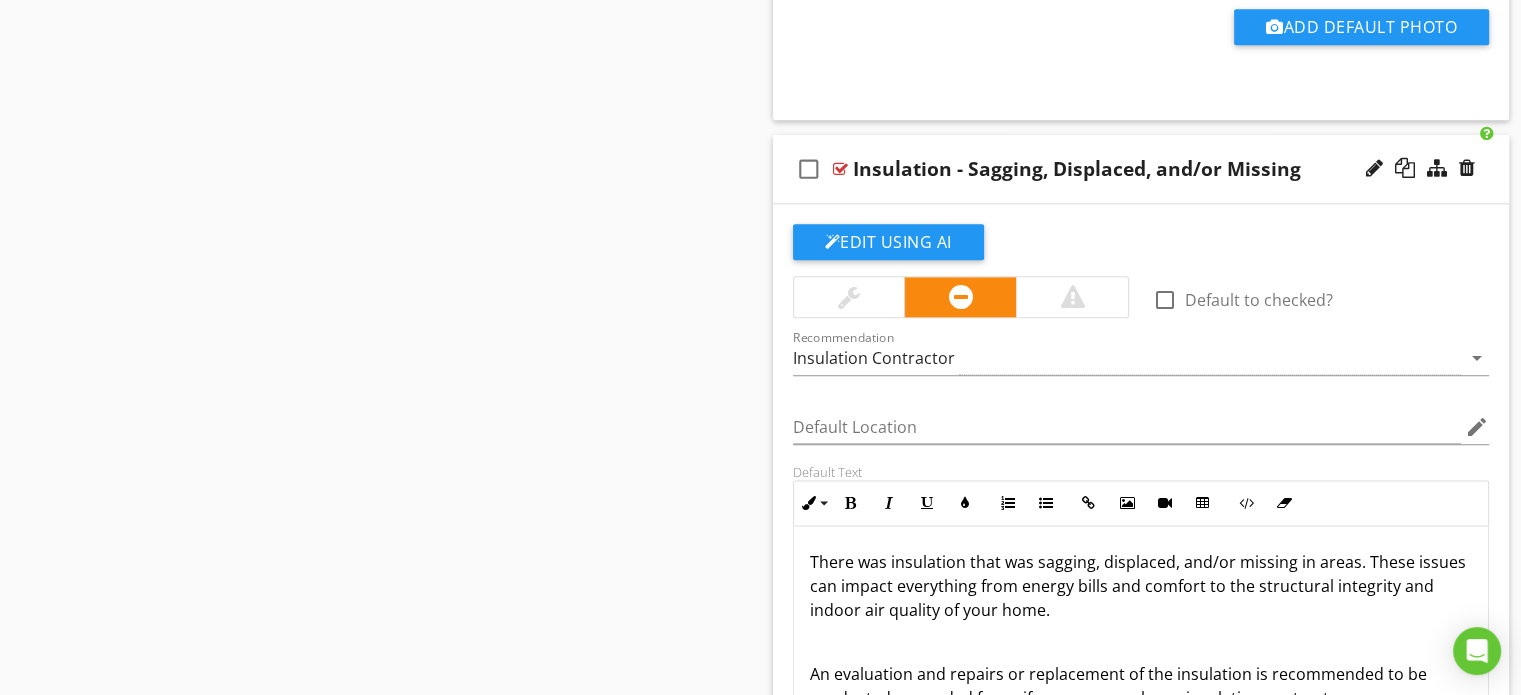 click on "There was insulation that was sagging, displaced, and/or missing in areas. These issues can impact everything from energy bills and comfort to the structural integrity and indoor air quality of your home." at bounding box center (1141, 586) 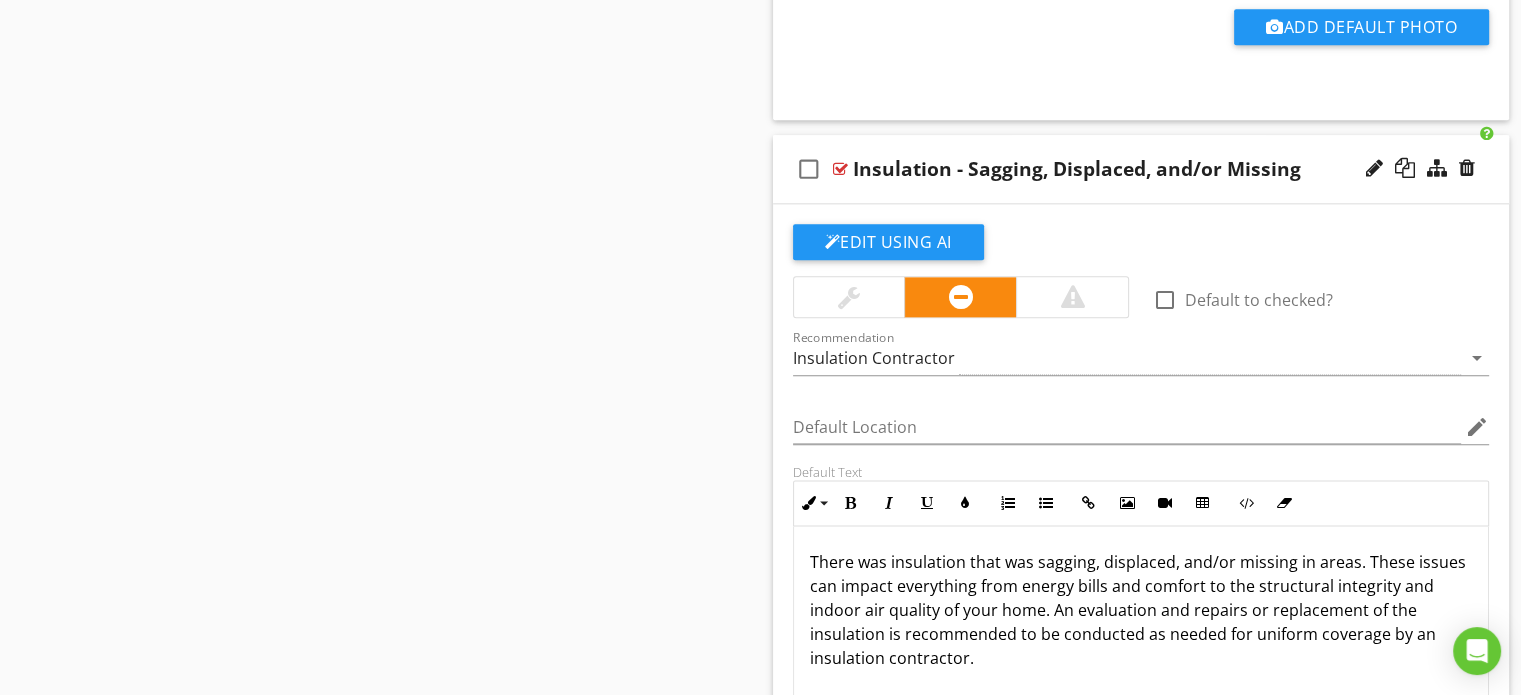 type 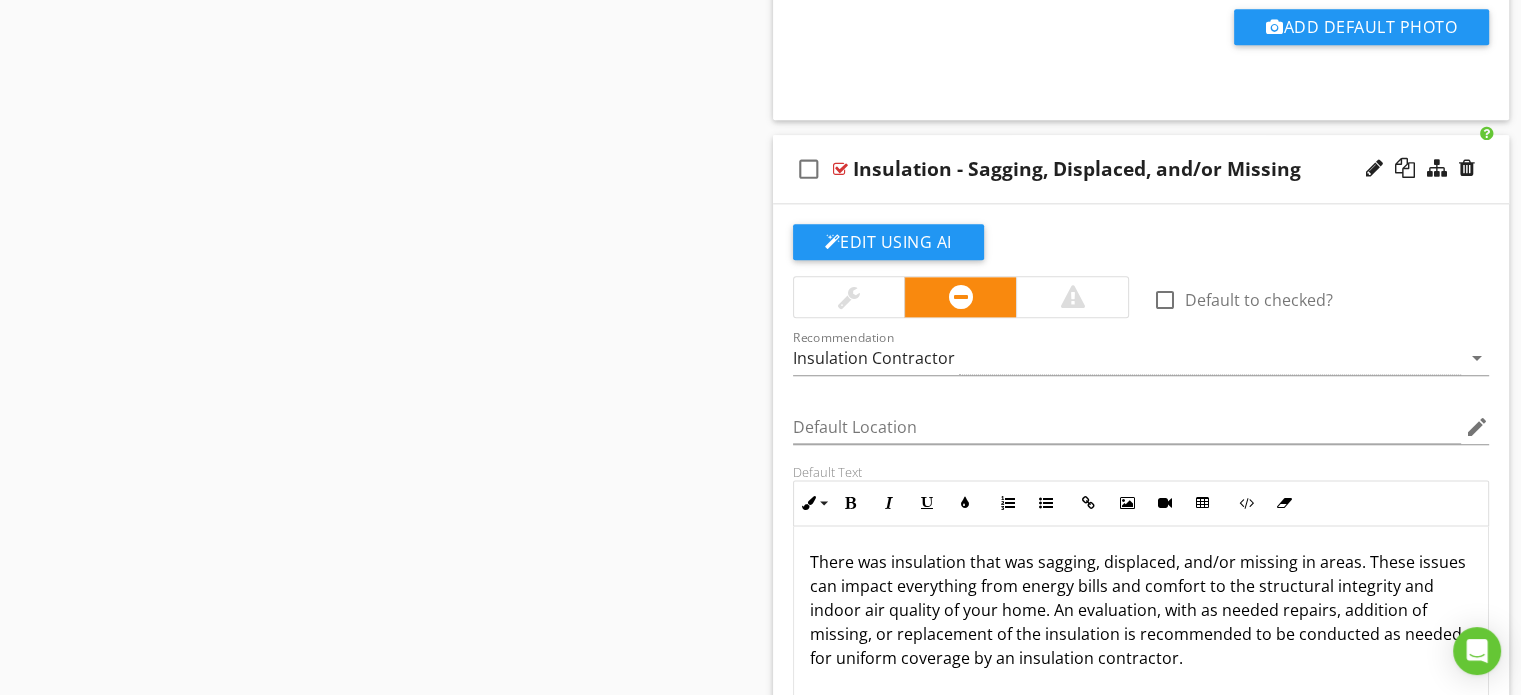 click on "There was insulation that was sagging, displaced, and/or missing in areas. These issues can impact everything from energy bills and comfort to the structural integrity and indoor air quality of your home. An evaluation, with as needed repairs, addition of missing, or replacement of the insulation is recommended to be conducted as needed for uniform coverage by an insulation contractor." at bounding box center (1141, 610) 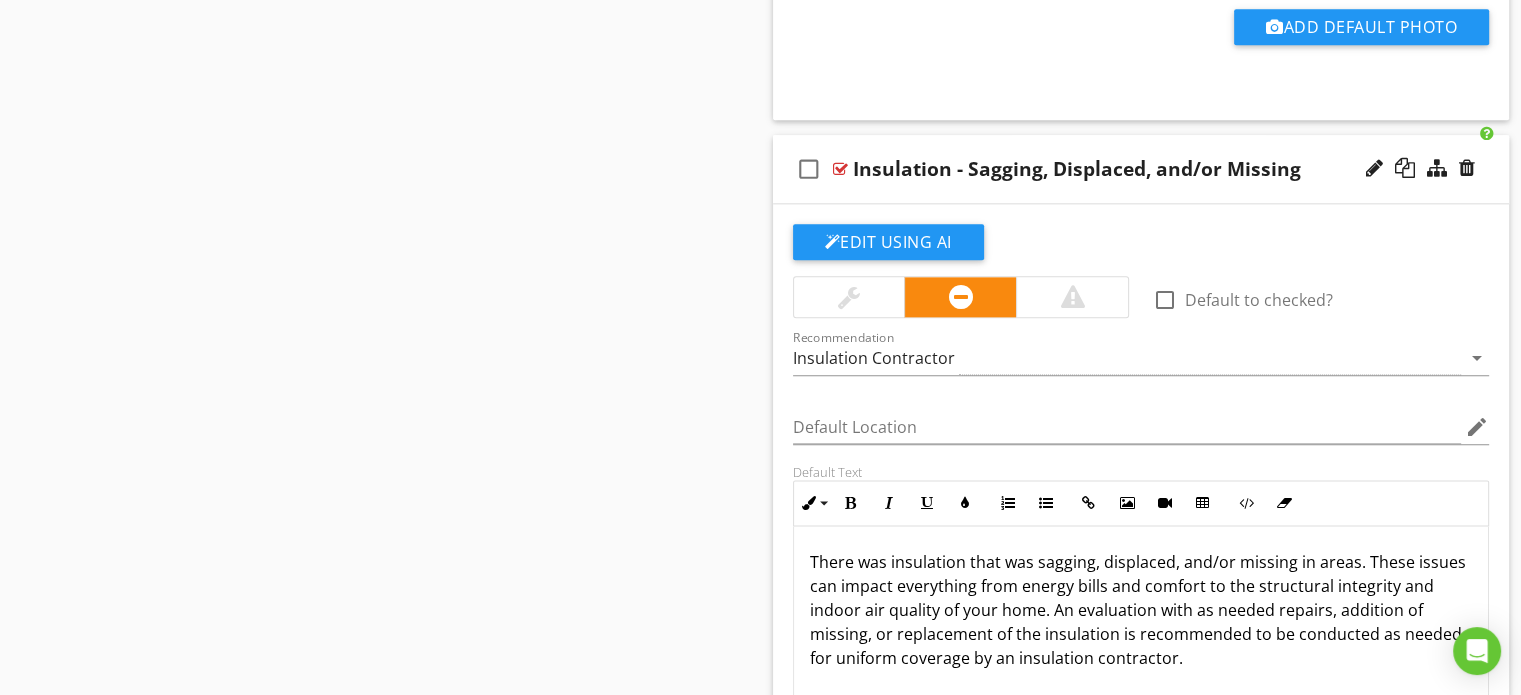 click on "There was insulation that was sagging, displaced, and/or missing in areas. These issues can impact everything from energy bills and comfort to the structural integrity and indoor air quality of your home. An evaluation with as needed repairs, addition of missing, or replacement of the insulation is recommended to be conducted as needed for uniform coverage by an insulation contractor." at bounding box center [1141, 610] 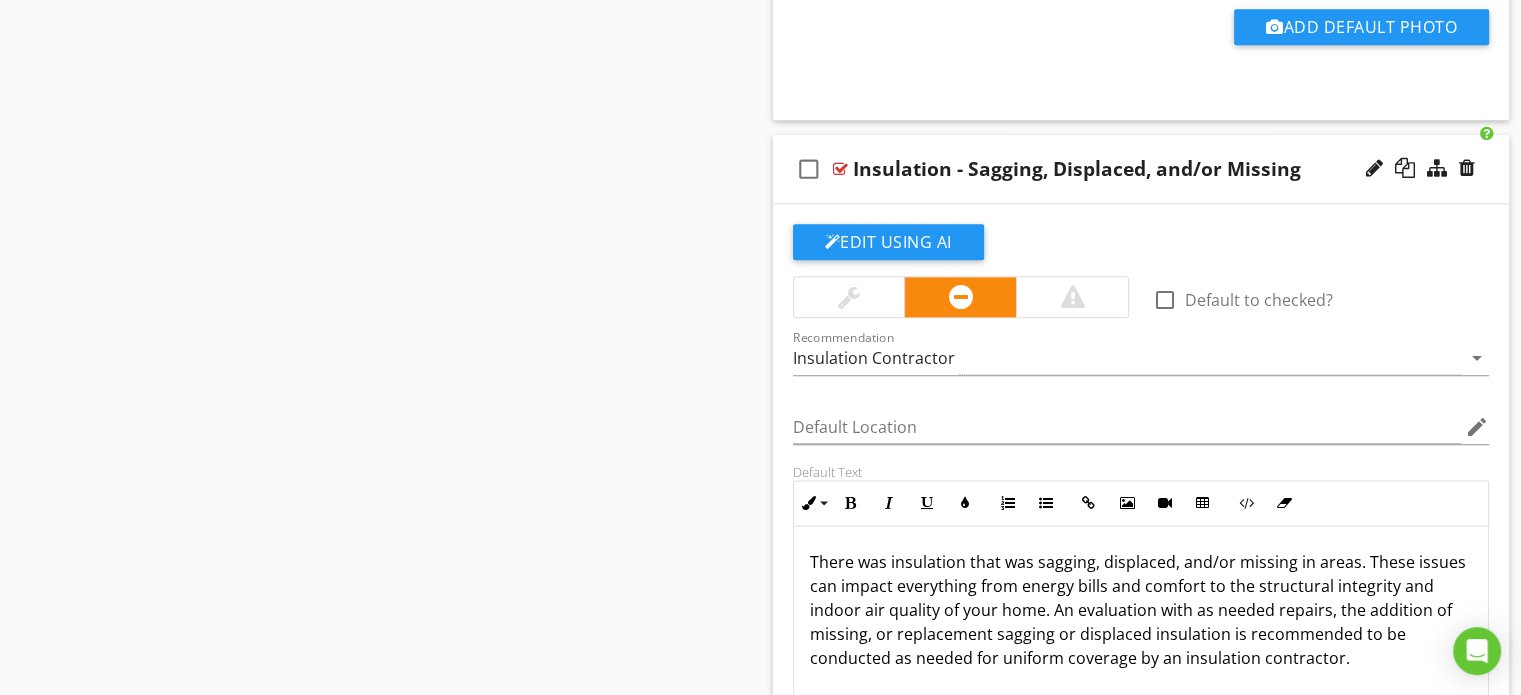 click on "check_box_outline_blank
Insulation - Sagging, Displaced, and/or Missing" at bounding box center [1141, 169] 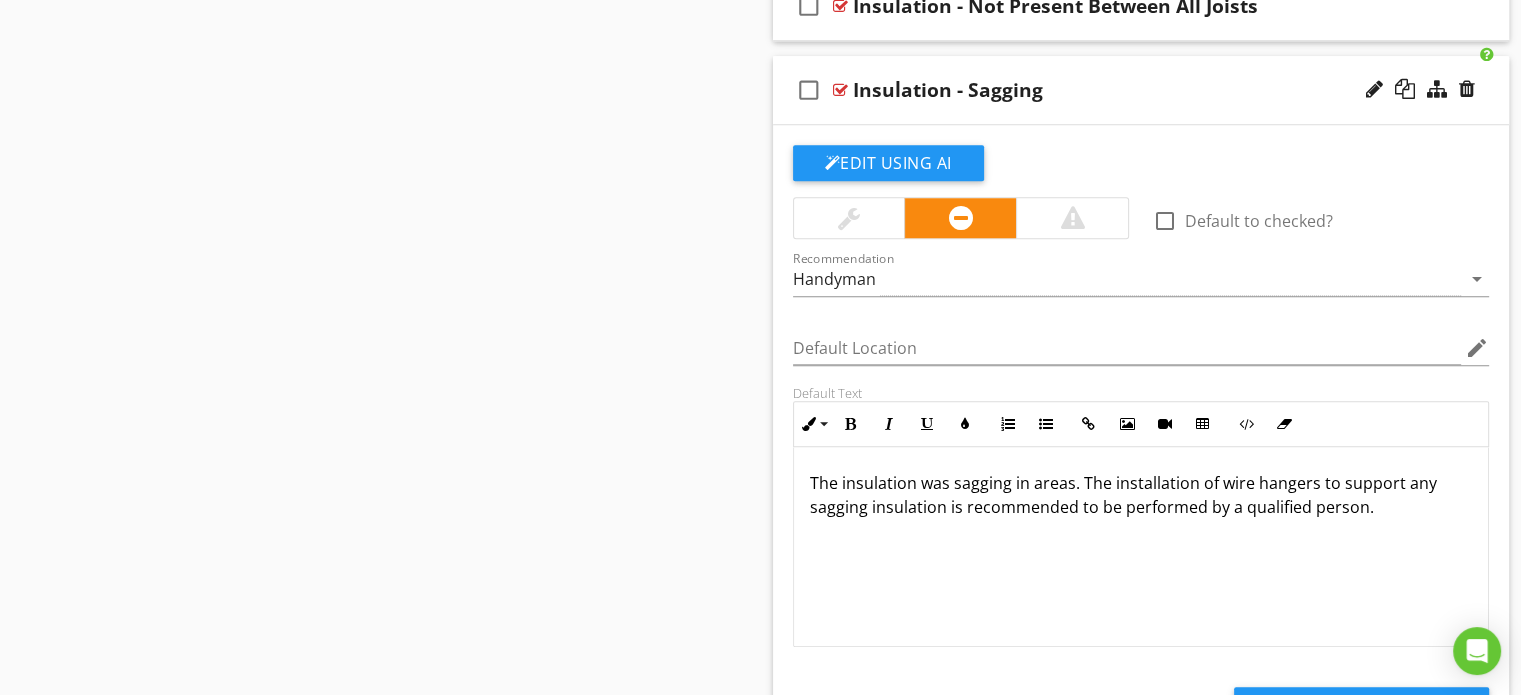 scroll, scrollTop: 1688, scrollLeft: 0, axis: vertical 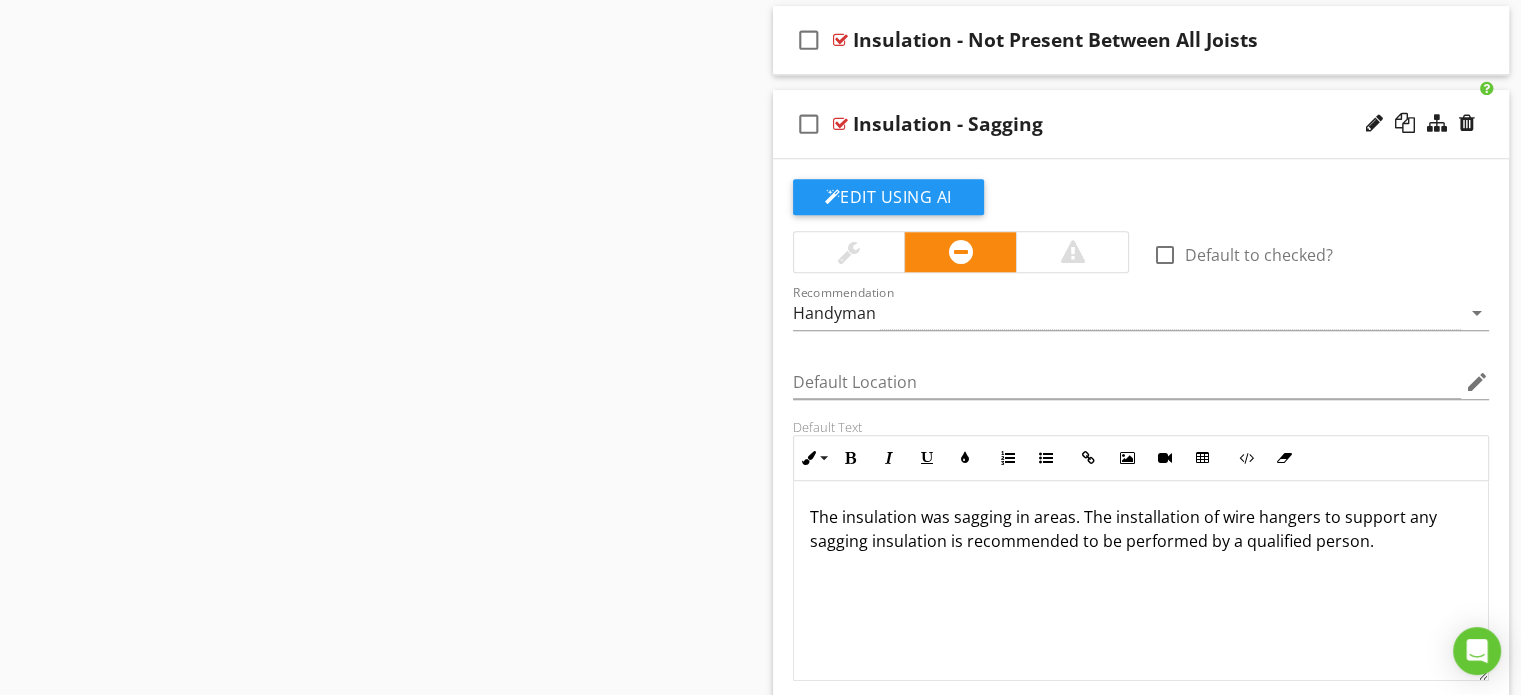 click on "check_box_outline_blank
Insulation - Sagging" at bounding box center [1141, 124] 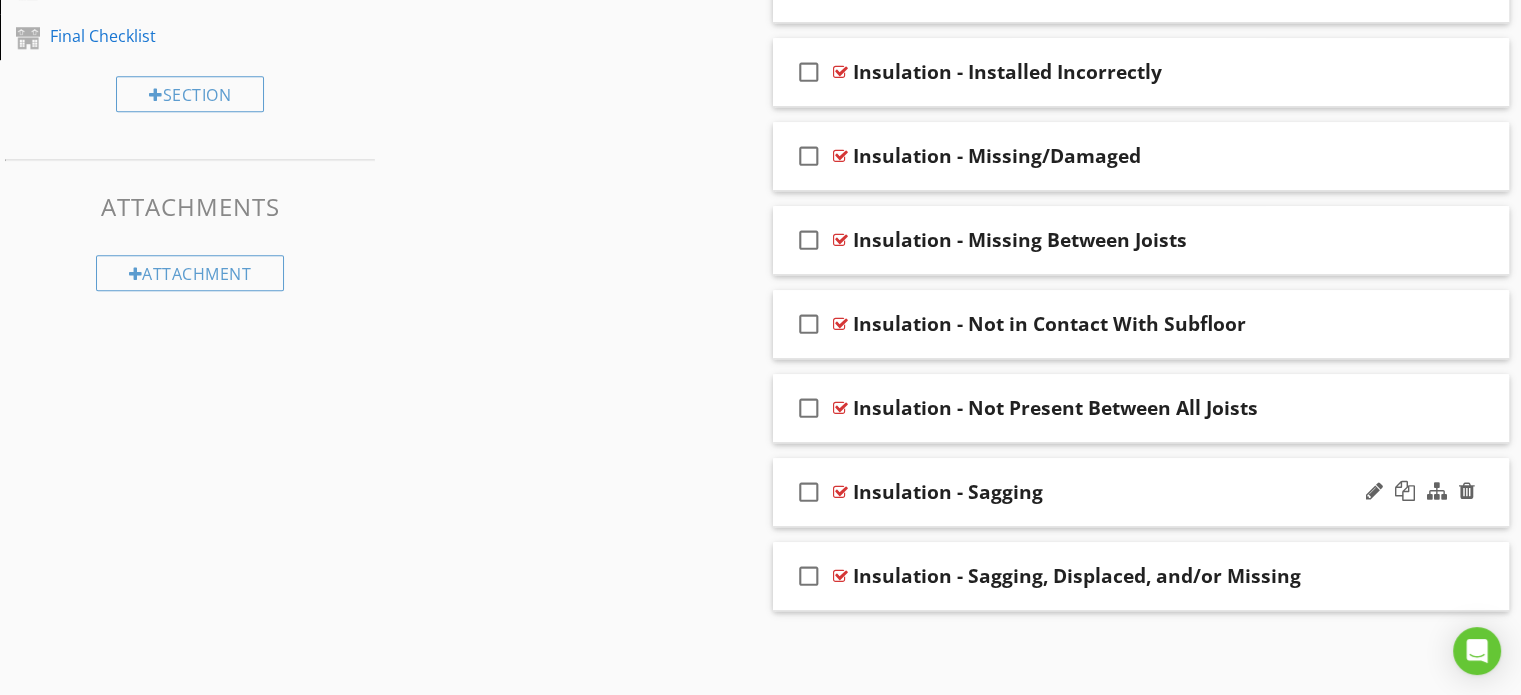 scroll, scrollTop: 1316, scrollLeft: 0, axis: vertical 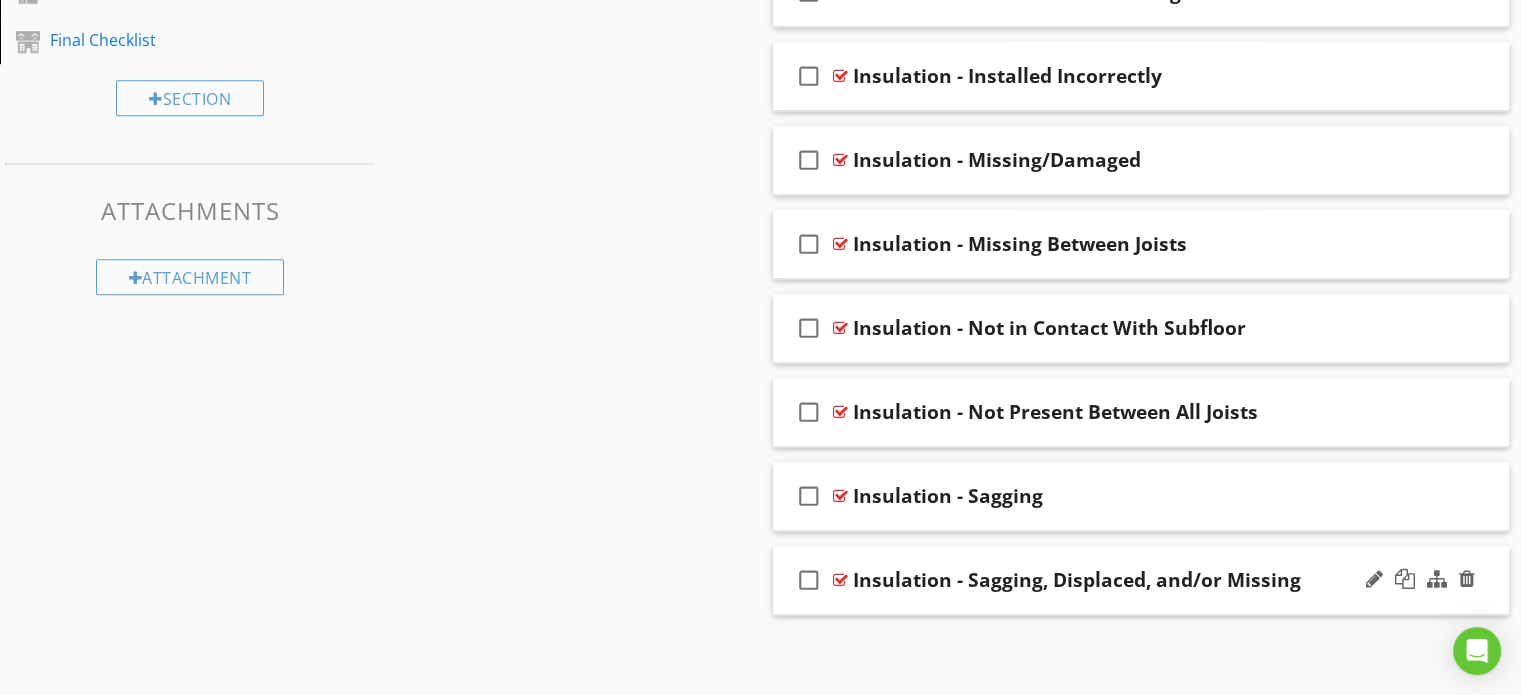 click on "check_box_outline_blank
Insulation - Sagging, Displaced, and/or Missing" at bounding box center (1141, 580) 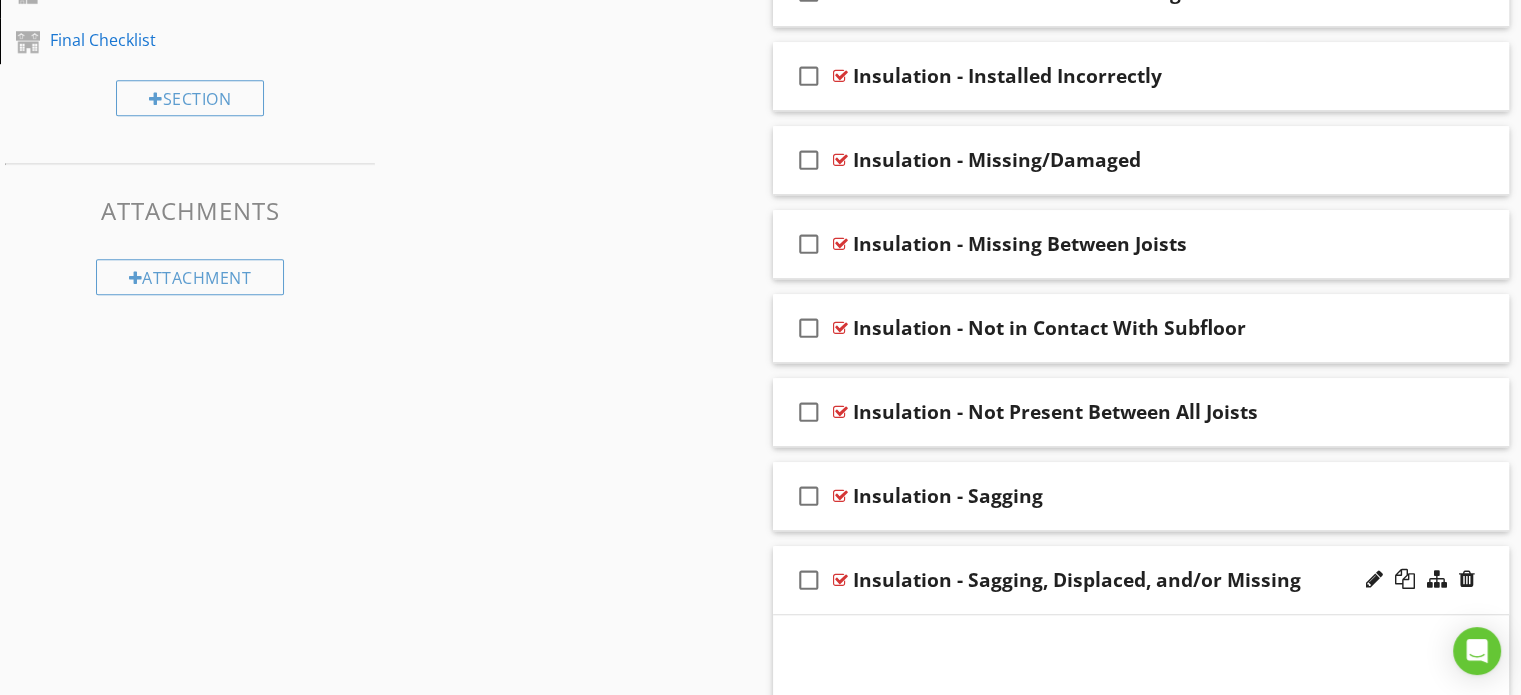 scroll, scrollTop: 1688, scrollLeft: 0, axis: vertical 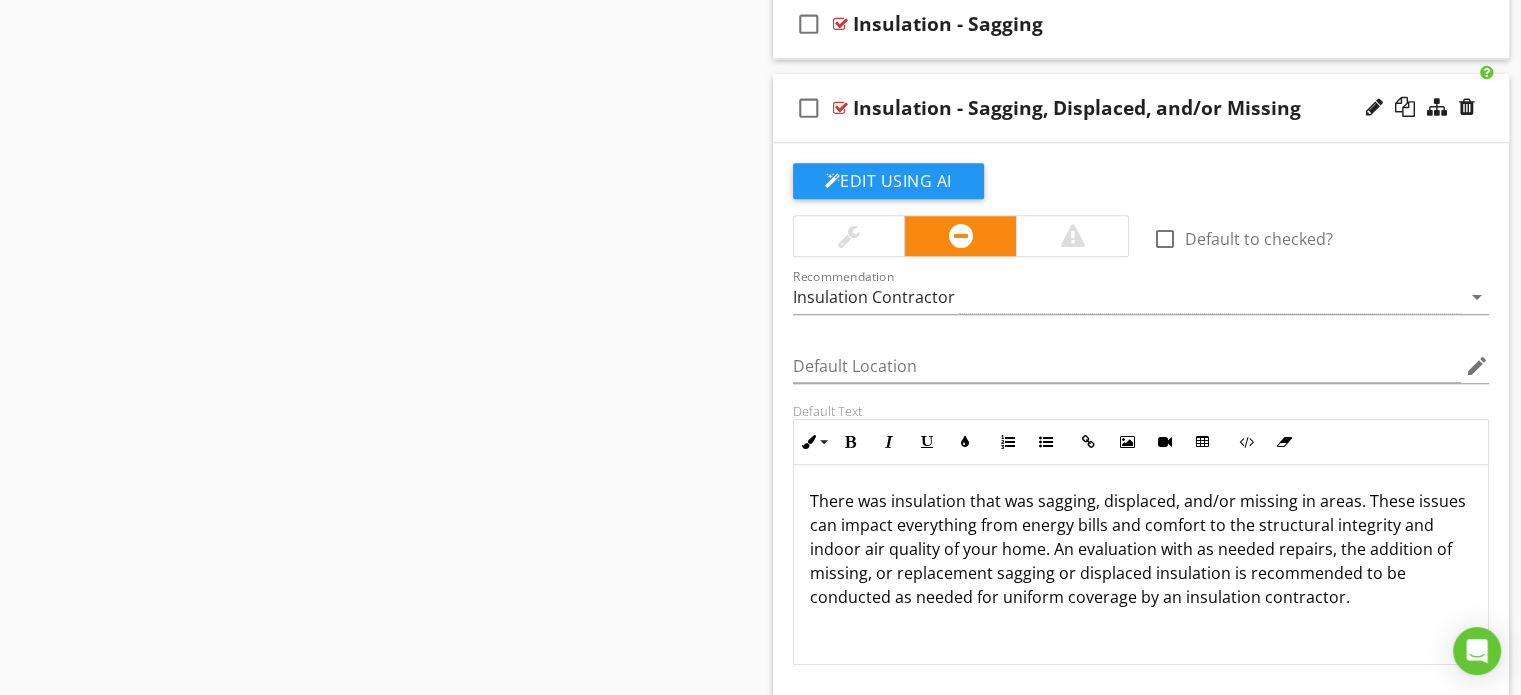 click on "There was insulation that was sagging, displaced, and/or missing in areas. These issues can impact everything from energy bills and comfort to the structural integrity and indoor air quality of your home. An evaluation with as needed repairs, the addition of missing, or replacement sagging or displaced insulation is recommended to be conducted as needed for uniform coverage by an insulation contractor." at bounding box center (1141, 549) 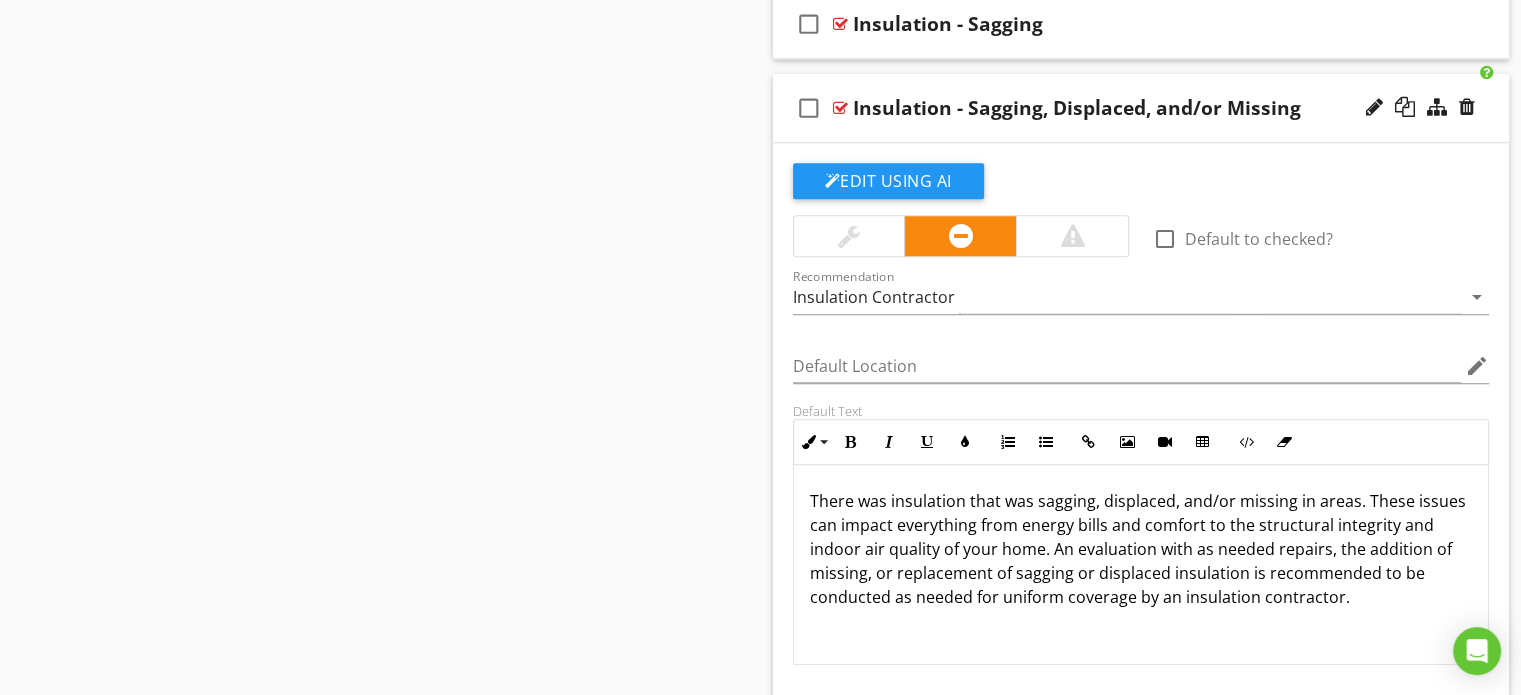 click on "There was insulation that was sagging, displaced, and/or missing in areas. These issues can impact everything from energy bills and comfort to the structural integrity and indoor air quality of your home. An evaluation with as needed repairs, the addition of missing, or replacement of sagging or displaced insulation is recommended to be conducted as needed for uniform coverage by an insulation contractor." at bounding box center [1141, 549] 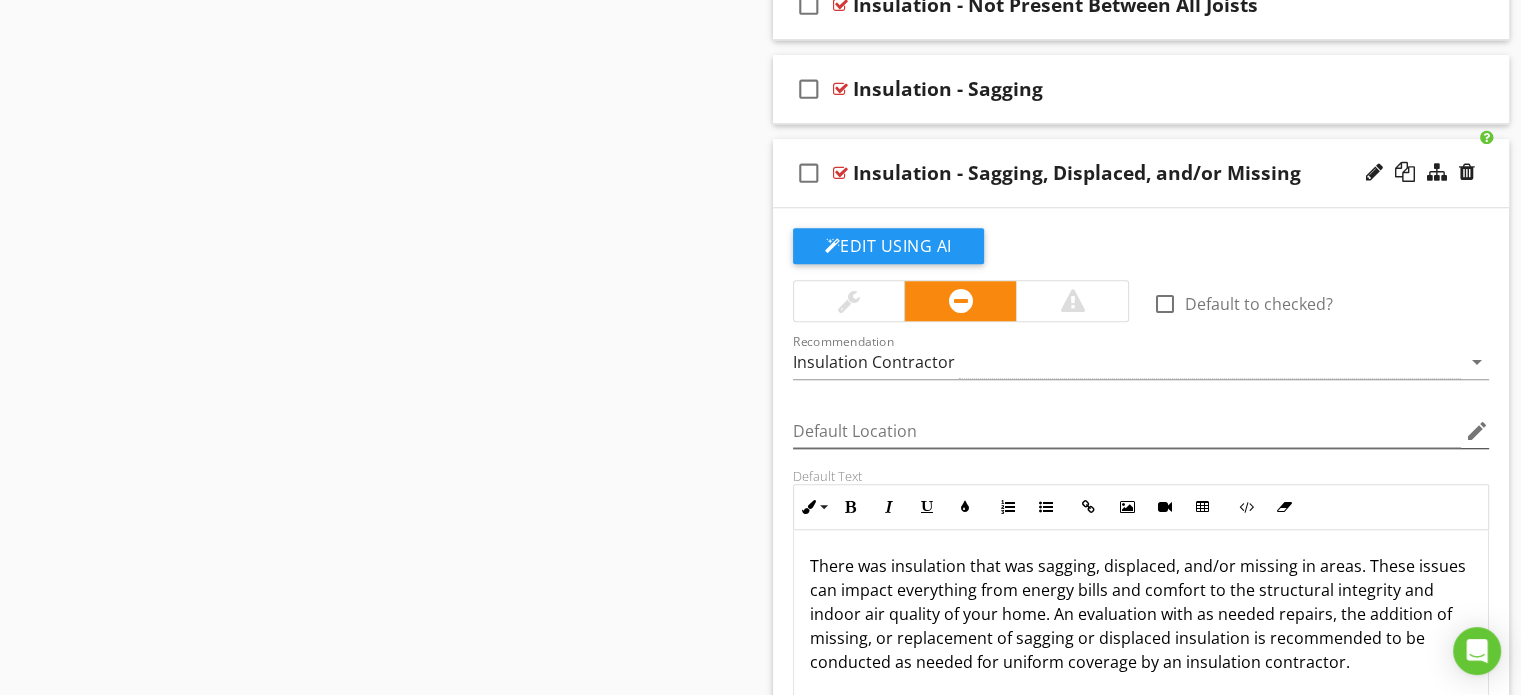 scroll, scrollTop: 1688, scrollLeft: 0, axis: vertical 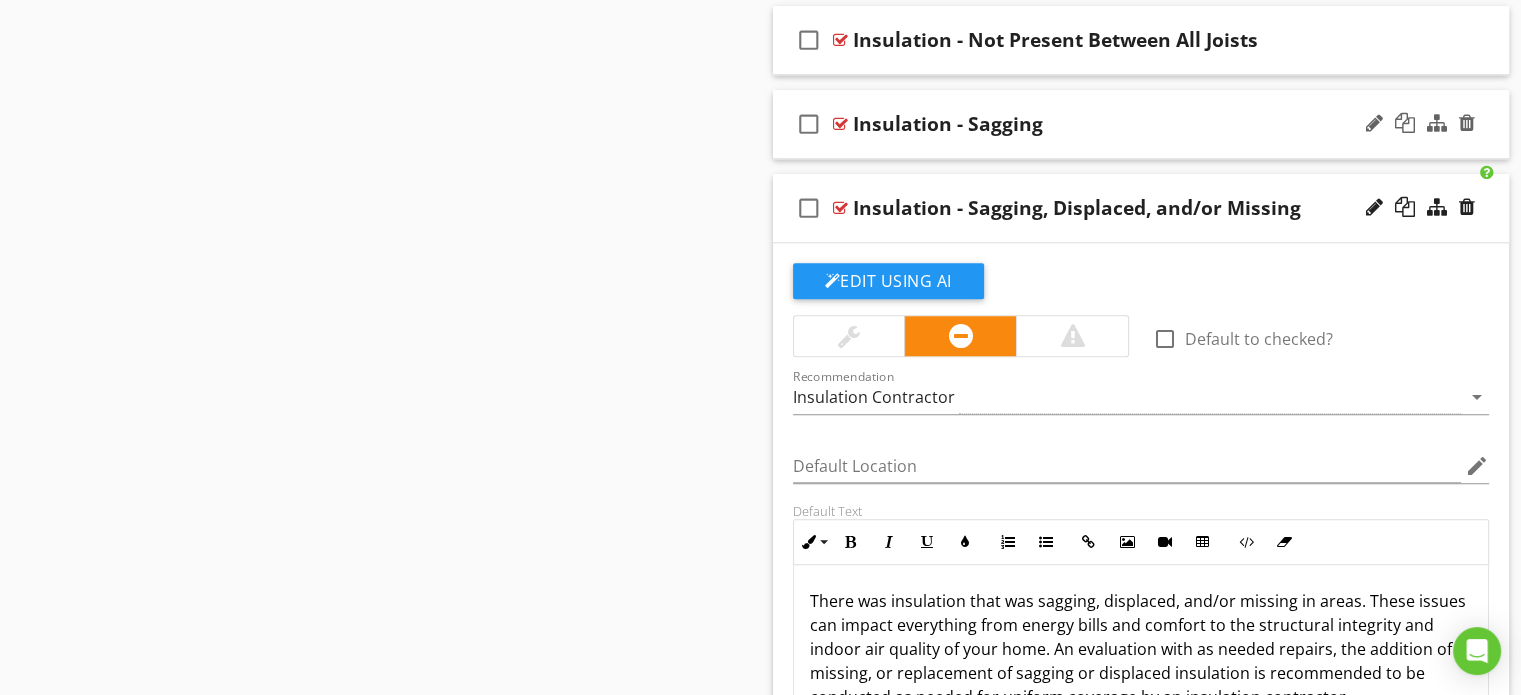 click on "Insulation - Sagging" at bounding box center (1114, 124) 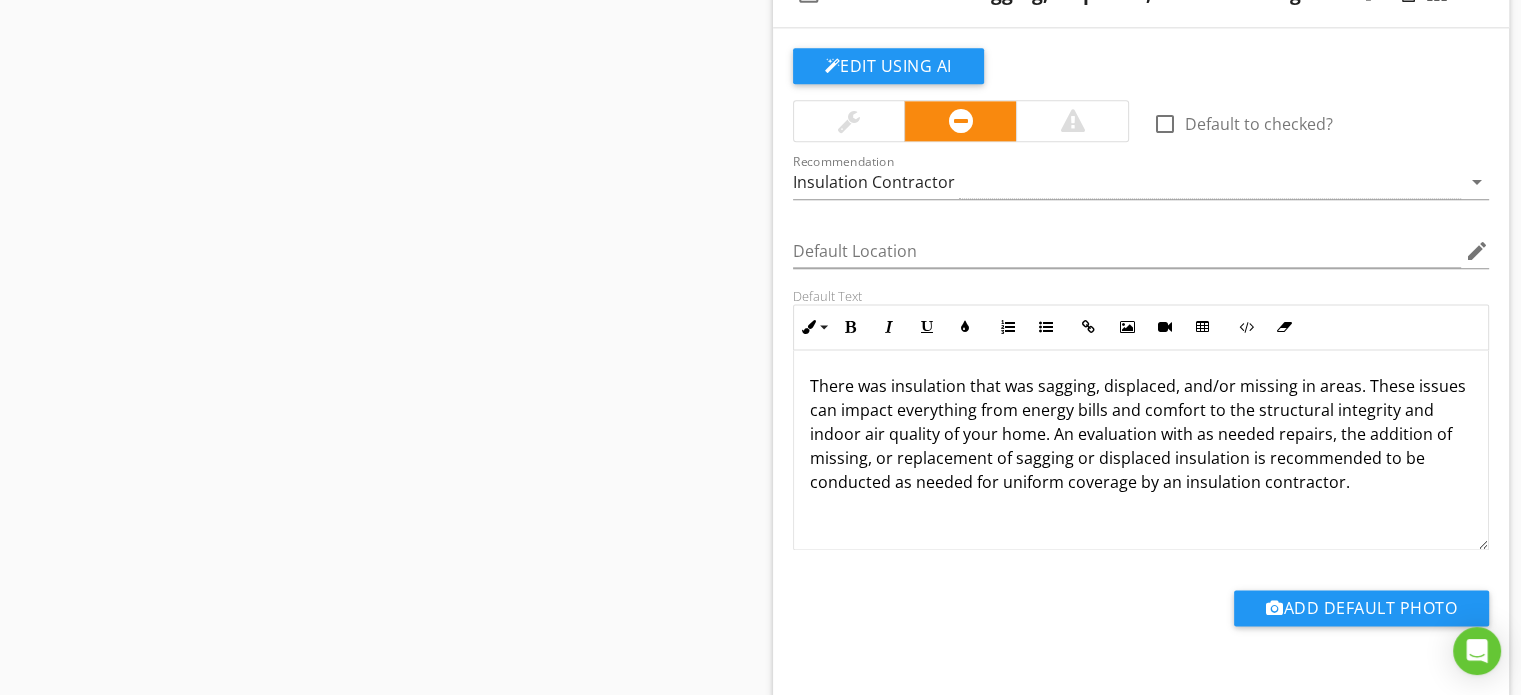 scroll, scrollTop: 2588, scrollLeft: 0, axis: vertical 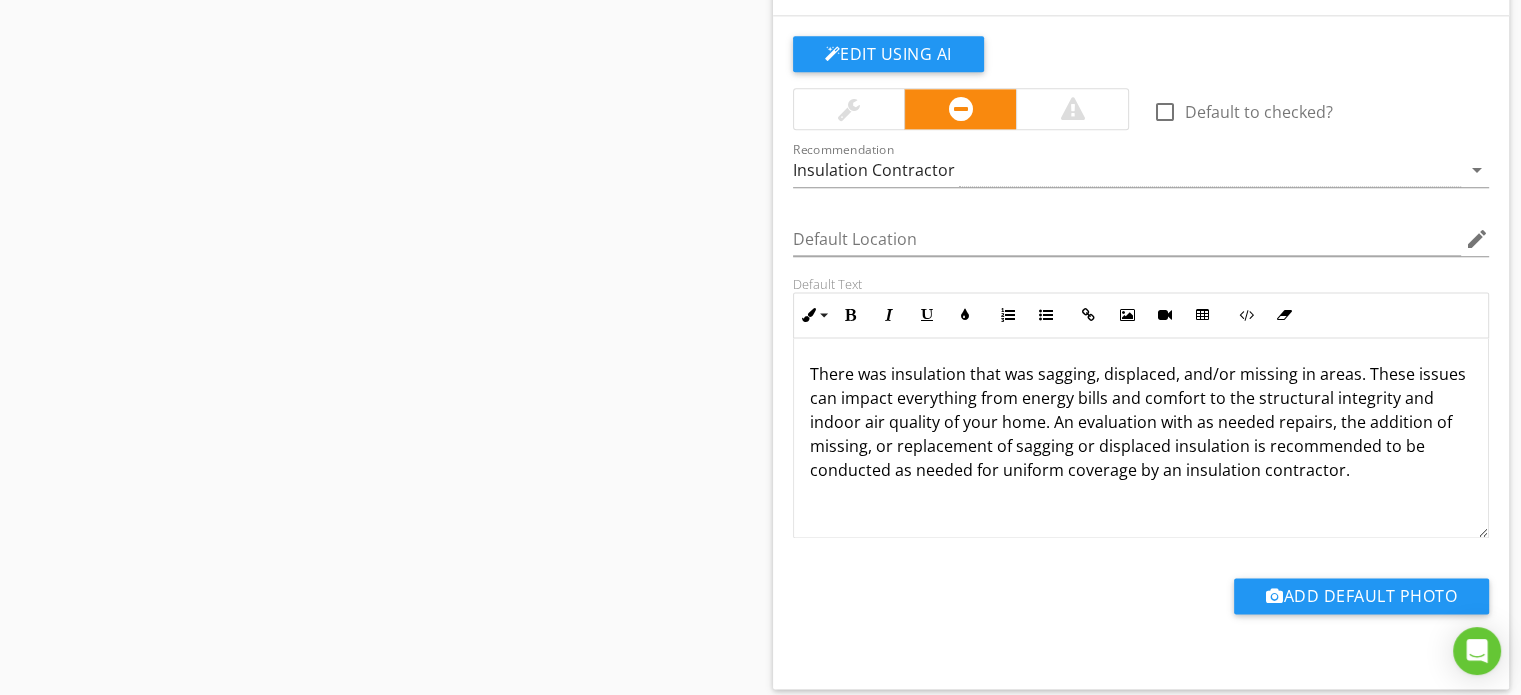 click on "There was insulation that was sagging, displaced, and/or missing in areas. These issues can impact everything from energy bills and comfort to the structural integrity and indoor air quality of your home. An evaluation with as needed repairs, the addition of missing, or replacement of sagging or displaced insulation is recommended to be conducted as needed for uniform coverage by an insulation contractor." at bounding box center (1141, 422) 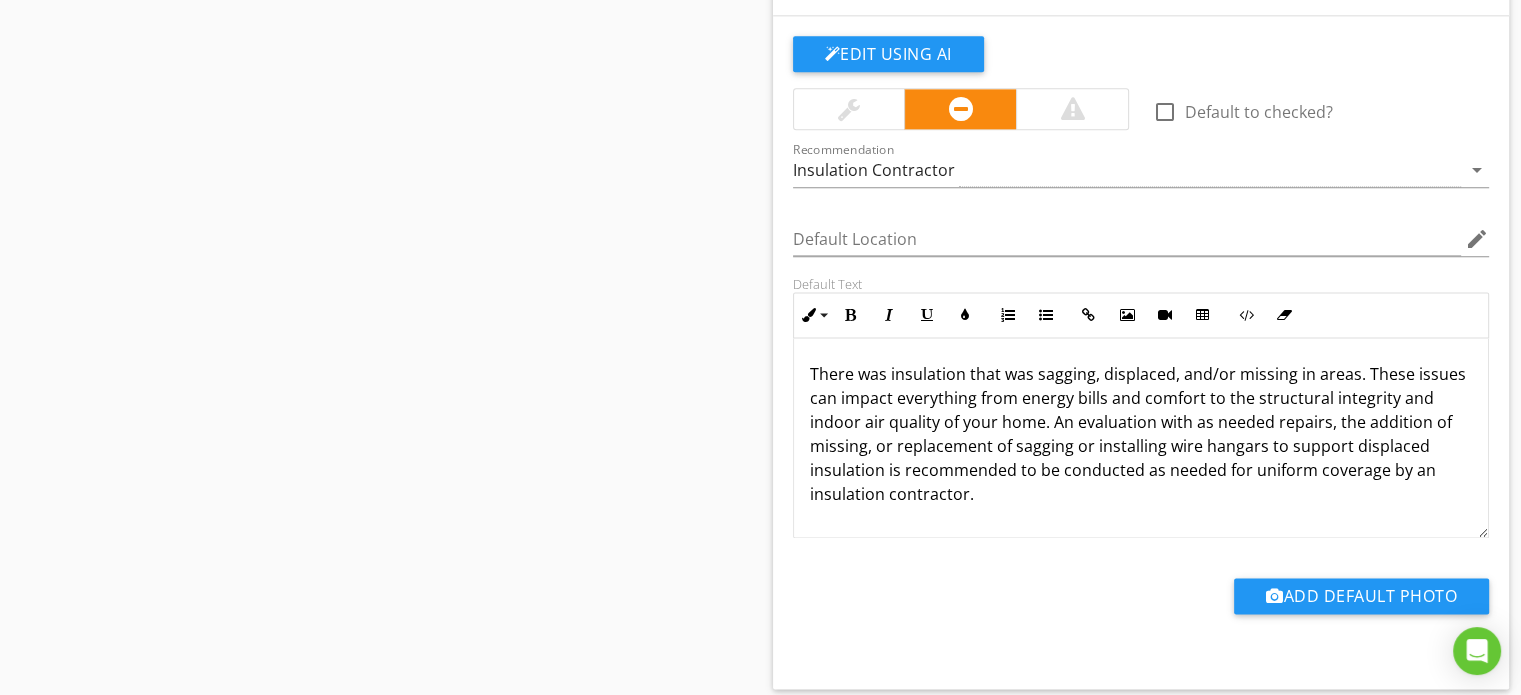 click on "There was insulation that was sagging, displaced, and/or missing in areas. These issues can impact everything from energy bills and comfort to the structural integrity and indoor air quality of your home. An evaluation with as needed repairs, the addition of missing, or replacement of sagging or installing wire hangars to support displaced insulation is recommended to be conducted as needed for uniform coverage by an insulation contractor." at bounding box center (1141, 434) 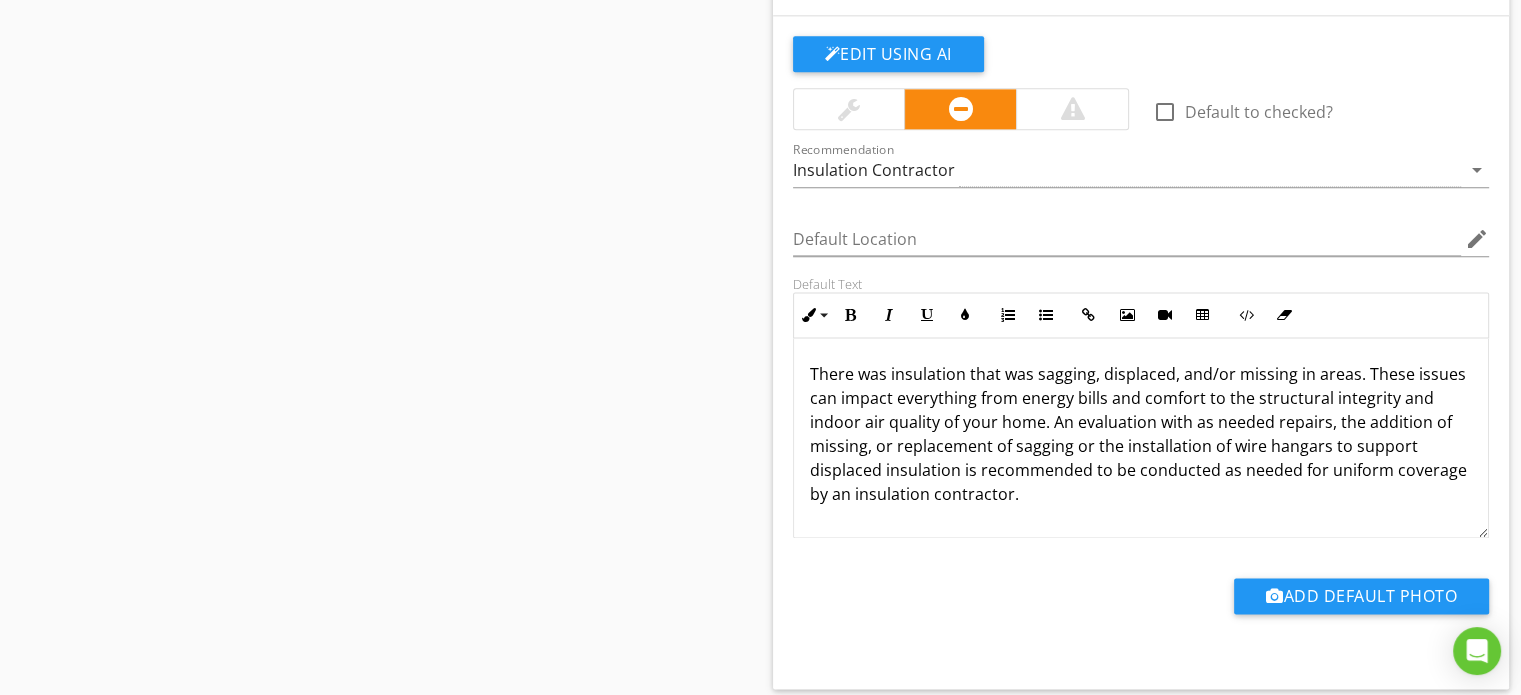click on "There was insulation that was sagging, displaced, and/or missing in areas. These issues can impact everything from energy bills and comfort to the structural integrity and indoor air quality of your home. An evaluation with as needed repairs, the addition of missing, or replacement of sagging or the installation of wire hangars to support displaced insulation is recommended to be conducted as needed for uniform coverage by an insulation contractor." at bounding box center (1141, 434) 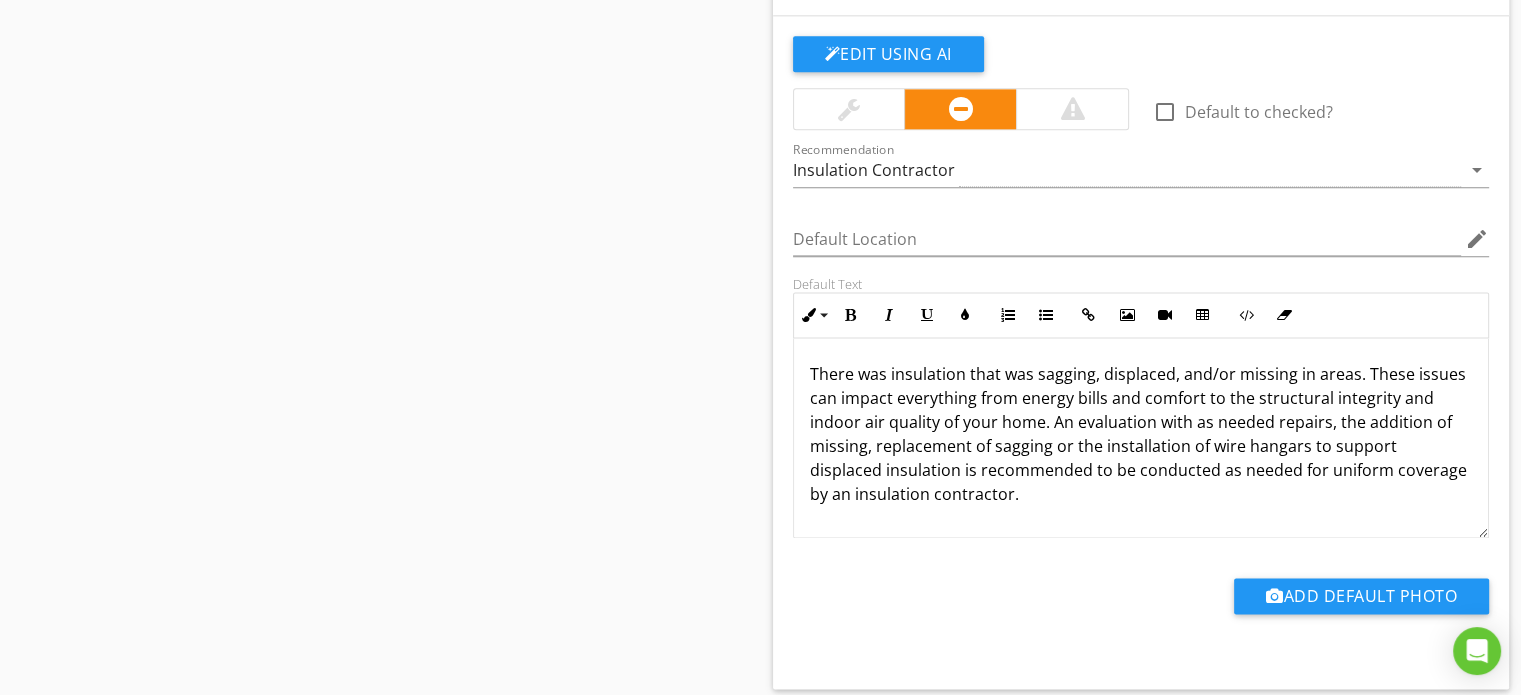 click on "There was insulation that was sagging, displaced, and/or missing in areas. These issues can impact everything from energy bills and comfort to the structural integrity and indoor air quality of your home. An evaluation with as needed repairs, the addition of missing, replacement of sagging or the installation of wire hangars to support displaced insulation is recommended to be conducted as needed for uniform coverage by an insulation contractor." at bounding box center [1141, 434] 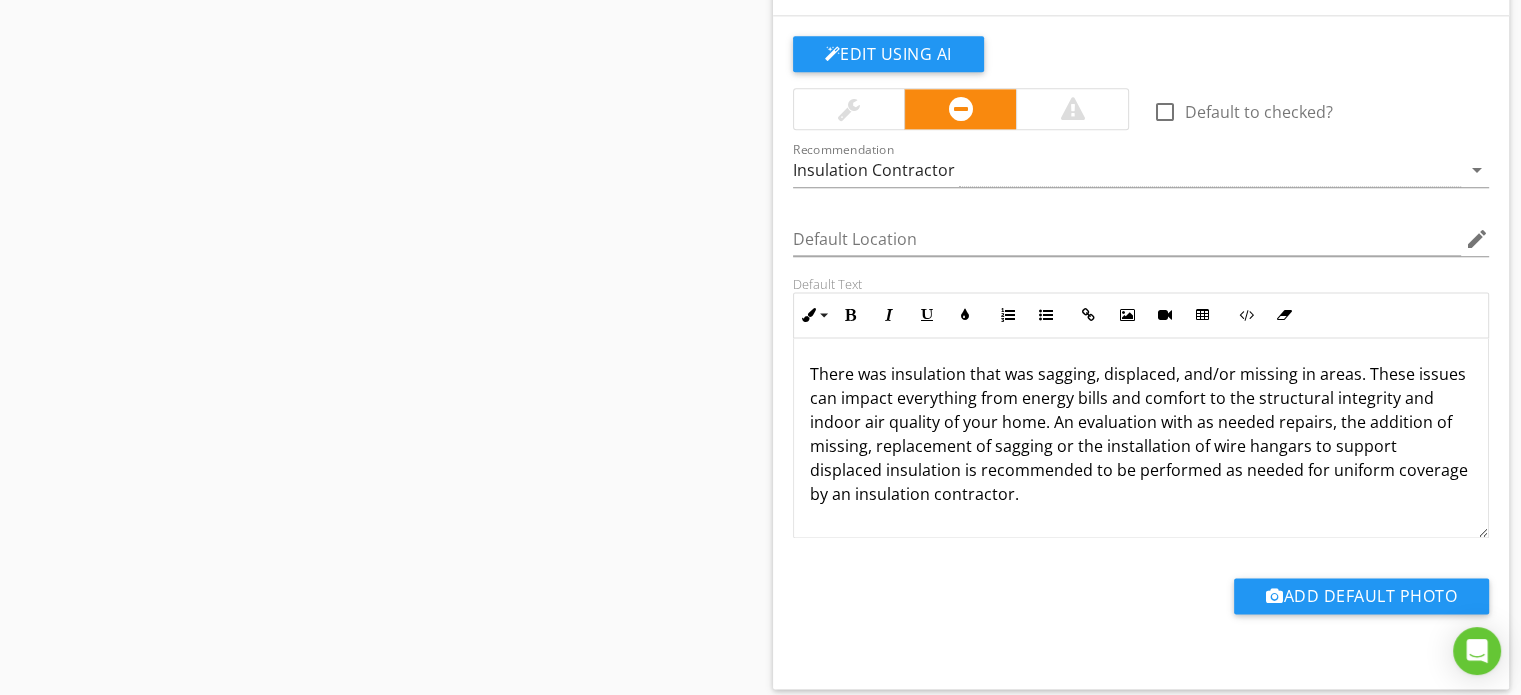 scroll, scrollTop: 0, scrollLeft: 0, axis: both 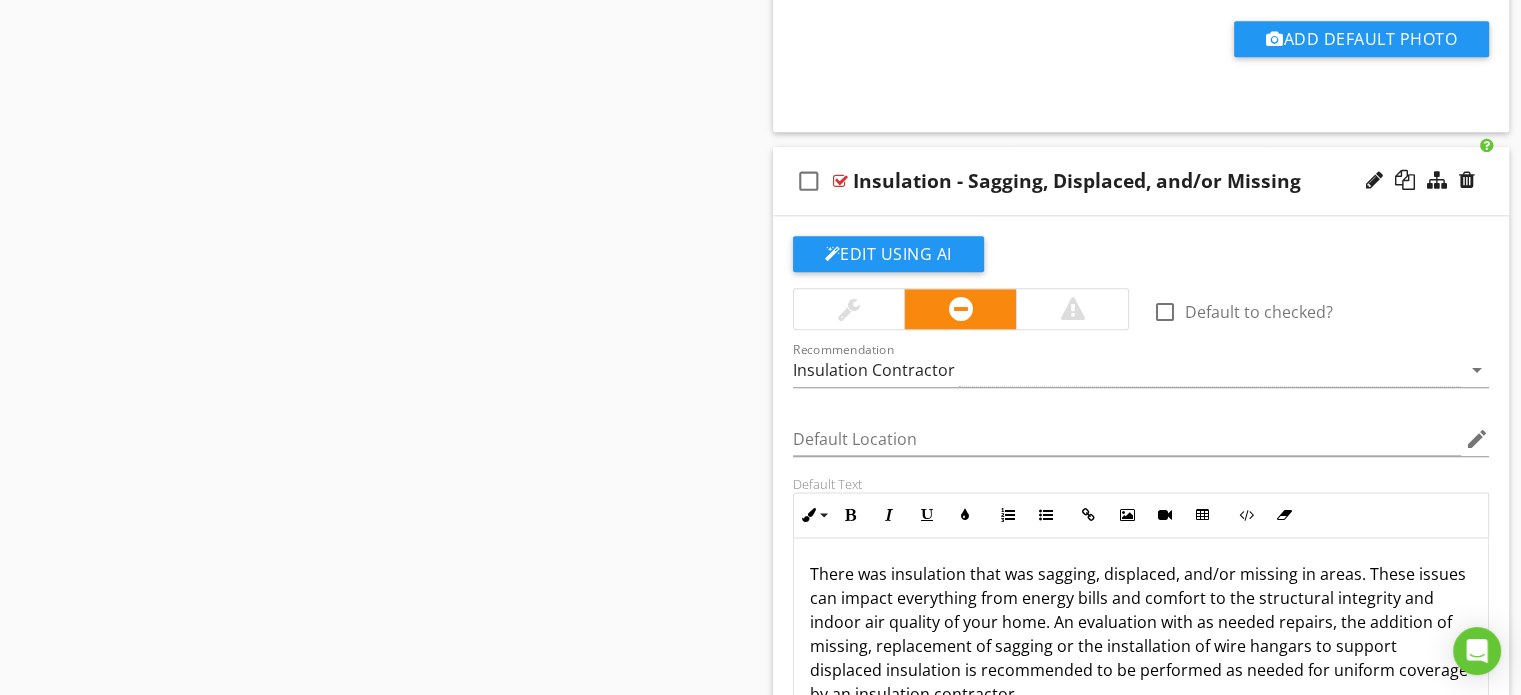 click on "check_box_outline_blank
Insulation - Sagging, Displaced, and/or Missing" at bounding box center (1141, 181) 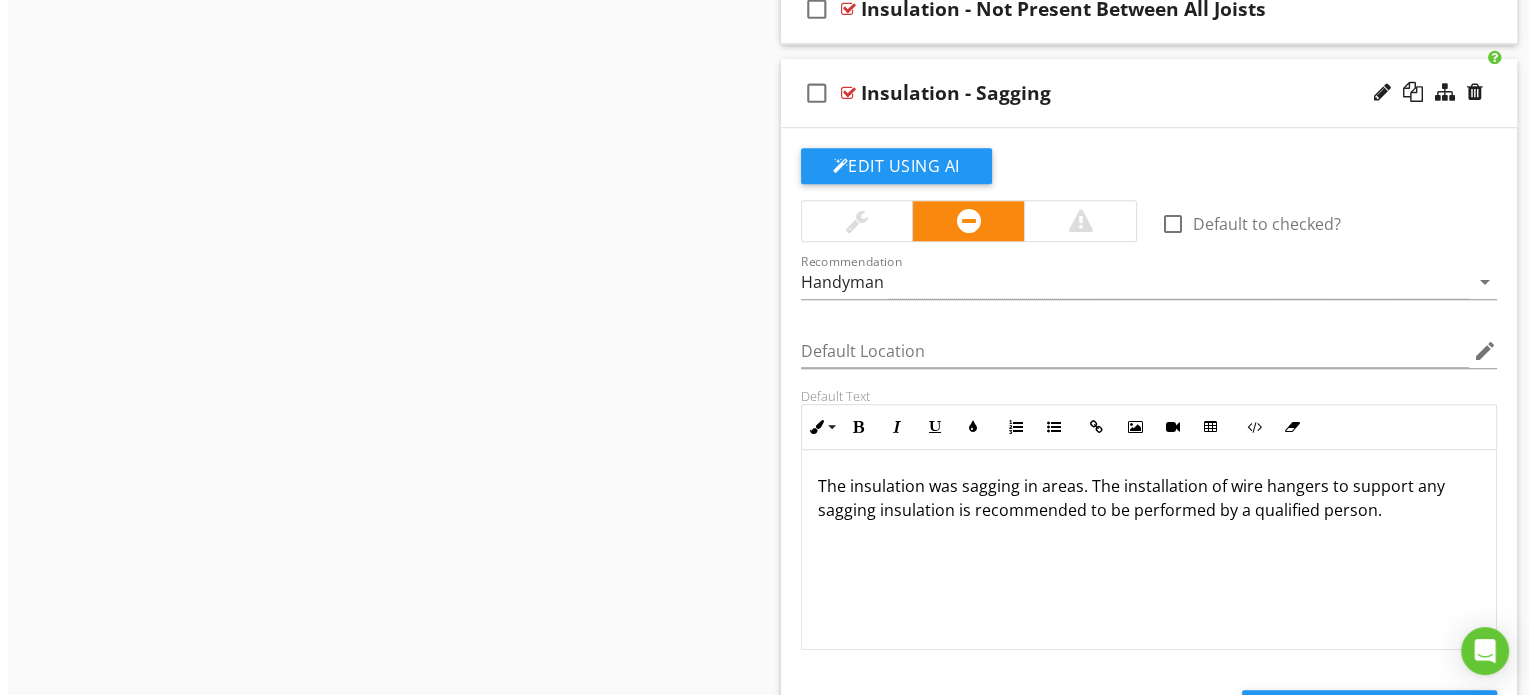 scroll, scrollTop: 1688, scrollLeft: 0, axis: vertical 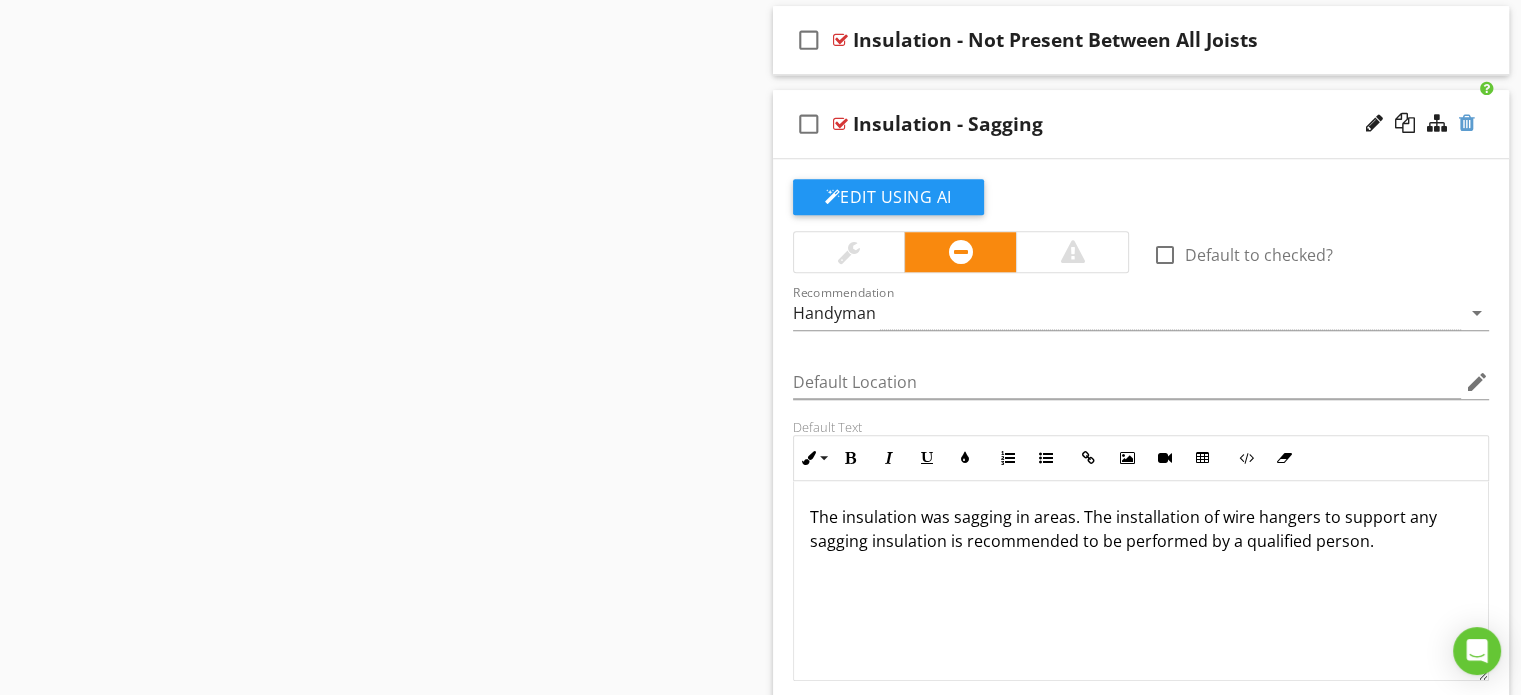 click at bounding box center [1467, 123] 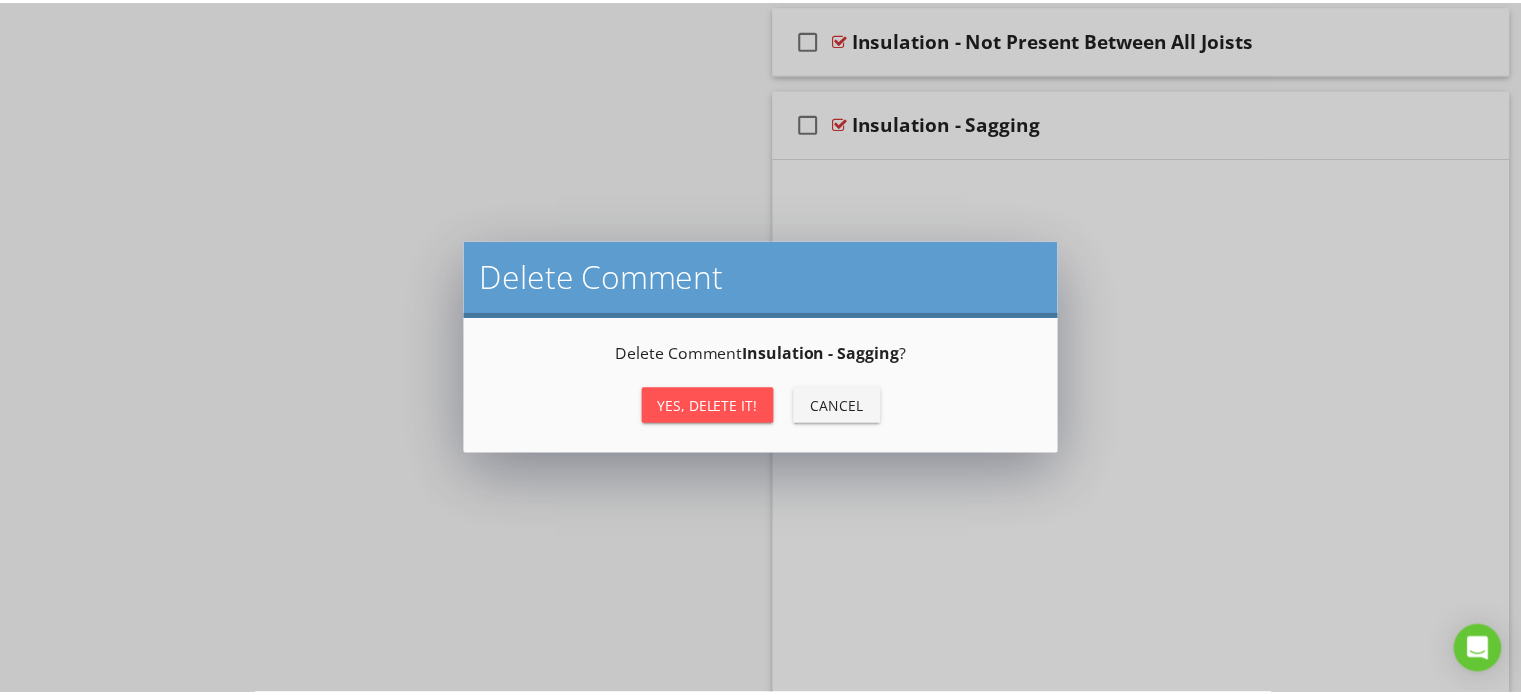 scroll, scrollTop: 1316, scrollLeft: 0, axis: vertical 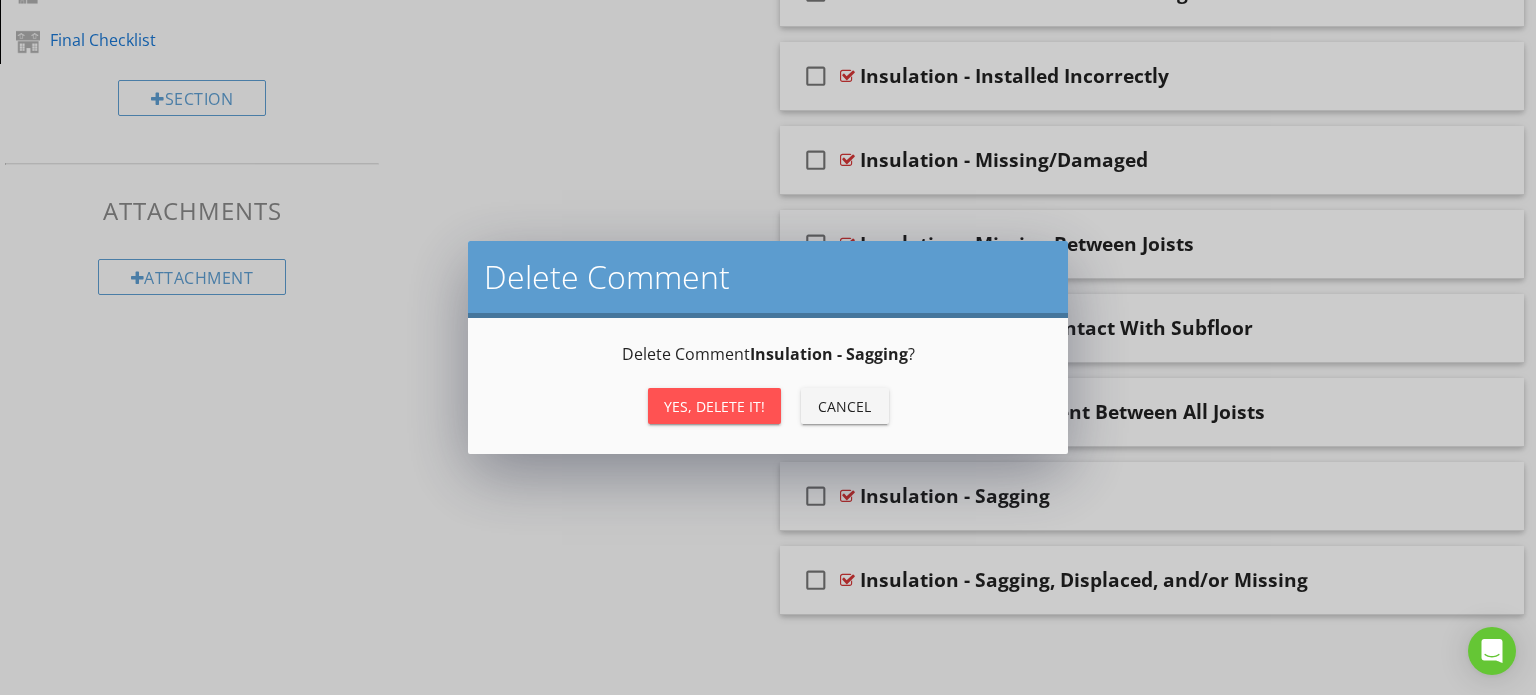 click on "Yes, Delete it!" at bounding box center (714, 406) 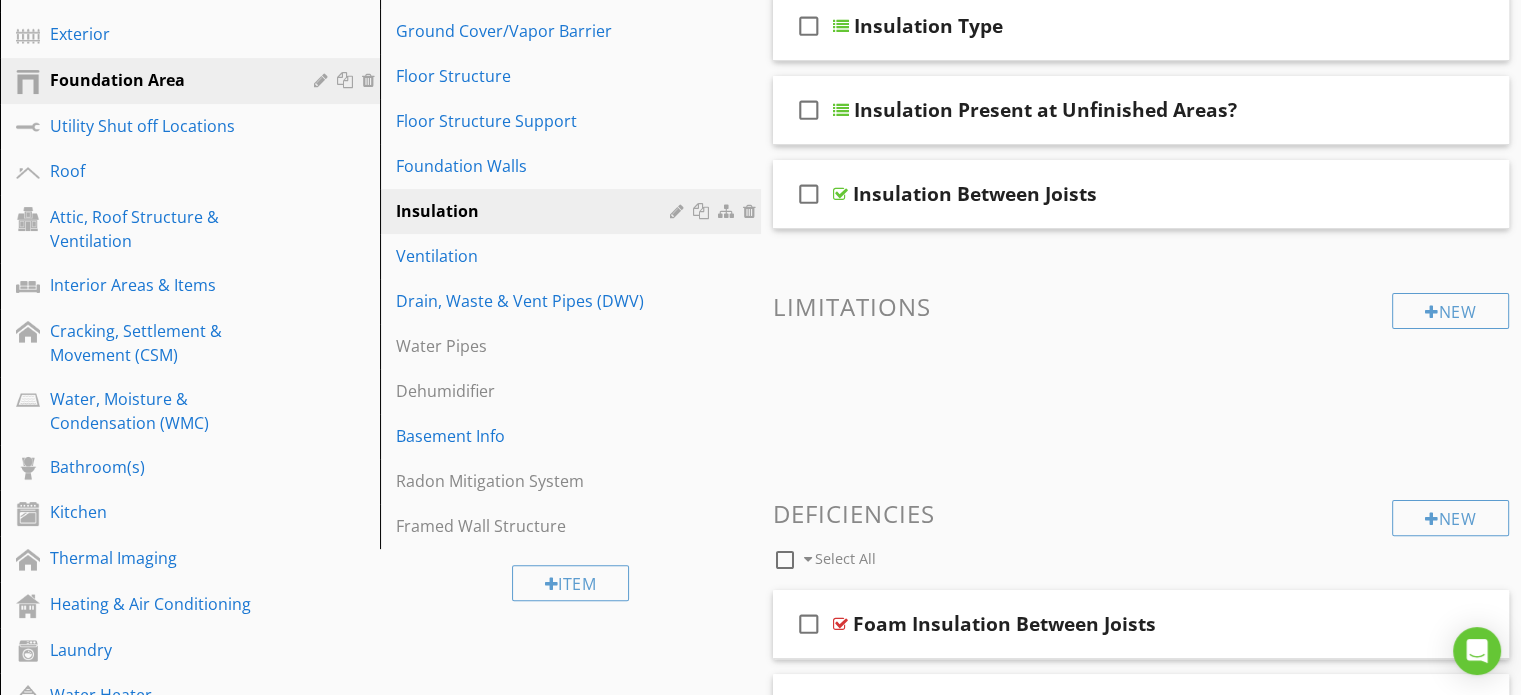 scroll, scrollTop: 332, scrollLeft: 0, axis: vertical 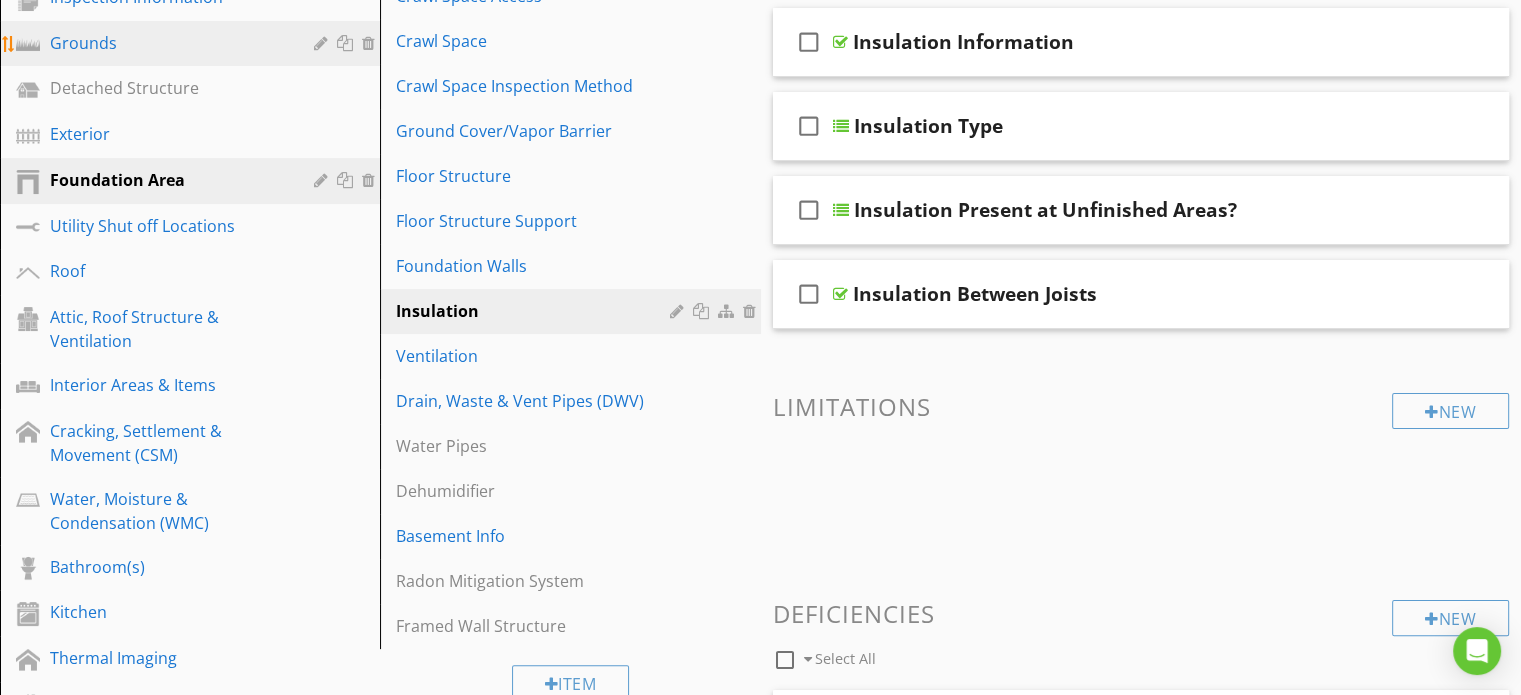 click on "Grounds" at bounding box center [167, 43] 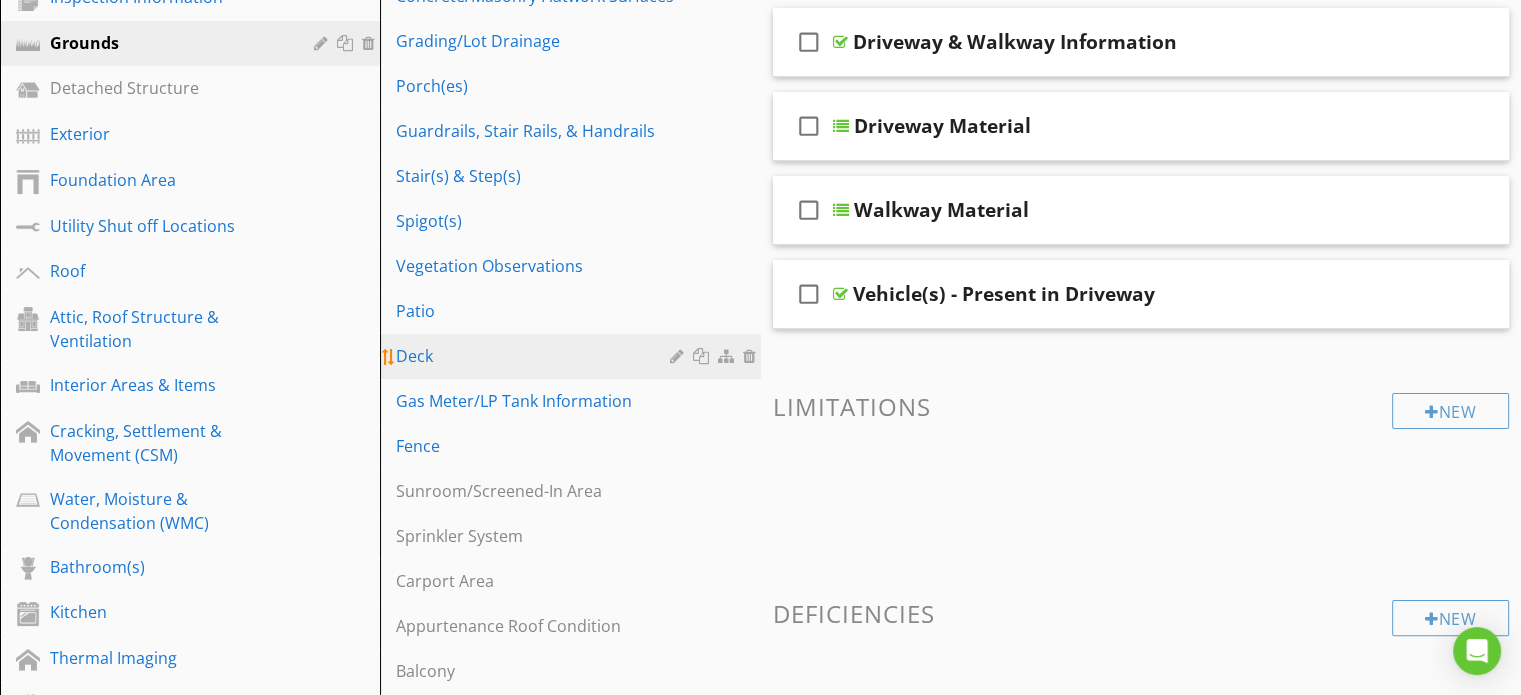 click on "Deck" at bounding box center (535, 356) 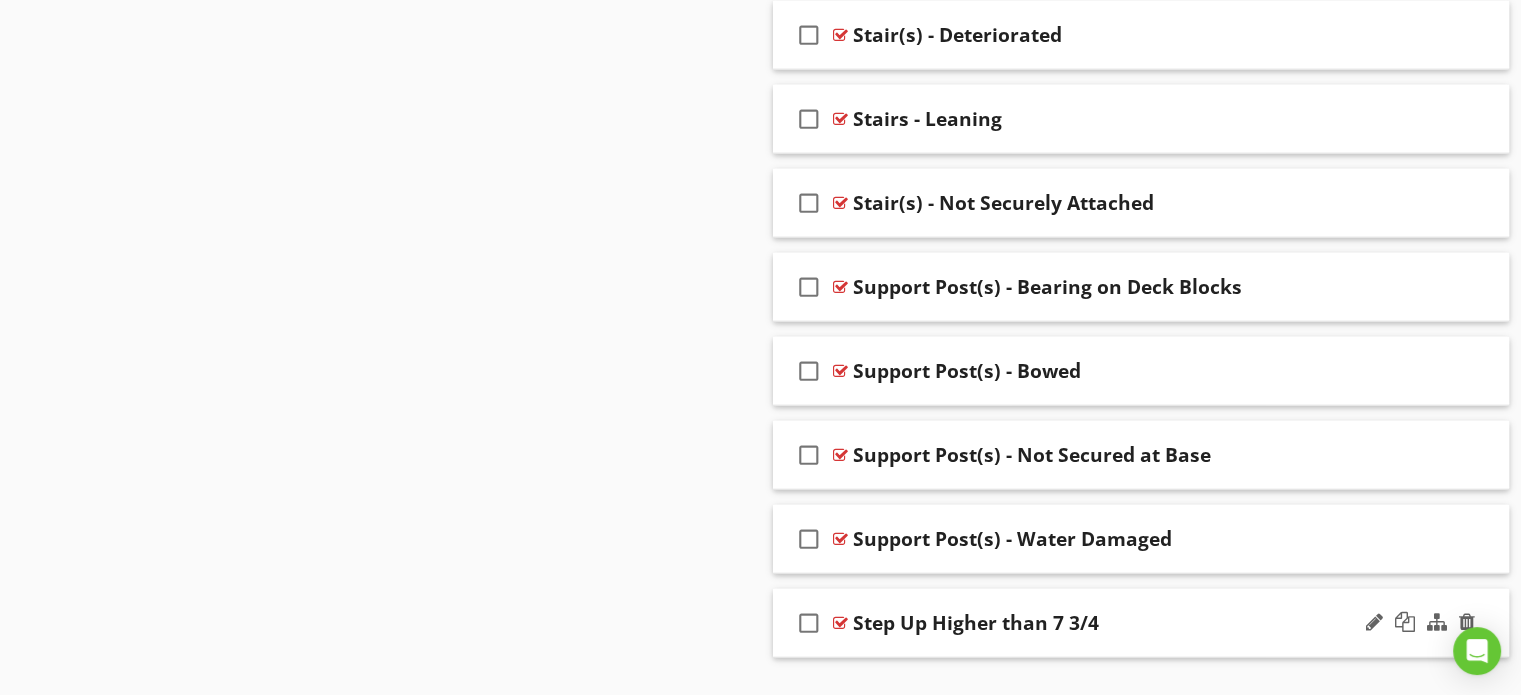 scroll, scrollTop: 5004, scrollLeft: 0, axis: vertical 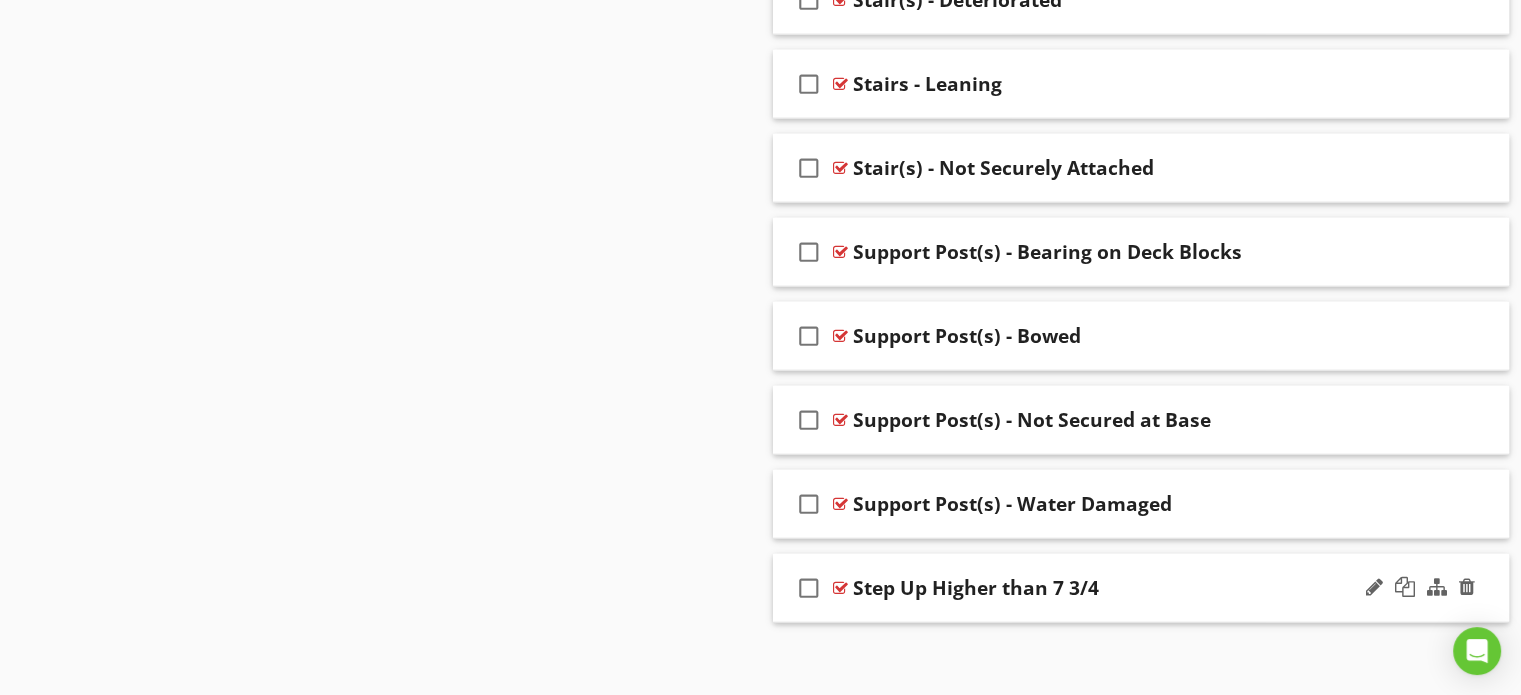 click on "Step Up Higher than 7 3/4" at bounding box center (976, 588) 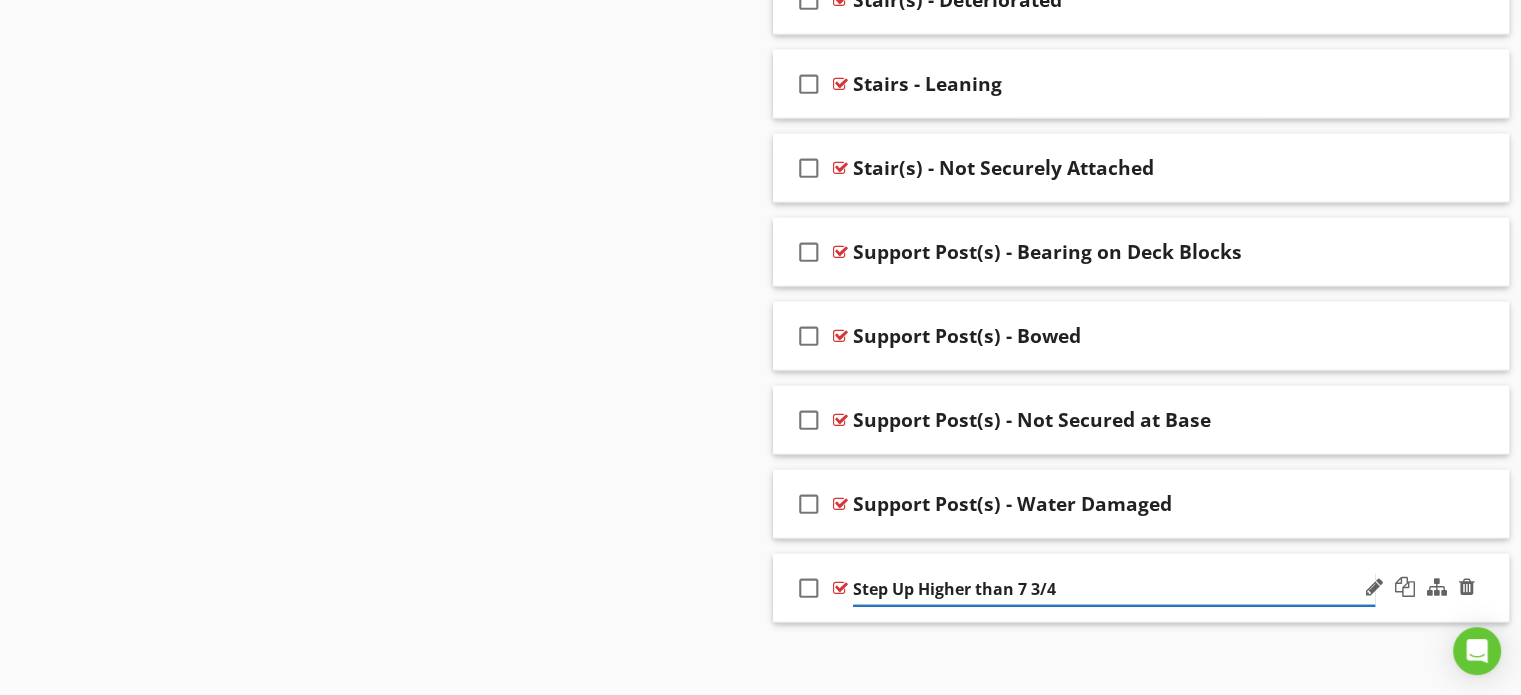 click on "Step Up Higher than 7 3/4" at bounding box center [1114, 589] 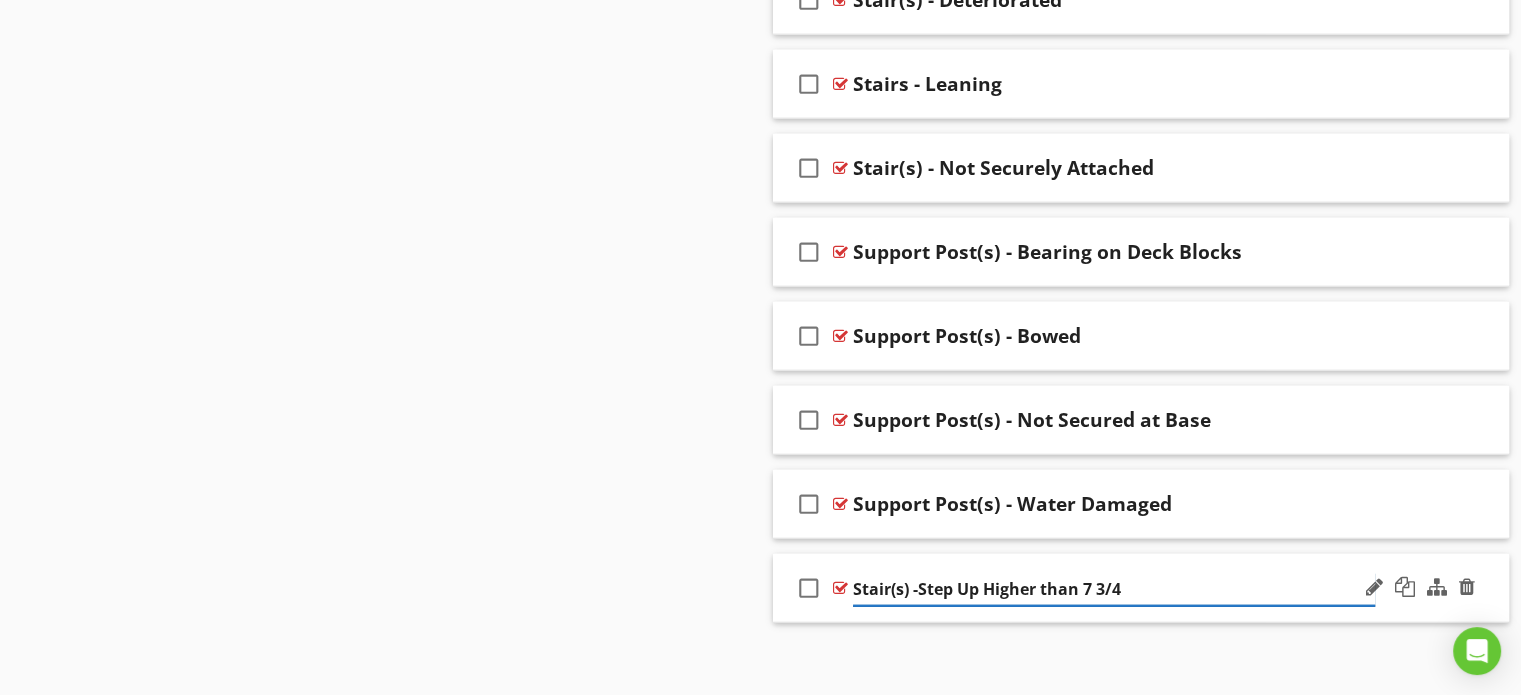 type on "Stair(s) - Step Up Higher than 7 3/4" 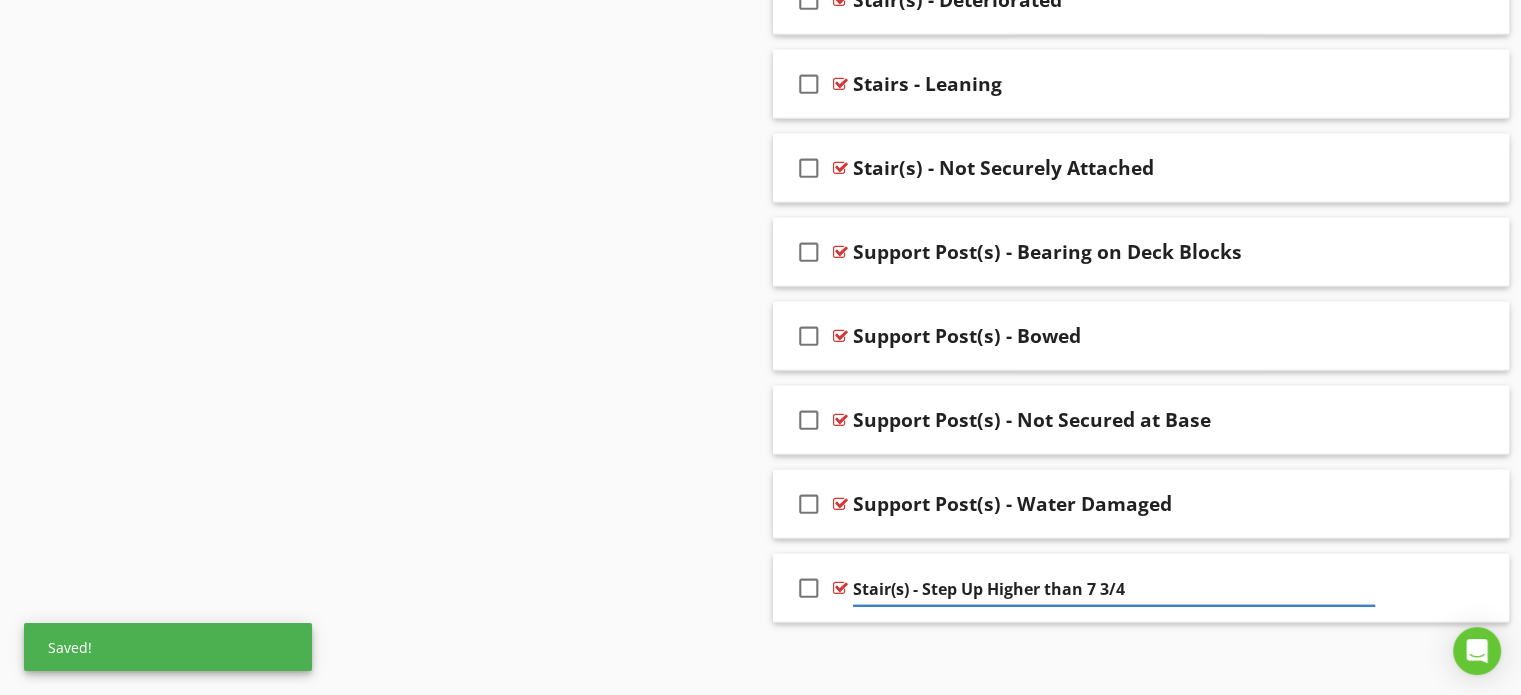 click on "Sections
Inspection Overview           Inspection Information           Grounds           Detached Structure           Exterior           Foundation Area           Utility Shut off Locations           Roof           Attic, Roof Structure & Ventilation           Interior Areas & Items           Cracking, Settlement & Movement (CSM)           Water, Moisture & Condensation (WMC)           Bathroom(s)           Kitchen           Thermal Imaging           Heating & Air Conditioning           Laundry           Water Heater           Electrical           Plumbing           Garage           Environmental Information           Final Checklist
Section
Attachments
Attachment
Items
Driveway & Walkway           Concrete/Masonry Flatwork Surfaces           Grading/Lot Drainage           Porch(es)           Guardrails, Stair Rails, & Handrails           Stair(s) & Step(s)" at bounding box center [760, -2059] 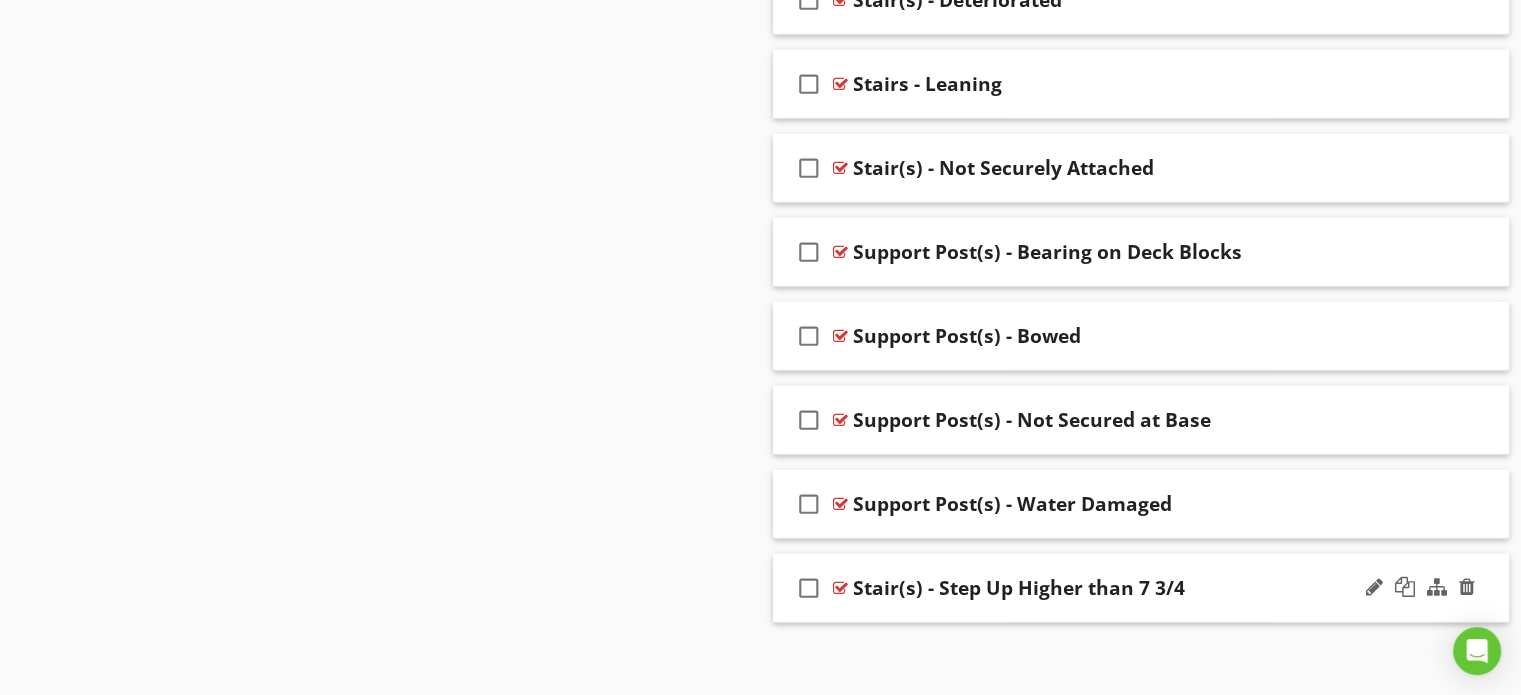 type 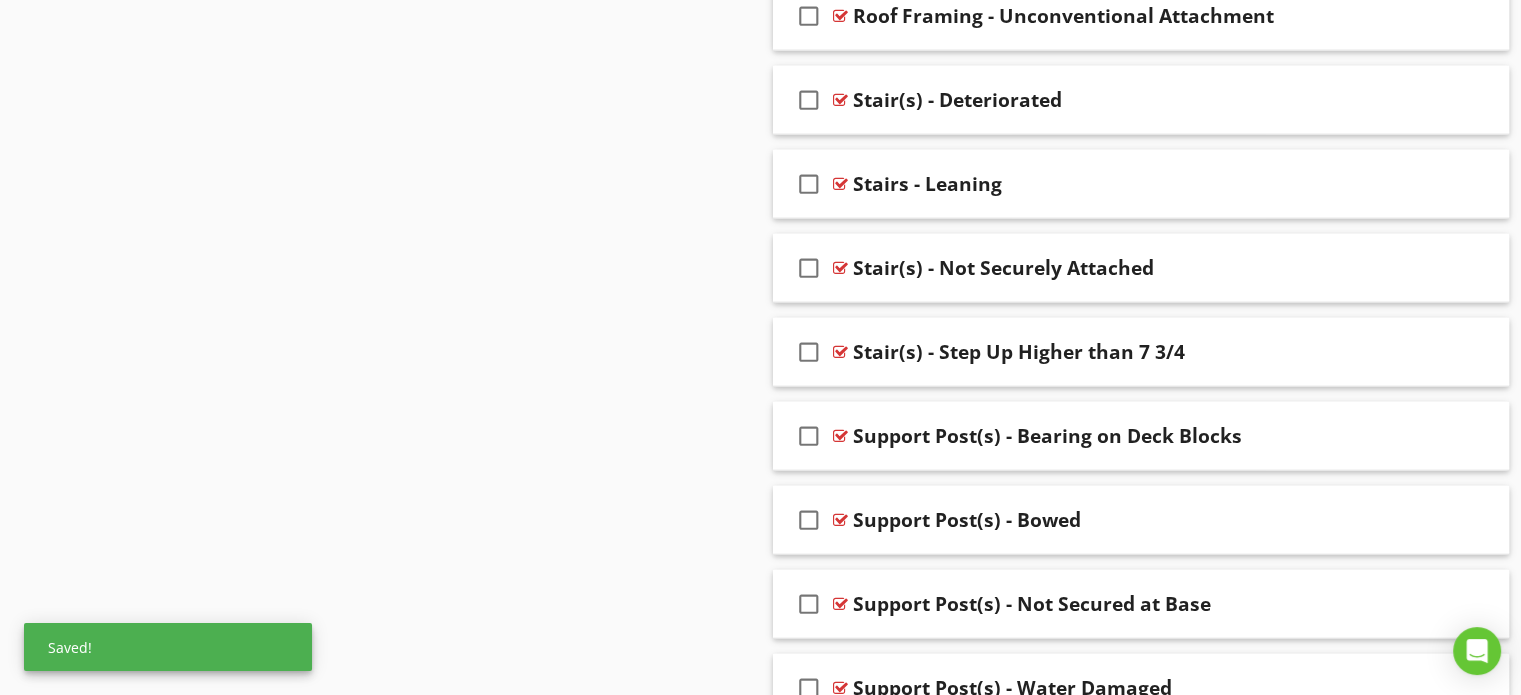 scroll, scrollTop: 4804, scrollLeft: 0, axis: vertical 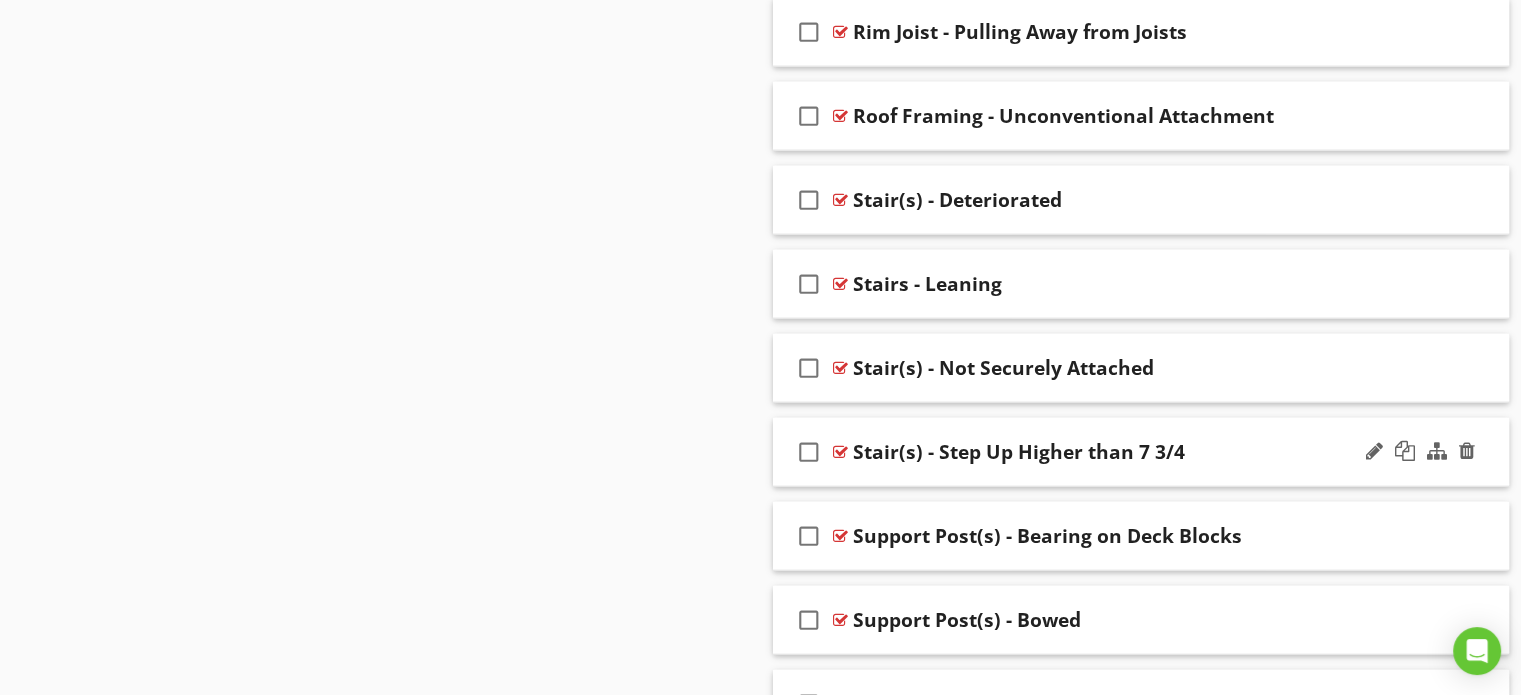 click at bounding box center (1420, 452) 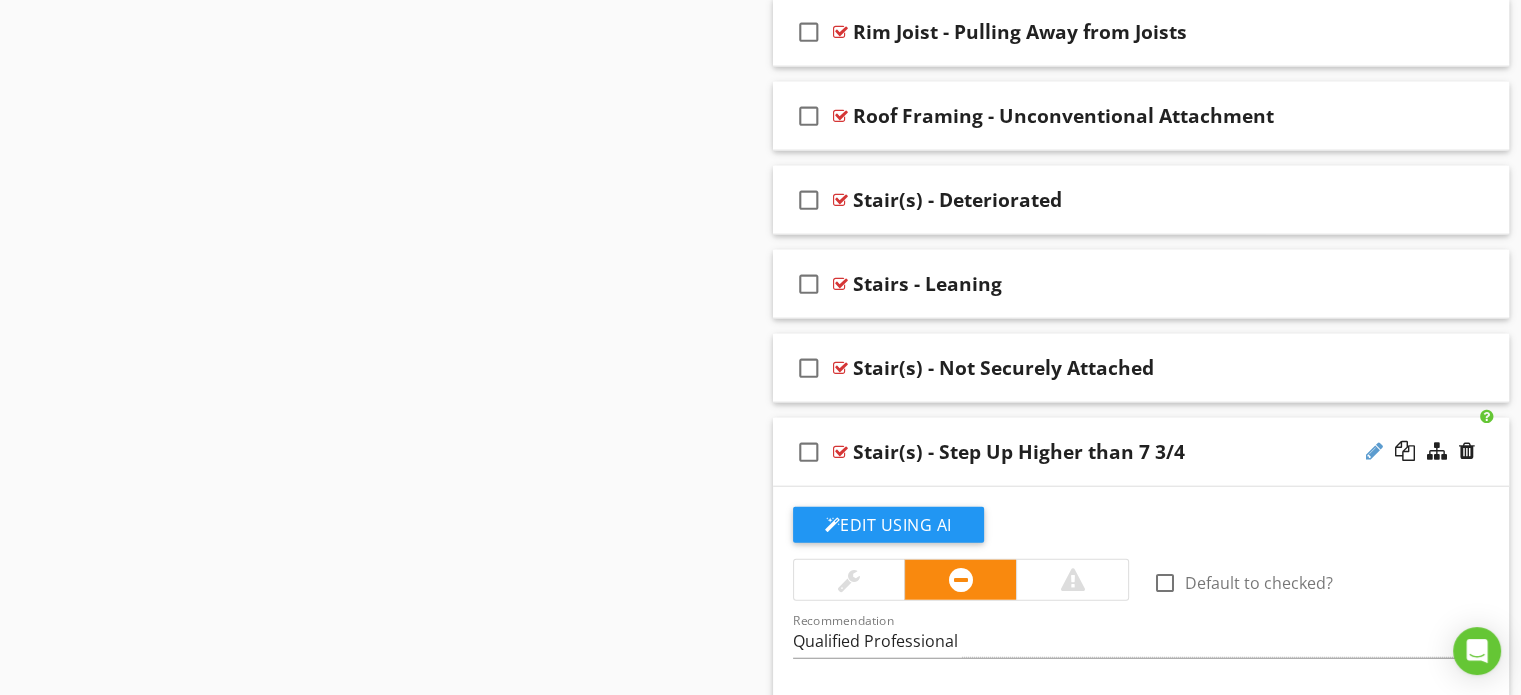 click at bounding box center [1374, 451] 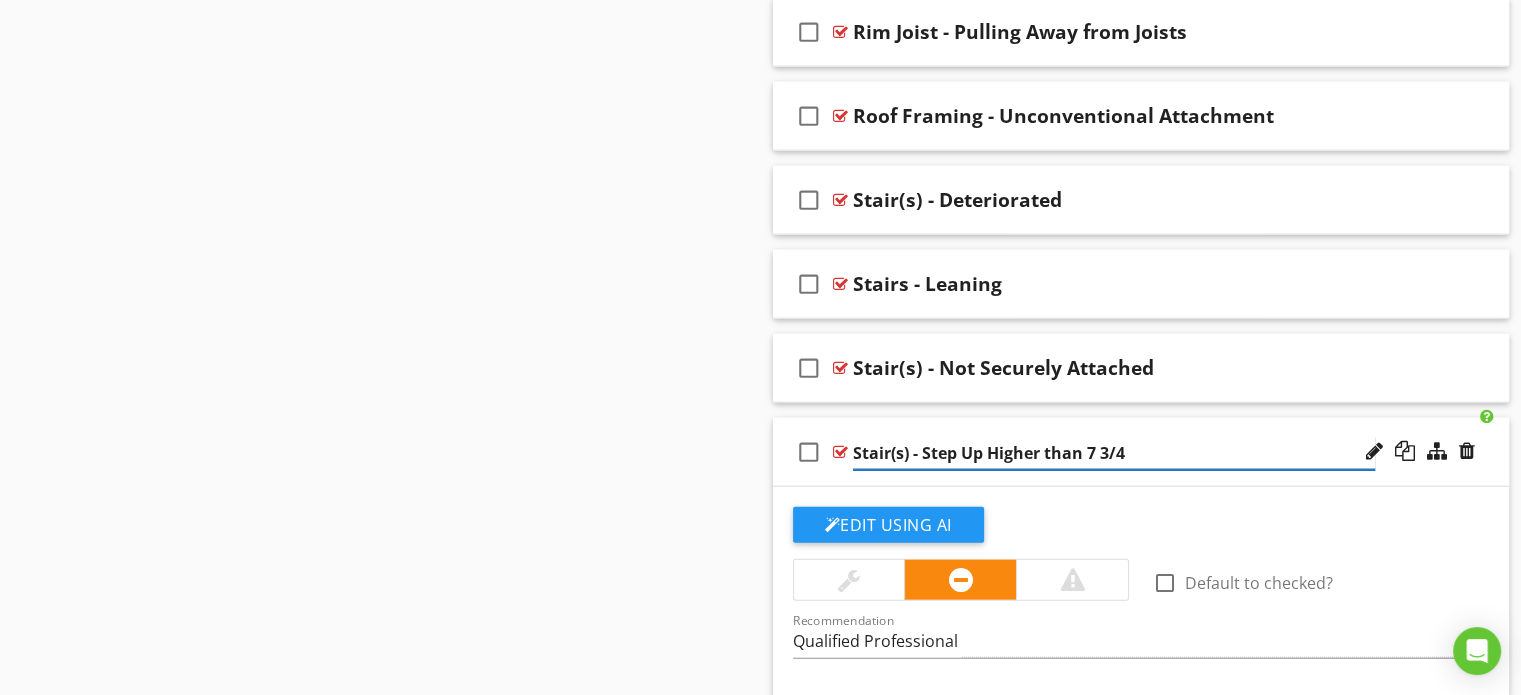 type on "Stair(s) - Step Up Higher than 7 3/4"" 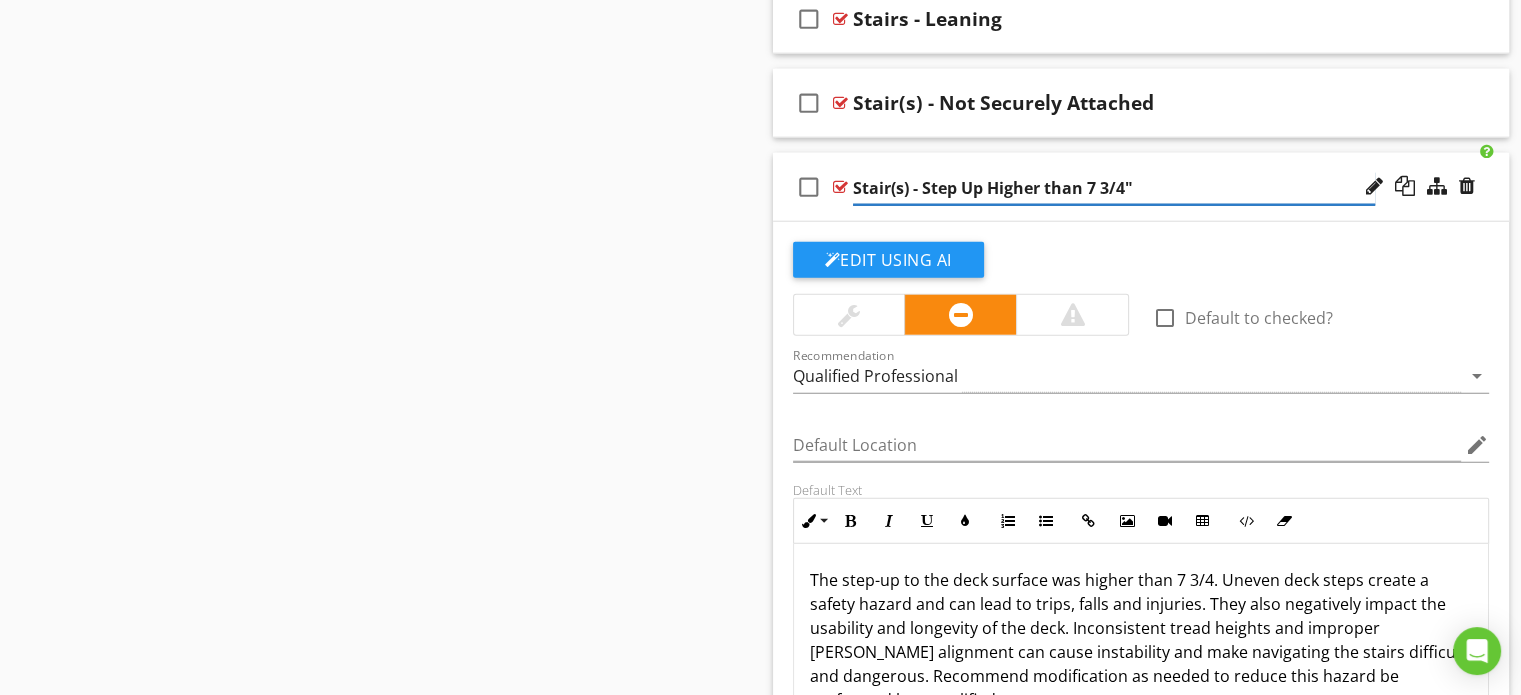 scroll, scrollTop: 5104, scrollLeft: 0, axis: vertical 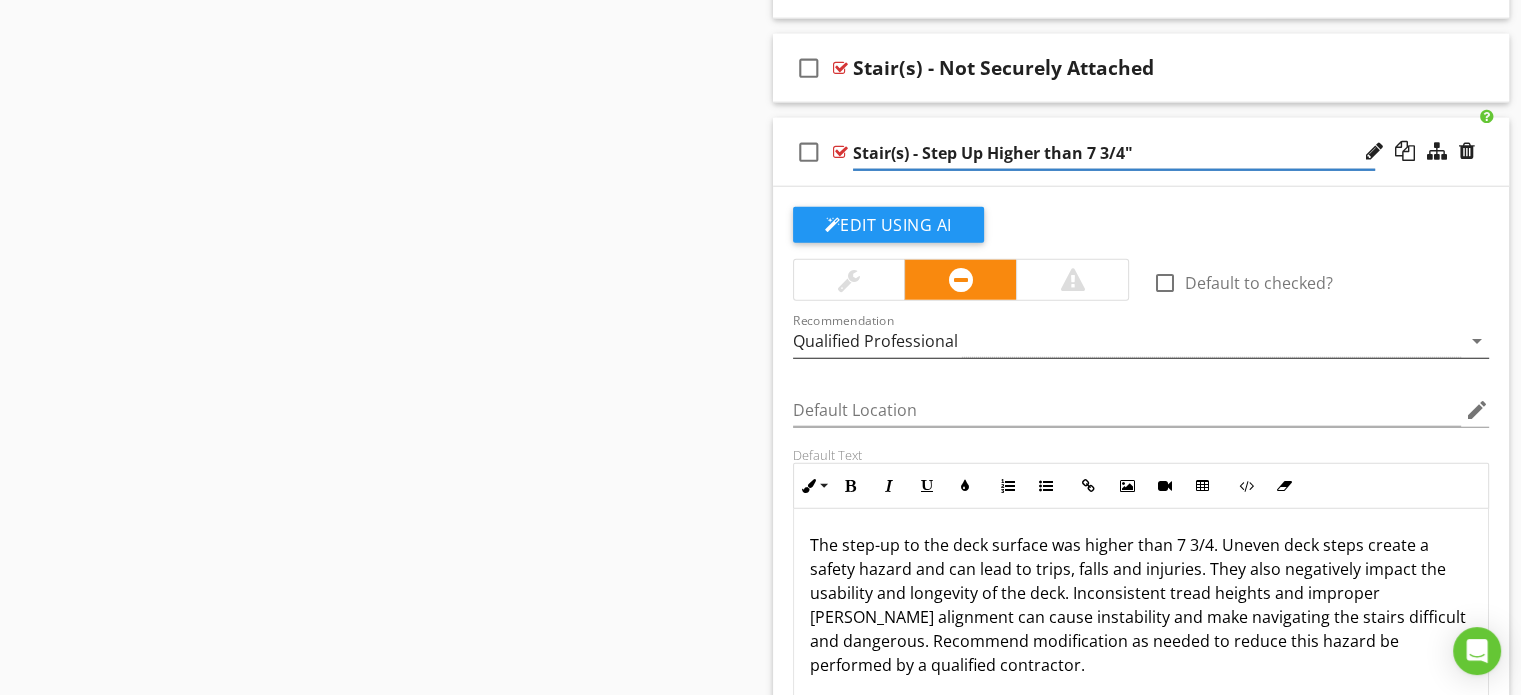 click on "Qualified Professional" at bounding box center [1127, 341] 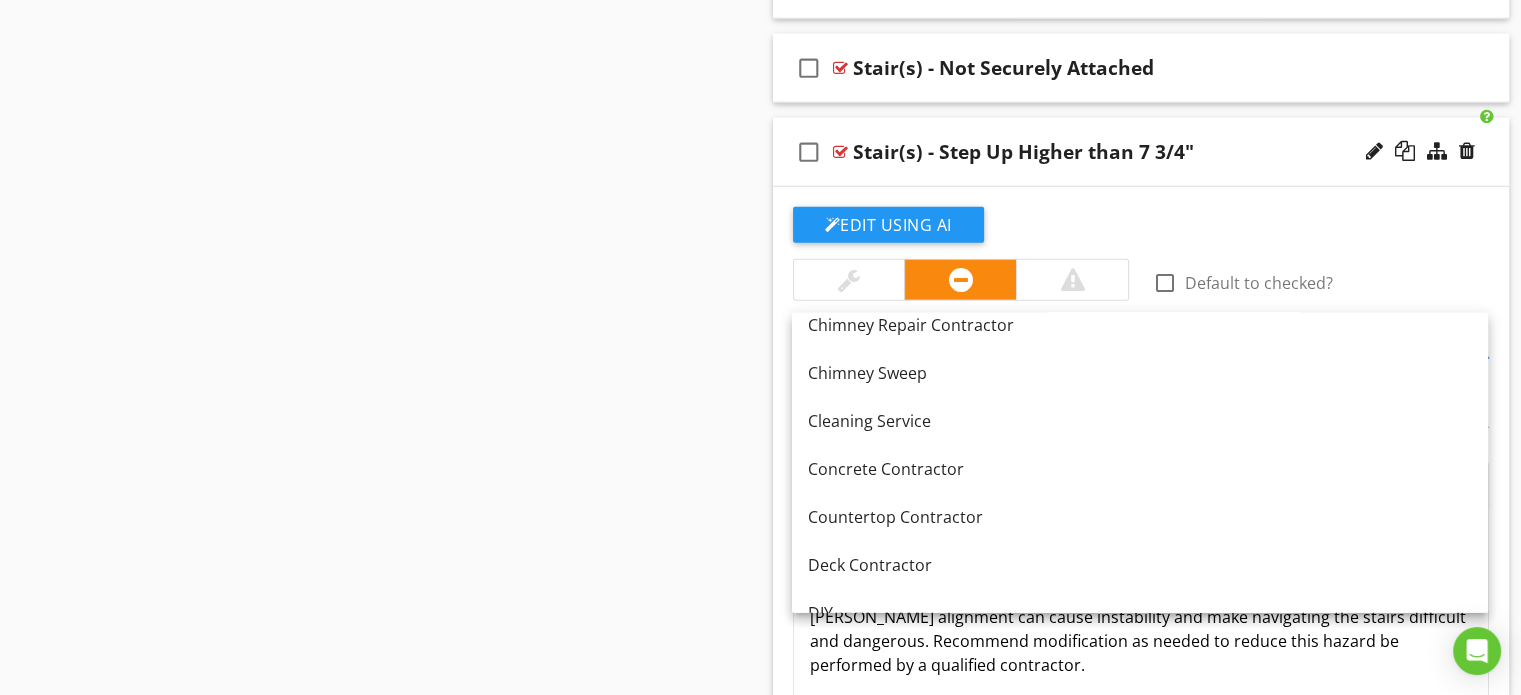 scroll, scrollTop: 400, scrollLeft: 0, axis: vertical 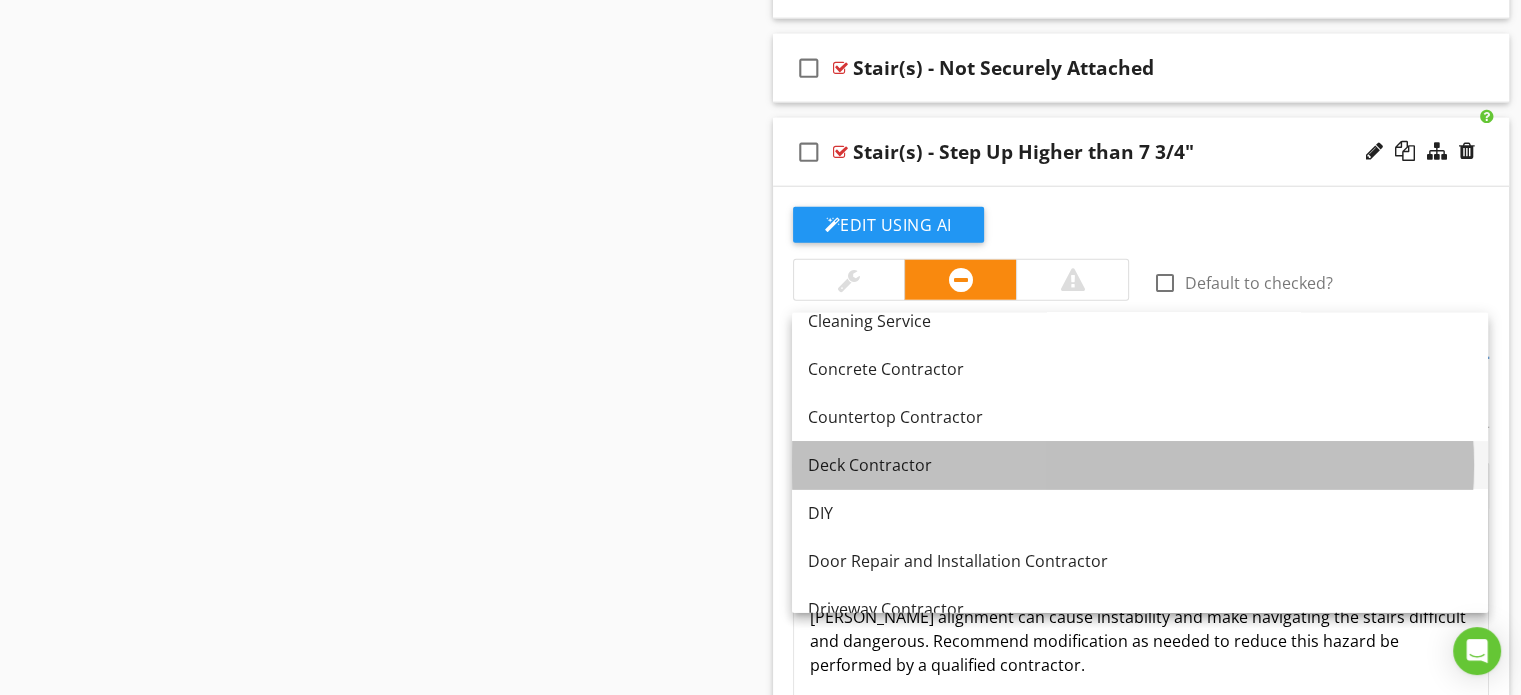 click on "Deck Contractor" at bounding box center [1140, 465] 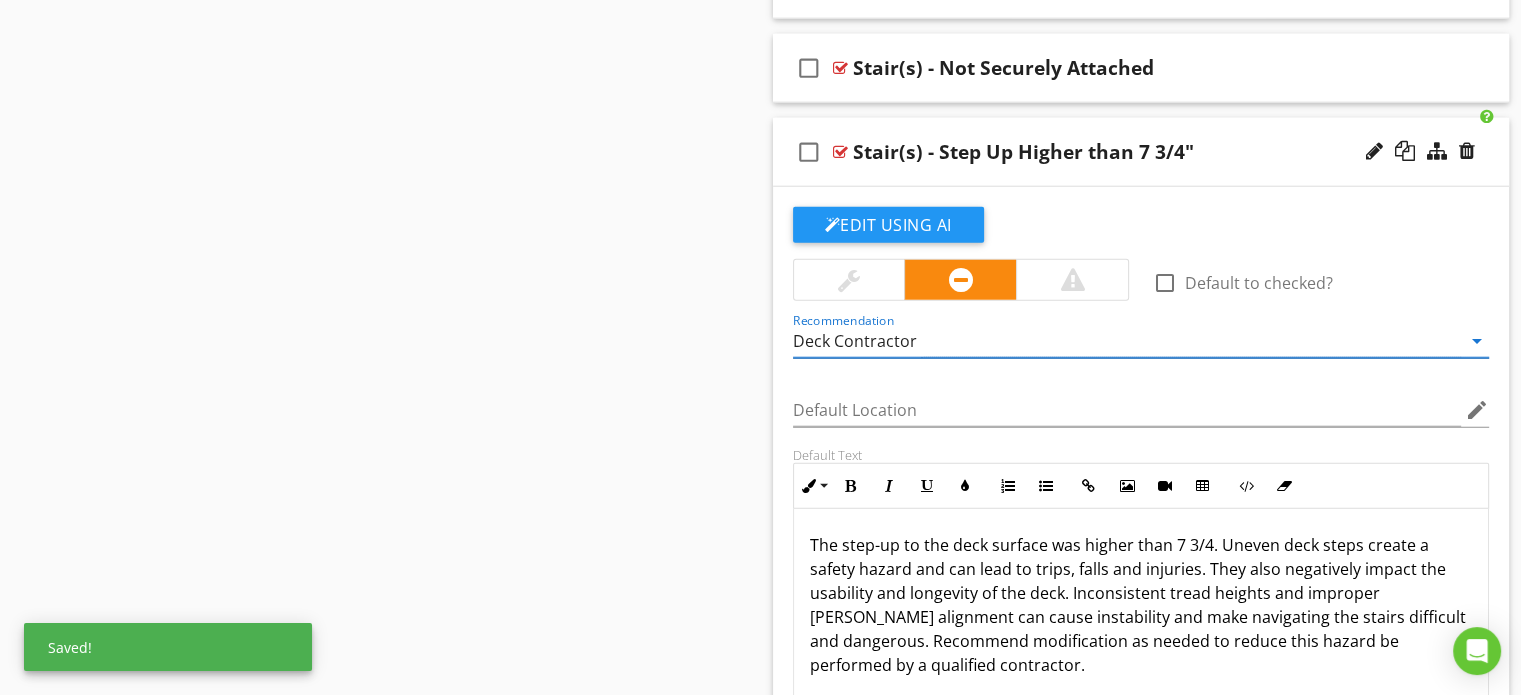 click on "check_box_outline_blank
Stair(s) - Step Up Higher than 7 3/4"" at bounding box center [1141, 152] 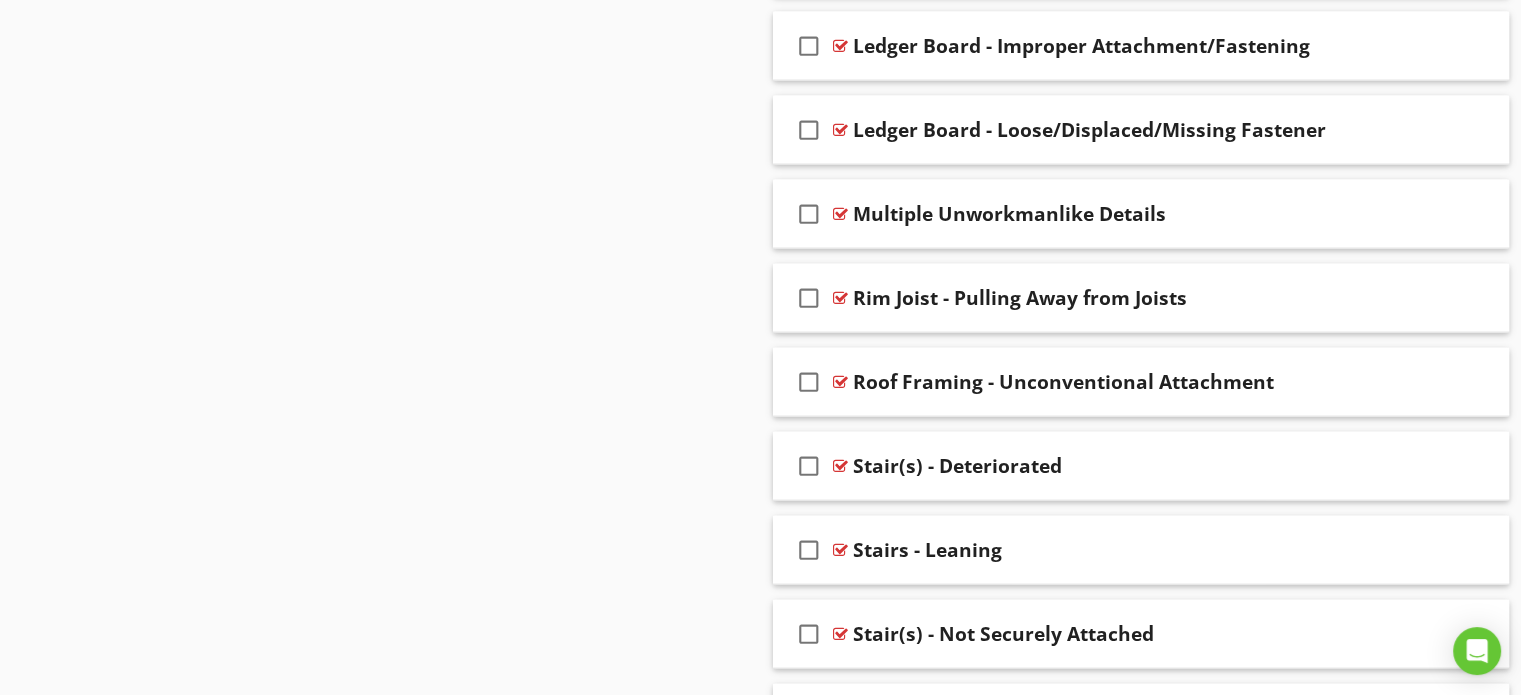 scroll, scrollTop: 4504, scrollLeft: 0, axis: vertical 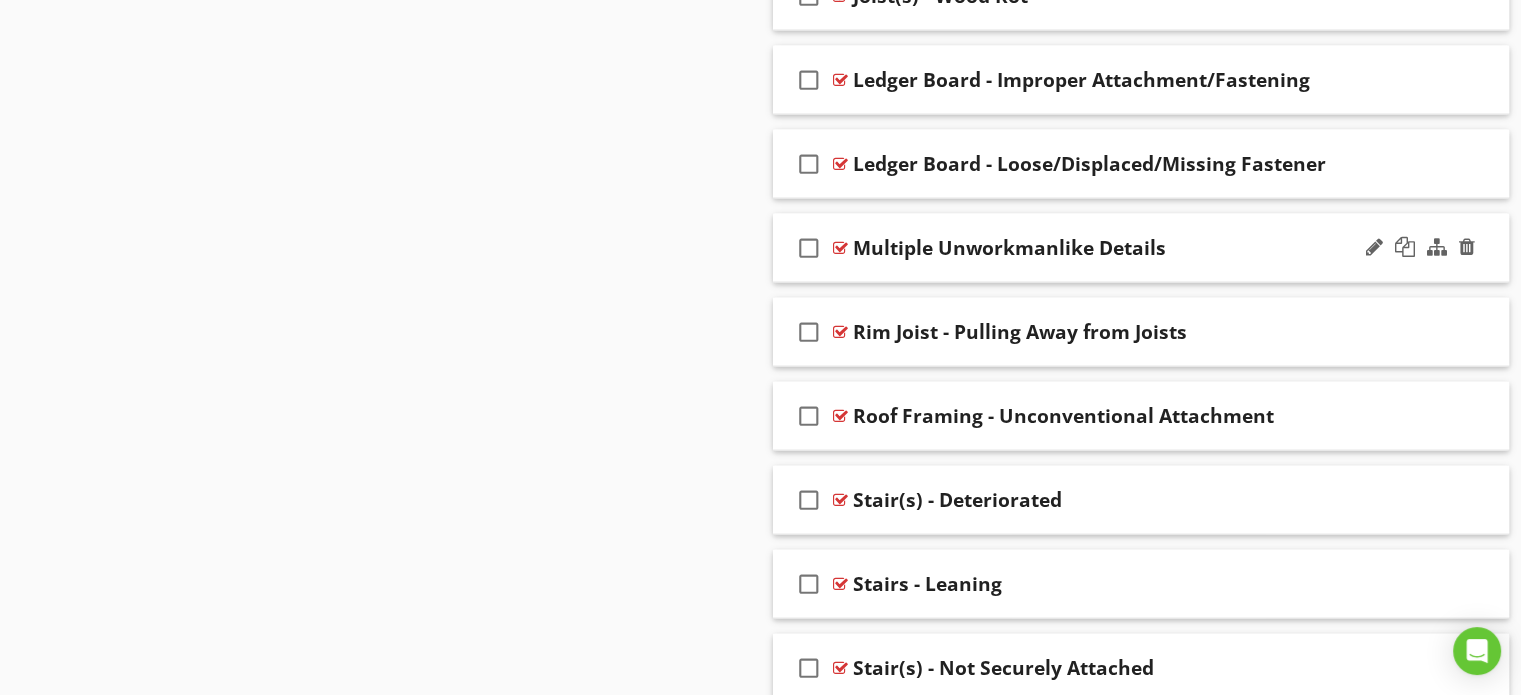 click on "Multiple Unworkmanlike Details" at bounding box center [1009, 248] 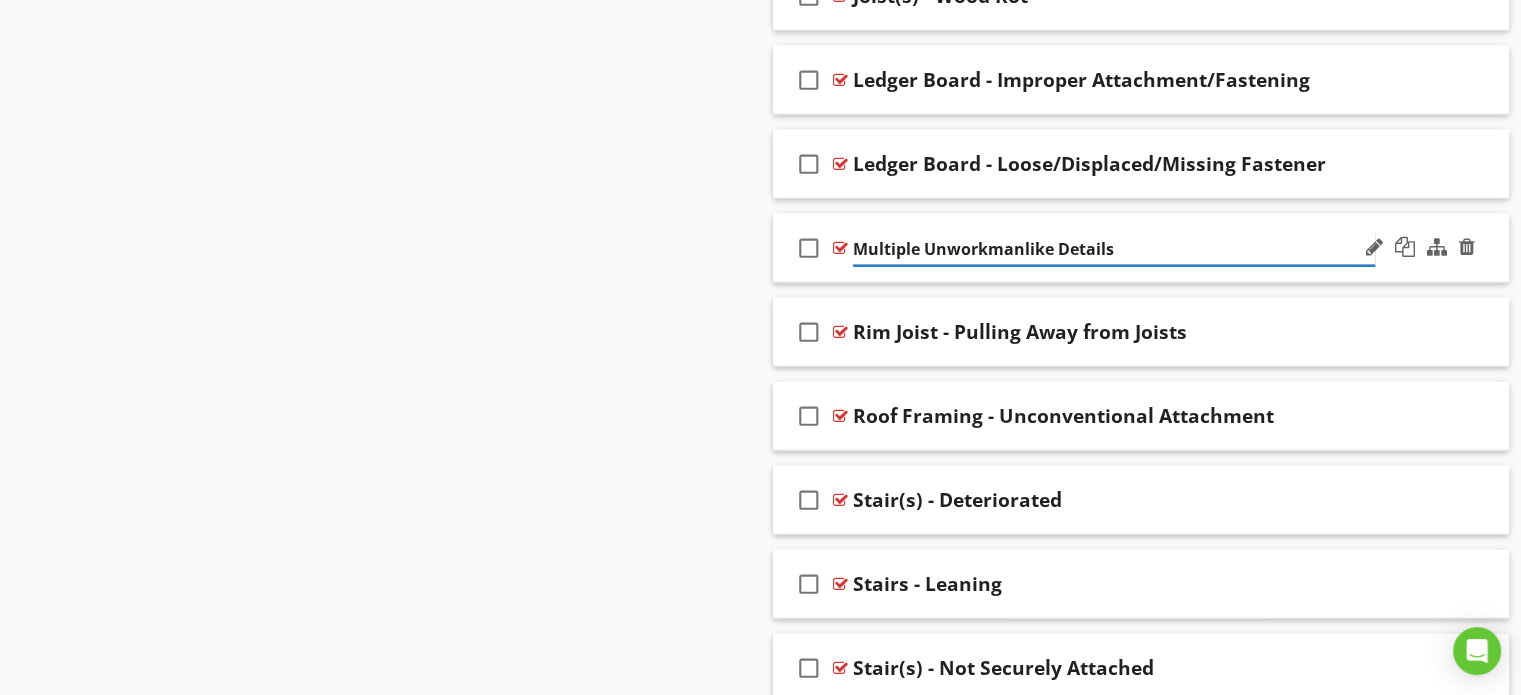 click on "Multiple Unworkmanlike Details" at bounding box center [1114, 249] 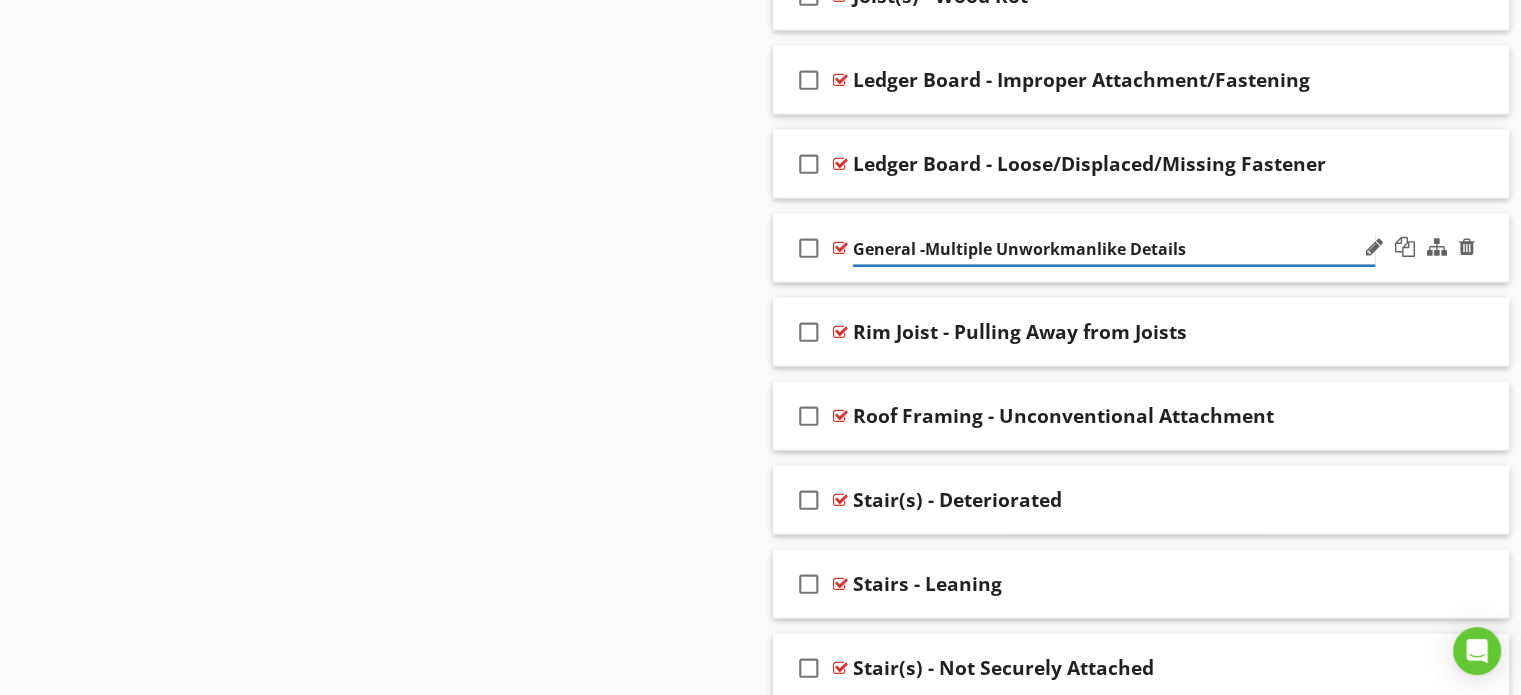 type on "General - Multiple Unworkmanlike Details" 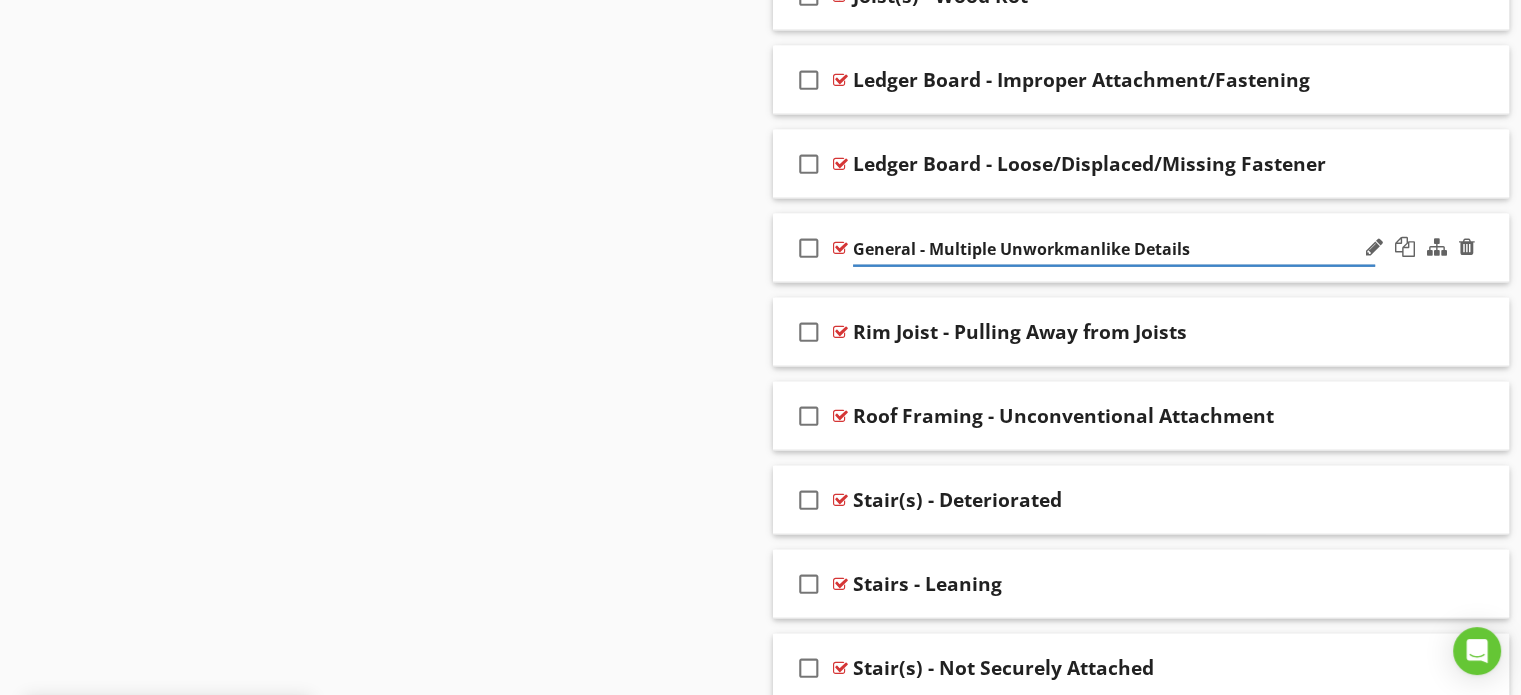 click on "check_box_outline_blank         General - Multiple Unworkmanlike Details" at bounding box center [1141, 248] 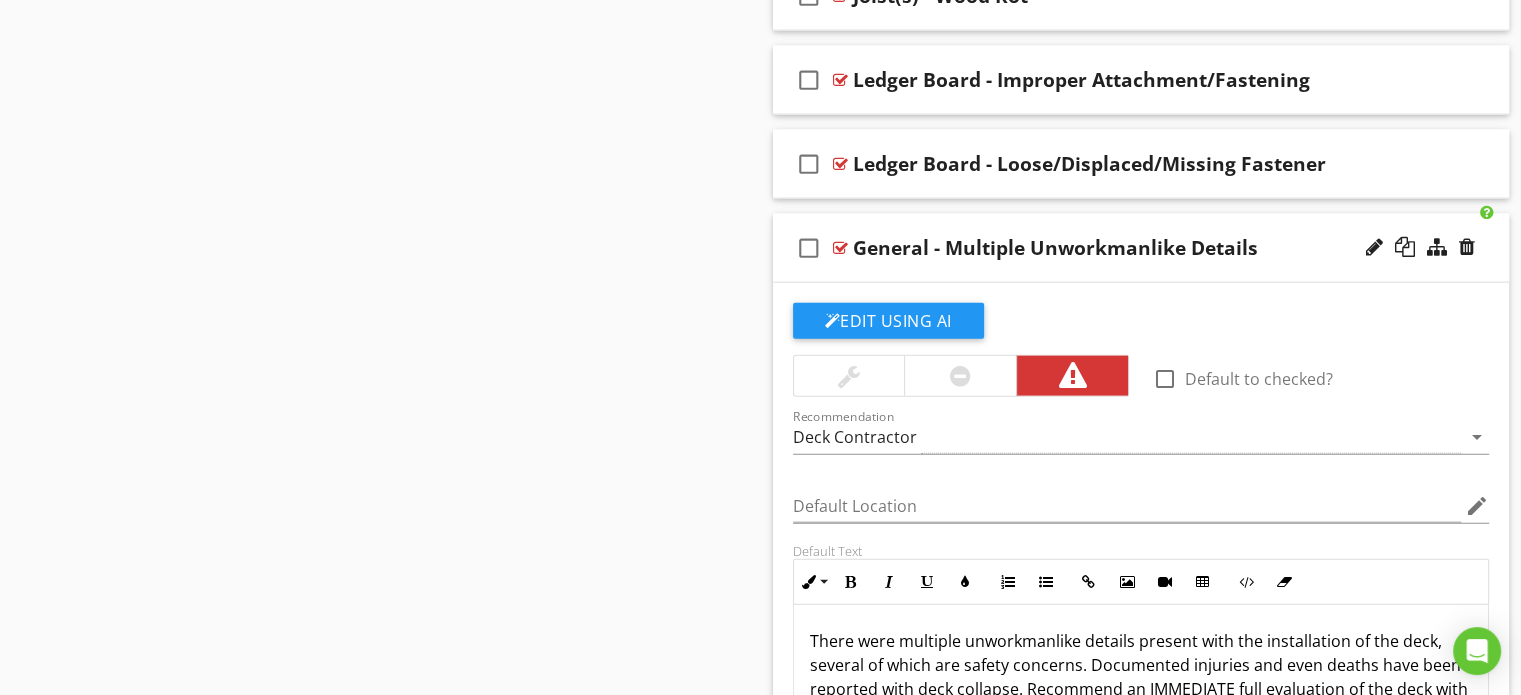 click on "check_box_outline_blank
General - Multiple Unworkmanlike Details" at bounding box center (1141, 248) 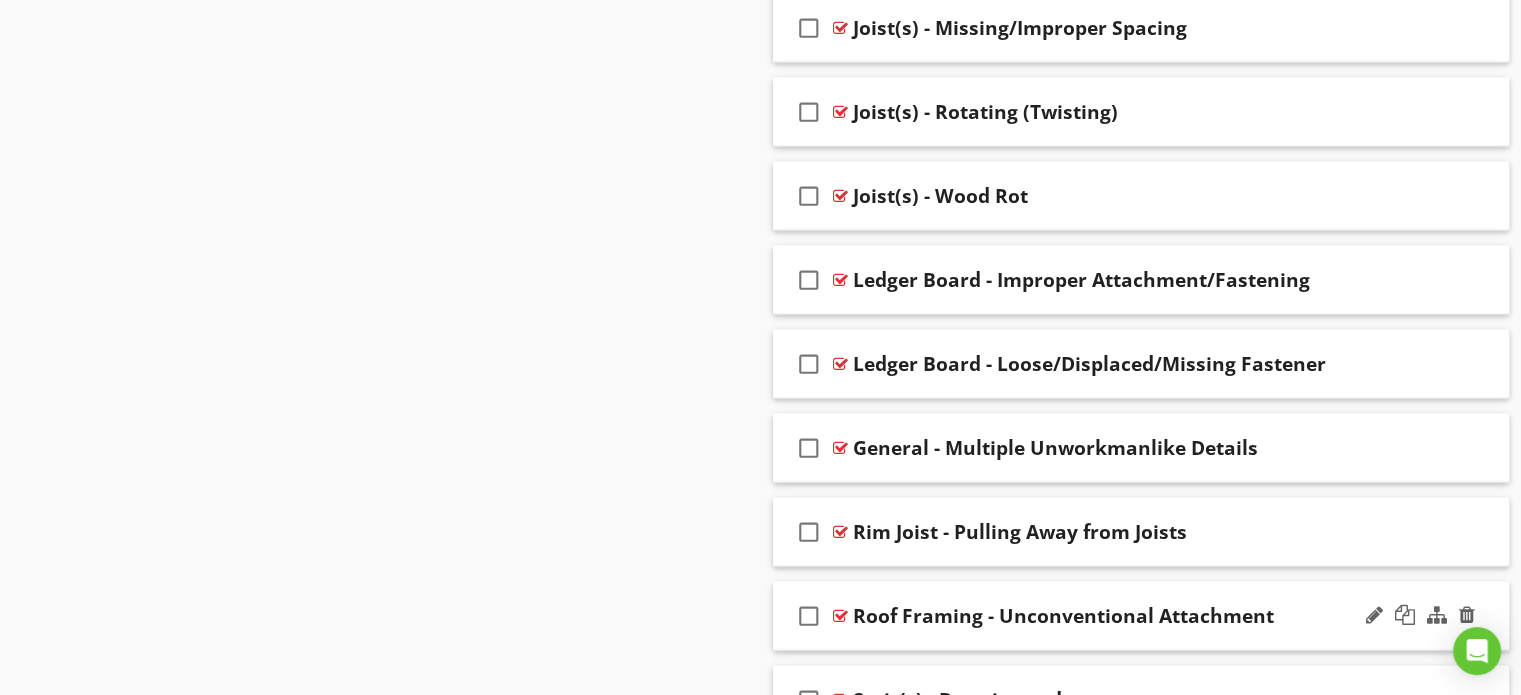 scroll, scrollTop: 4204, scrollLeft: 0, axis: vertical 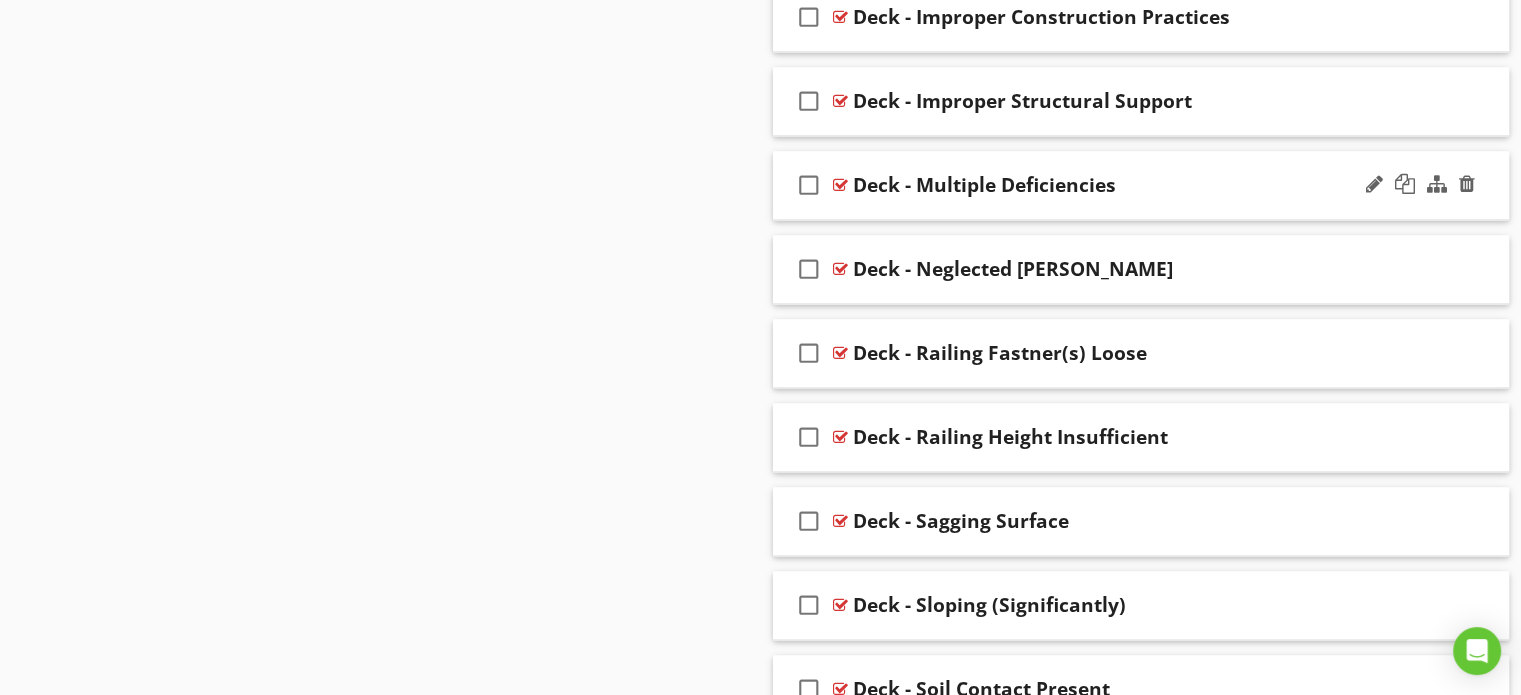 click on "check_box_outline_blank
Deck - Multiple Deficiencies" at bounding box center (1141, 185) 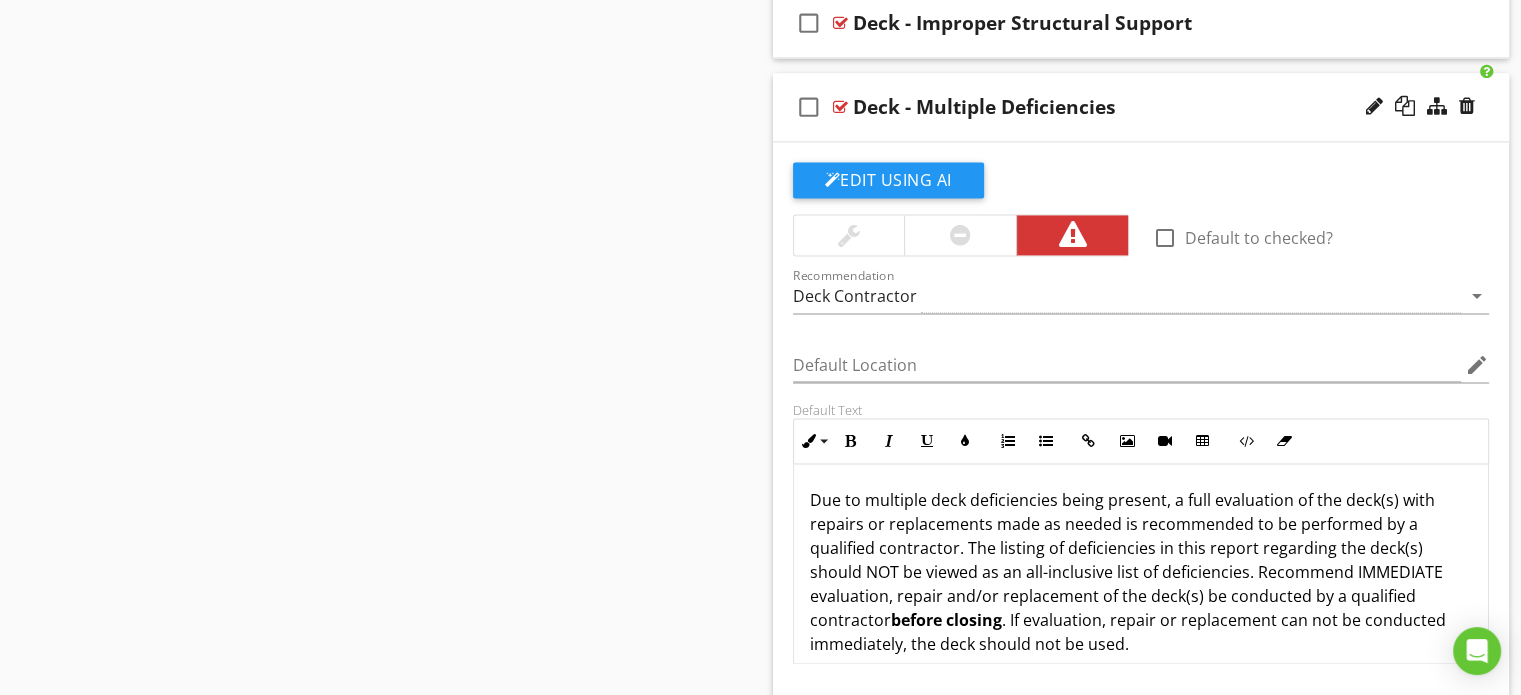 scroll, scrollTop: 2987, scrollLeft: 0, axis: vertical 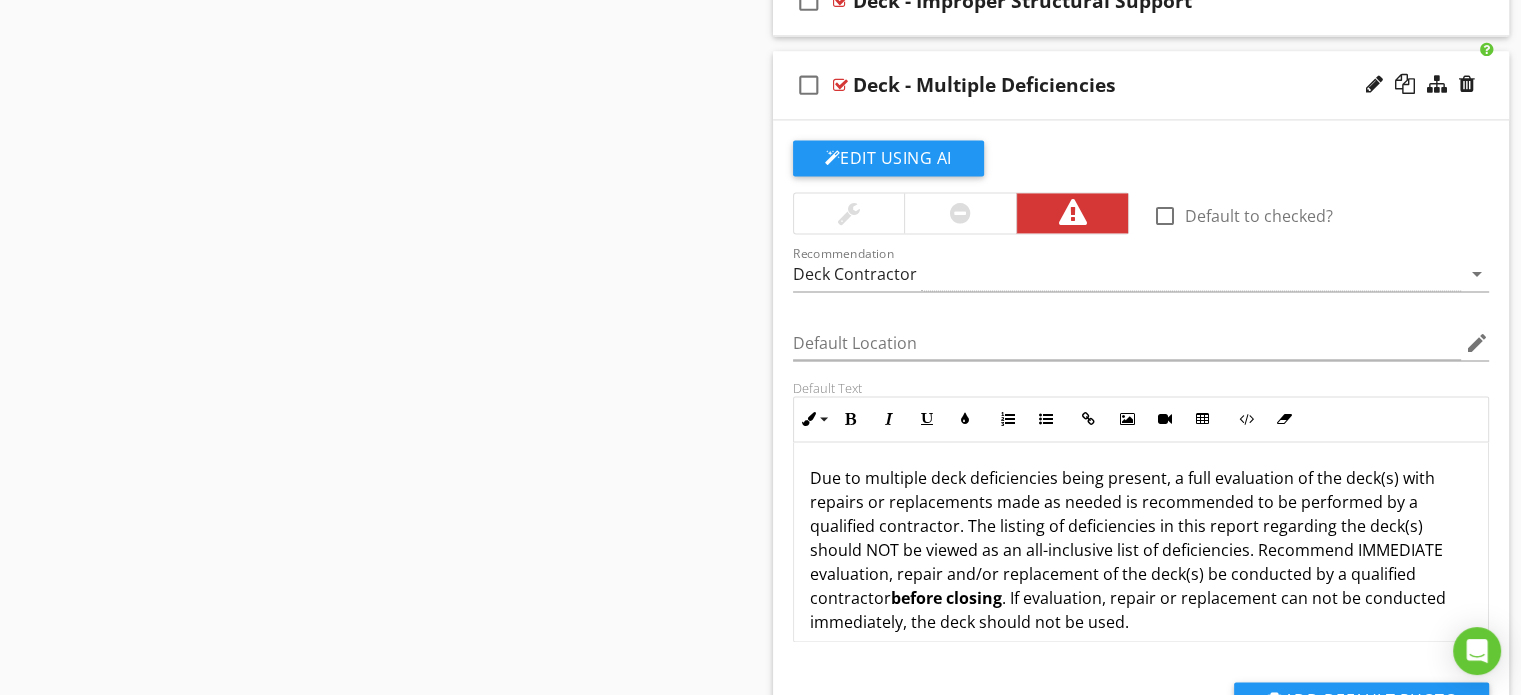 click on "check_box_outline_blank
Deck - Multiple Deficiencies" at bounding box center (1141, 85) 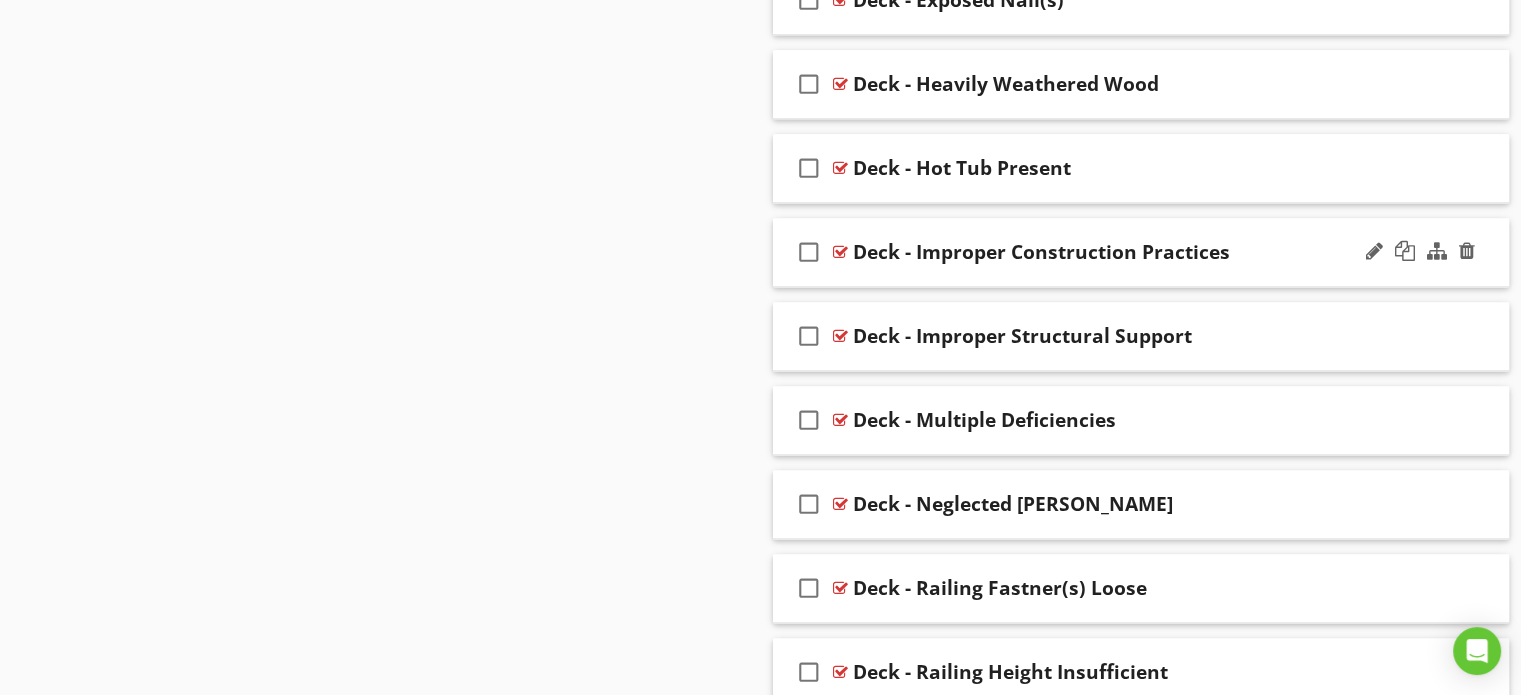 scroll, scrollTop: 2687, scrollLeft: 0, axis: vertical 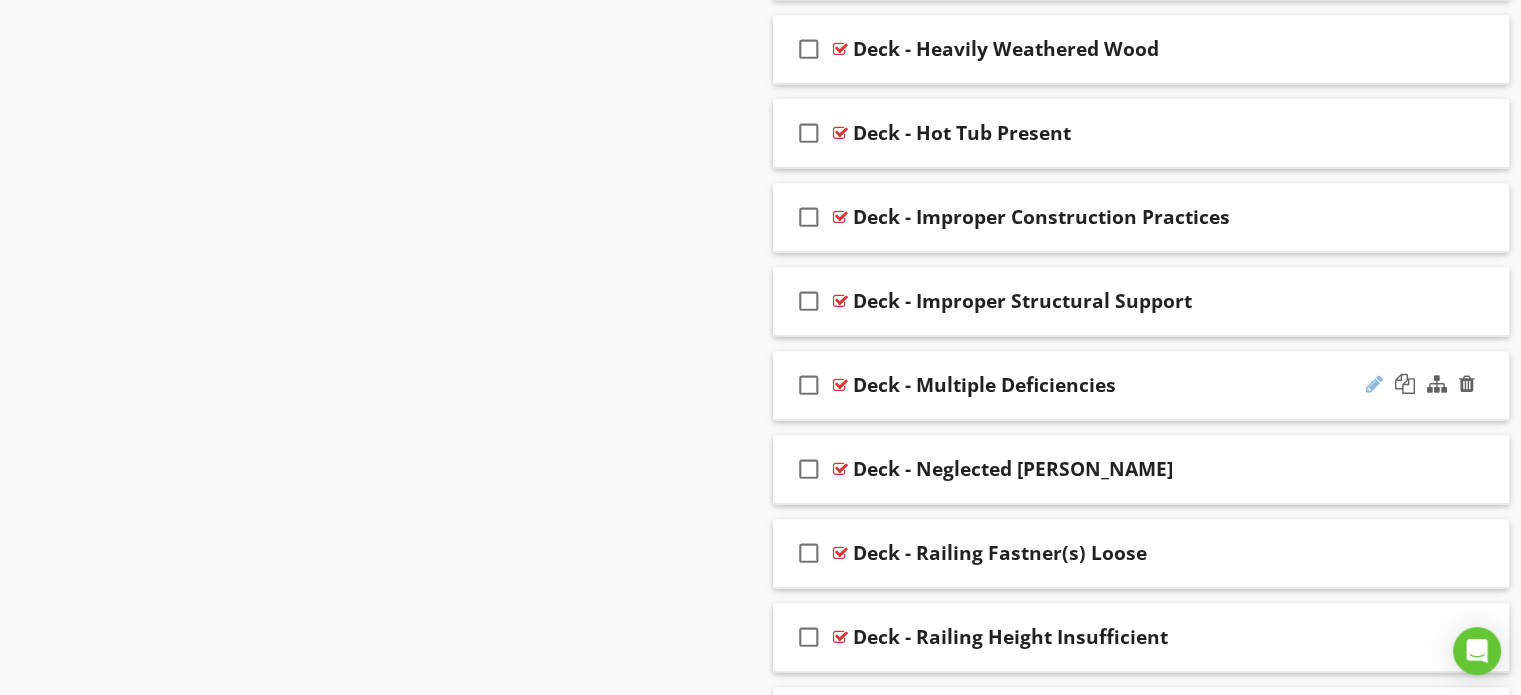 click at bounding box center (1374, 384) 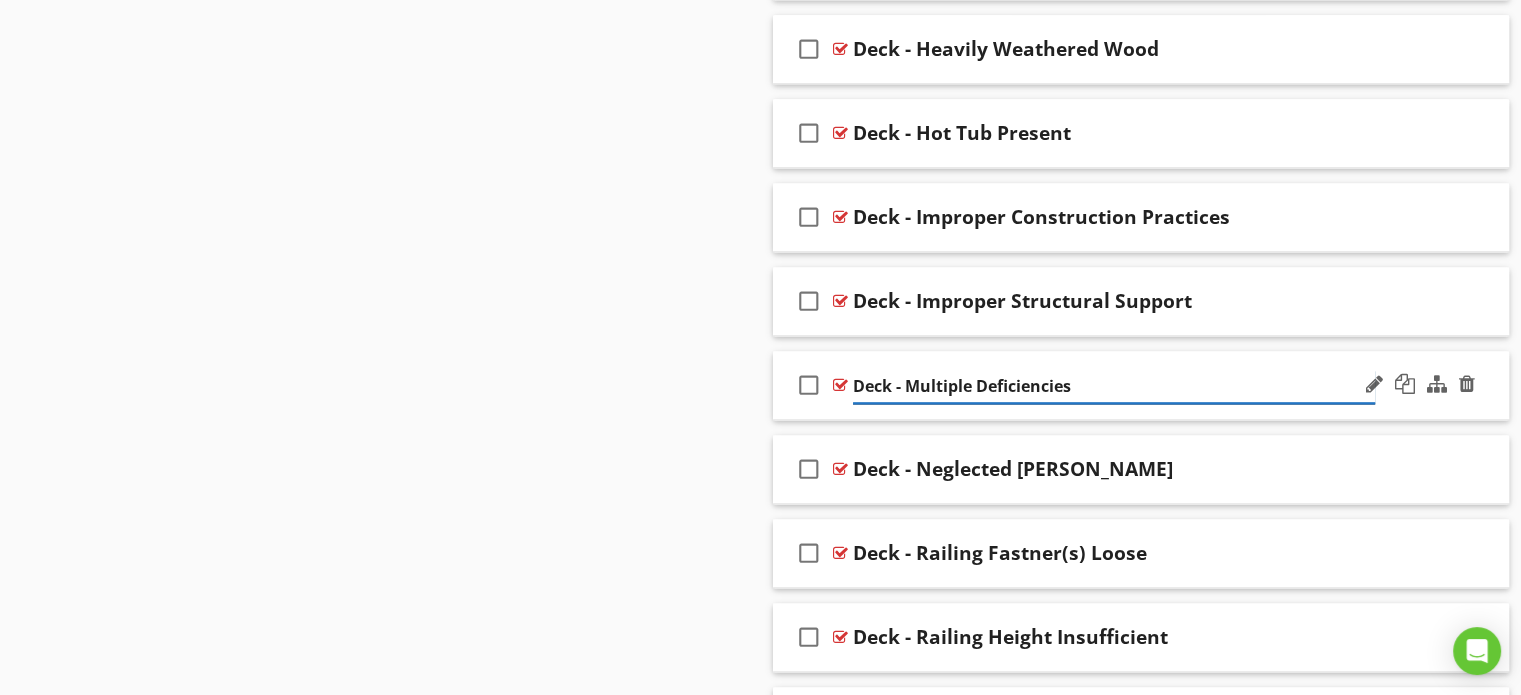 click on "Deck - Multiple Deficiencies" at bounding box center [1114, 386] 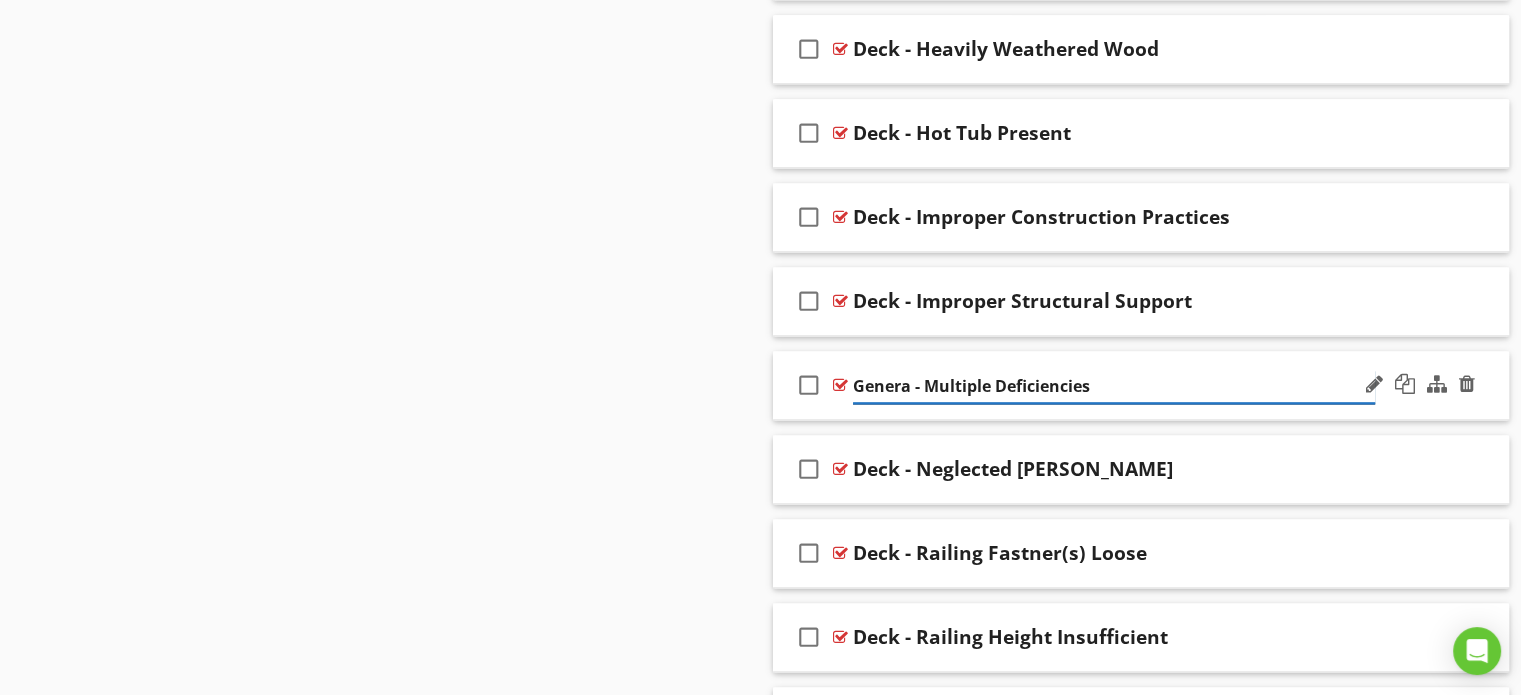 type on "General - Multiple Deficiencies" 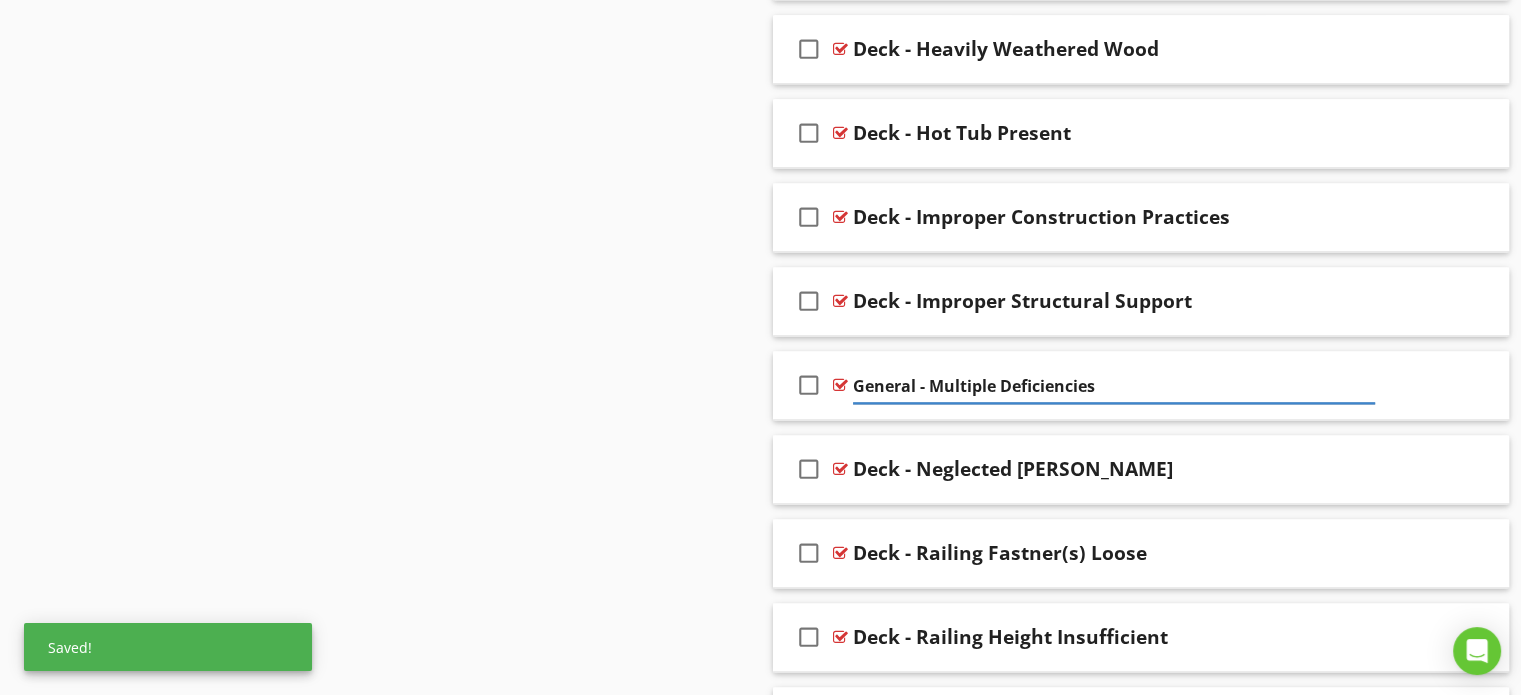 click on "Sections
Inspection Overview           Inspection Information           Grounds           Detached Structure           Exterior           Foundation Area           Utility Shut off Locations           Roof           Attic, Roof Structure & Ventilation           Interior Areas & Items           Cracking, Settlement & Movement (CSM)           Water, Moisture & Condensation (WMC)           Bathroom(s)           Kitchen           Thermal Imaging           Heating & Air Conditioning           Laundry           Water Heater           Electrical           Plumbing           Garage           Environmental Information           Final Checklist
Section
Attachments
Attachment
Items
Driveway & Walkway           Concrete/Masonry Flatwork Surfaces           Grading/Lot Drainage           Porch(es)           Guardrails, Stair Rails, & Handrails           Stair(s) & Step(s)" at bounding box center [760, 258] 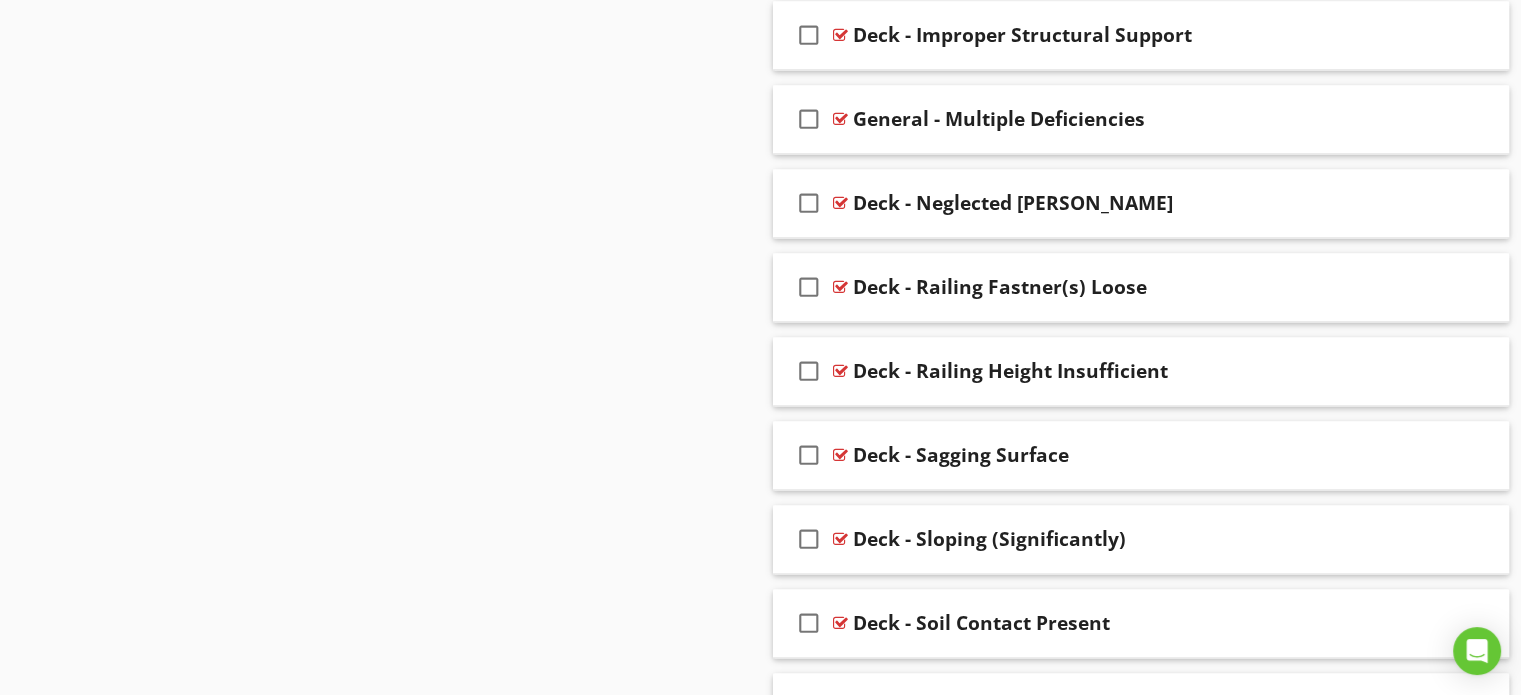scroll, scrollTop: 2987, scrollLeft: 0, axis: vertical 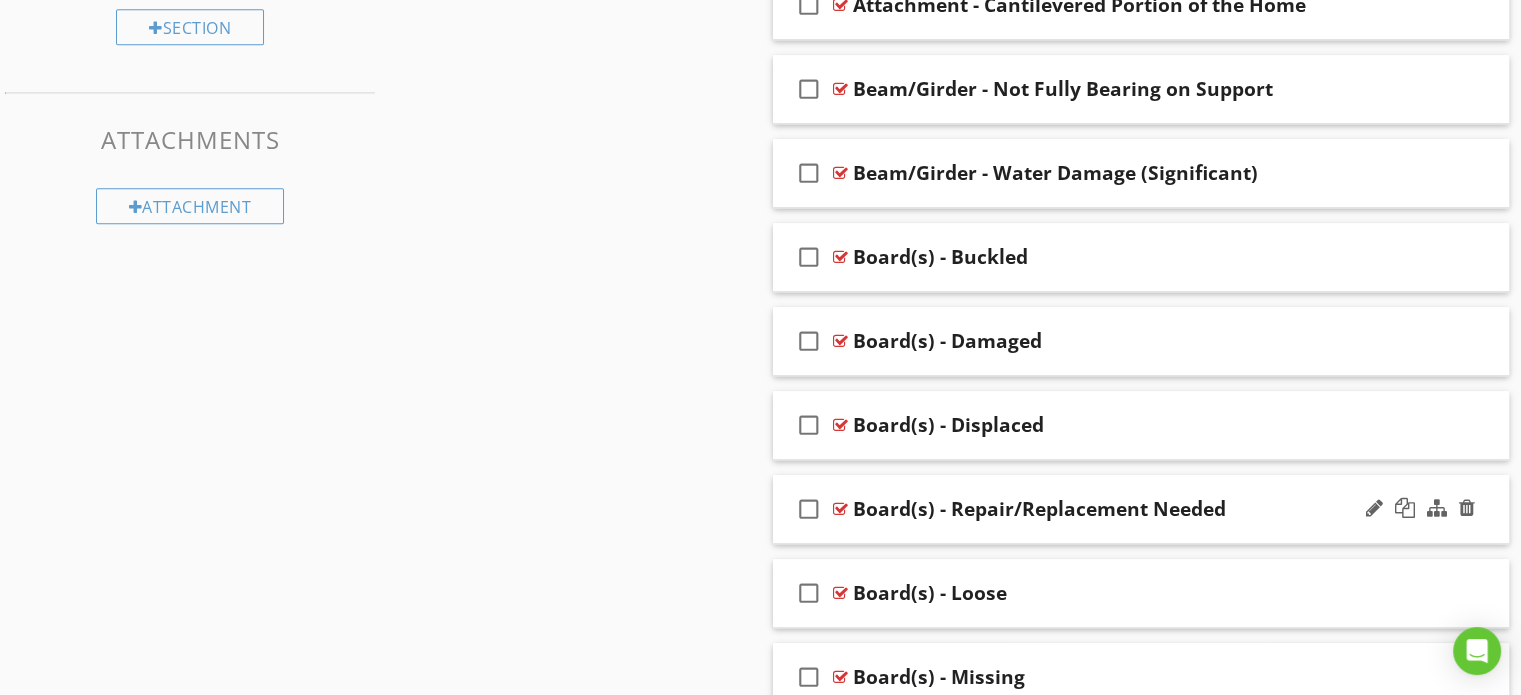 click on "check_box_outline_blank
Board(s) - Repair/Replacement Needed" at bounding box center [1141, 509] 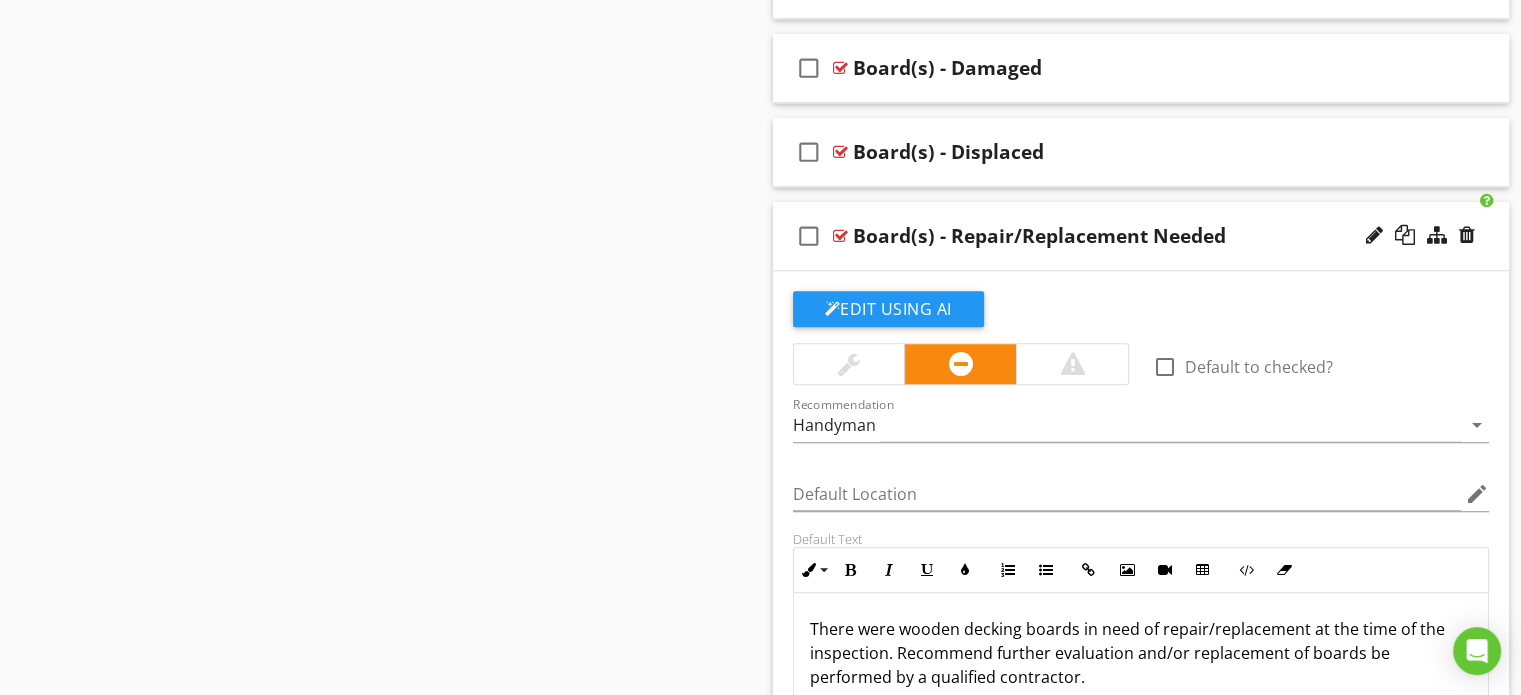 scroll, scrollTop: 1687, scrollLeft: 0, axis: vertical 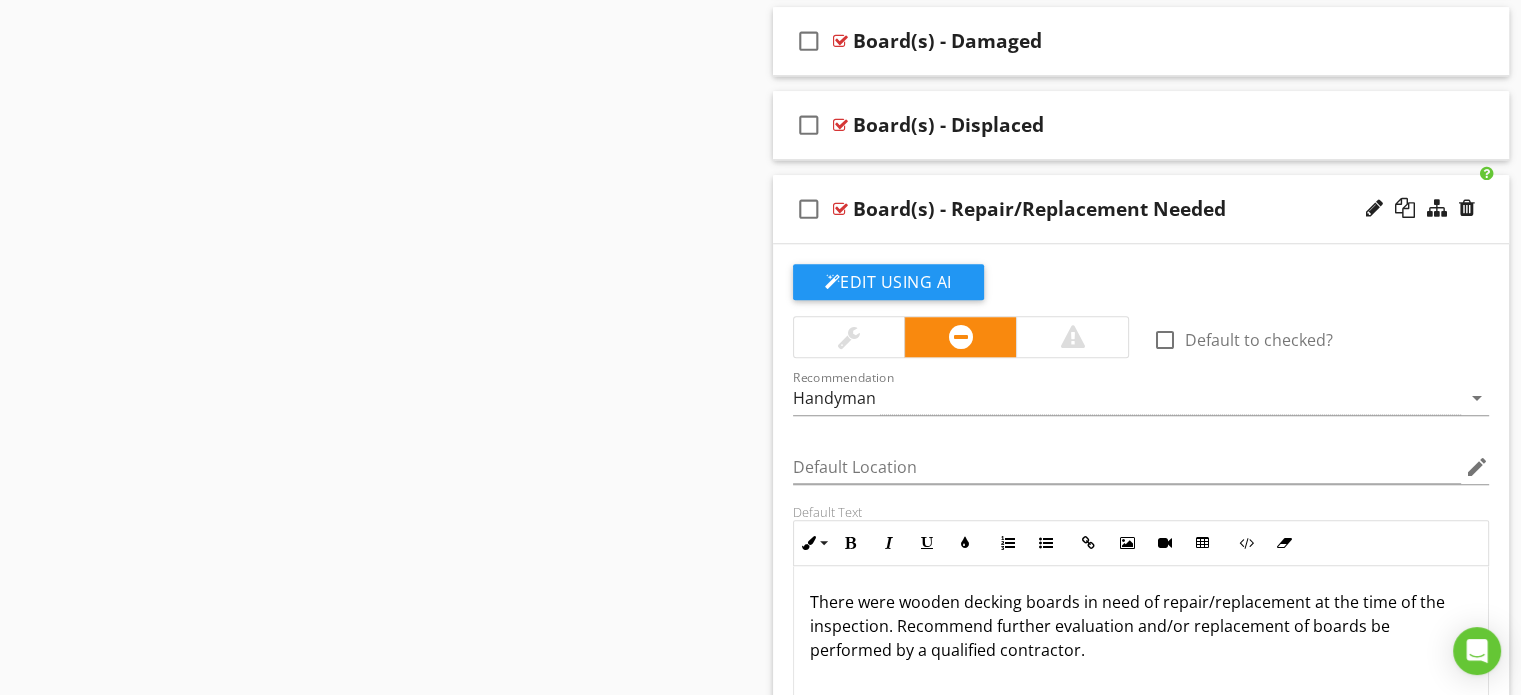 click on "There were wooden decking boards in need of repair/replacement at the time of the inspection. Recommend further evaluation and/or replacement of boards be performed by a qualified contractor." at bounding box center [1141, 626] 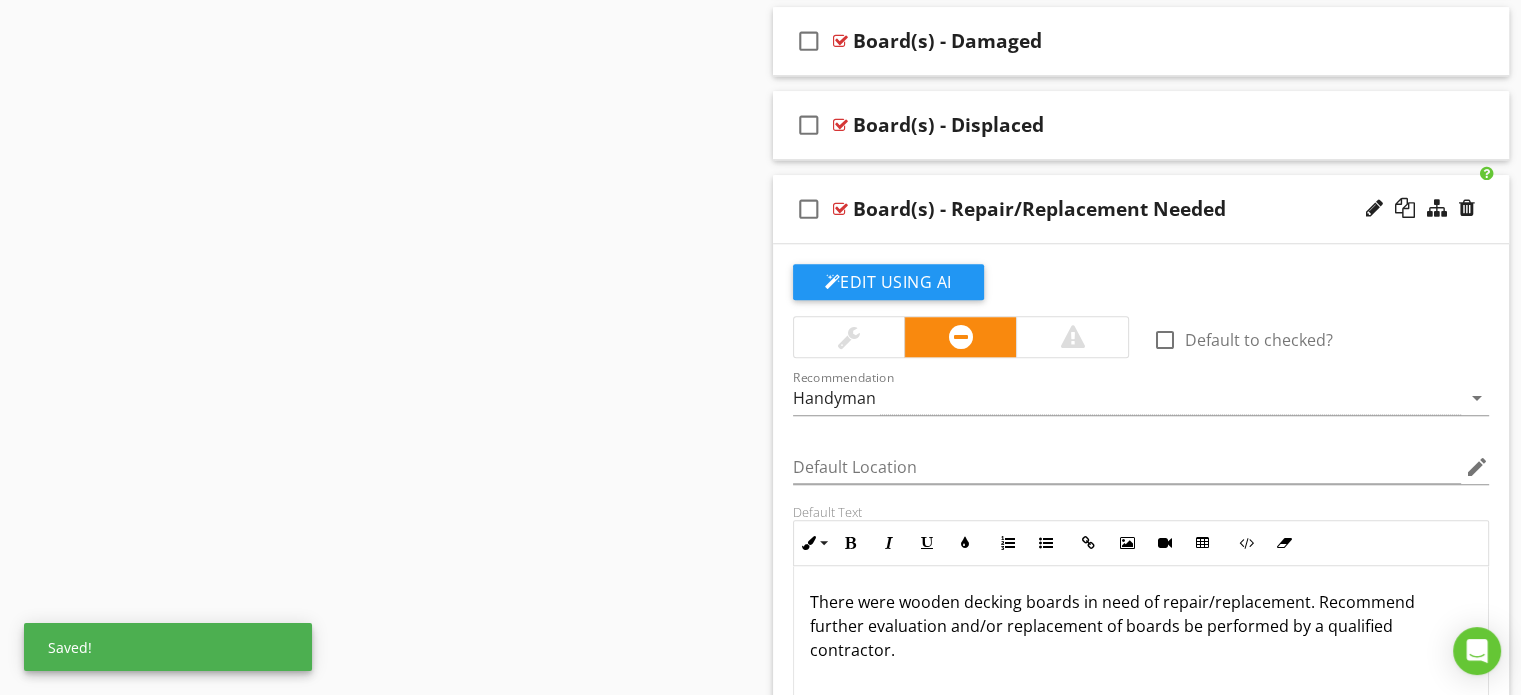 click on "check_box_outline_blank
Board(s) - Repair/Replacement Needed" at bounding box center [1141, 209] 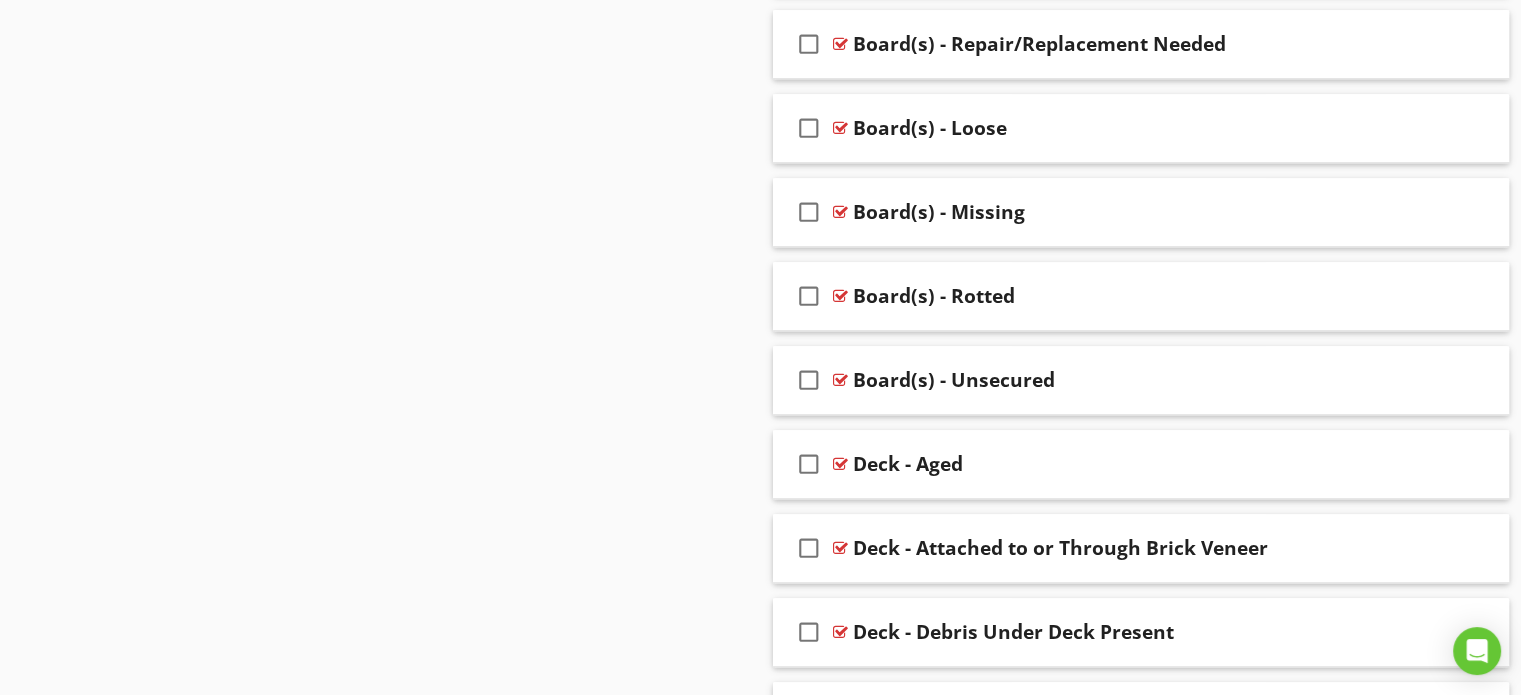 scroll, scrollTop: 1887, scrollLeft: 0, axis: vertical 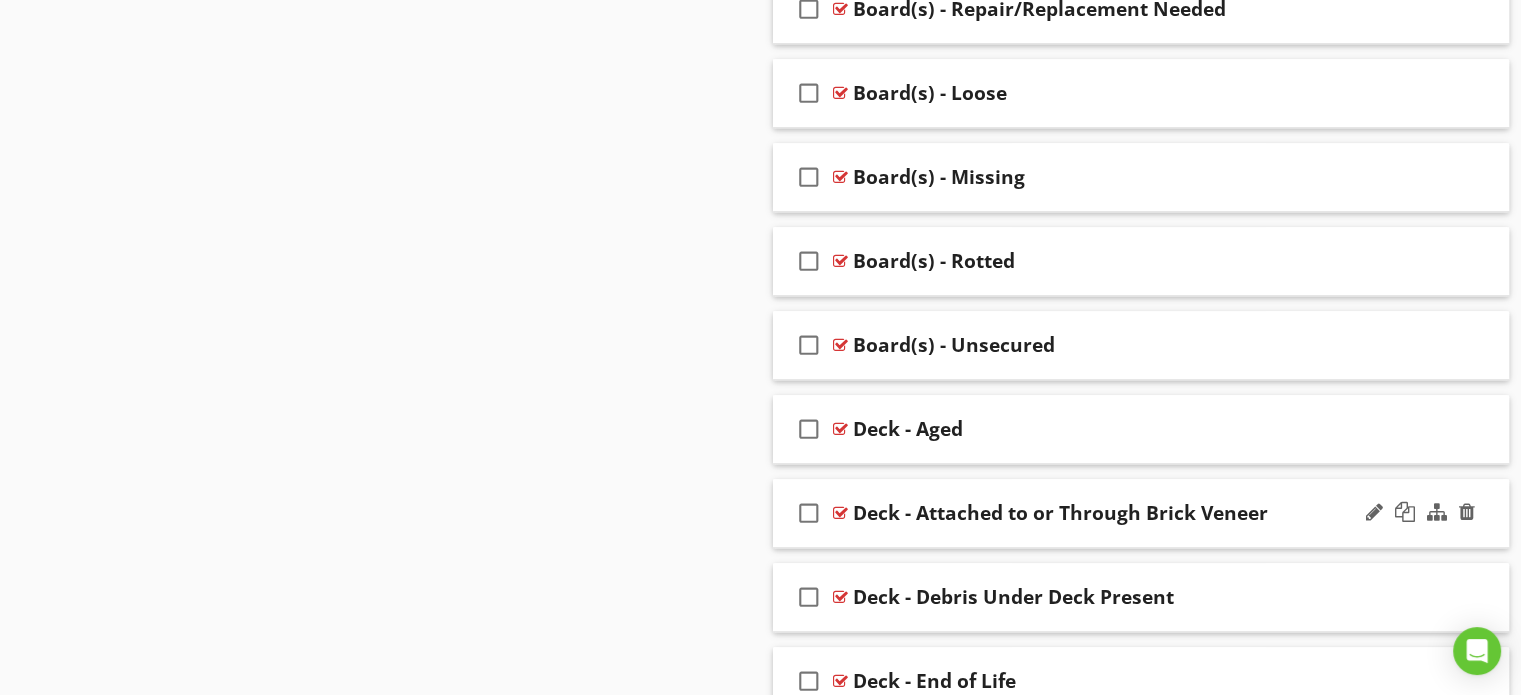 click on "Deck - Attached to or Through Brick Veneer" at bounding box center (1060, 513) 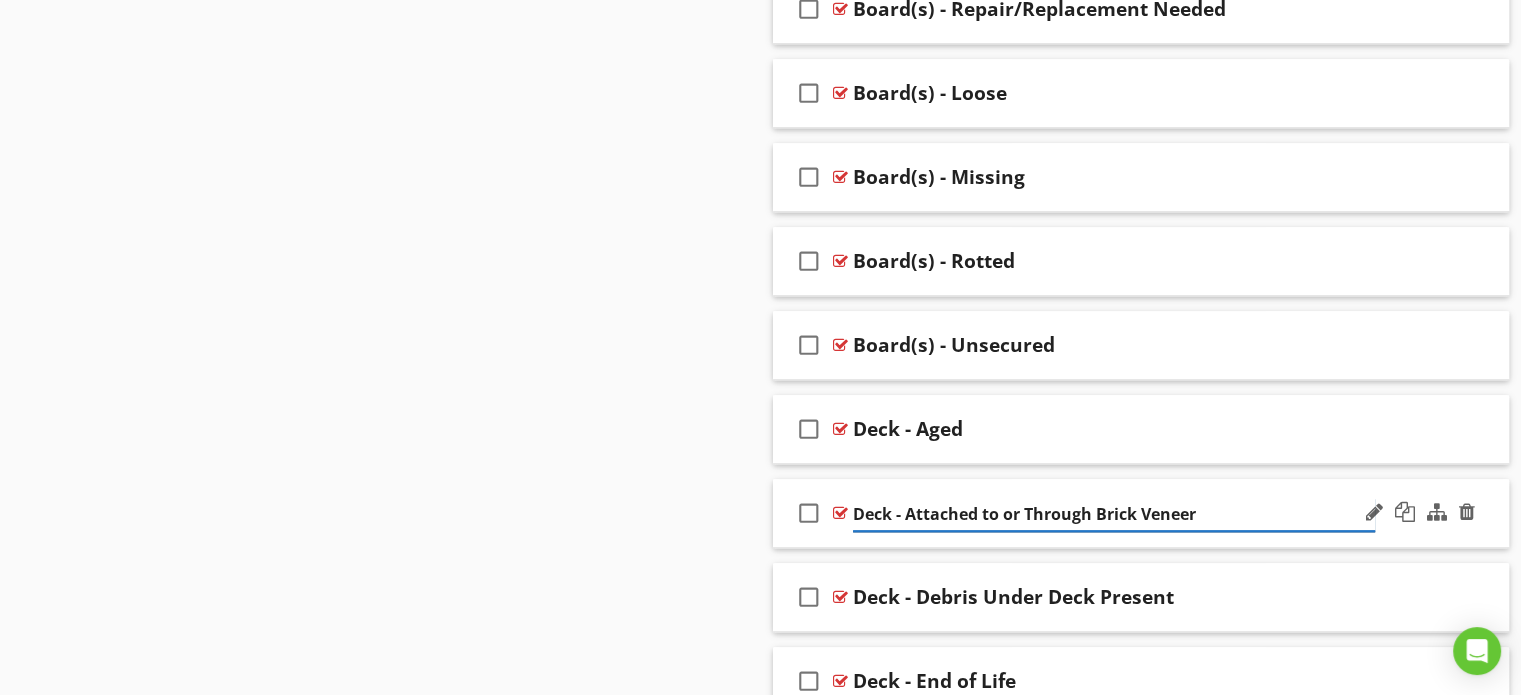 click on "Deck - Attached to or Through Brick Veneer" at bounding box center [1114, 514] 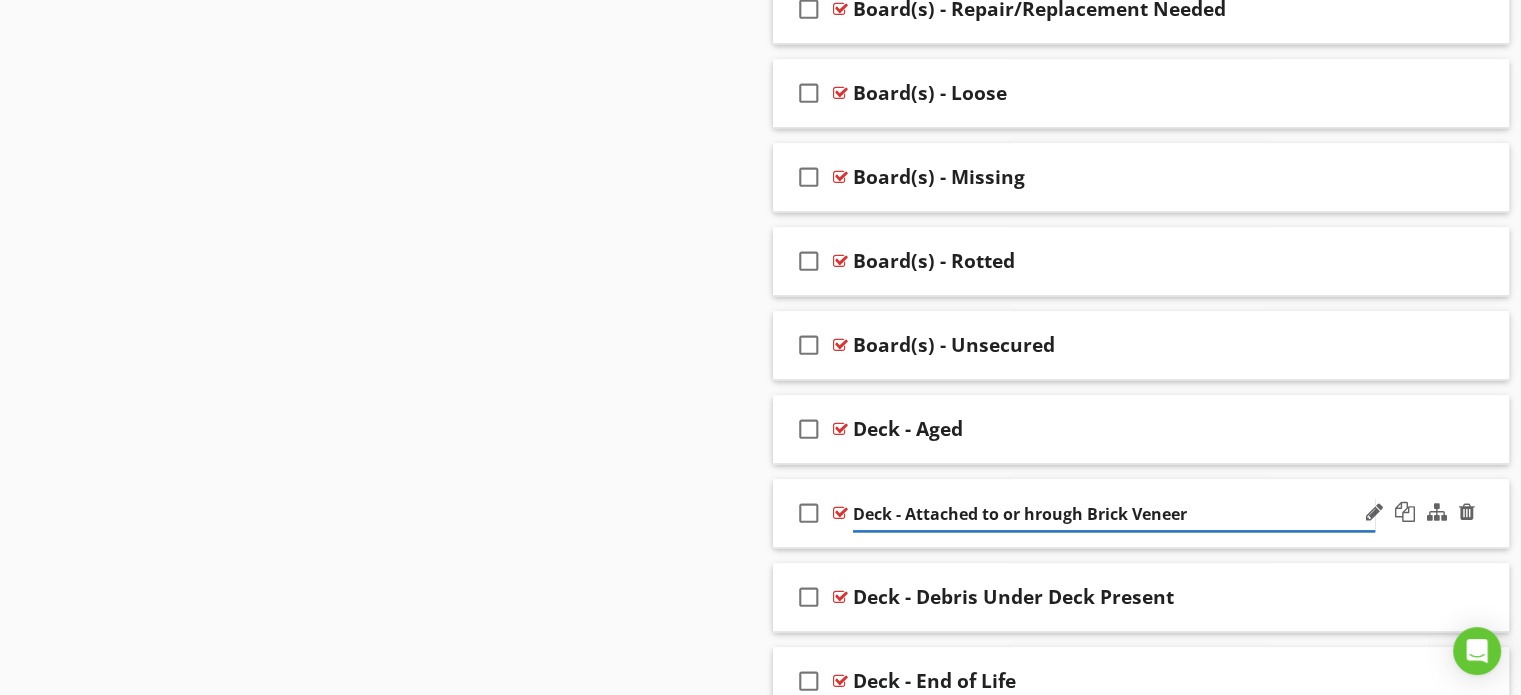 type on "Deck - Attached to or through Brick Veneer" 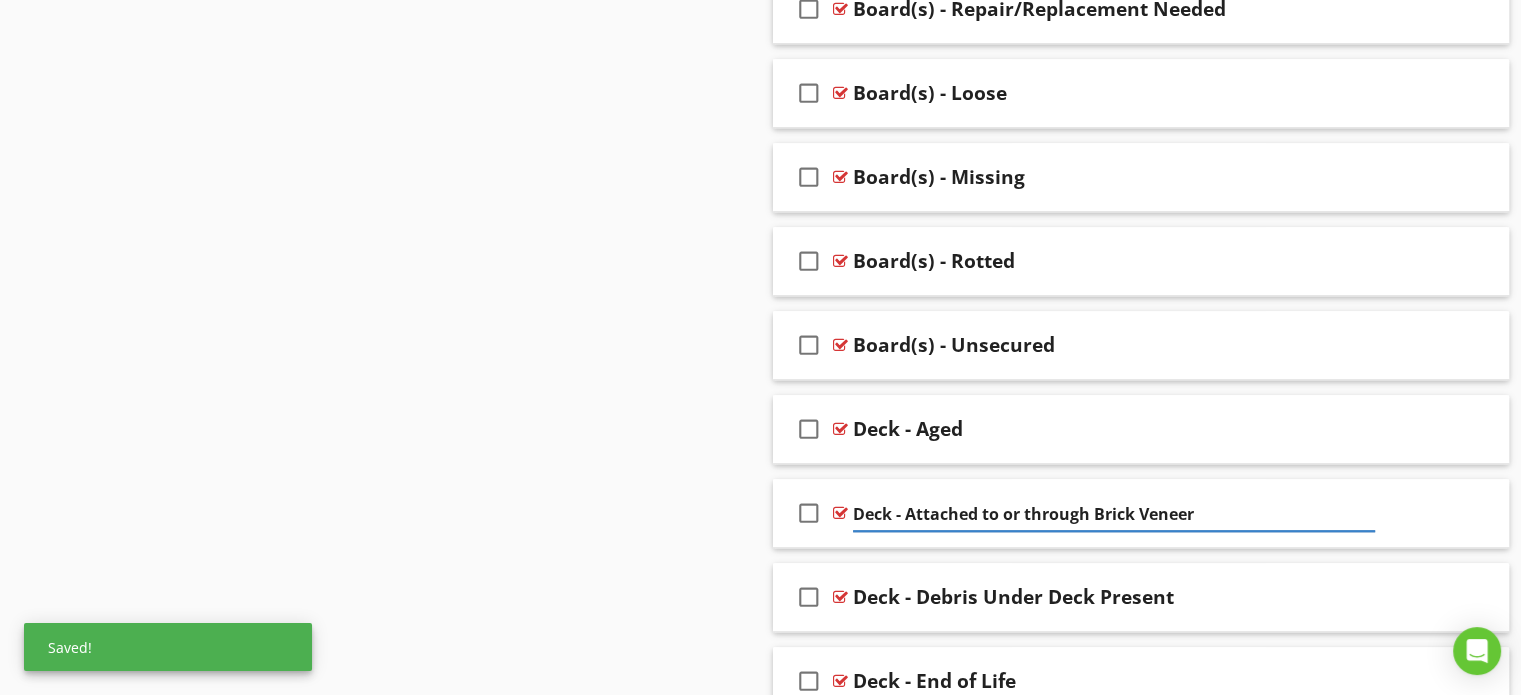 click on "Sections
Inspection Overview           Inspection Information           Grounds           Detached Structure           Exterior           Foundation Area           Utility Shut off Locations           Roof           Attic, Roof Structure & Ventilation           Interior Areas & Items           Cracking, Settlement & Movement (CSM)           Water, Moisture & Condensation (WMC)           Bathroom(s)           Kitchen           Thermal Imaging           Heating & Air Conditioning           Laundry           Water Heater           Electrical           Plumbing           Garage           Environmental Information           Final Checklist
Section
Attachments
Attachment
Items
Driveway & Walkway           Concrete/Masonry Flatwork Surfaces           Grading/Lot Drainage           Porch(es)           Guardrails, Stair Rails, & Handrails           Stair(s) & Step(s)" at bounding box center [760, 1058] 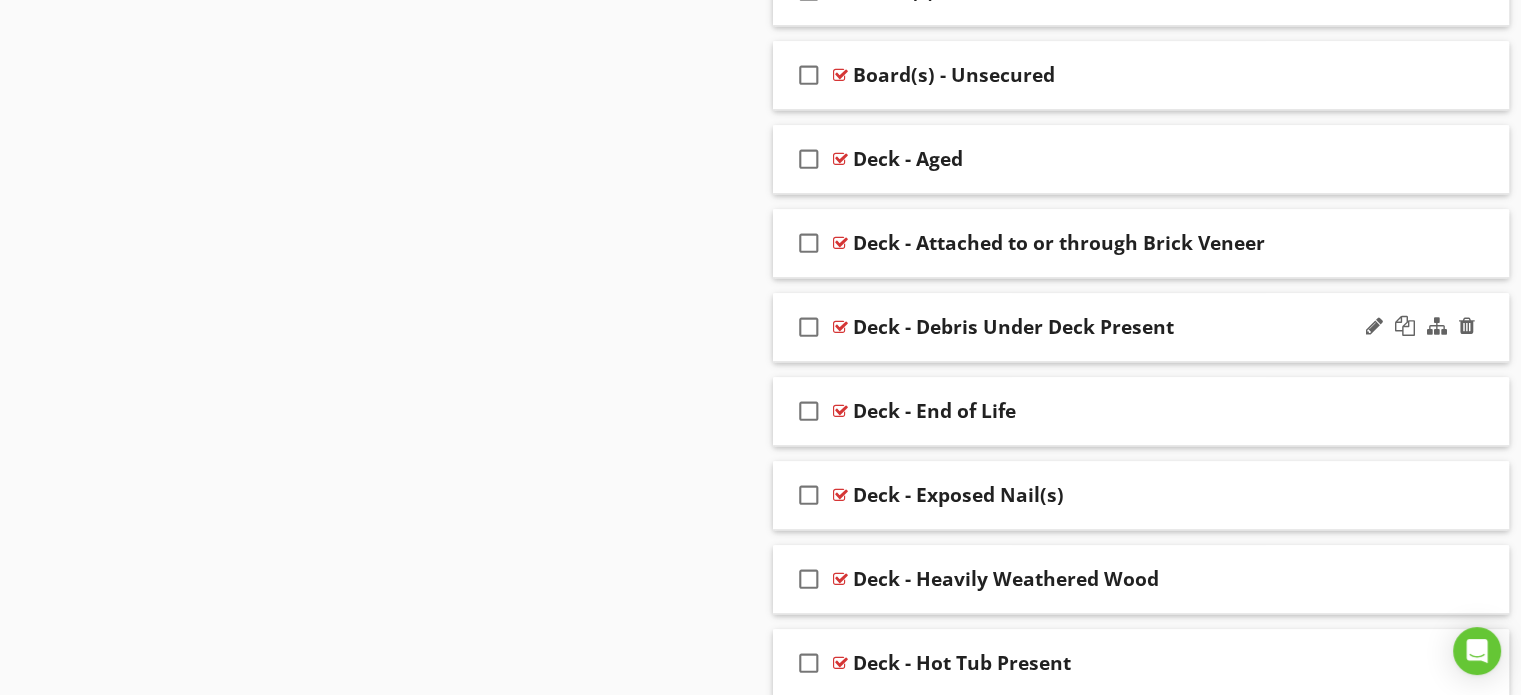 scroll, scrollTop: 2187, scrollLeft: 0, axis: vertical 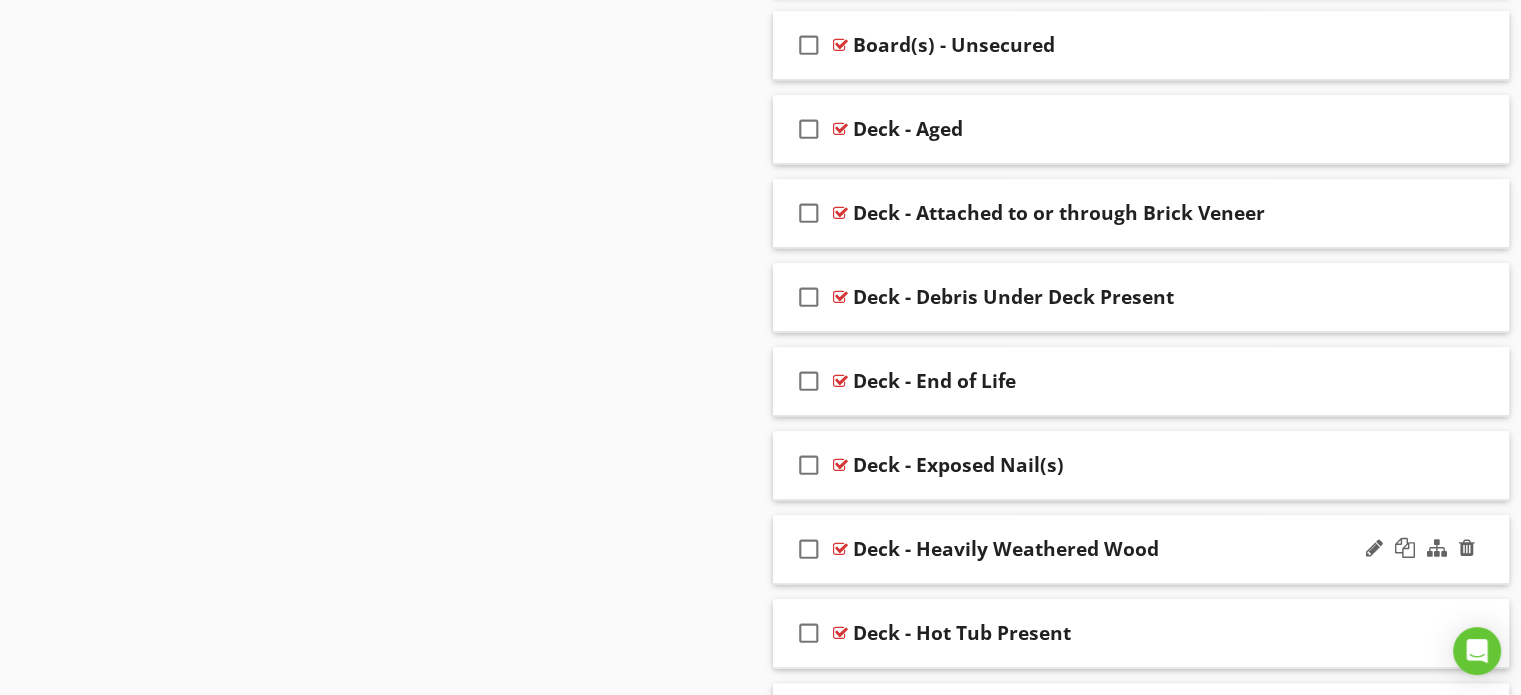 click on "check_box_outline_blank
Deck - Heavily Weathered Wood" at bounding box center (1141, 549) 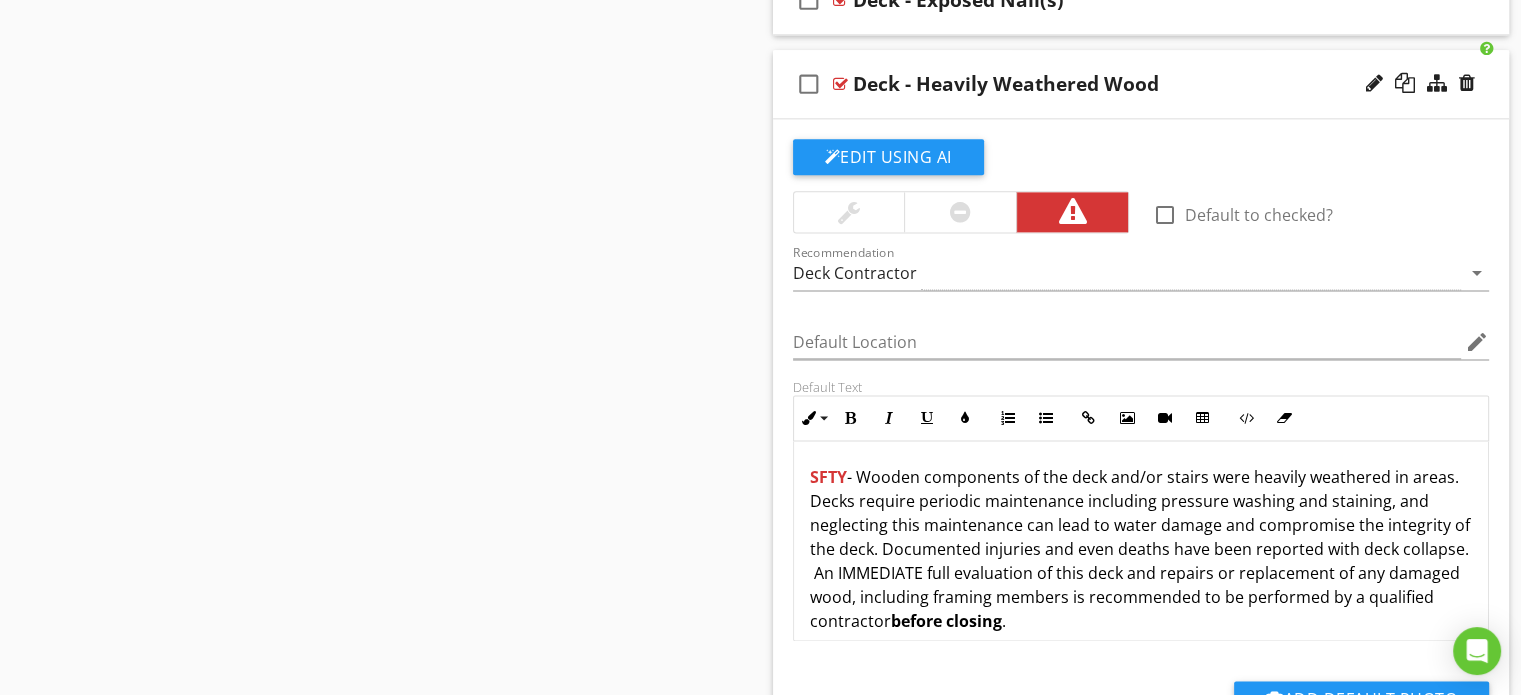 scroll, scrollTop: 2687, scrollLeft: 0, axis: vertical 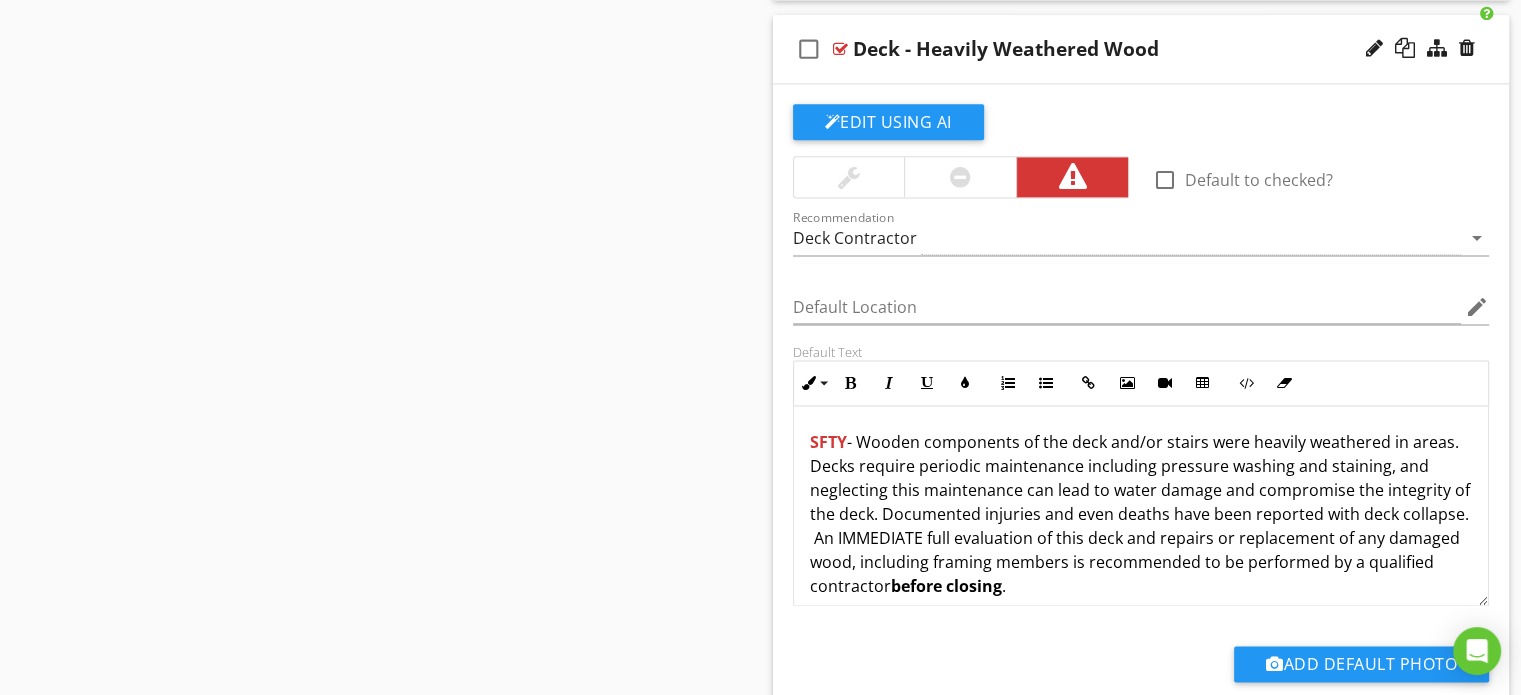 click on "check_box_outline_blank
Deck - Heavily Weathered Wood" at bounding box center [1141, 49] 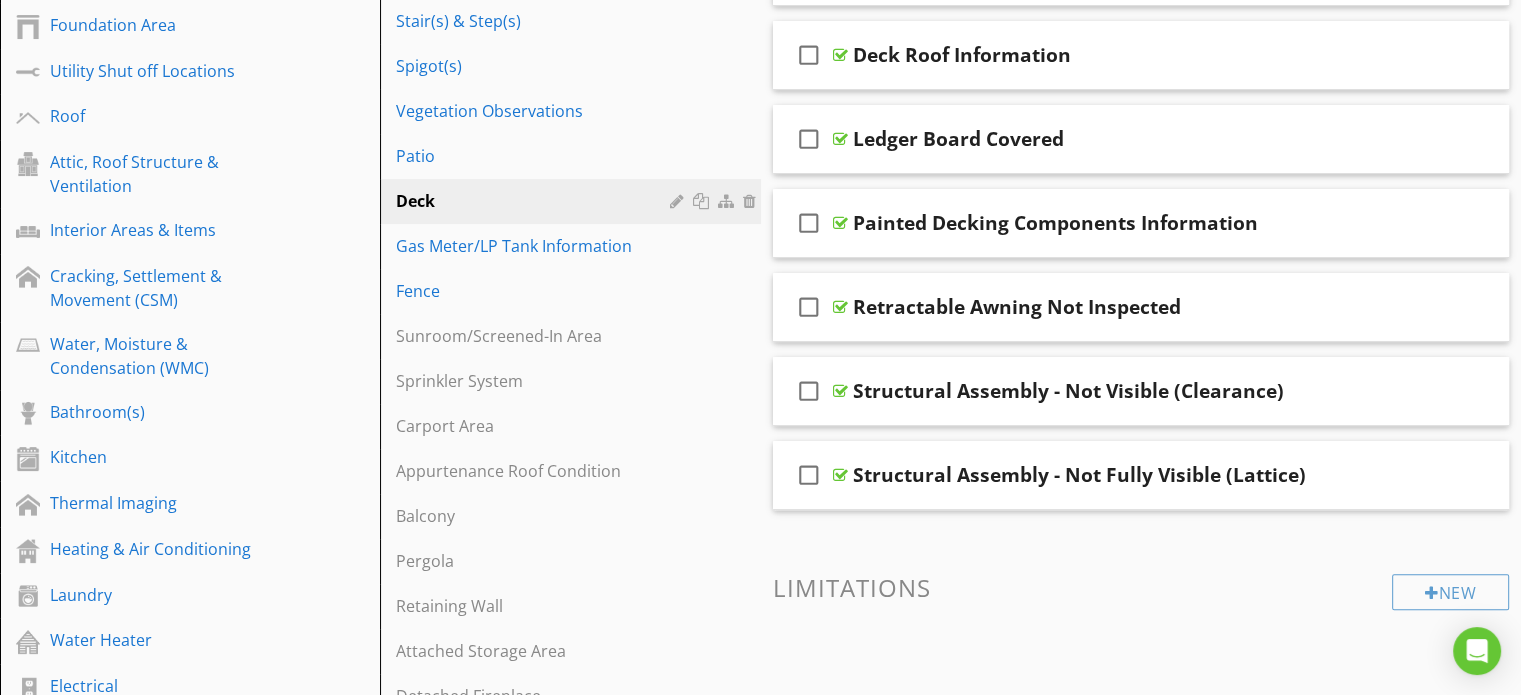 scroll, scrollTop: 387, scrollLeft: 0, axis: vertical 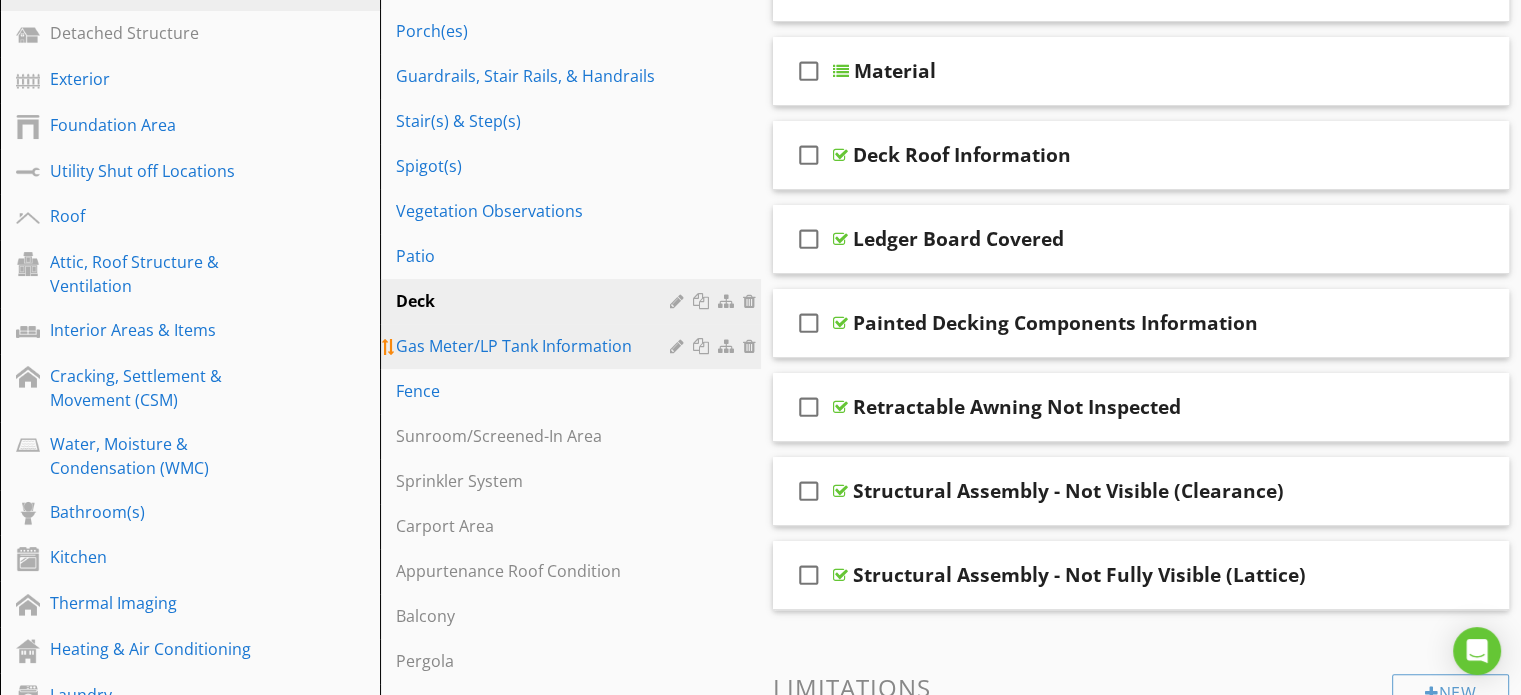 click on "Gas Meter/LP Tank Information" at bounding box center [535, 346] 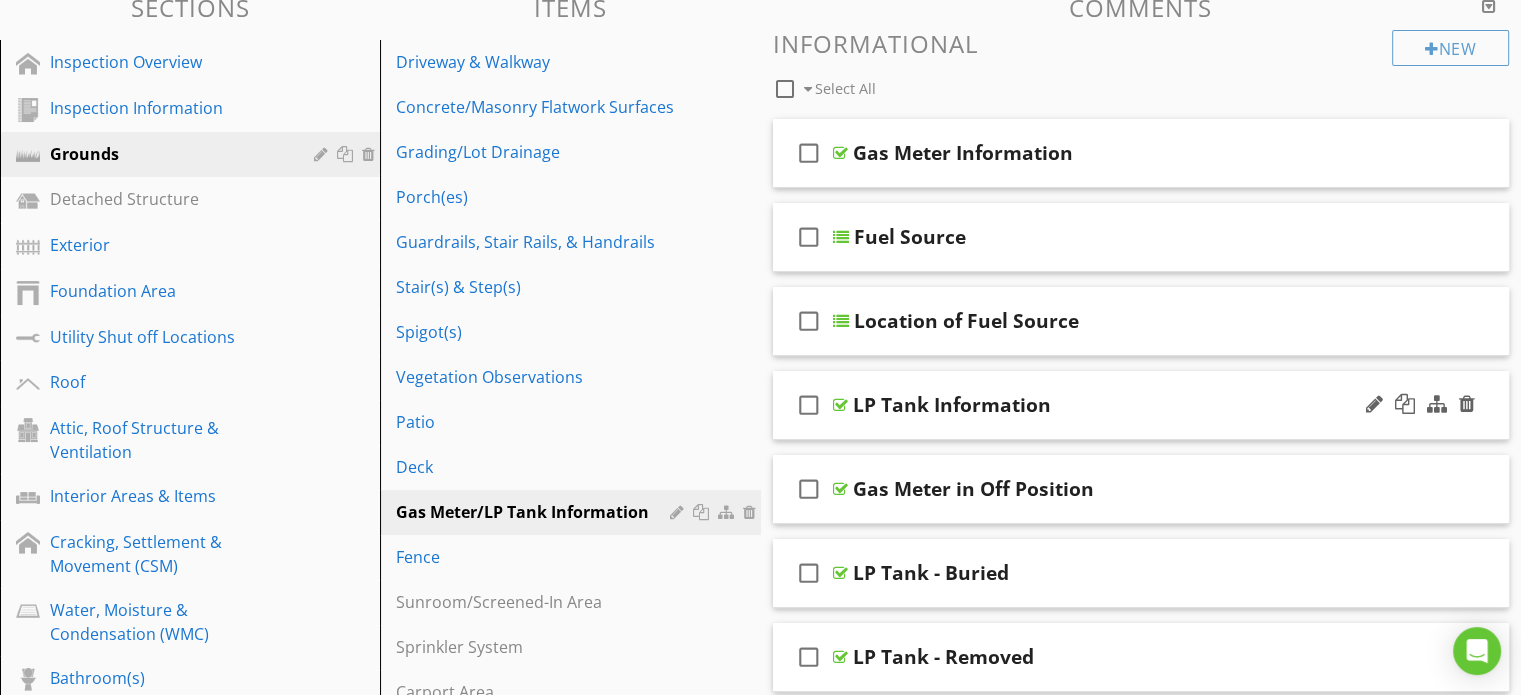 scroll, scrollTop: 187, scrollLeft: 0, axis: vertical 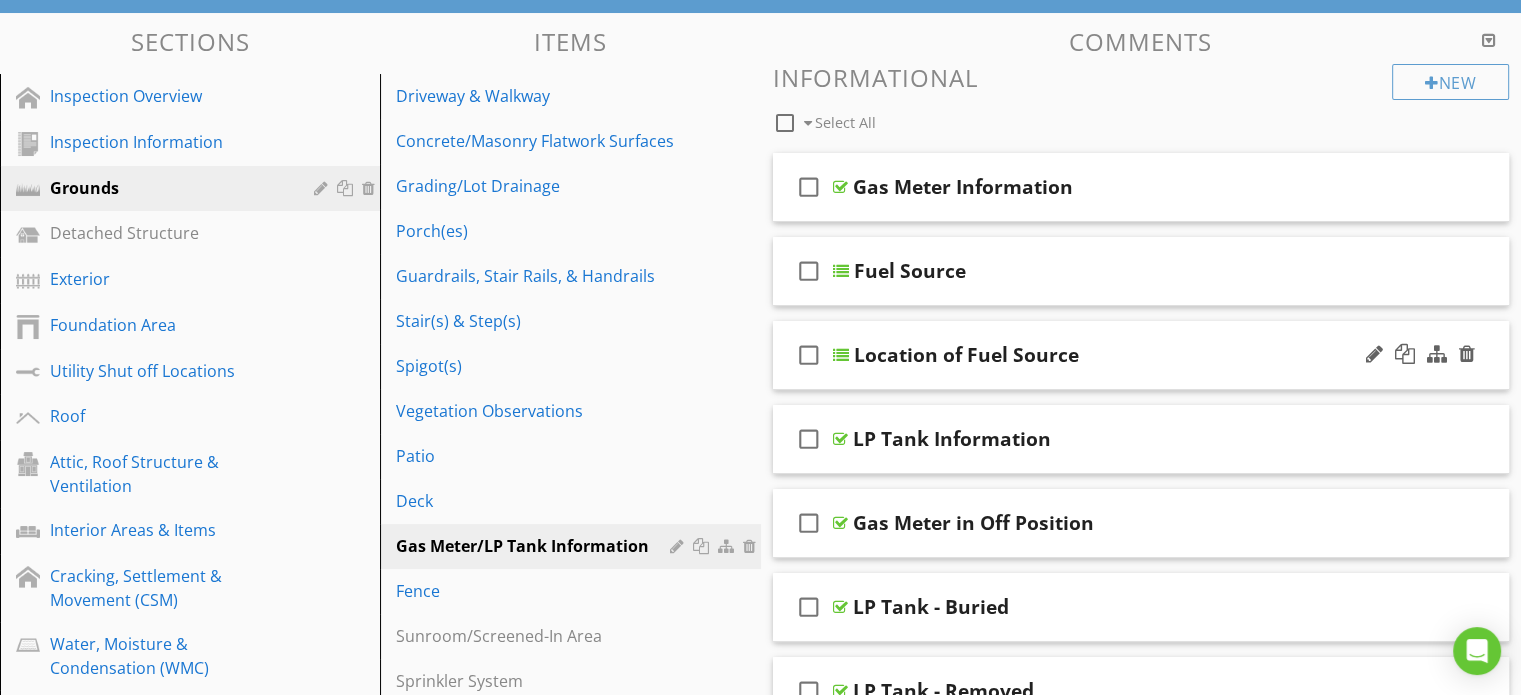 click on "Location of Fuel Source" at bounding box center (1115, 355) 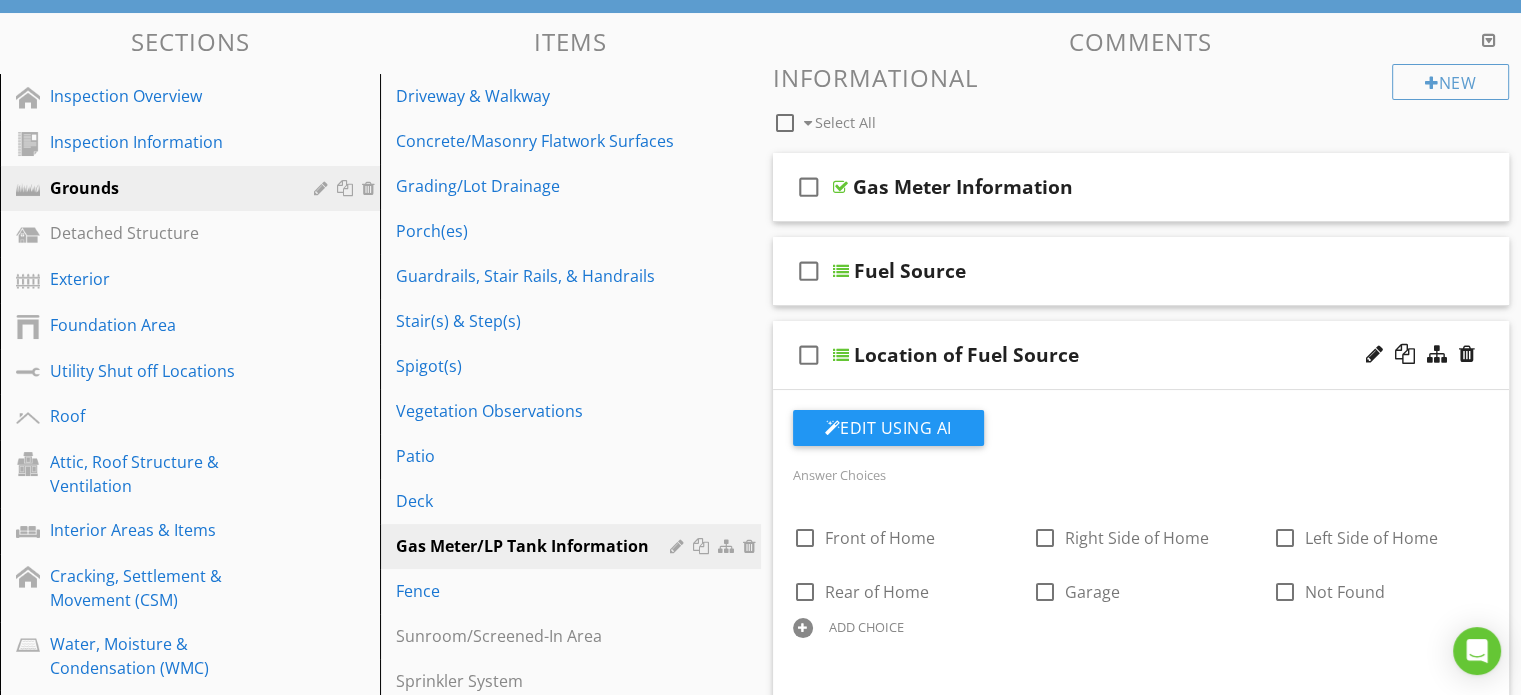 click on "Location of Fuel Source" at bounding box center [1115, 355] 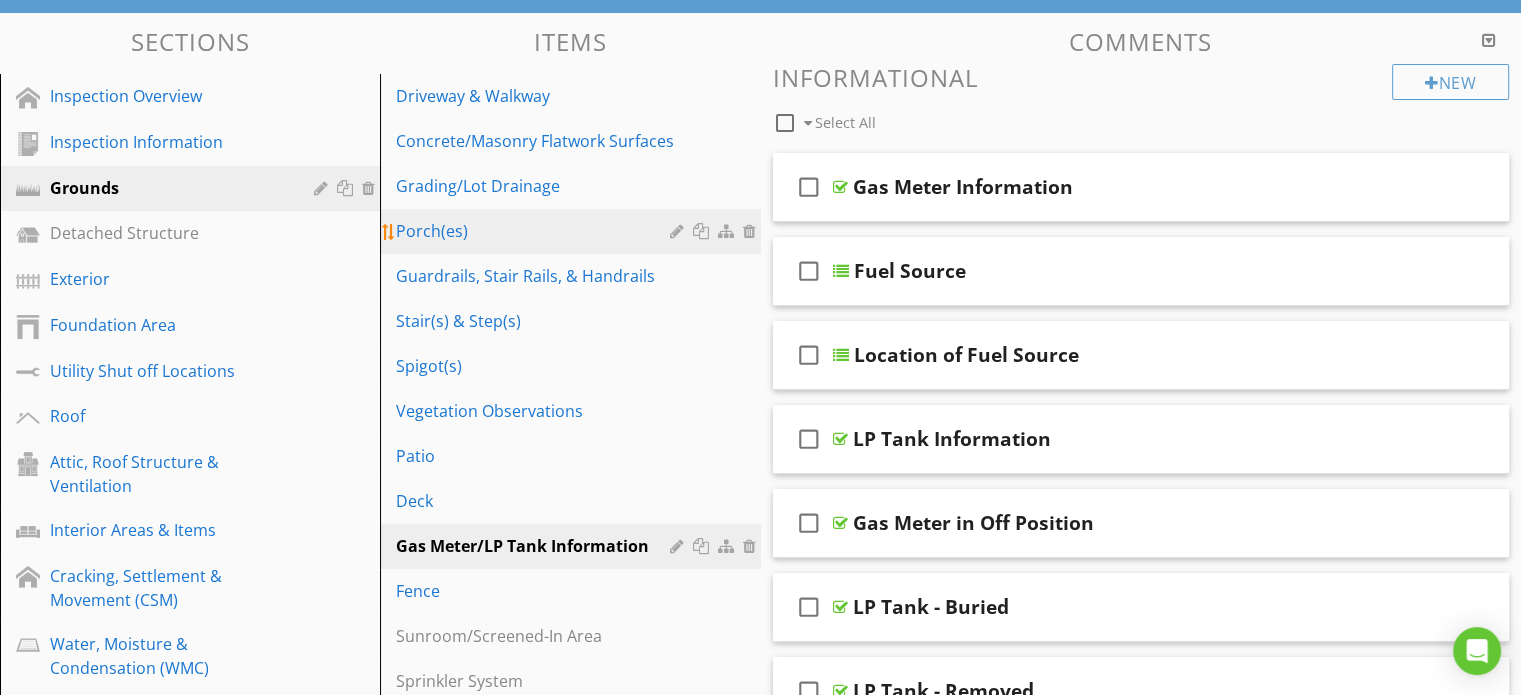 click on "Porch(es)" at bounding box center (535, 231) 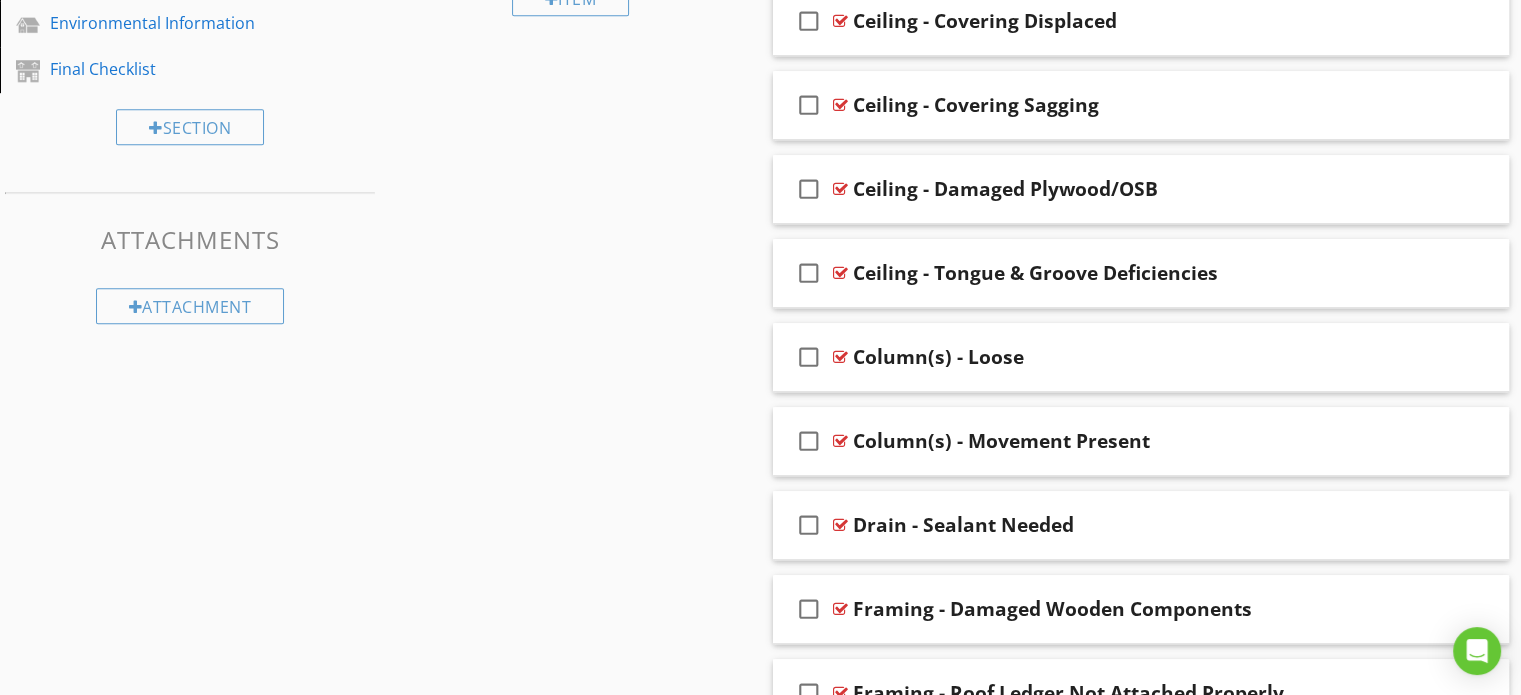 scroll, scrollTop: 1387, scrollLeft: 0, axis: vertical 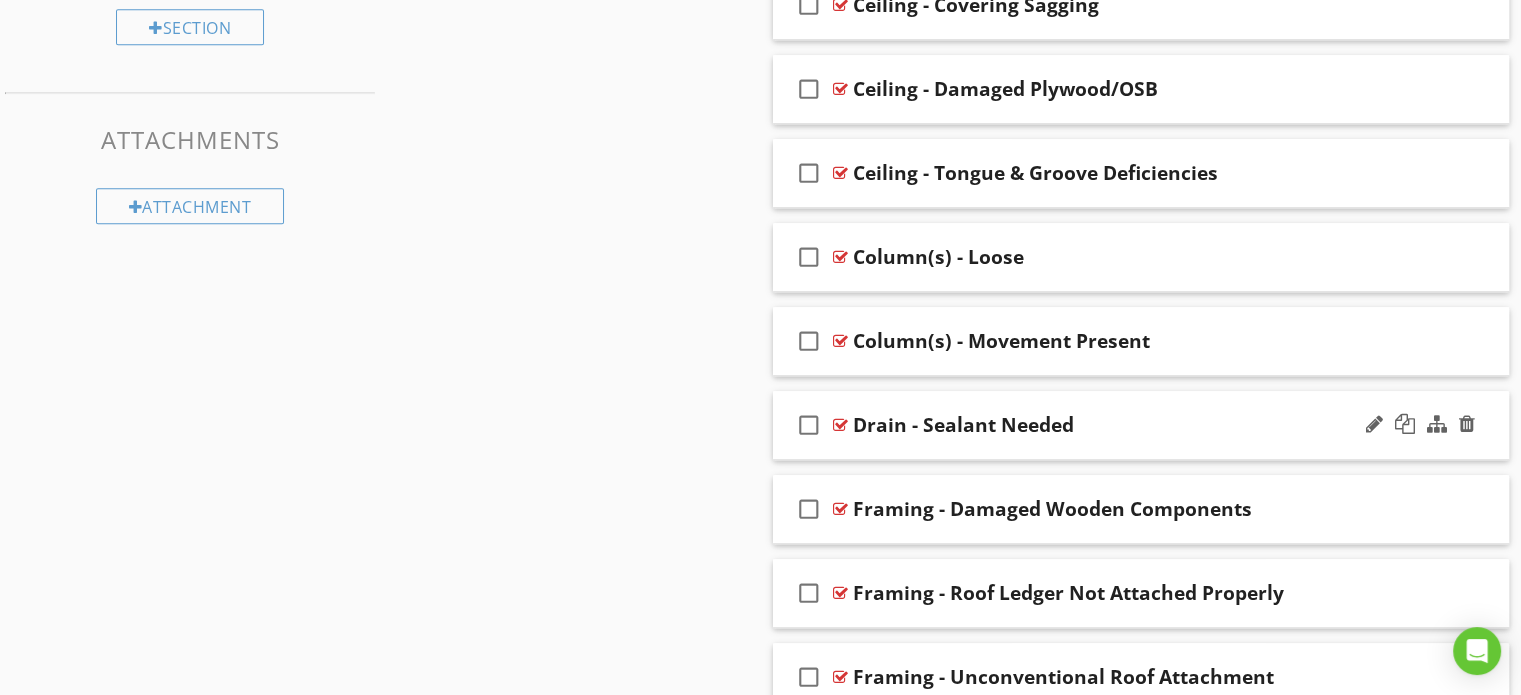 click on "check_box_outline_blank
Drain - Sealant Needed" at bounding box center [1141, 425] 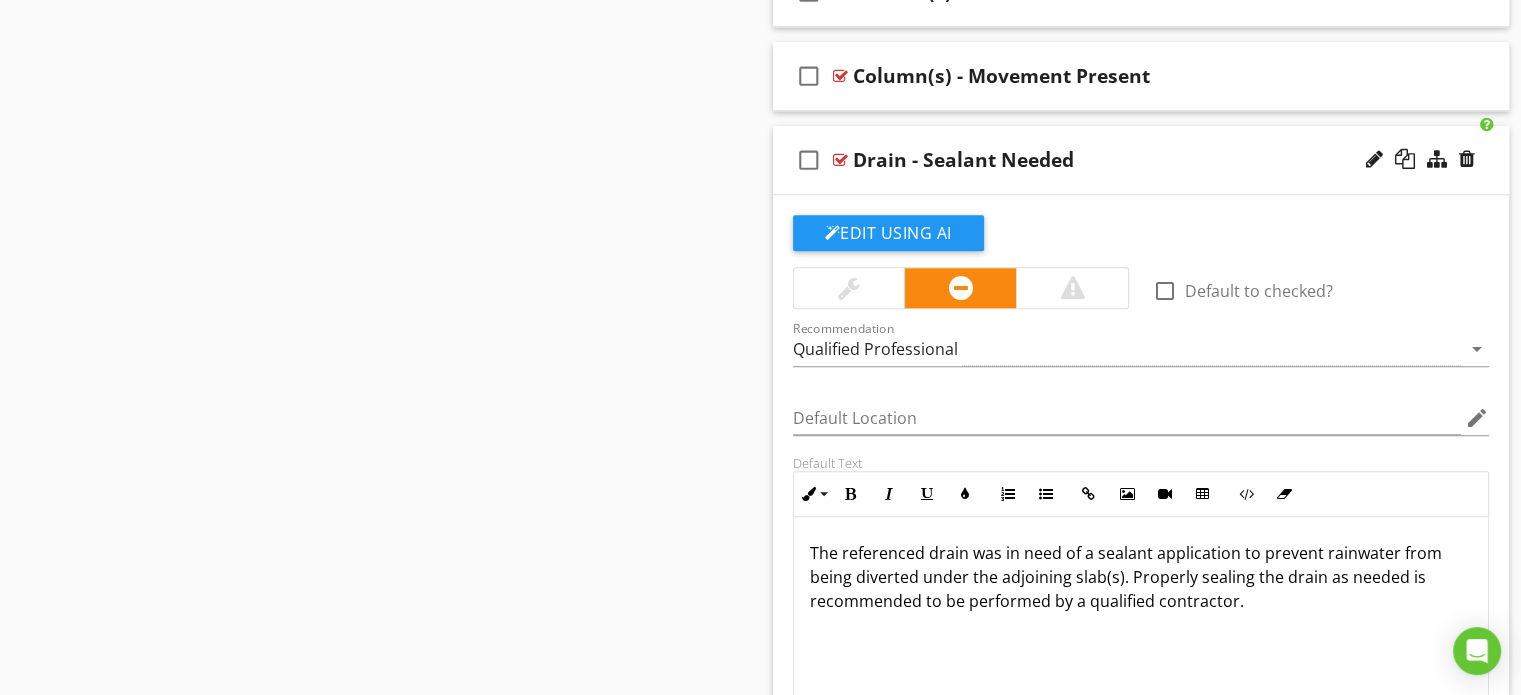 scroll, scrollTop: 1687, scrollLeft: 0, axis: vertical 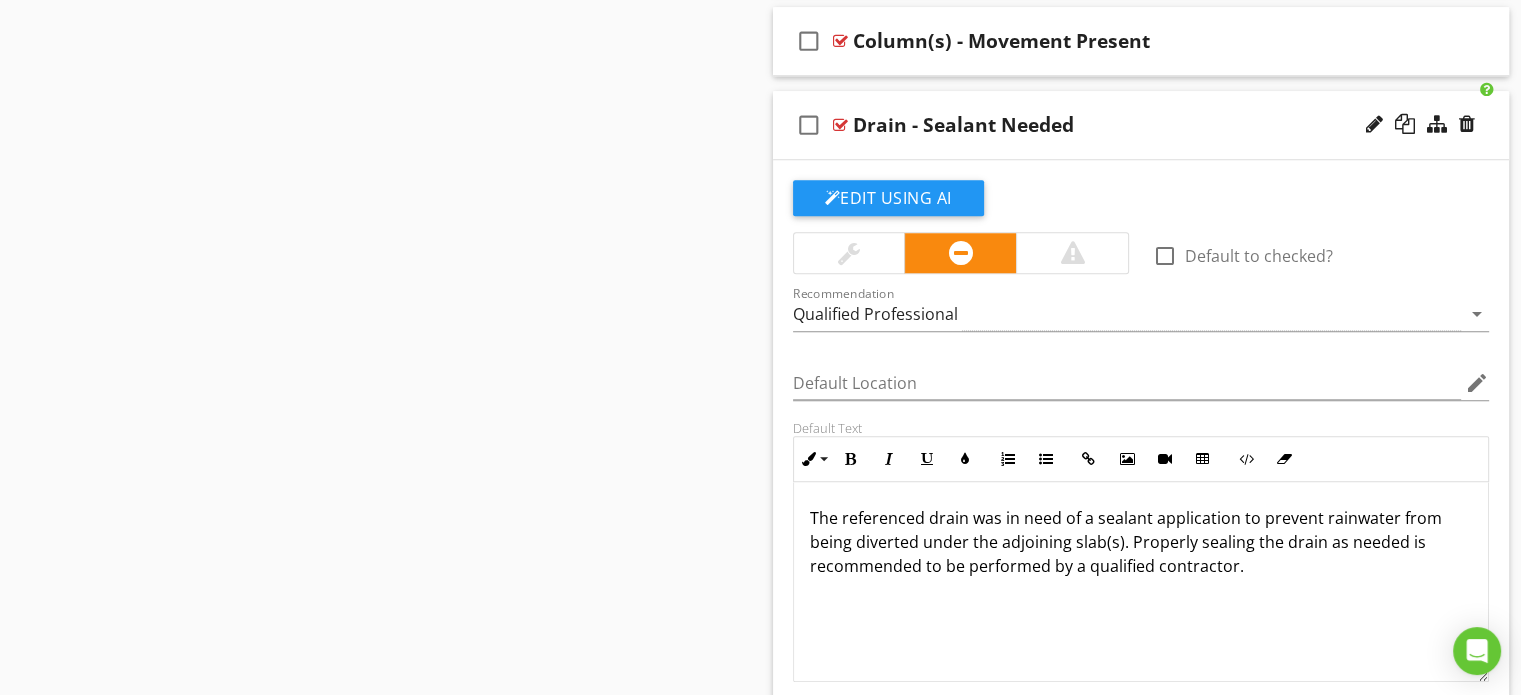 click on "check_box_outline_blank
Drain - Sealant Needed" at bounding box center [1141, 125] 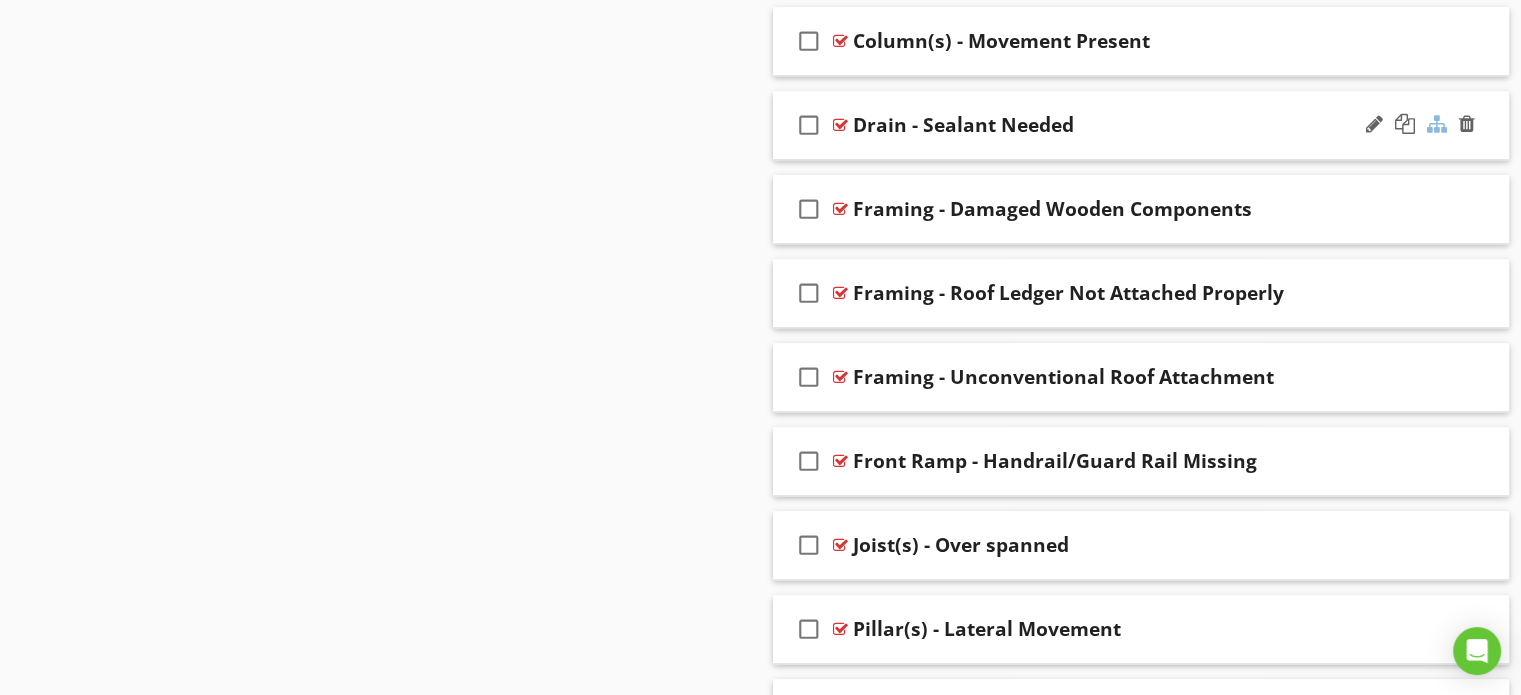 click at bounding box center (1437, 124) 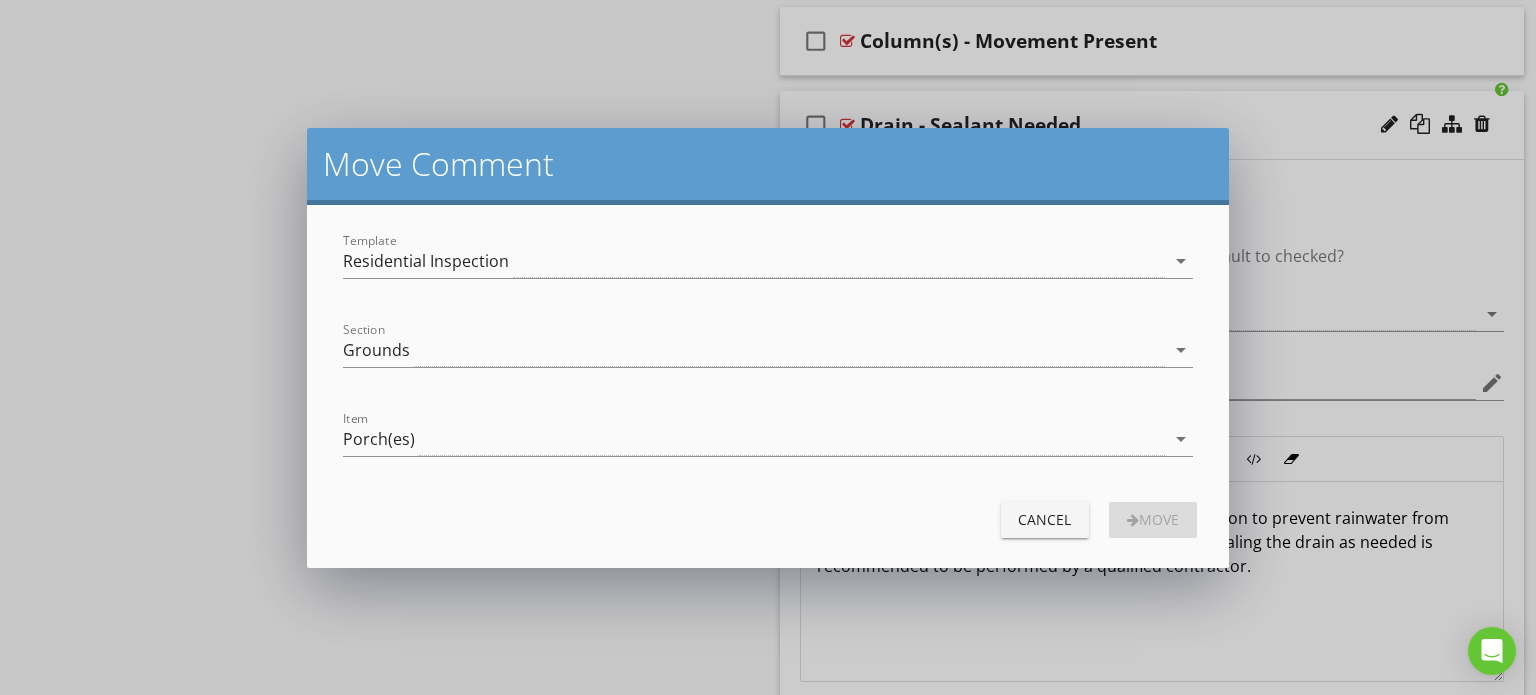 click on "Move Comment   Template Residential Inspection arrow_drop_down   Section Grounds arrow_drop_down   Item Porch(es) arrow_drop_down    Cancel
Move" at bounding box center [768, 347] 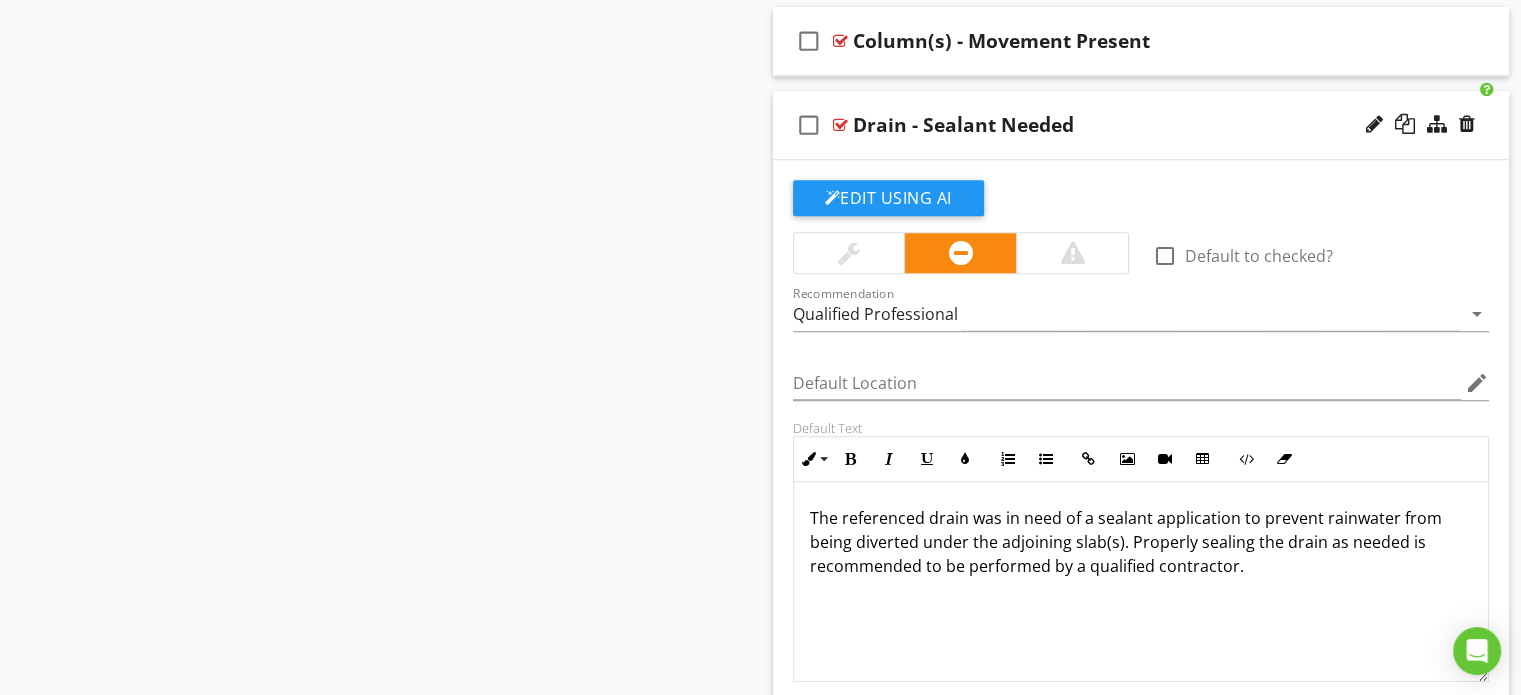 click on "check_box_outline_blank
Drain - Sealant Needed" at bounding box center [1141, 125] 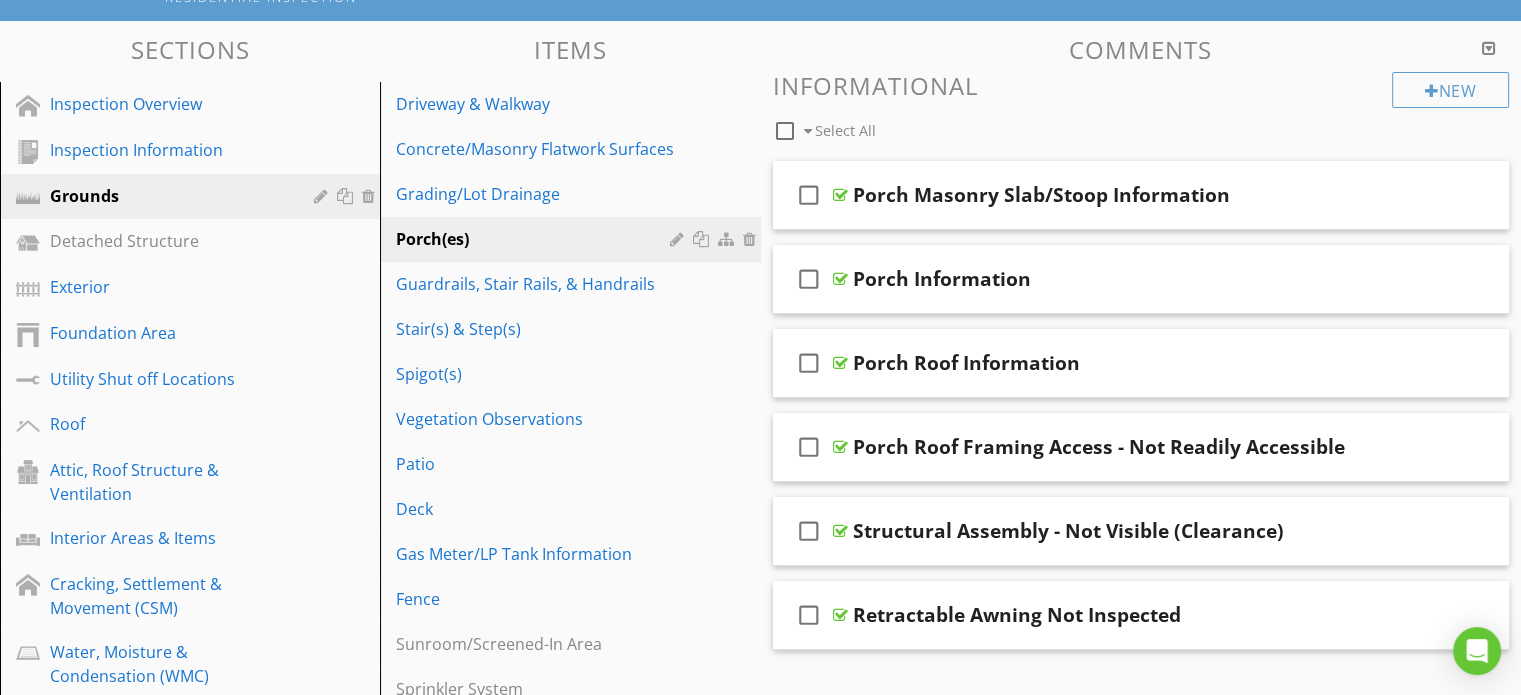 scroll, scrollTop: 79, scrollLeft: 0, axis: vertical 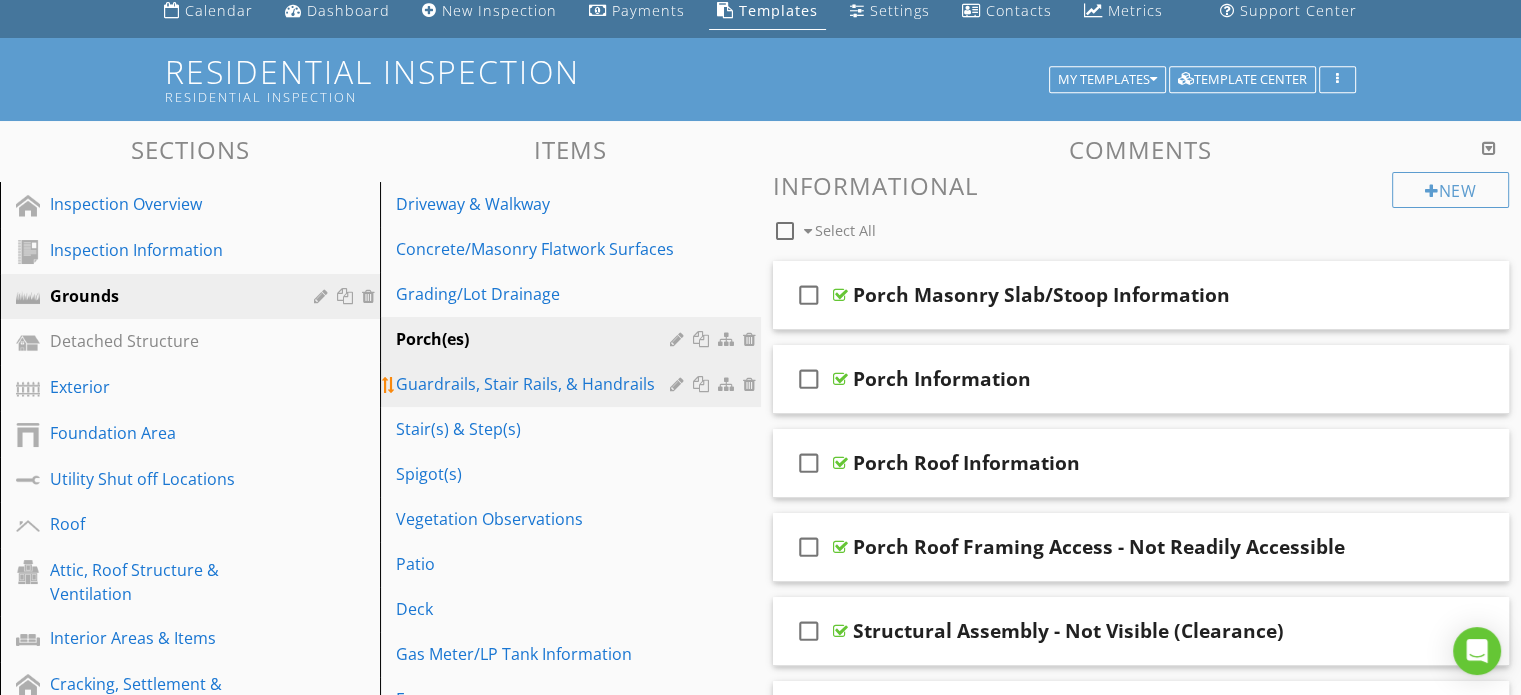 click on "Guardrails, Stair Rails, & Handrails" at bounding box center (535, 384) 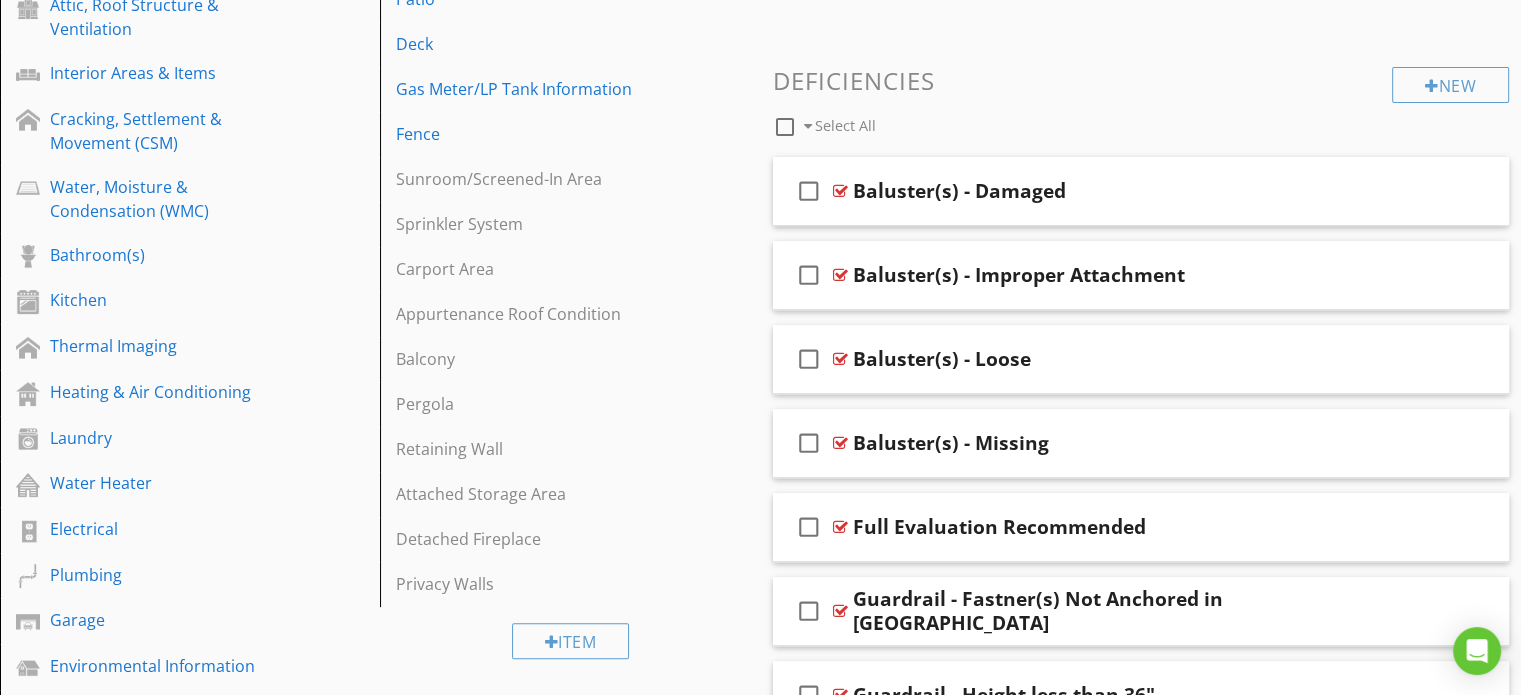 scroll, scrollTop: 679, scrollLeft: 0, axis: vertical 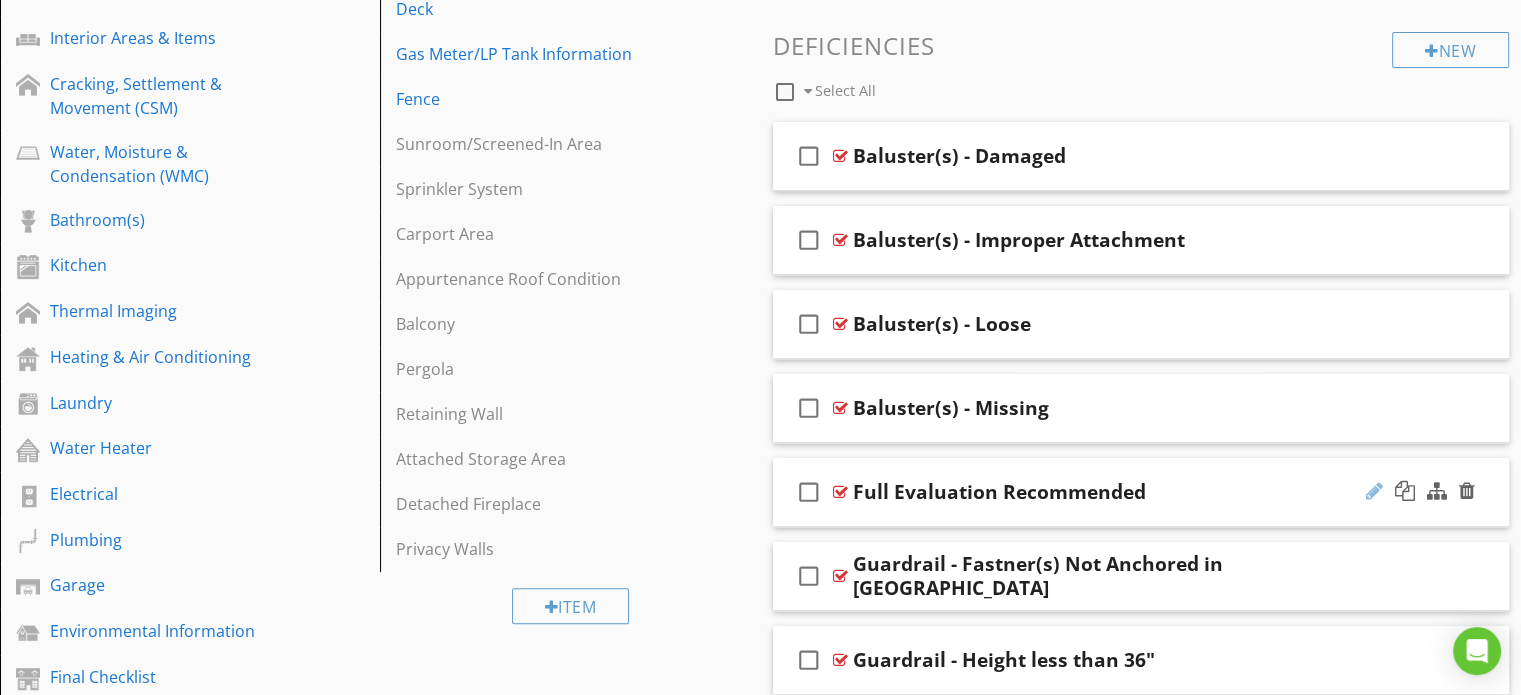 click at bounding box center (1374, 491) 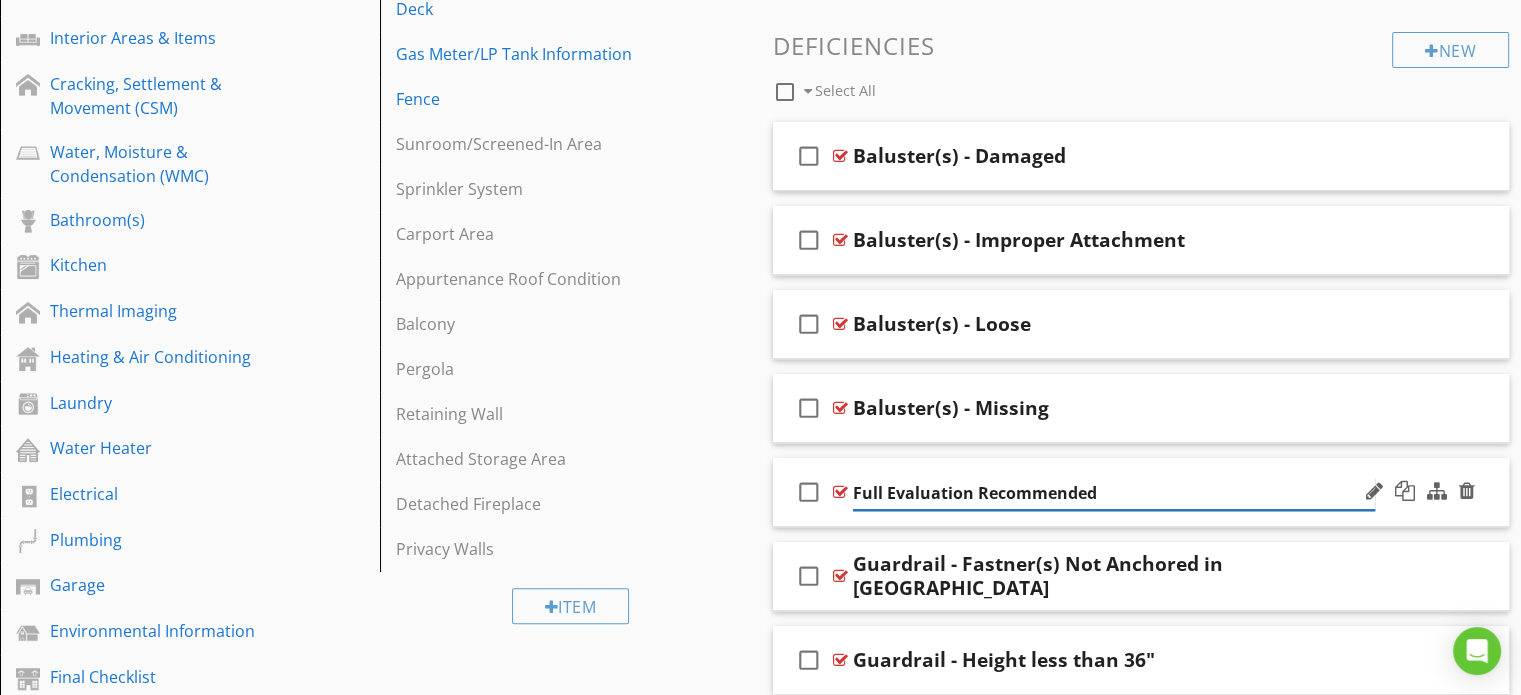 click on "Full Evaluation Recommended" at bounding box center [1114, 493] 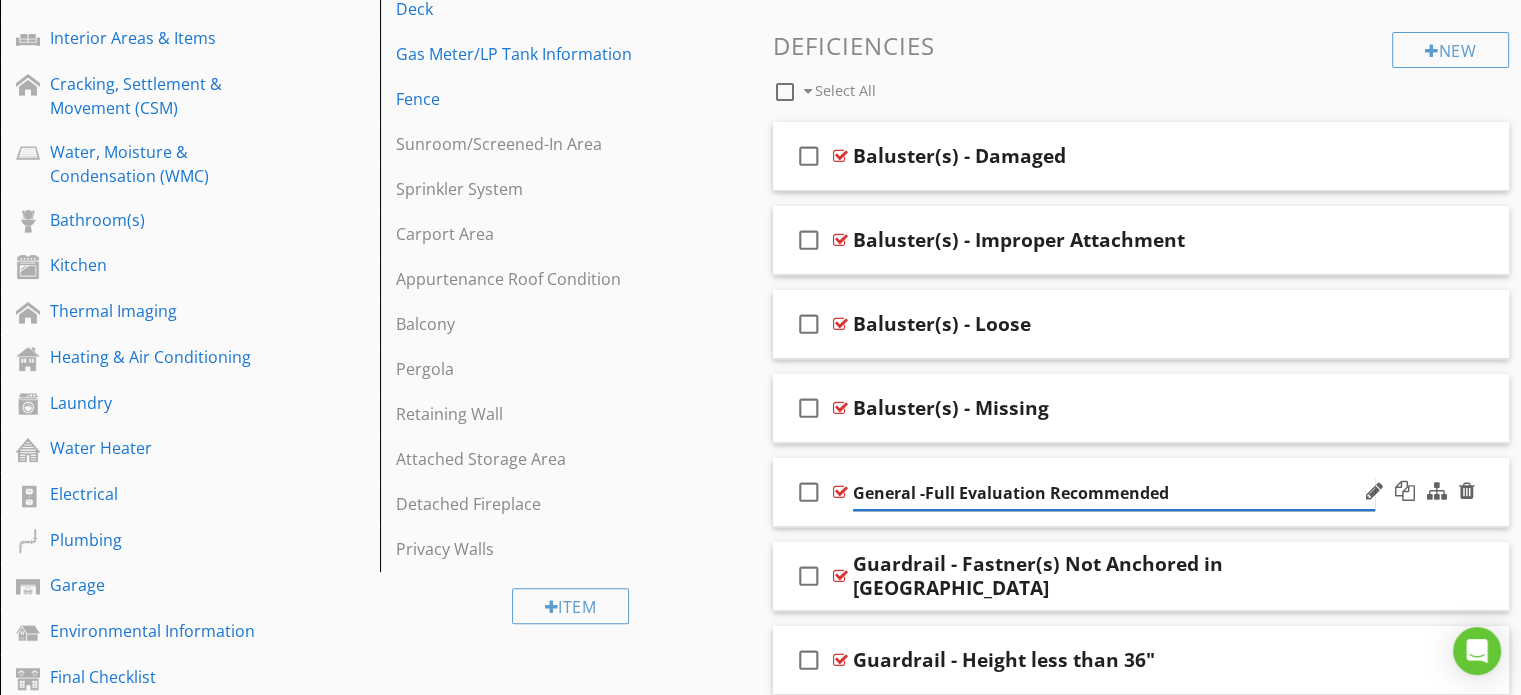 type on "General - Full Evaluation Recommended" 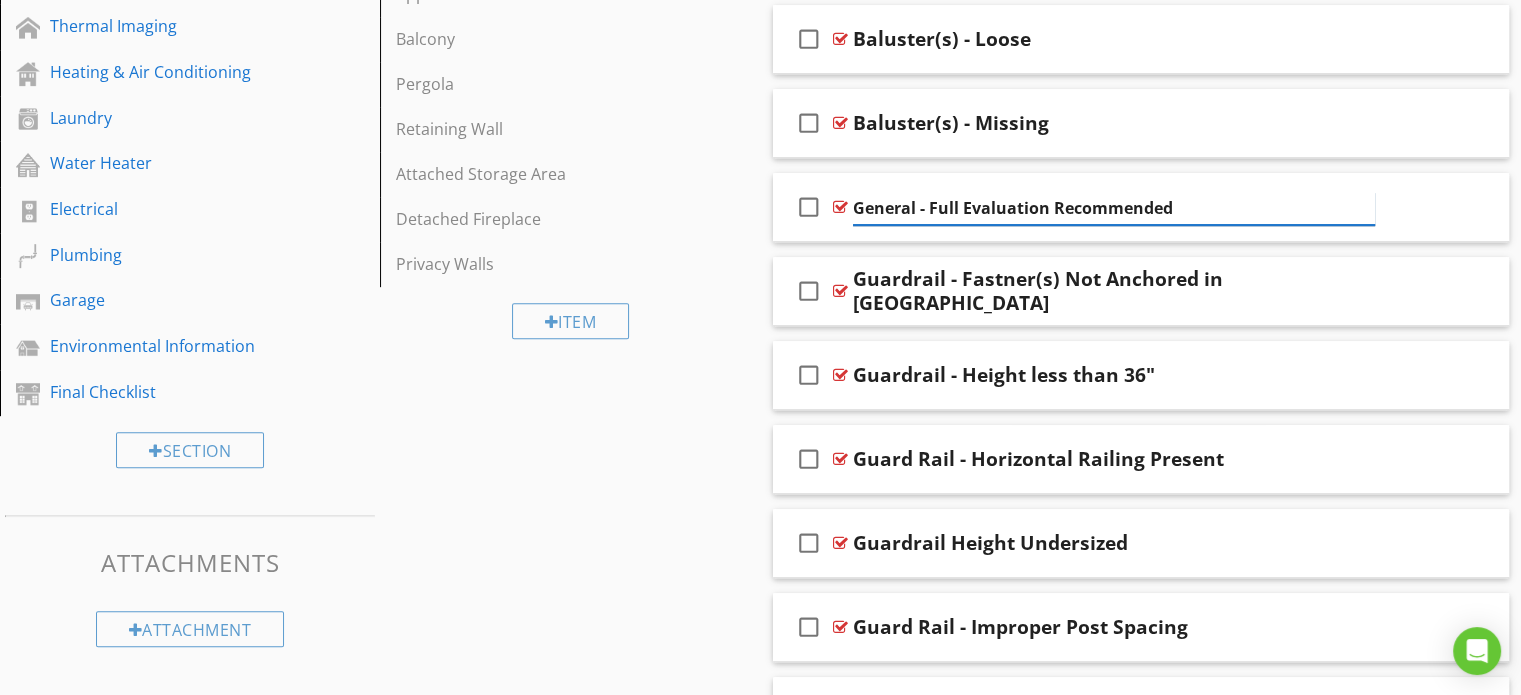 scroll, scrollTop: 984, scrollLeft: 0, axis: vertical 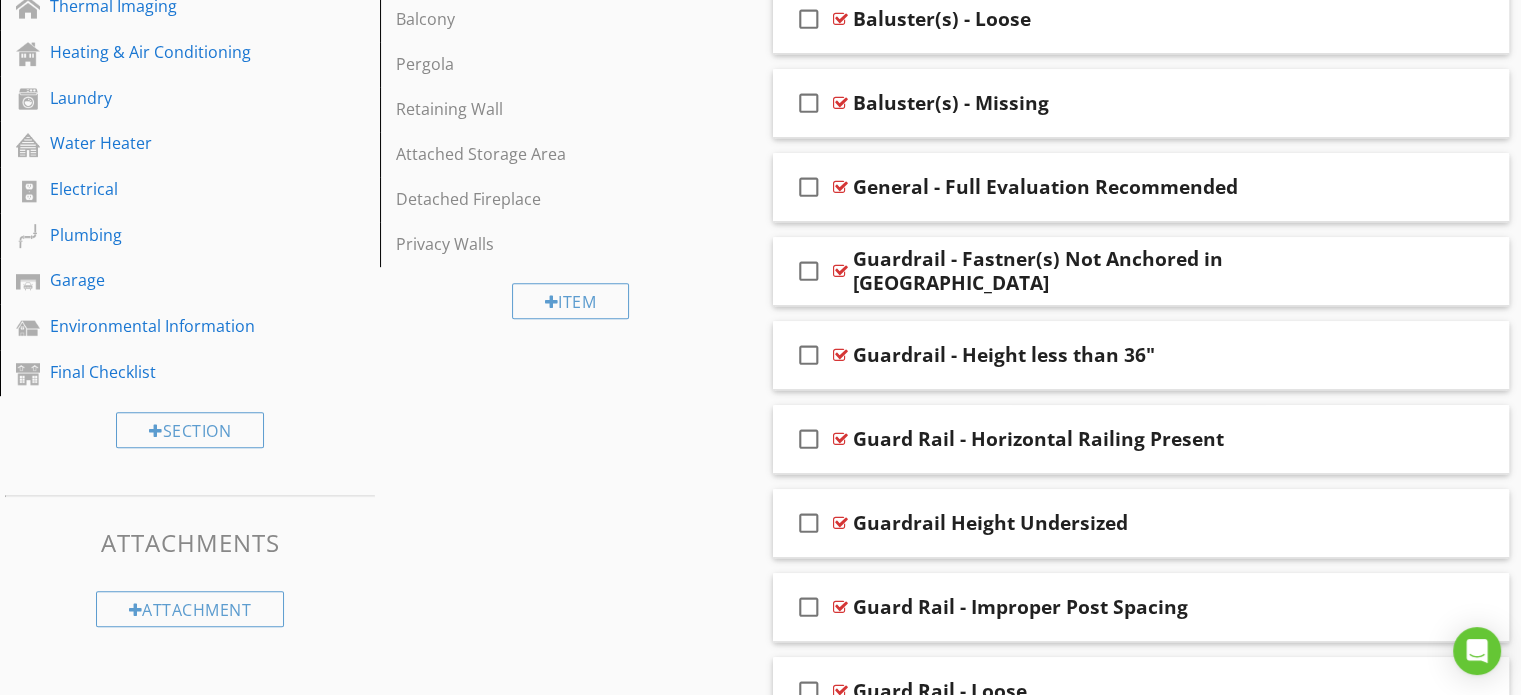 click on "Sections
Inspection Overview           Inspection Information           Grounds           Detached Structure           Exterior           Foundation Area           Utility Shut off Locations           Roof           Attic, Roof Structure & Ventilation           Interior Areas & Items           Cracking, Settlement & Movement (CSM)           Water, Moisture & Condensation (WMC)           Bathroom(s)           Kitchen           Thermal Imaging           Heating & Air Conditioning           Laundry           Water Heater           Electrical           Plumbing           Garage           Environmental Information           Final Checklist
Section
Attachments
Attachment
Items
Driveway & Walkway           Concrete/Masonry Flatwork Surfaces           Grading/Lot Drainage           Porch(es)           Guardrails, Stair Rails, & Handrails           Stair(s) & Step(s)" at bounding box center [760, 801] 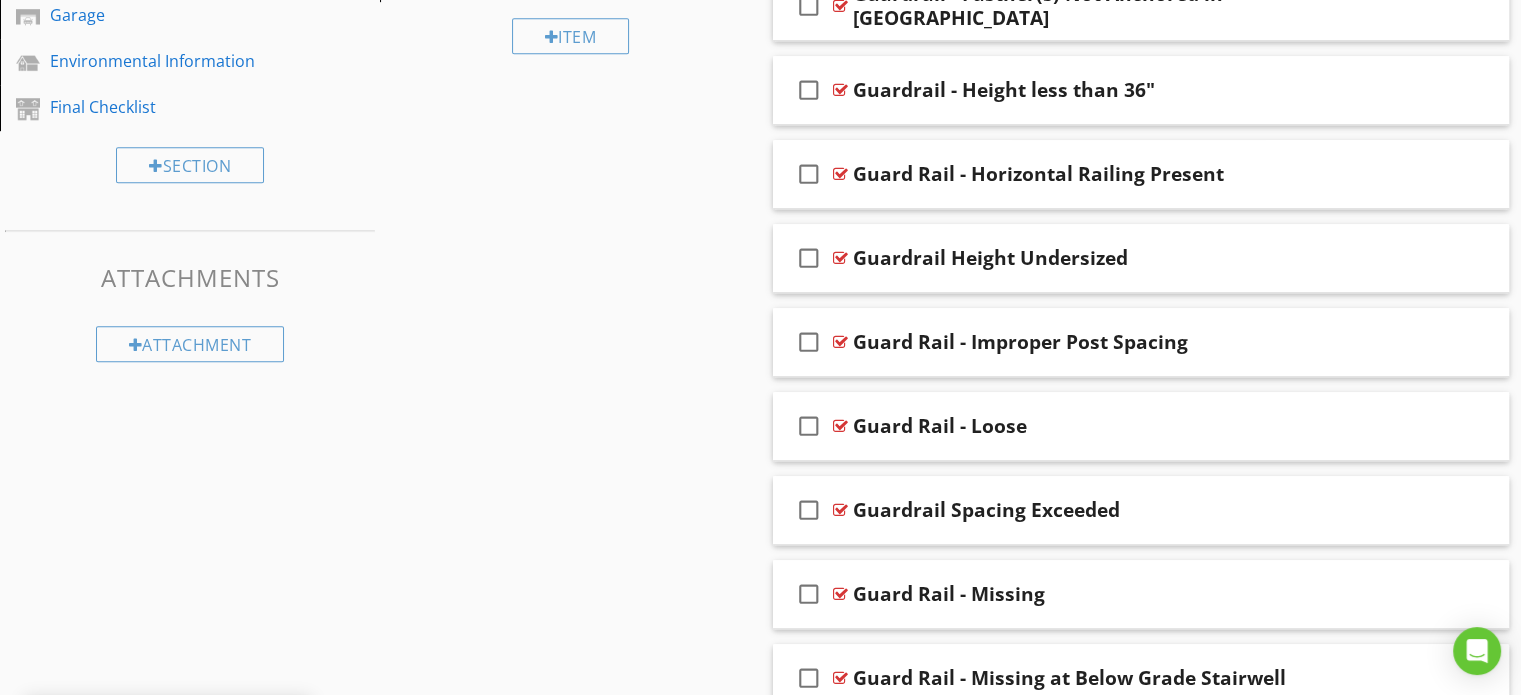 scroll, scrollTop: 1284, scrollLeft: 0, axis: vertical 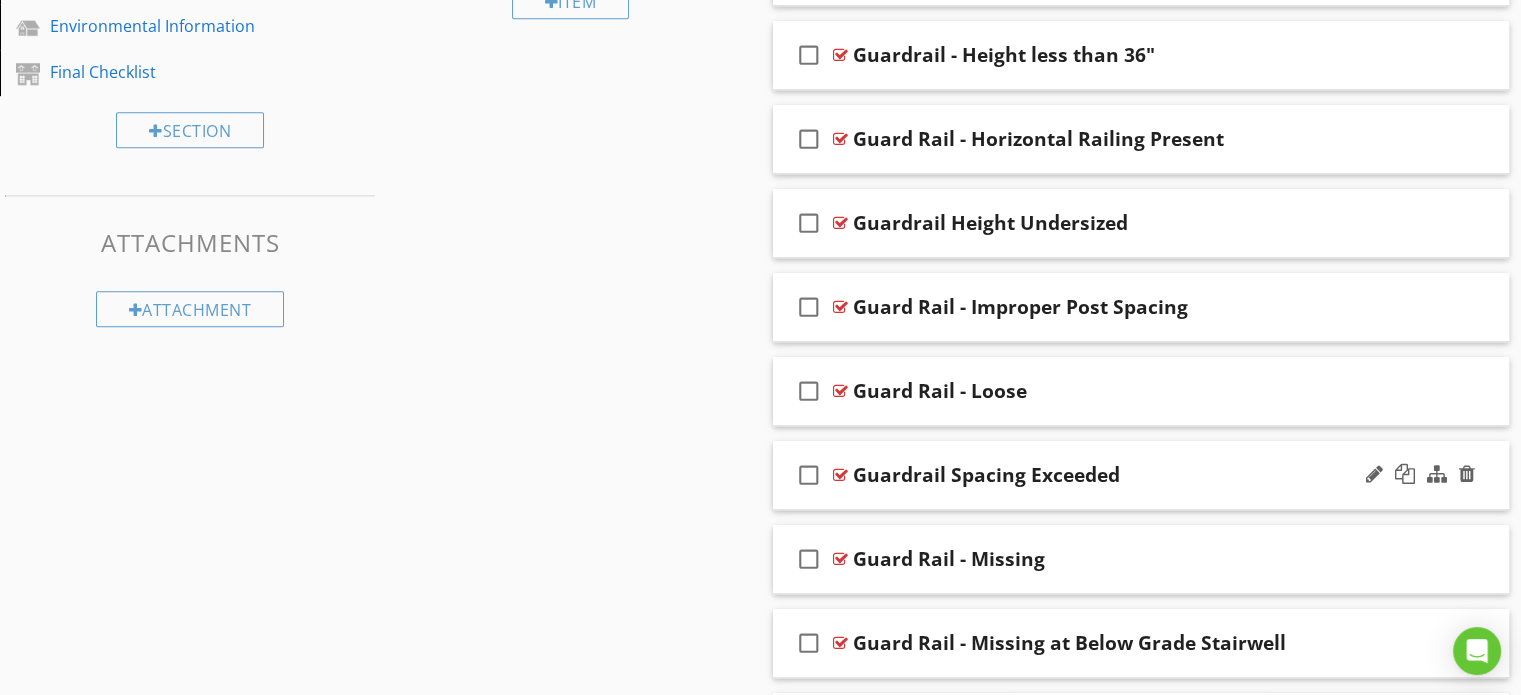 click on "Guardrail Spacing Exceeded" at bounding box center (986, 475) 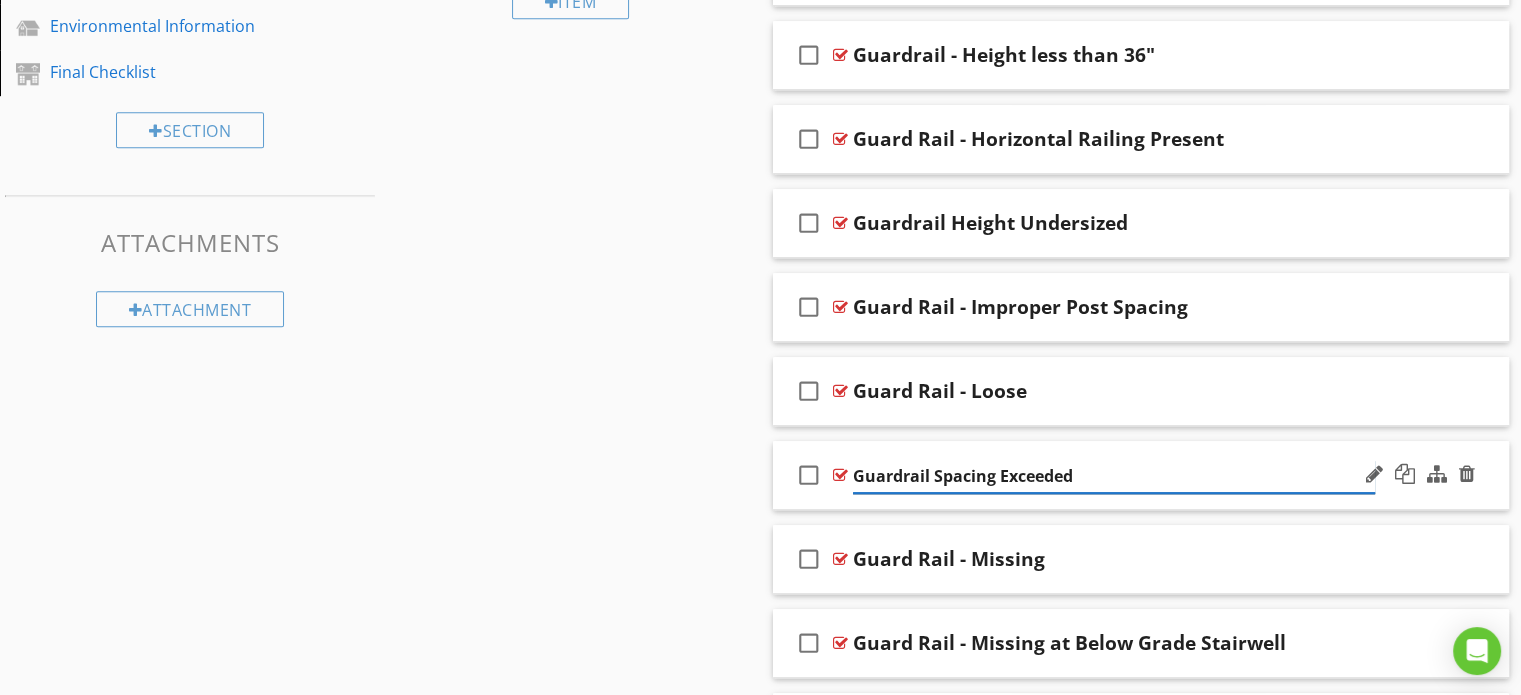 click on "Guardrail Spacing Exceeded" at bounding box center [1114, 476] 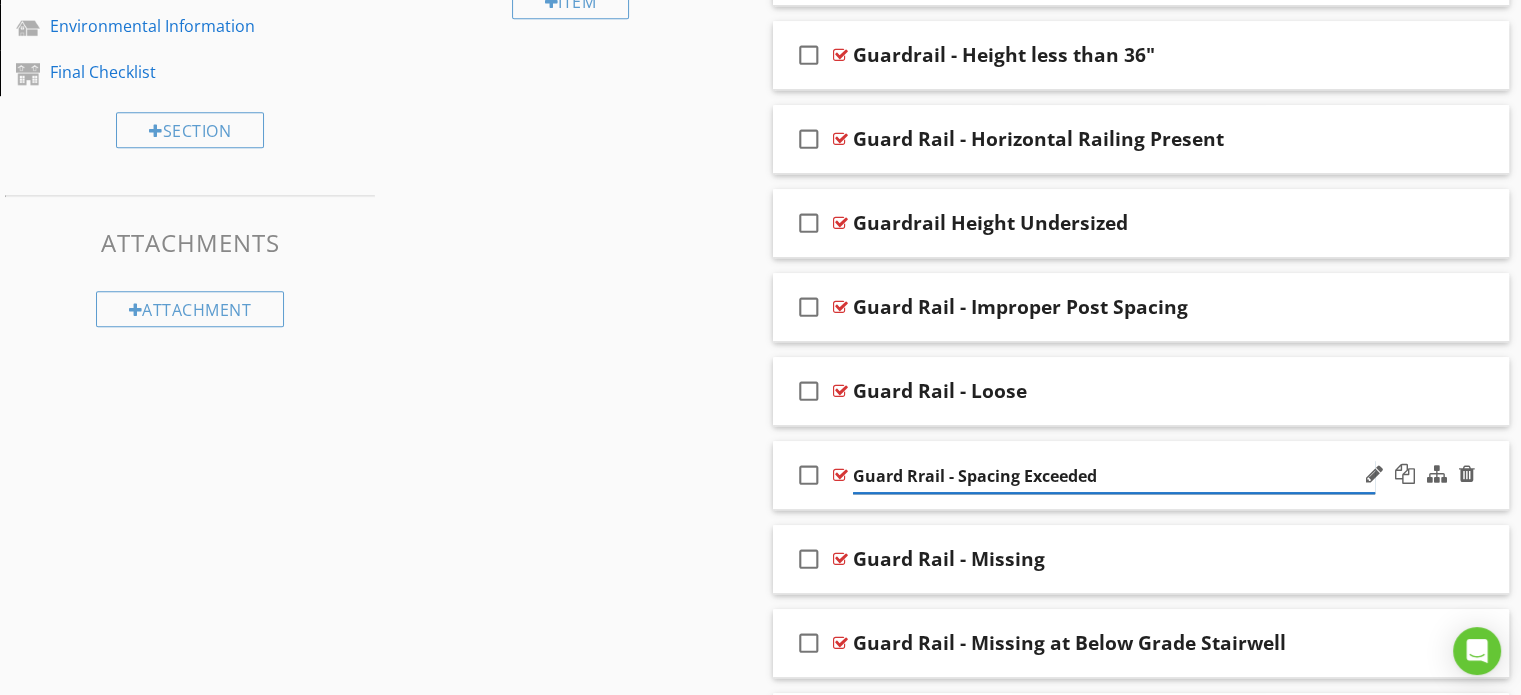 type on "Guard Rail - Spacing Exceeded" 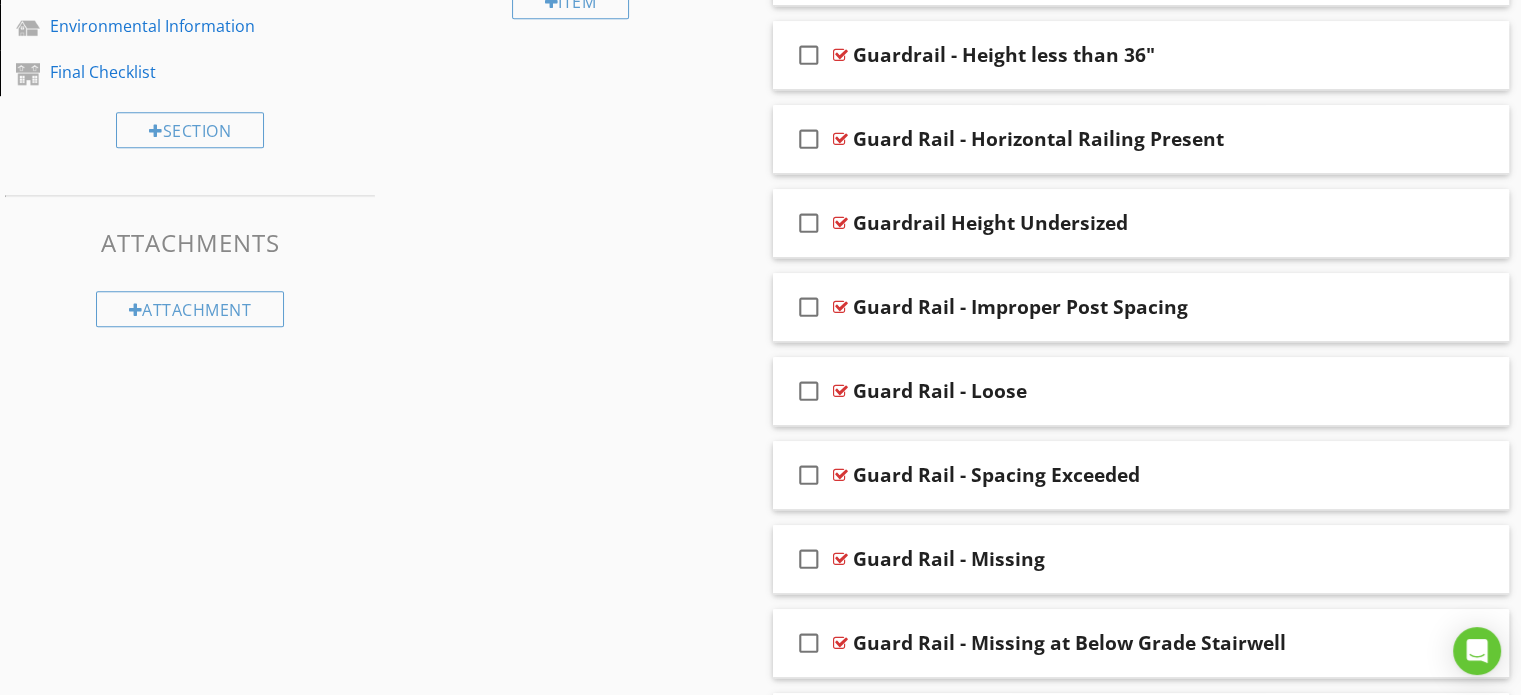 click on "Sections
Inspection Overview           Inspection Information           Grounds           Detached Structure           Exterior           Foundation Area           Utility Shut off Locations           Roof           Attic, Roof Structure & Ventilation           Interior Areas & Items           Cracking, Settlement & Movement (CSM)           Water, Moisture & Condensation (WMC)           Bathroom(s)           Kitchen           Thermal Imaging           Heating & Air Conditioning           Laundry           Water Heater           Electrical           Plumbing           Garage           Environmental Information           Final Checklist
Section
Attachments
Attachment
Items
Driveway & Walkway           Concrete/Masonry Flatwork Surfaces           Grading/Lot Drainage           Porch(es)           Guardrails, Stair Rails, & Handrails           Stair(s) & Step(s)" at bounding box center (760, 501) 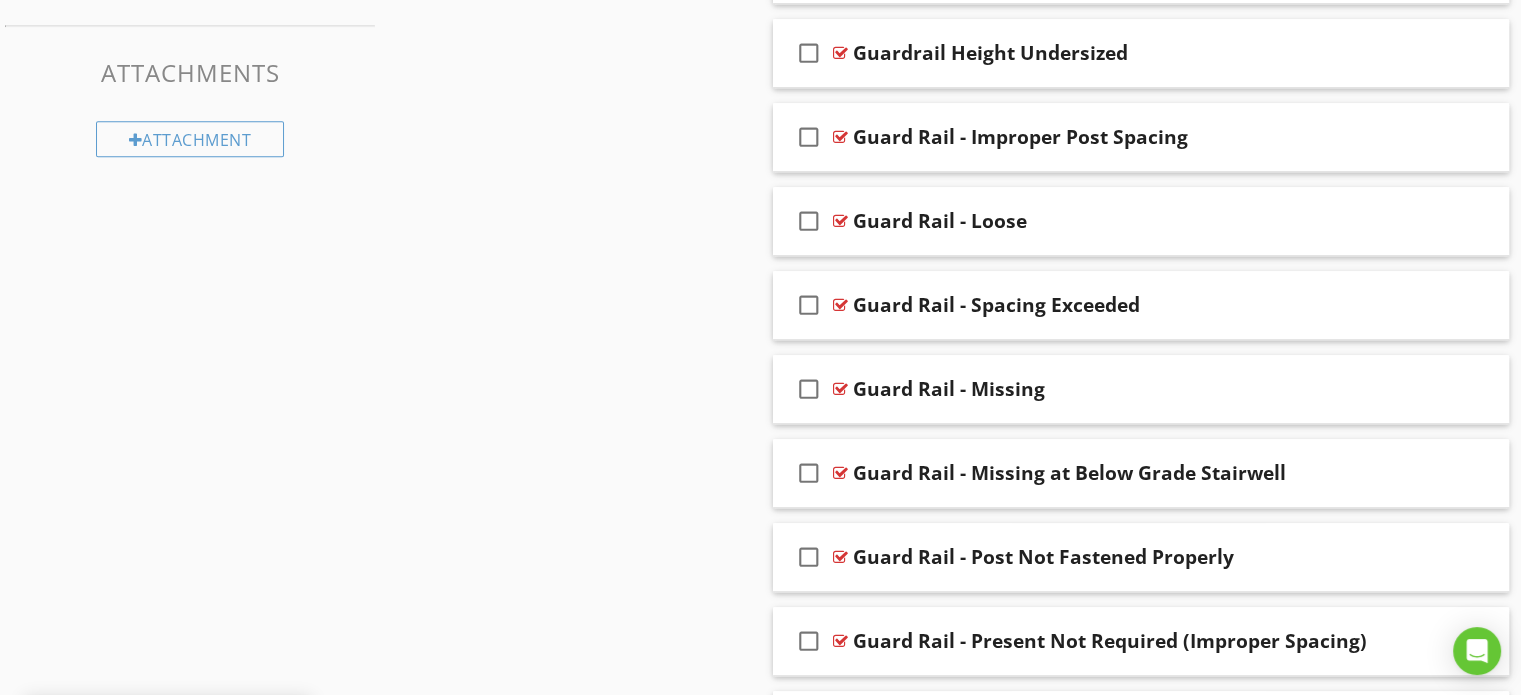 scroll, scrollTop: 1484, scrollLeft: 0, axis: vertical 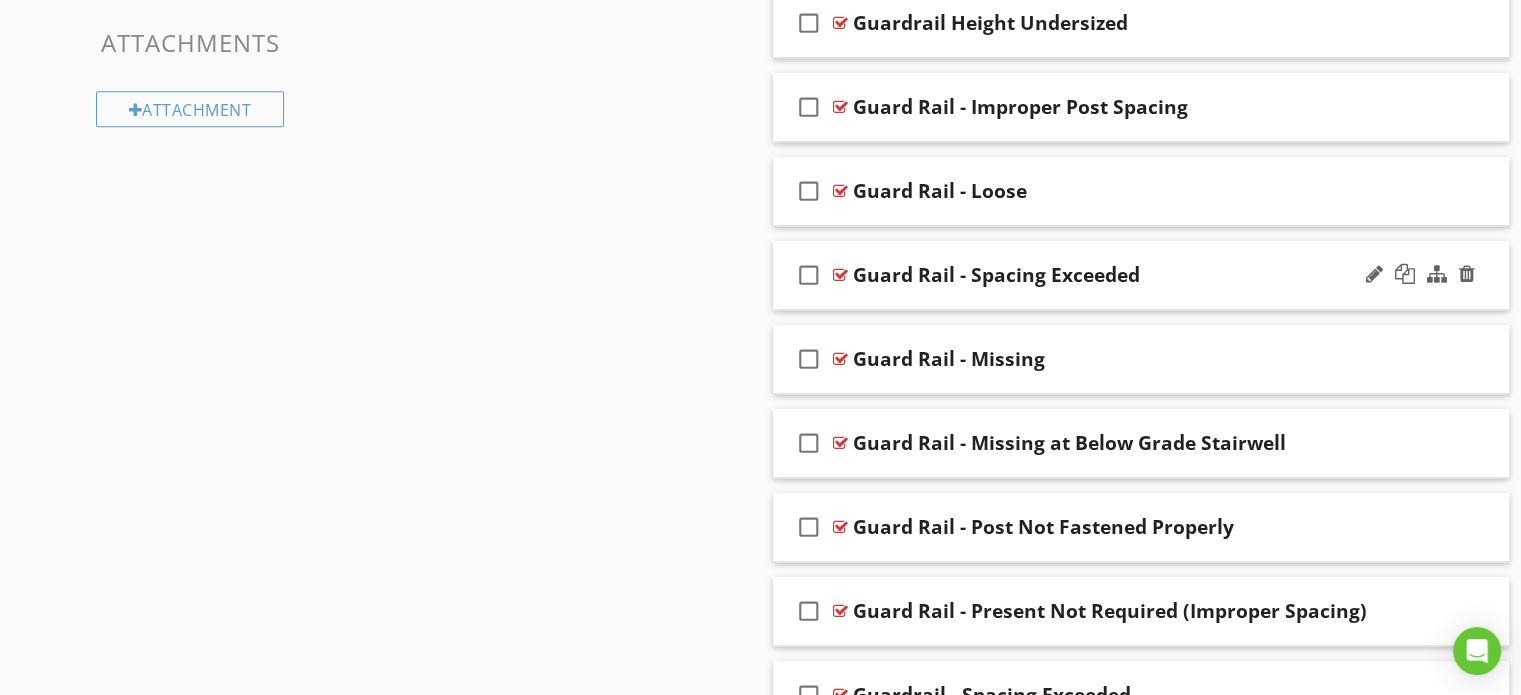 type 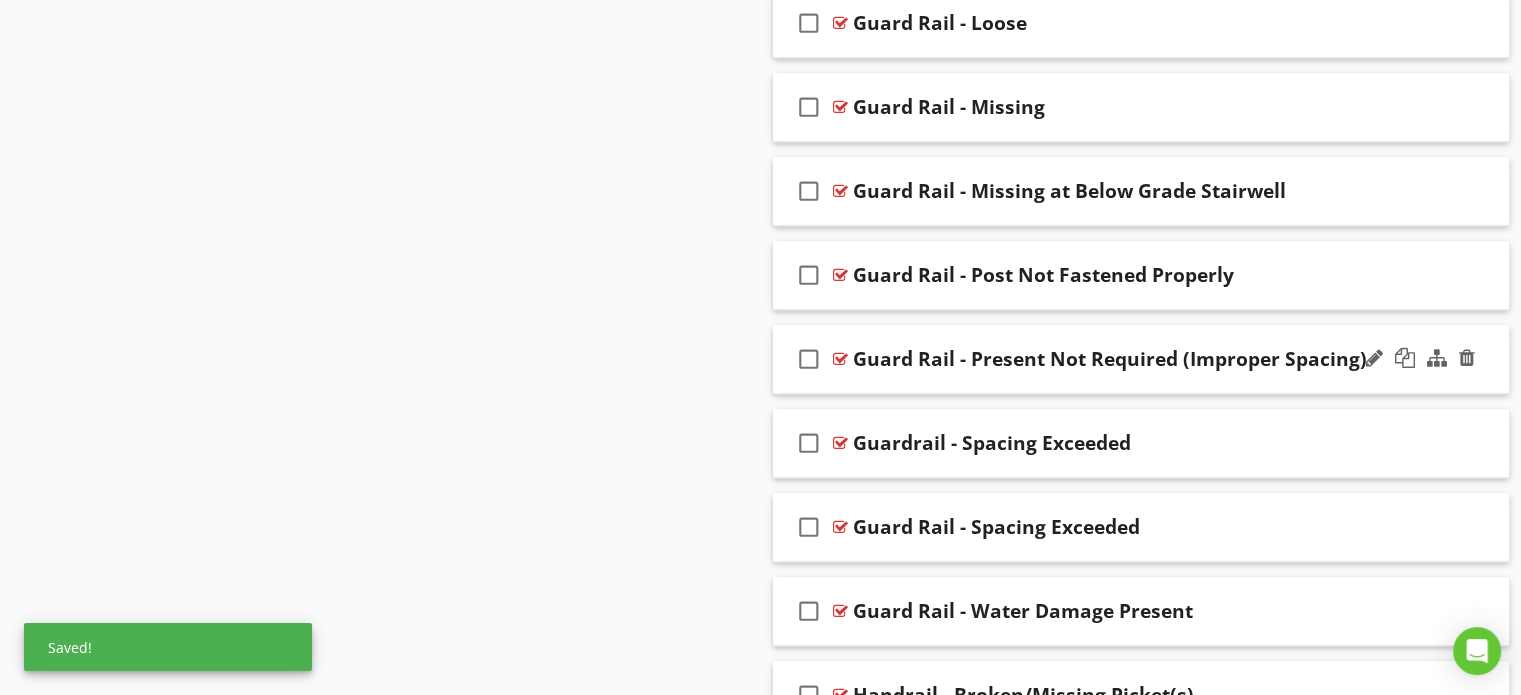 scroll, scrollTop: 1684, scrollLeft: 0, axis: vertical 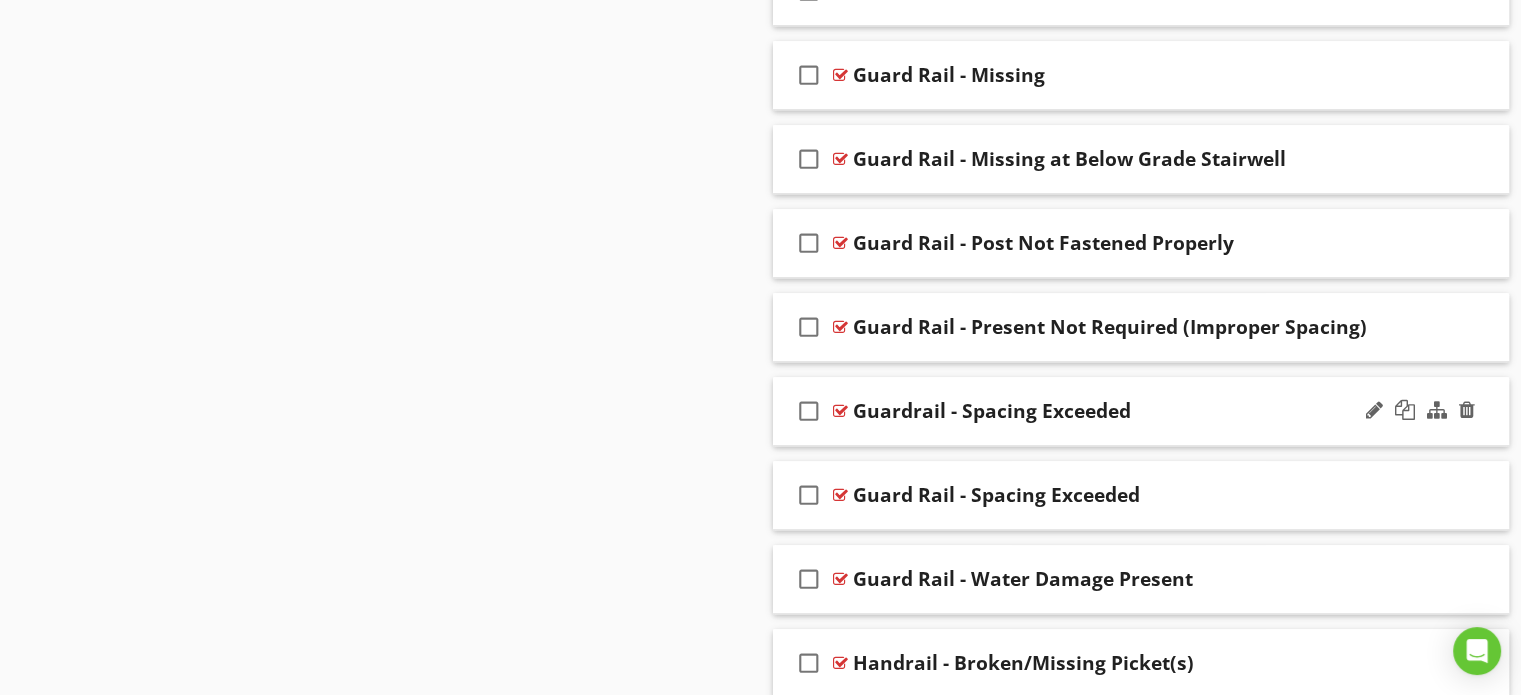 click on "check_box_outline_blank
Guardrail - Spacing Exceeded" at bounding box center [1141, 411] 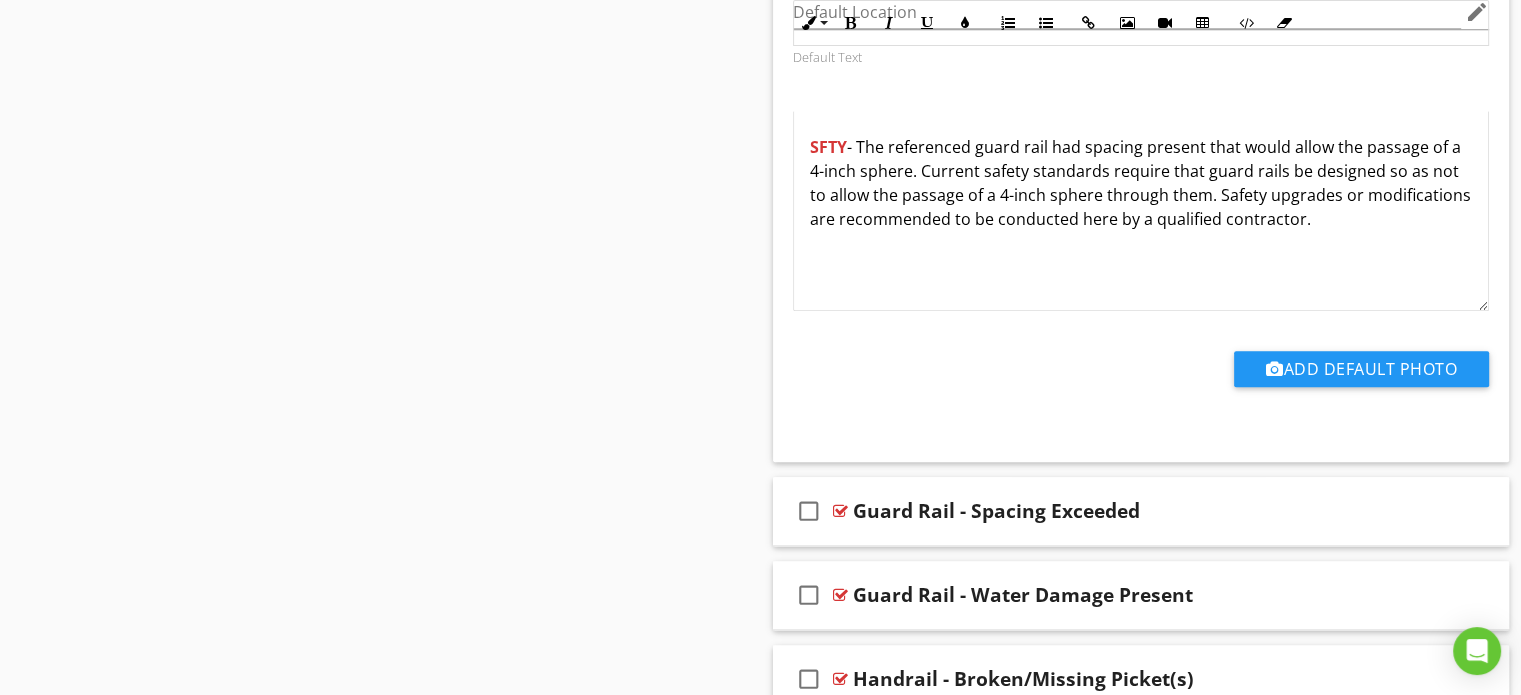 scroll, scrollTop: 2484, scrollLeft: 0, axis: vertical 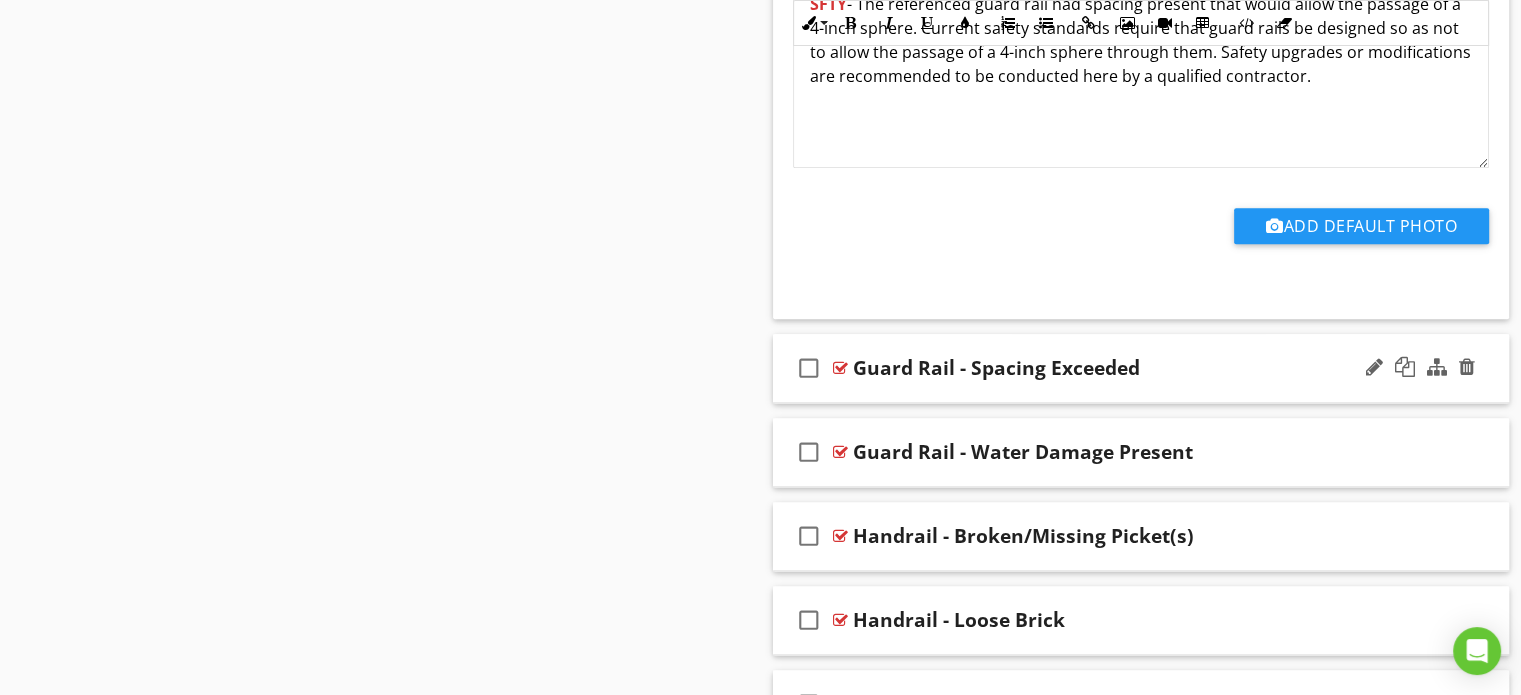 click on "check_box_outline_blank
Guard Rail - Spacing Exceeded" at bounding box center [1141, 368] 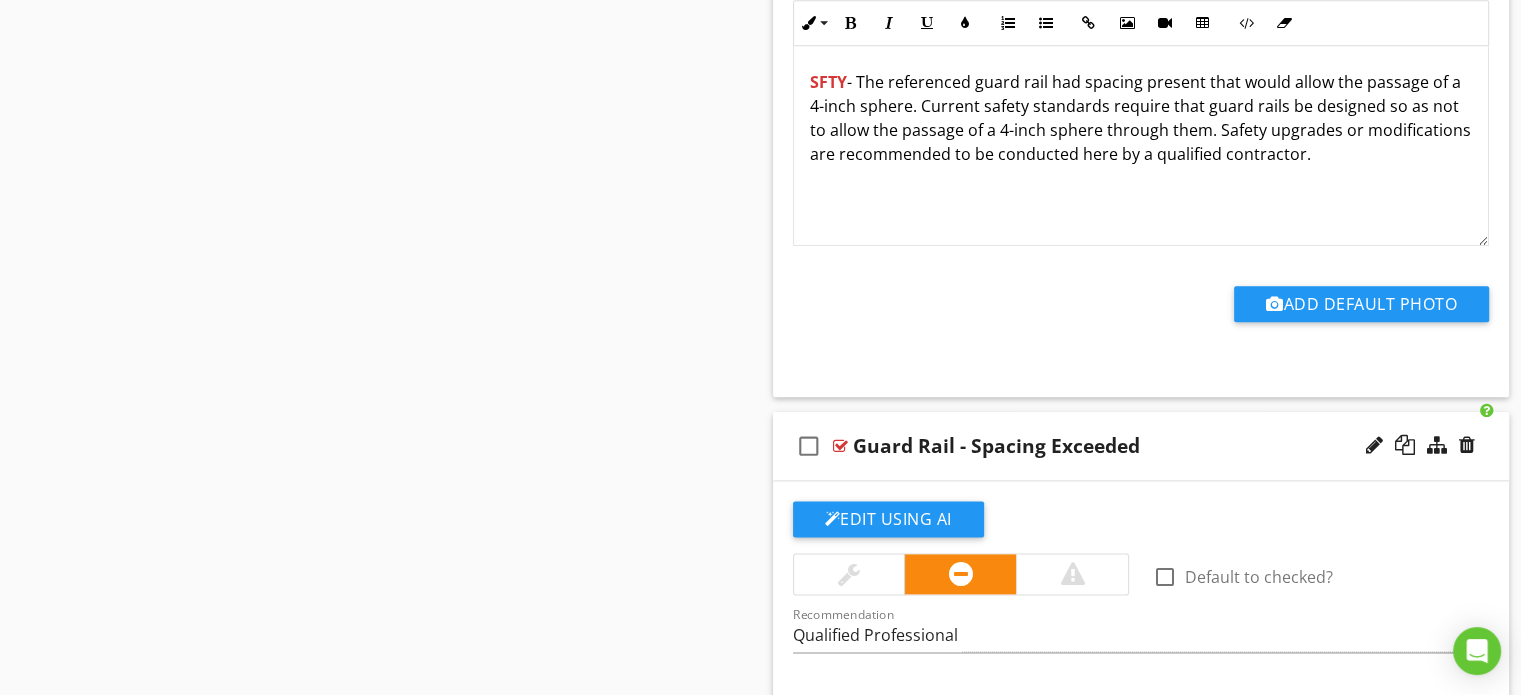 scroll, scrollTop: 2384, scrollLeft: 0, axis: vertical 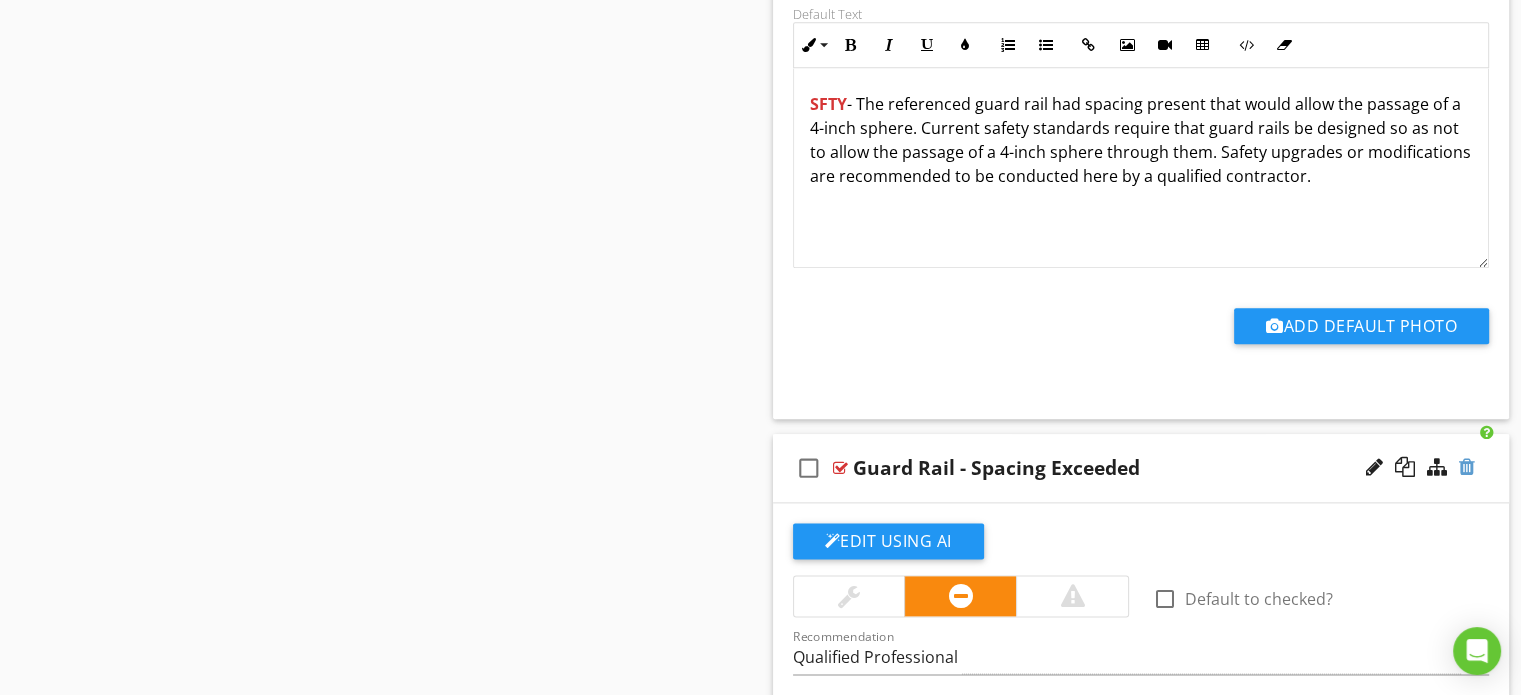 click at bounding box center [1467, 467] 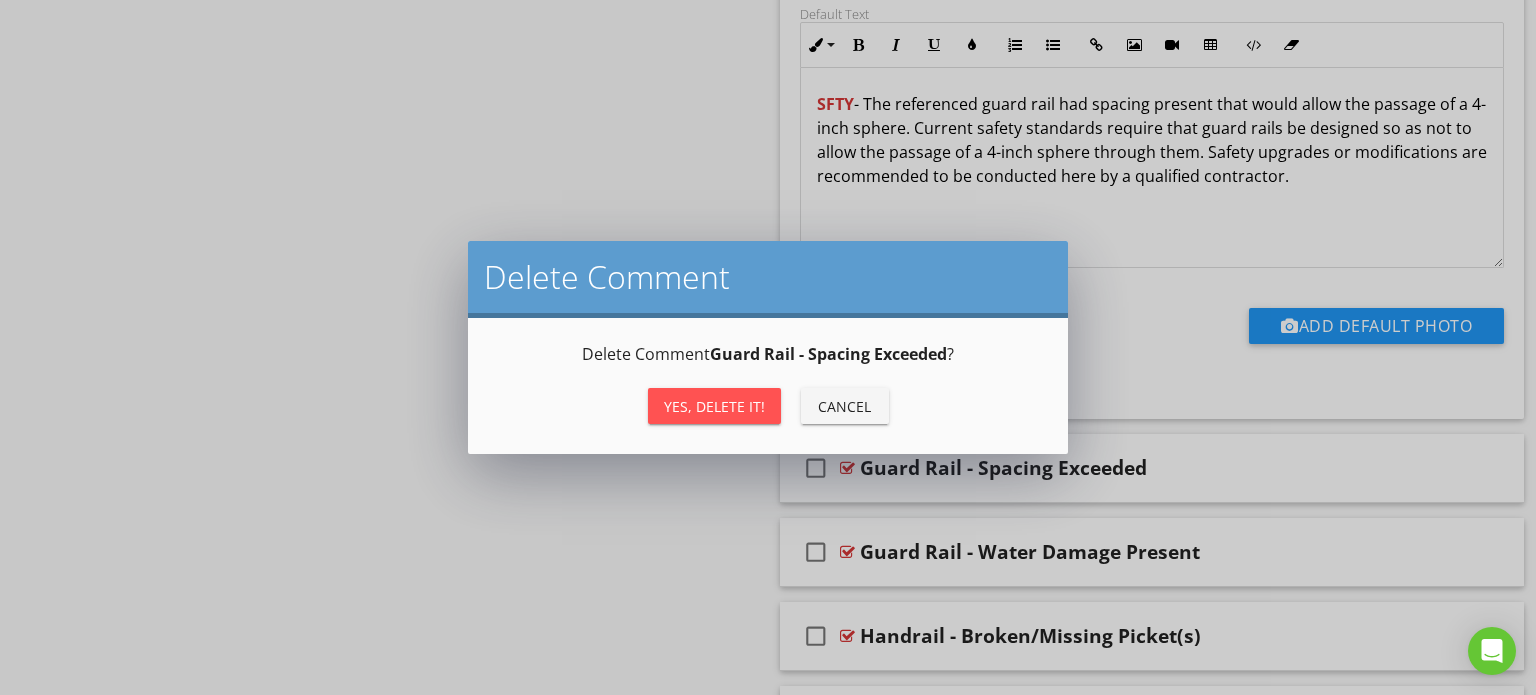 click on "Yes, Delete it!" at bounding box center (714, 406) 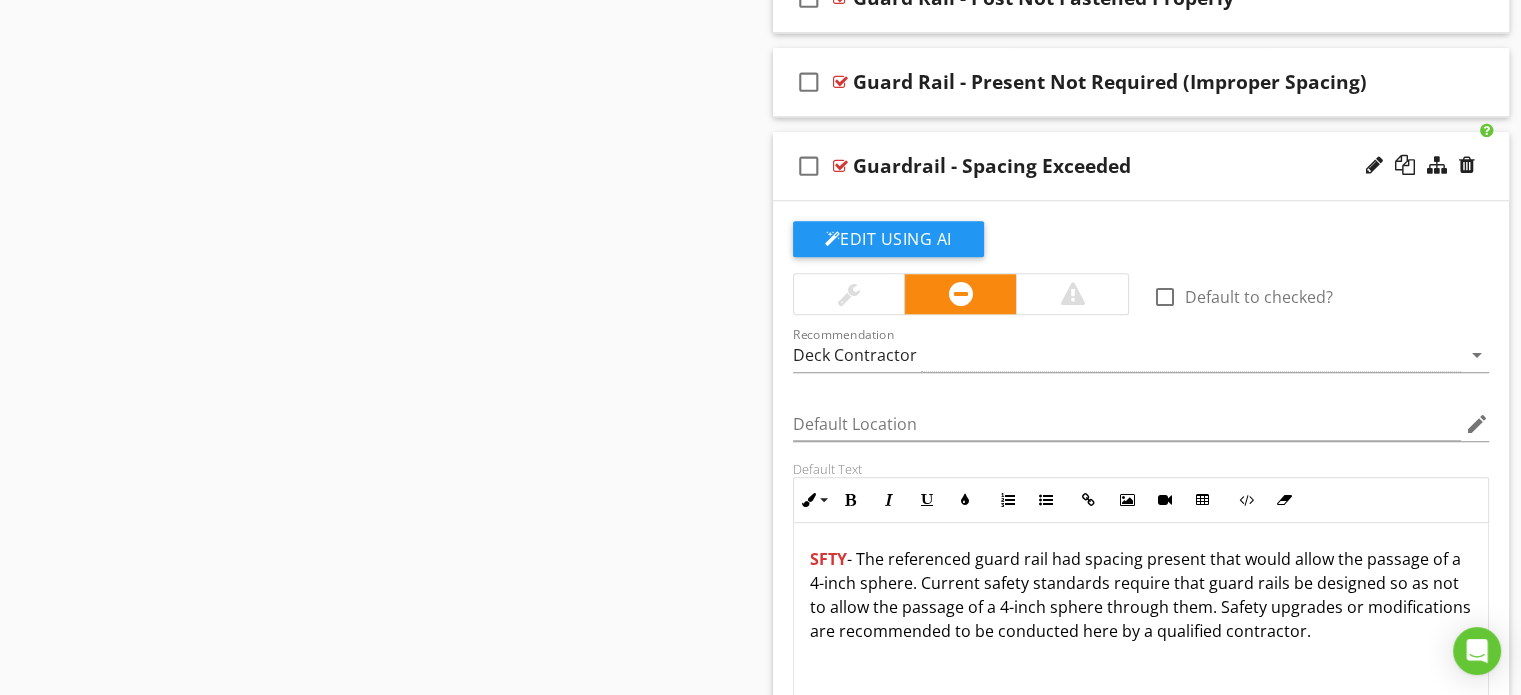scroll, scrollTop: 1884, scrollLeft: 0, axis: vertical 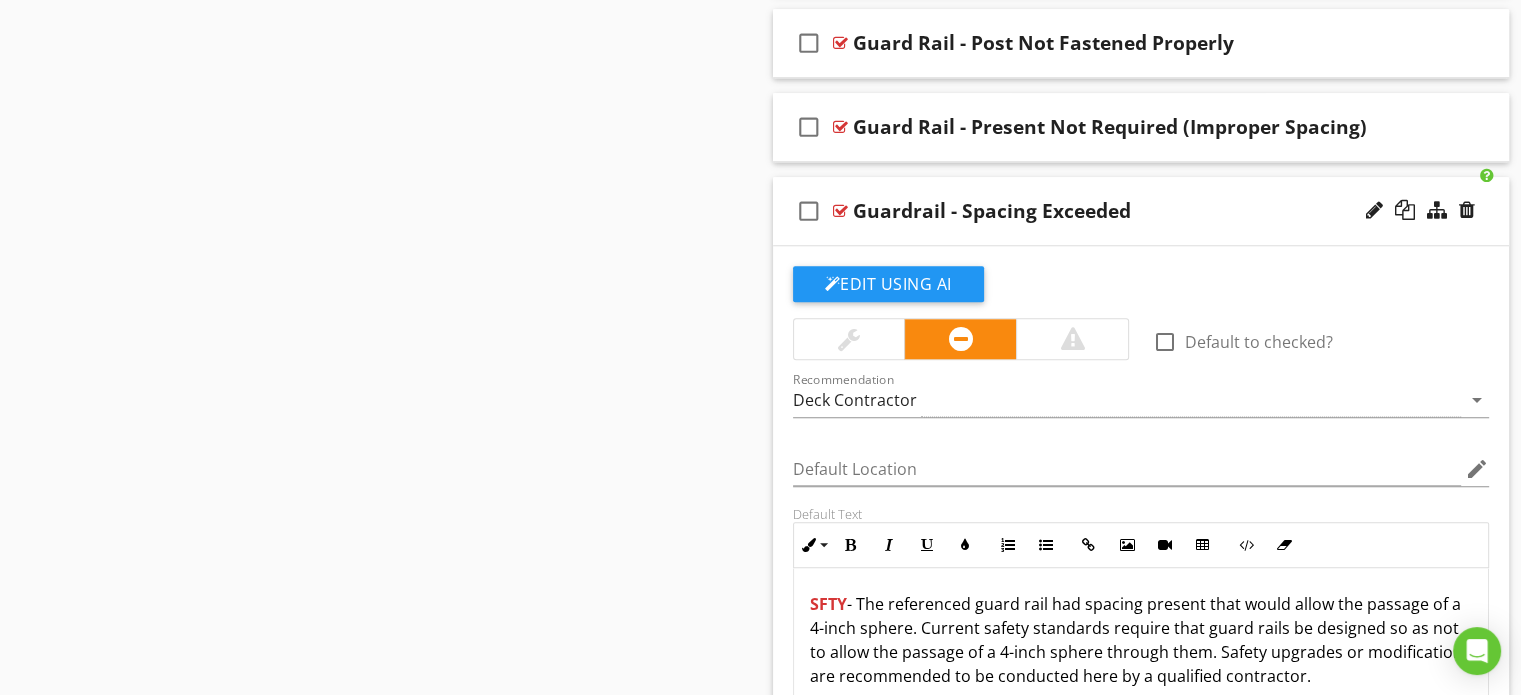 click on "check_box_outline_blank
Guardrail - Spacing Exceeded" at bounding box center (1141, 211) 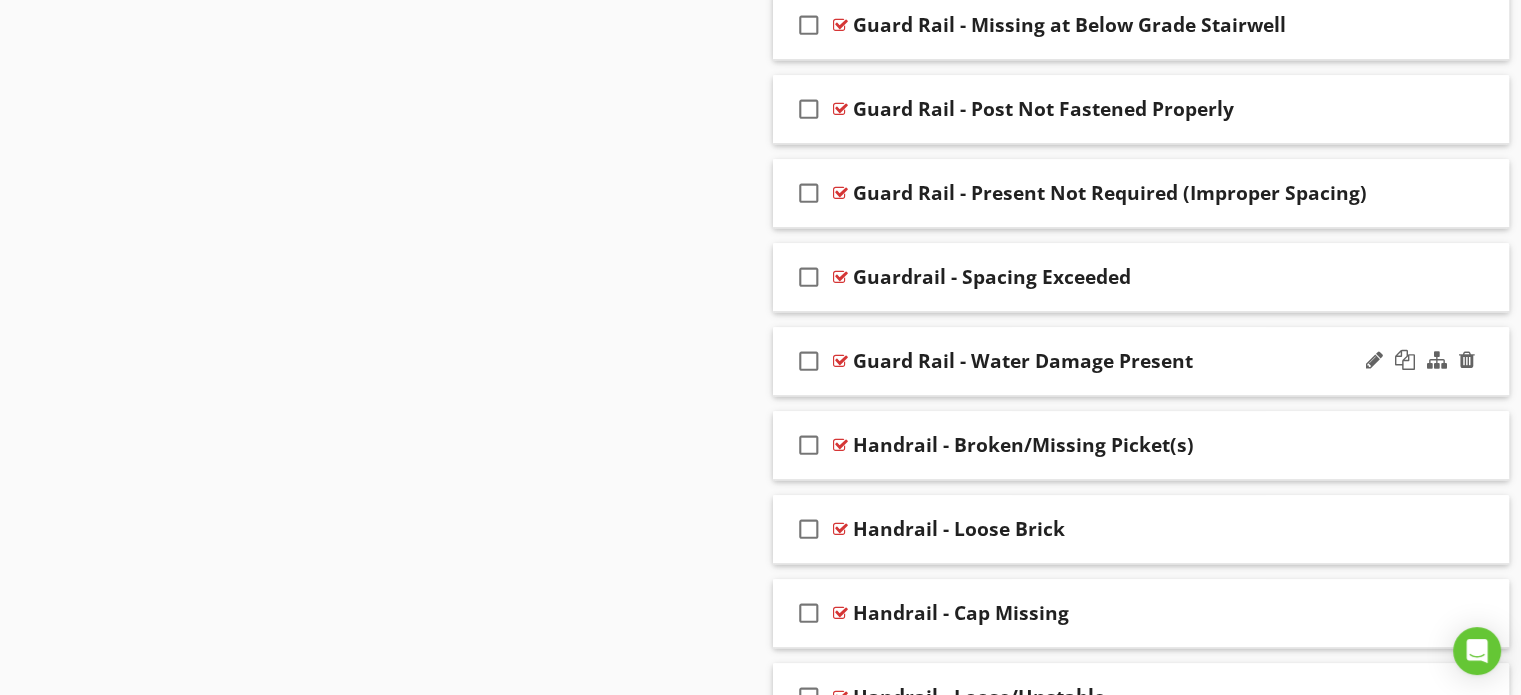 scroll, scrollTop: 1784, scrollLeft: 0, axis: vertical 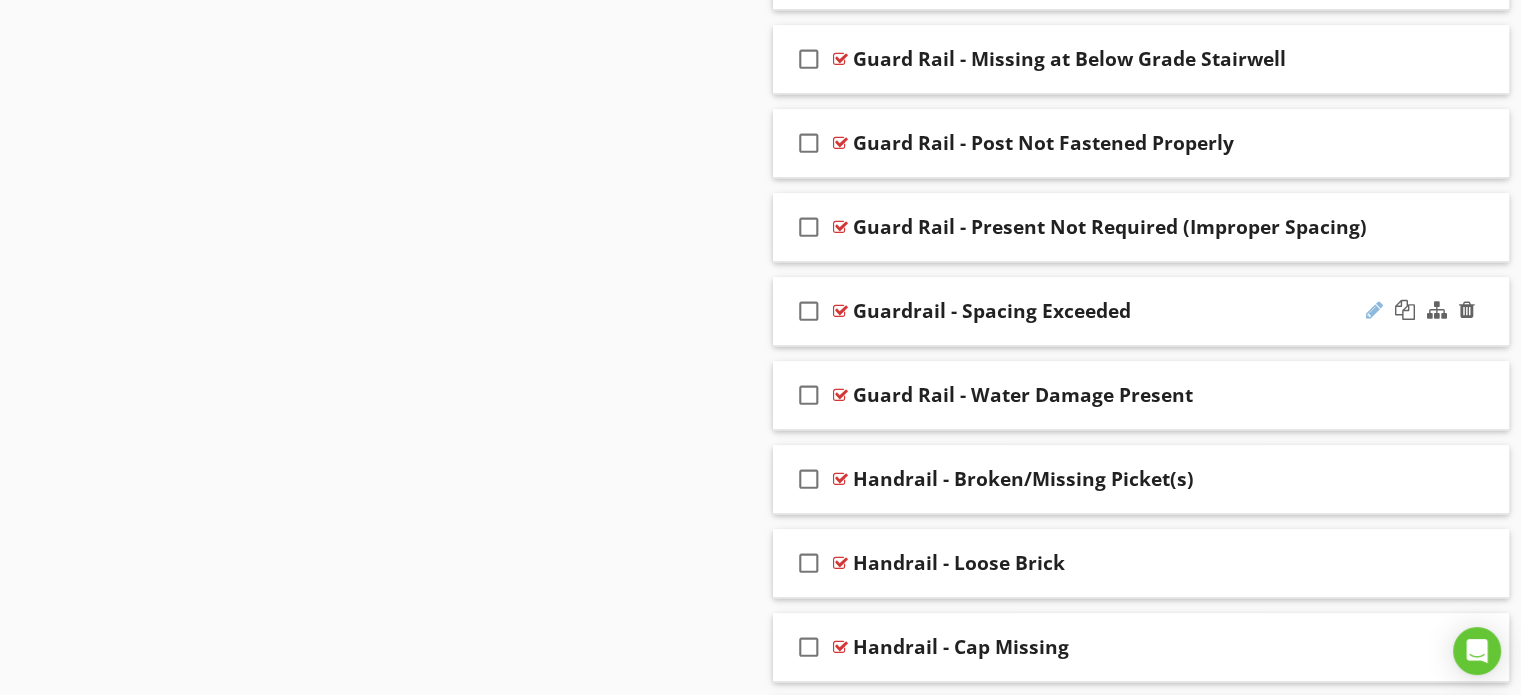 click at bounding box center (1374, 310) 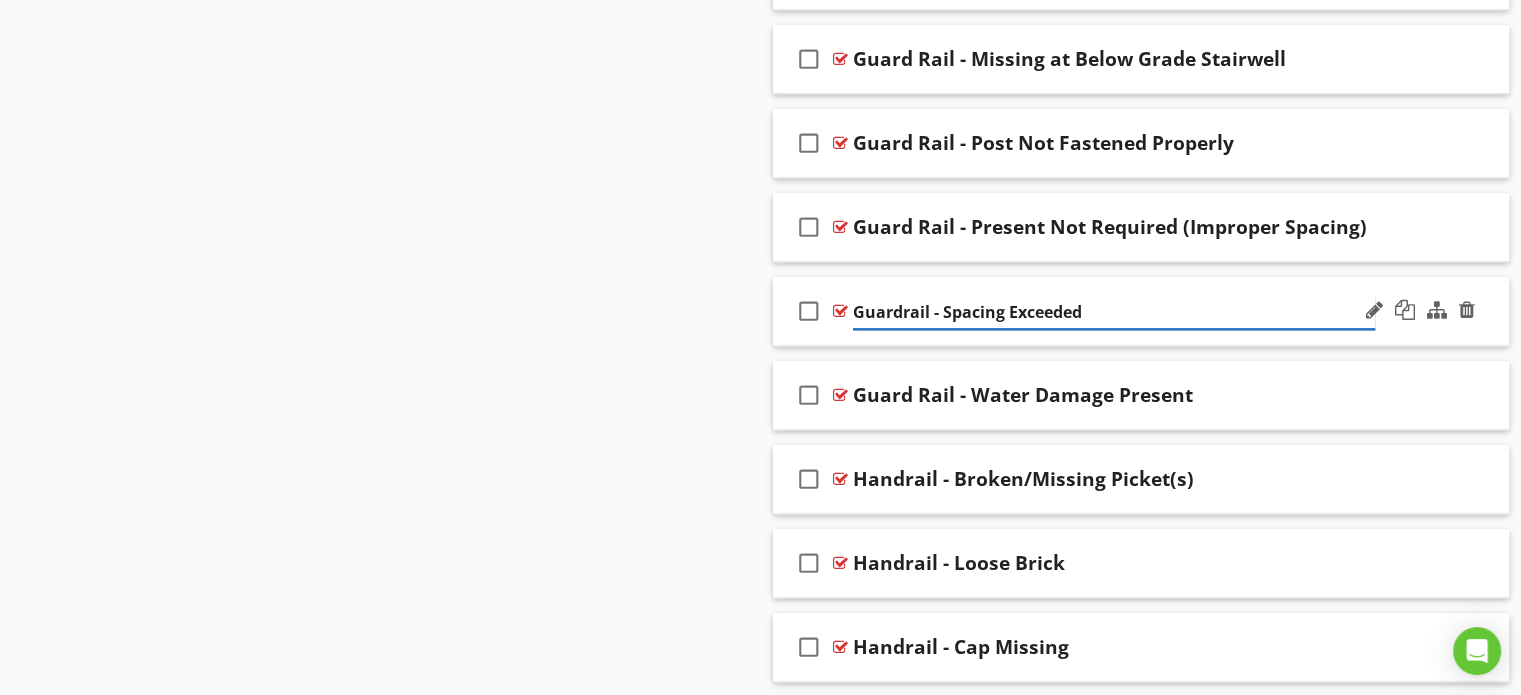 click on "Guardrail - Spacing Exceeded" at bounding box center (1114, 312) 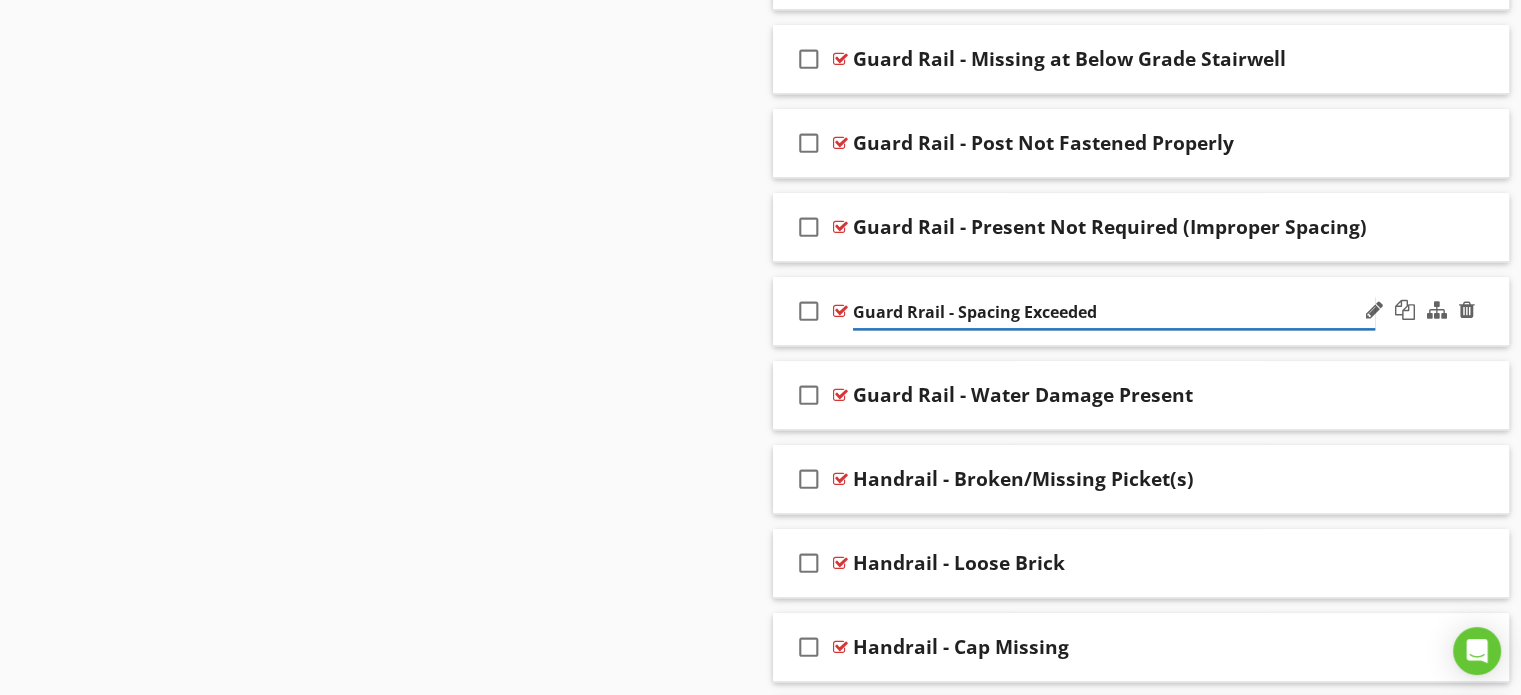 type on "Guard Rail - Spacing Exceeded" 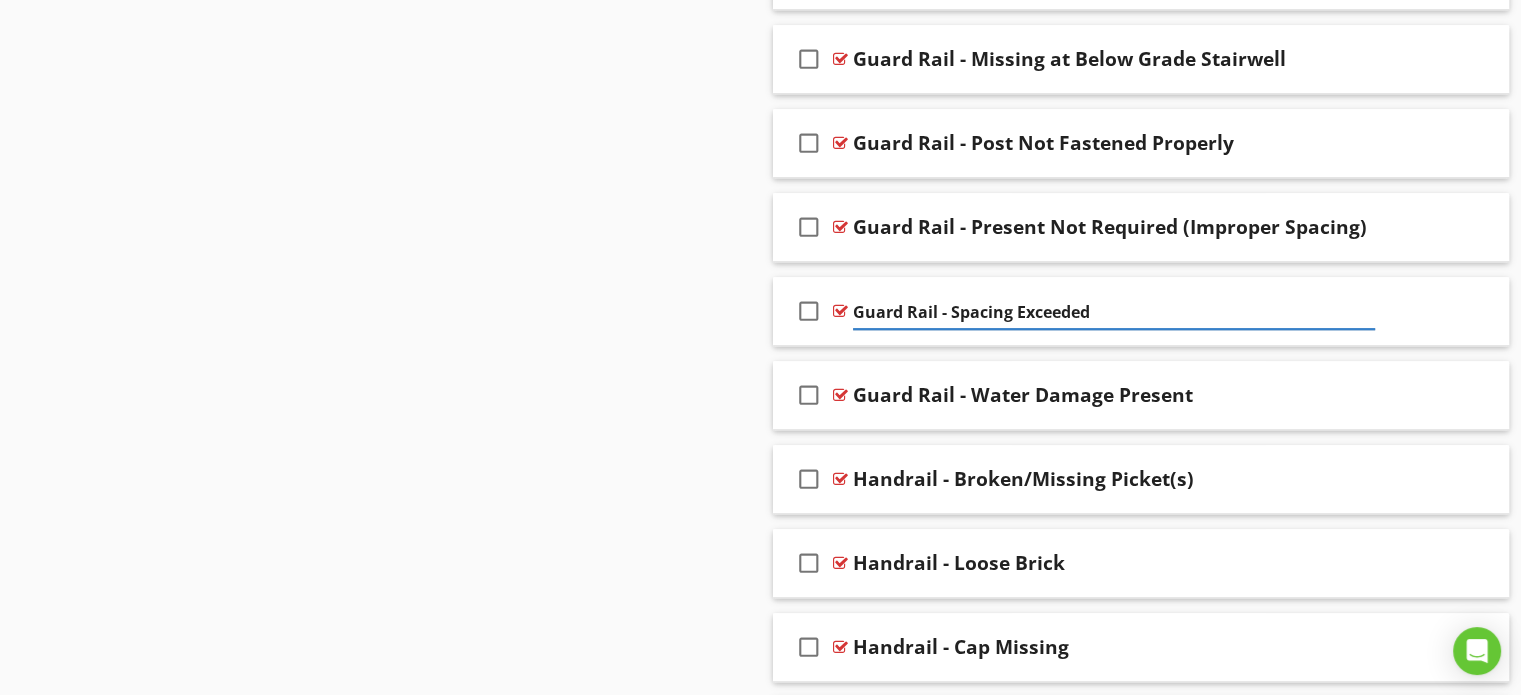 click on "Sections
Inspection Overview           Inspection Information           Grounds           Detached Structure           Exterior           Foundation Area           Utility Shut off Locations           Roof           Attic, Roof Structure & Ventilation           Interior Areas & Items           Cracking, Settlement & Movement (CSM)           Water, Moisture & Condensation (WMC)           Bathroom(s)           Kitchen           Thermal Imaging           Heating & Air Conditioning           Laundry           Water Heater           Electrical           Plumbing           Garage           Environmental Information           Final Checklist
Section
Attachments
Attachment
Items
Driveway & Walkway           Concrete/Masonry Flatwork Surfaces           Grading/Lot Drainage           Porch(es)           Guardrails, Stair Rails, & Handrails           Stair(s) & Step(s)" at bounding box center [760, -41] 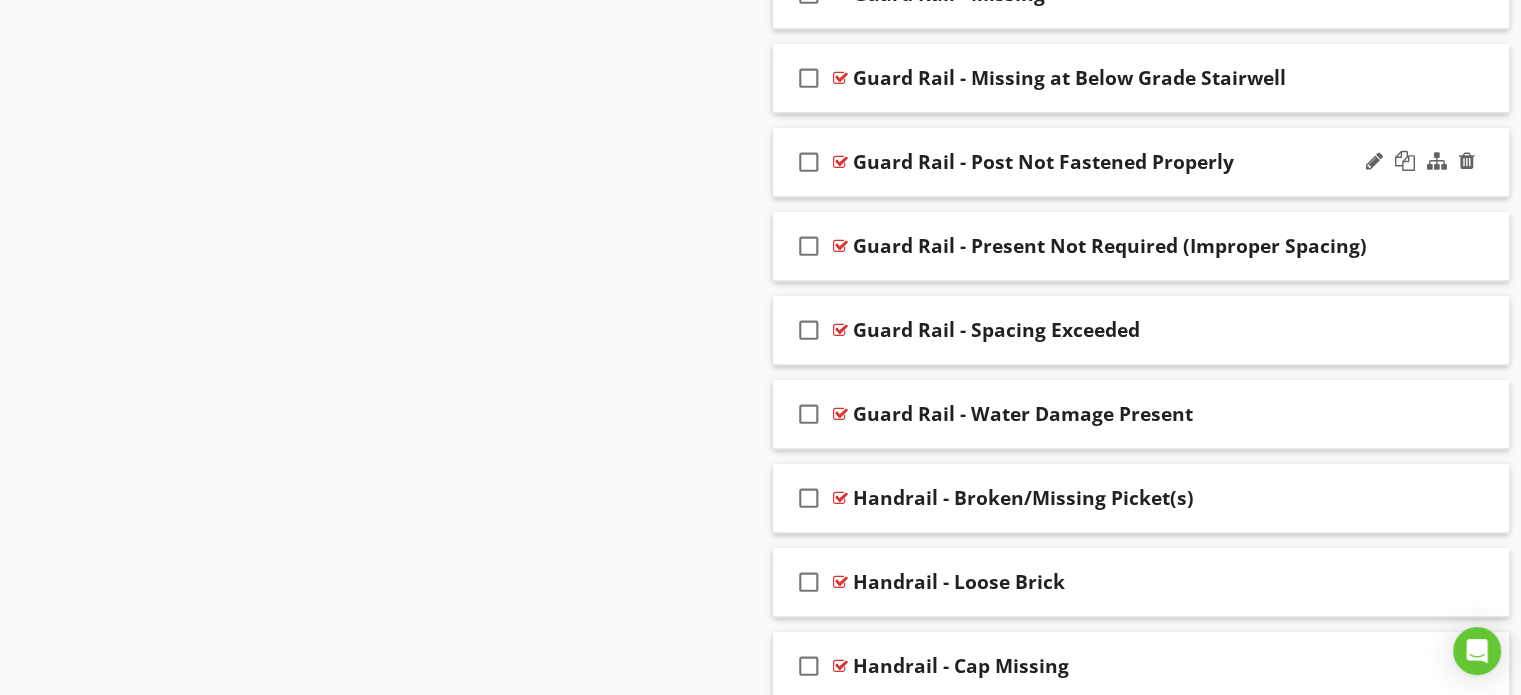 scroll, scrollTop: 1884, scrollLeft: 0, axis: vertical 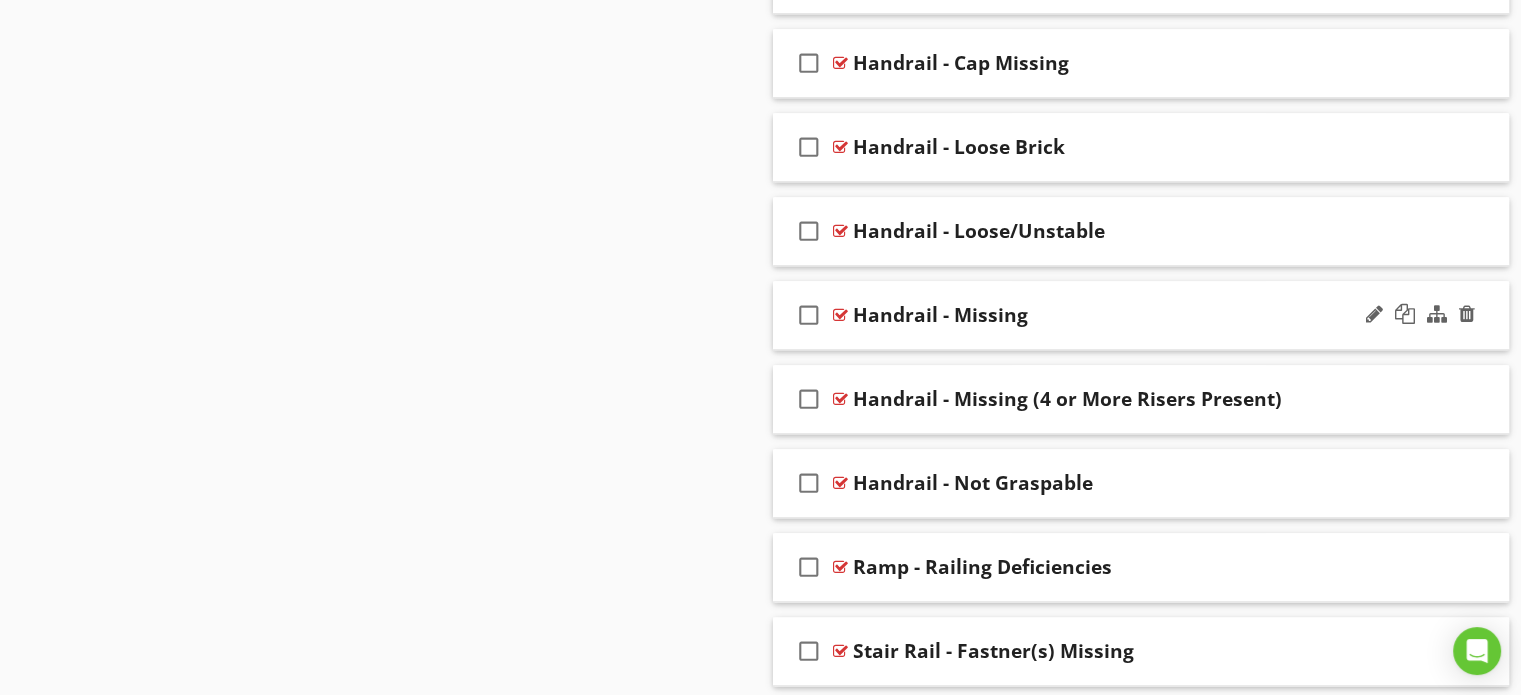 click on "check_box_outline_blank
Handrail - Missing" at bounding box center (1141, 315) 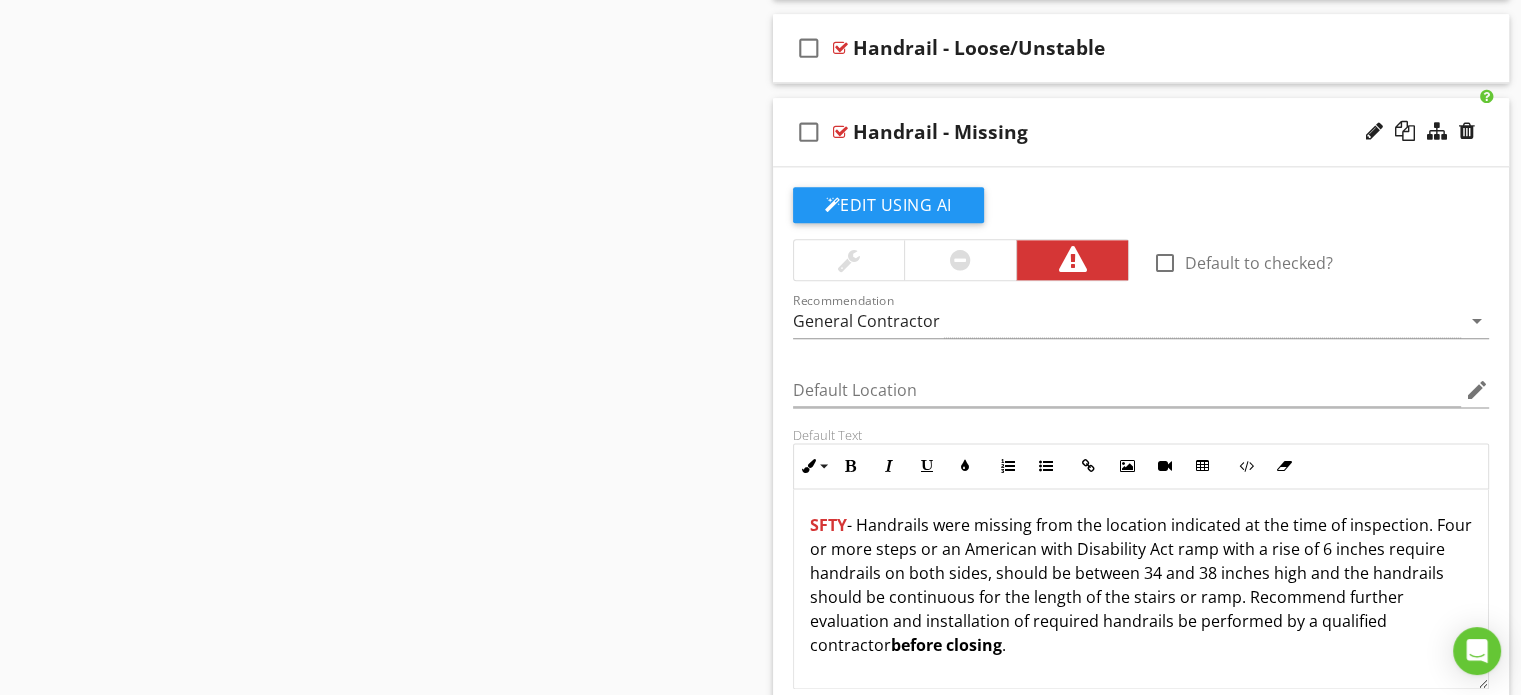 scroll, scrollTop: 2484, scrollLeft: 0, axis: vertical 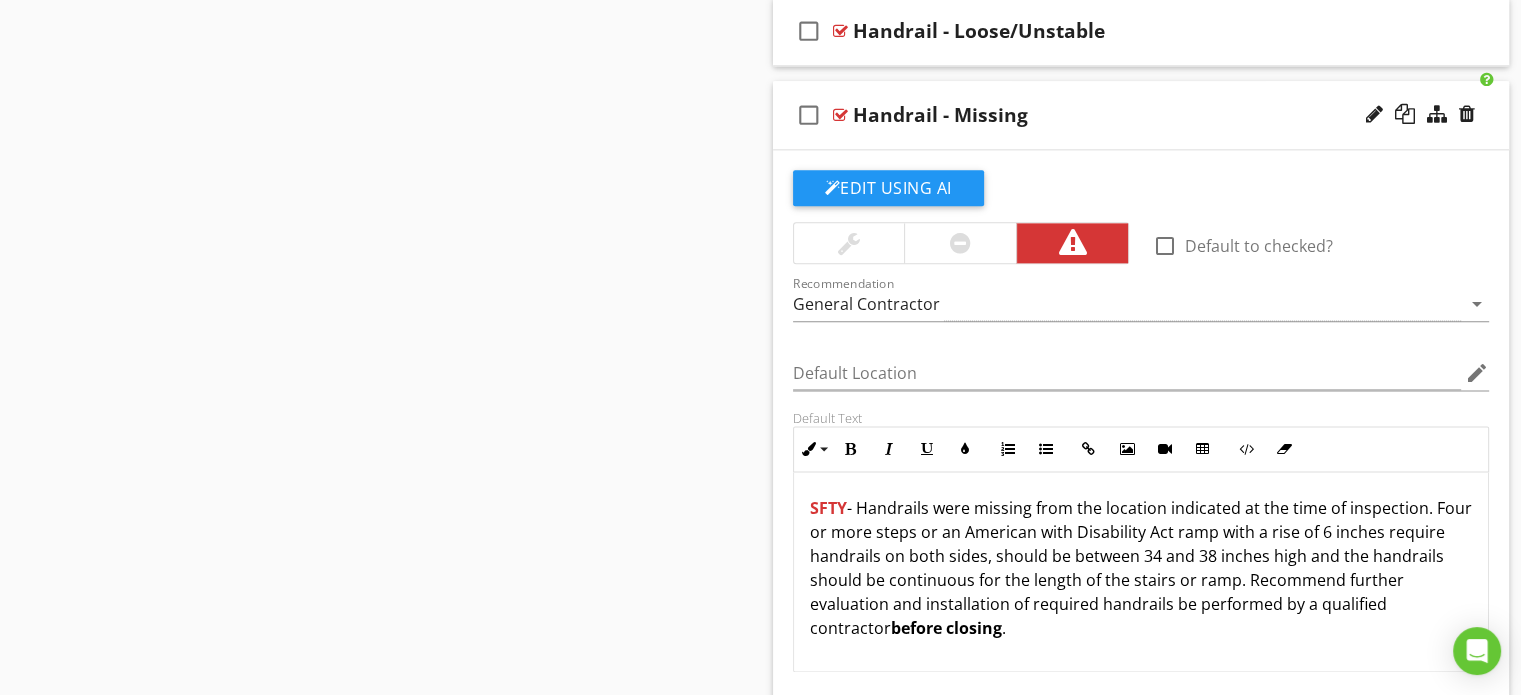 click on "SFTY  - Handrails were missing from the location indicated at the time of inspection. Four or more steps or an American with Disability Act ramp with a rise of 6 inches require handrails on both sides, should be between 34 and 38 inches high and the handrails should be continuous for the length of the stairs or ramp. Recommend further evaluation and installation of required handrails be performed by a qualified contractor  before closing ." at bounding box center (1141, 568) 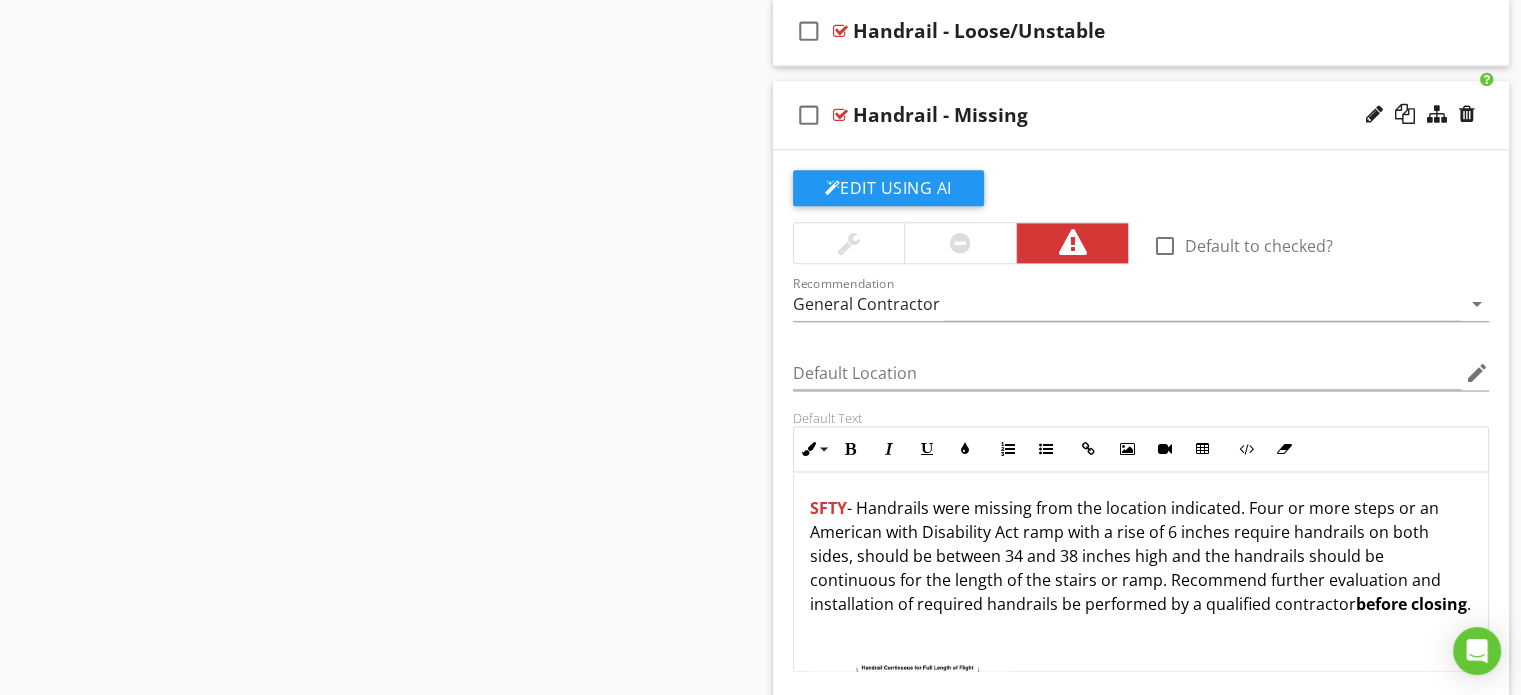 click on "SFTY  - Handrails were missing from the location indicated. Four or more steps or an American with Disability Act ramp with a rise of 6 inches require handrails on both sides, should be between 34 and 38 inches high and the handrails should be continuous for the length of the stairs or ramp. Recommend further evaluation and installation of required handrails be performed by a qualified contractor  before closing ." at bounding box center (1141, 556) 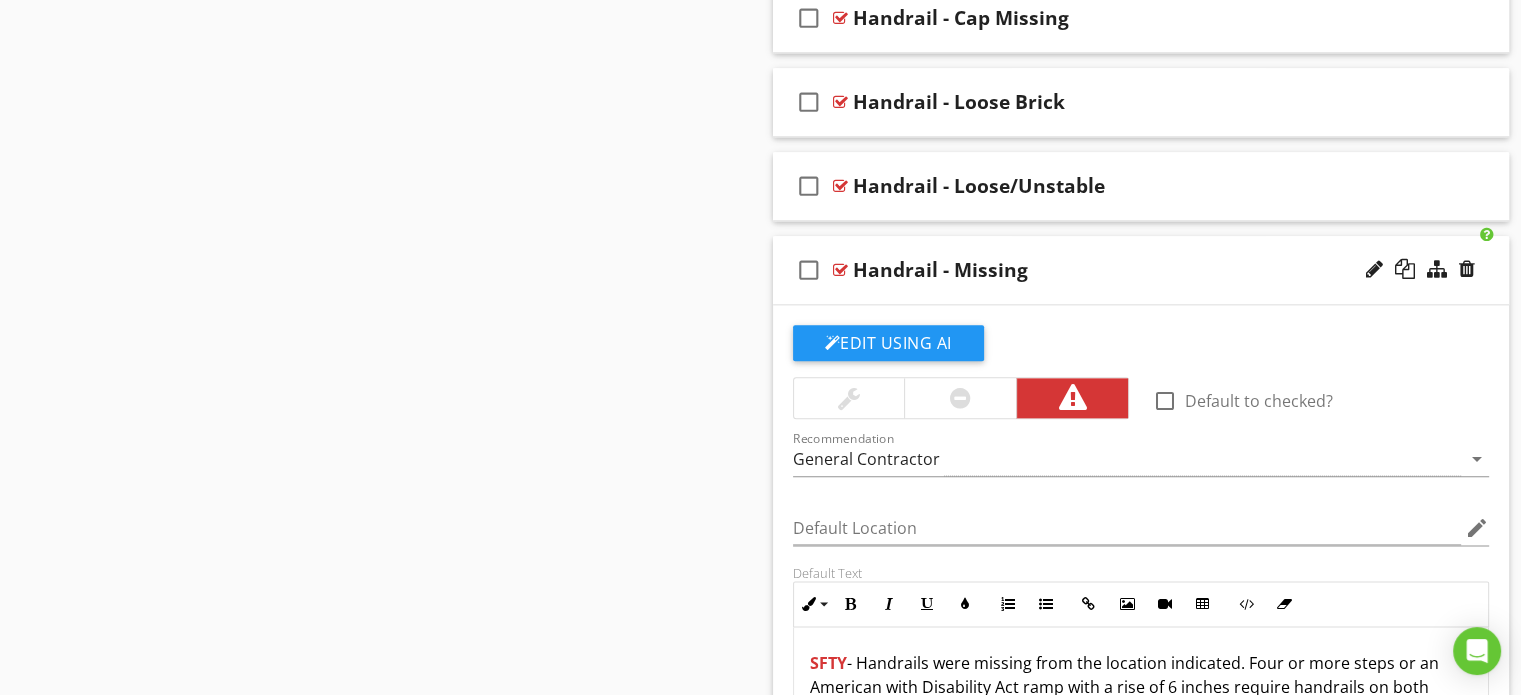 scroll, scrollTop: 2284, scrollLeft: 0, axis: vertical 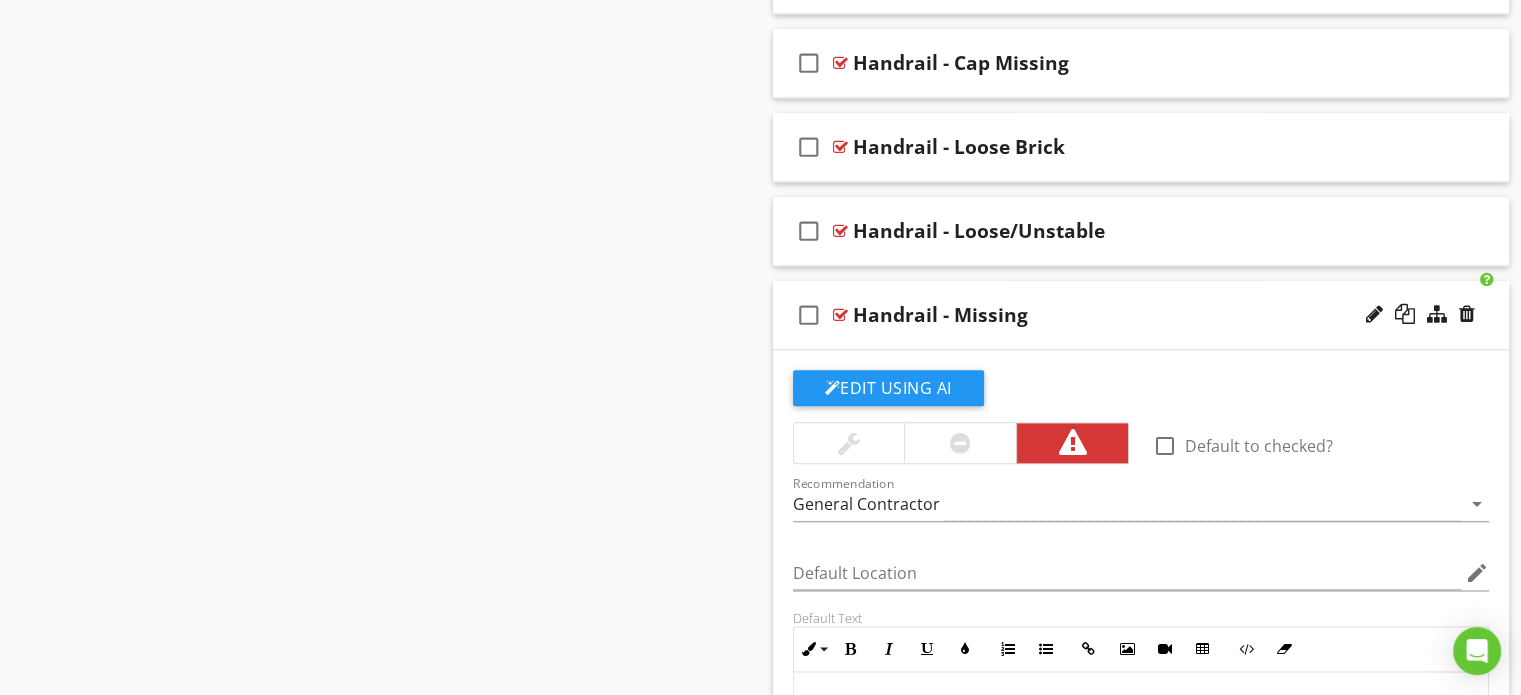 click on "check_box_outline_blank
Handrail - Missing" at bounding box center [1141, 315] 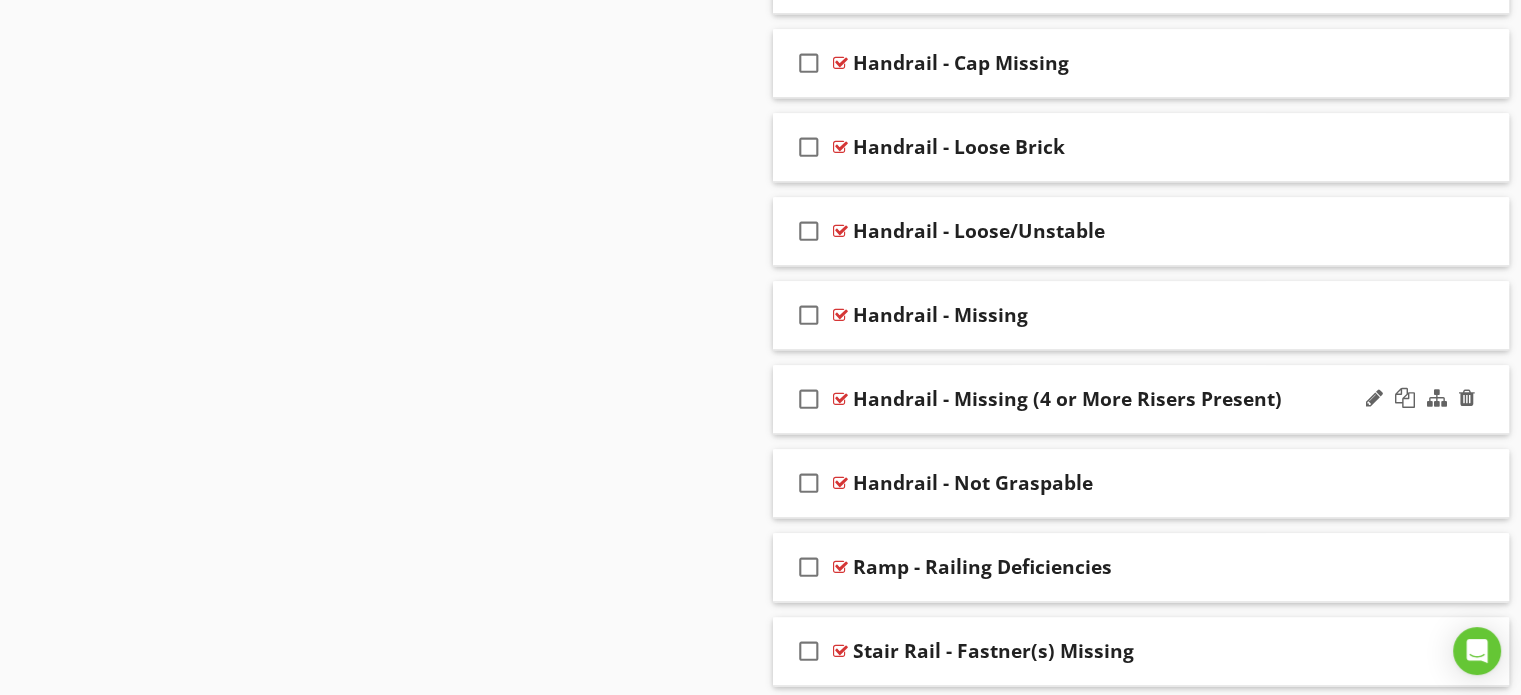 click on "check_box_outline_blank
Handrail - Missing (4 or More Risers Present)" at bounding box center [1141, 399] 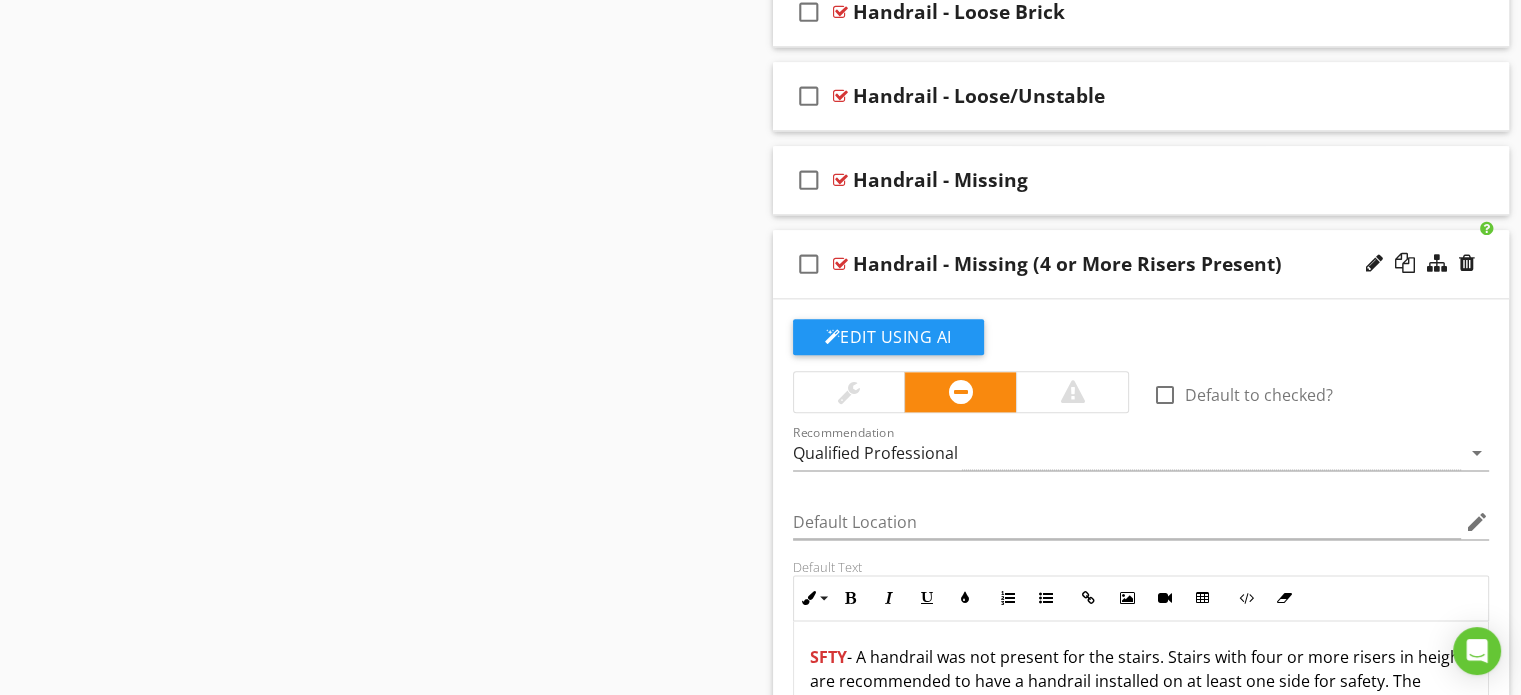 scroll, scrollTop: 2384, scrollLeft: 0, axis: vertical 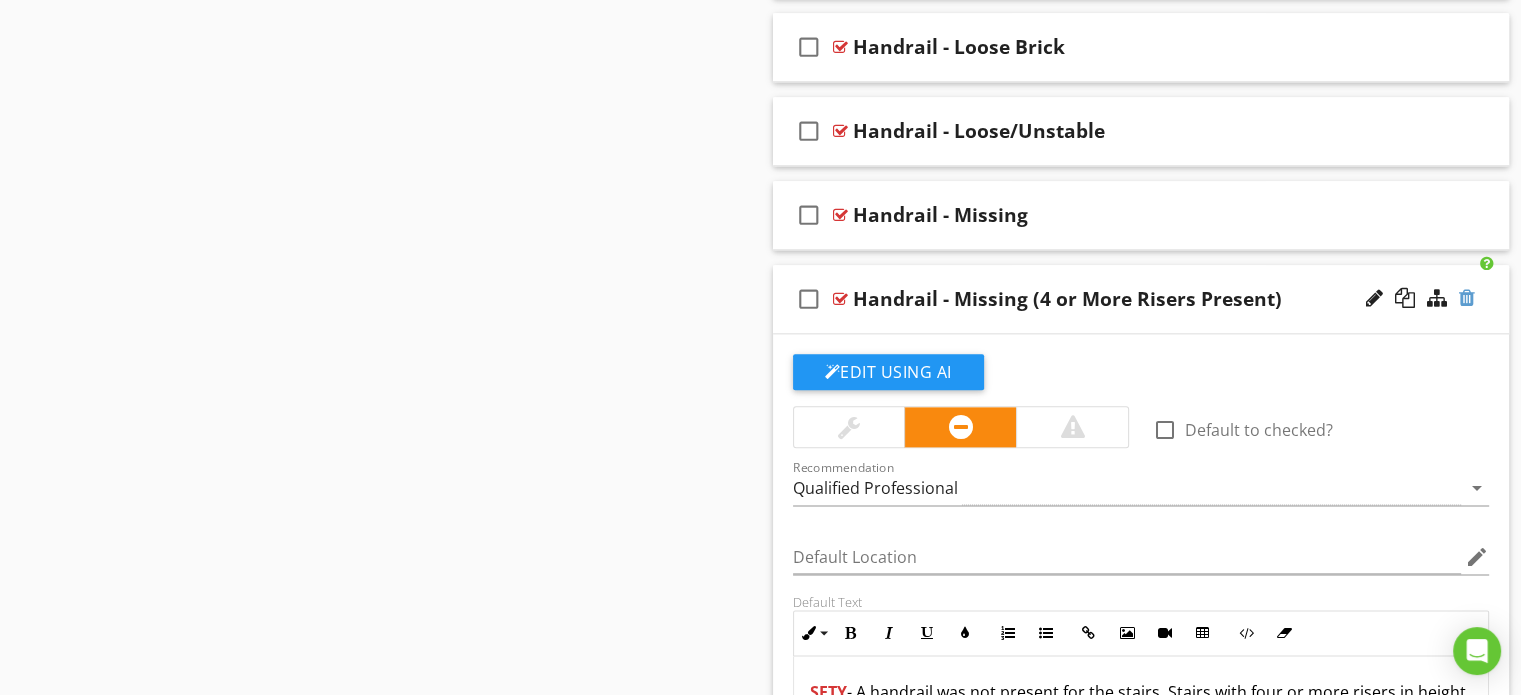 click at bounding box center [1467, 298] 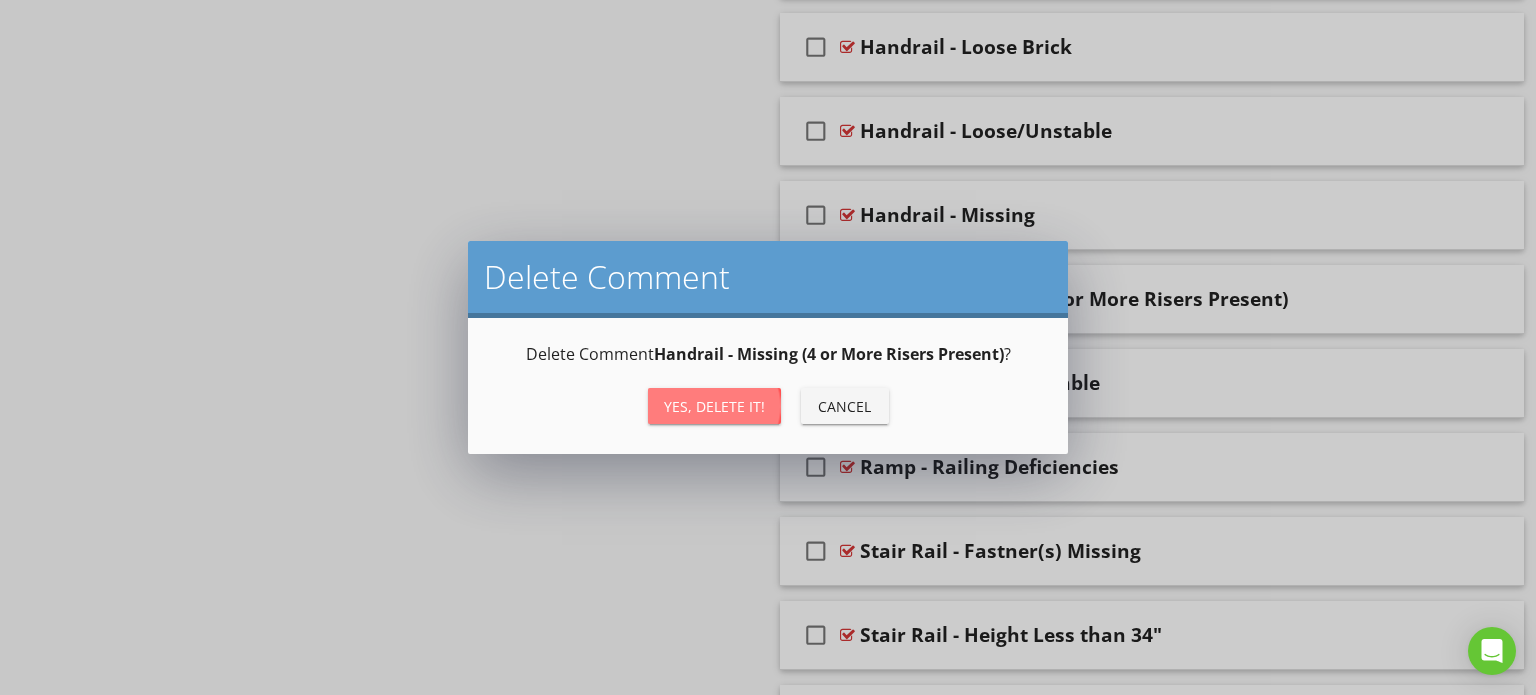 click on "Yes, Delete it!" at bounding box center (714, 406) 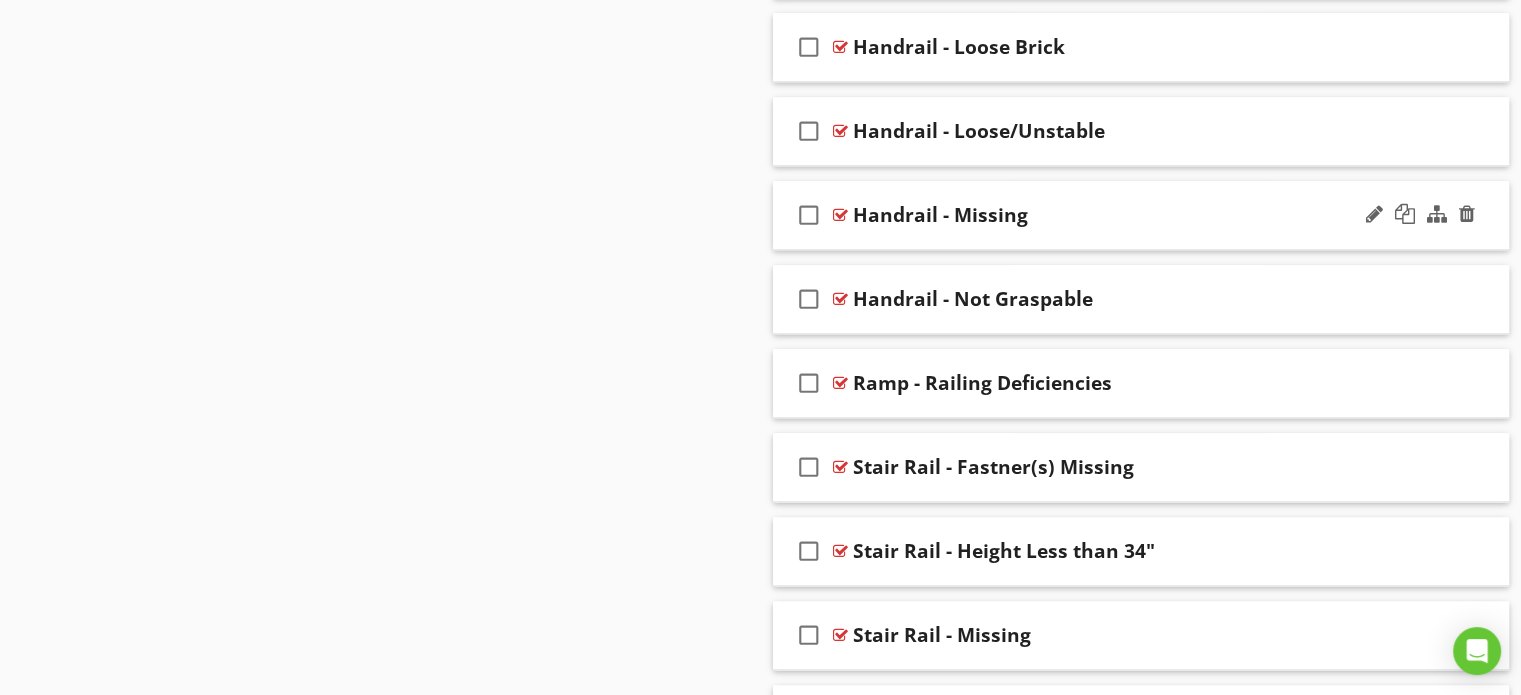 click on "Handrail - Missing" at bounding box center (1114, 215) 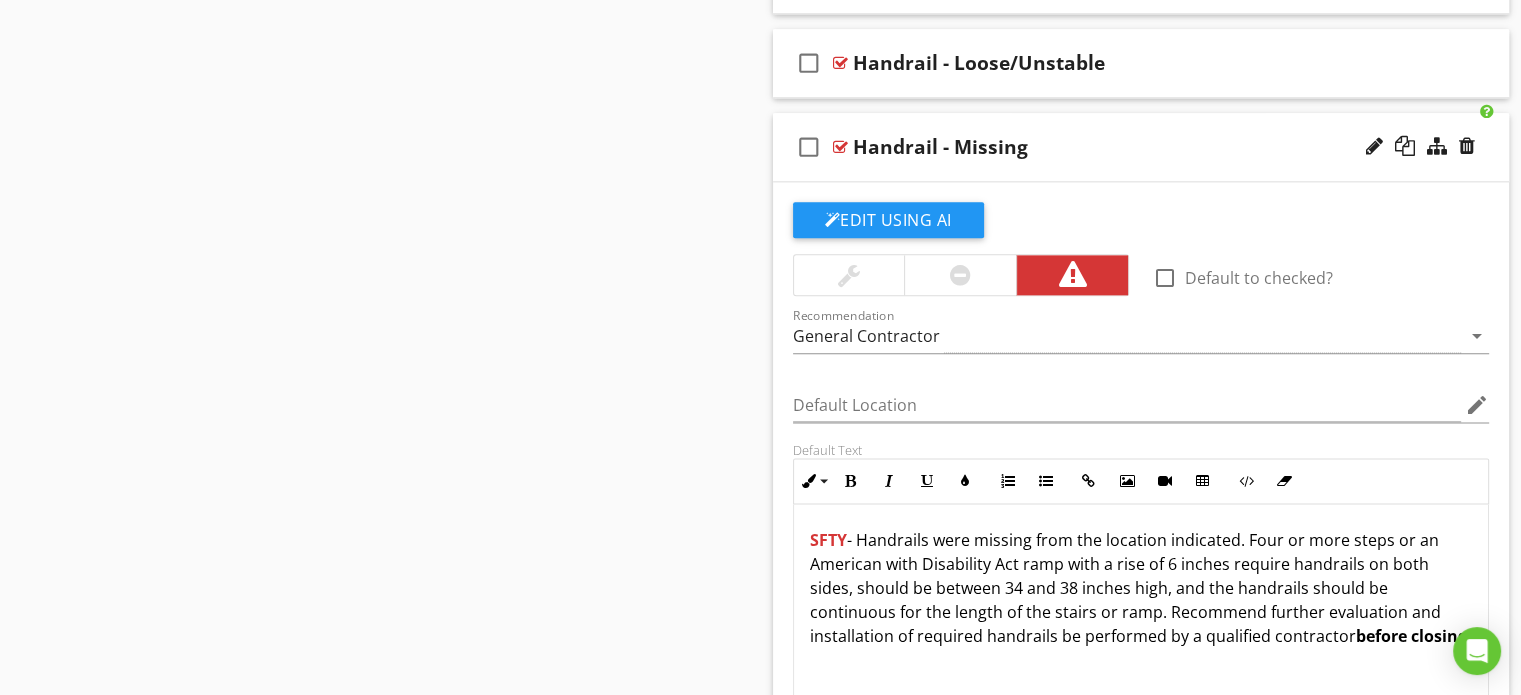 scroll, scrollTop: 2484, scrollLeft: 0, axis: vertical 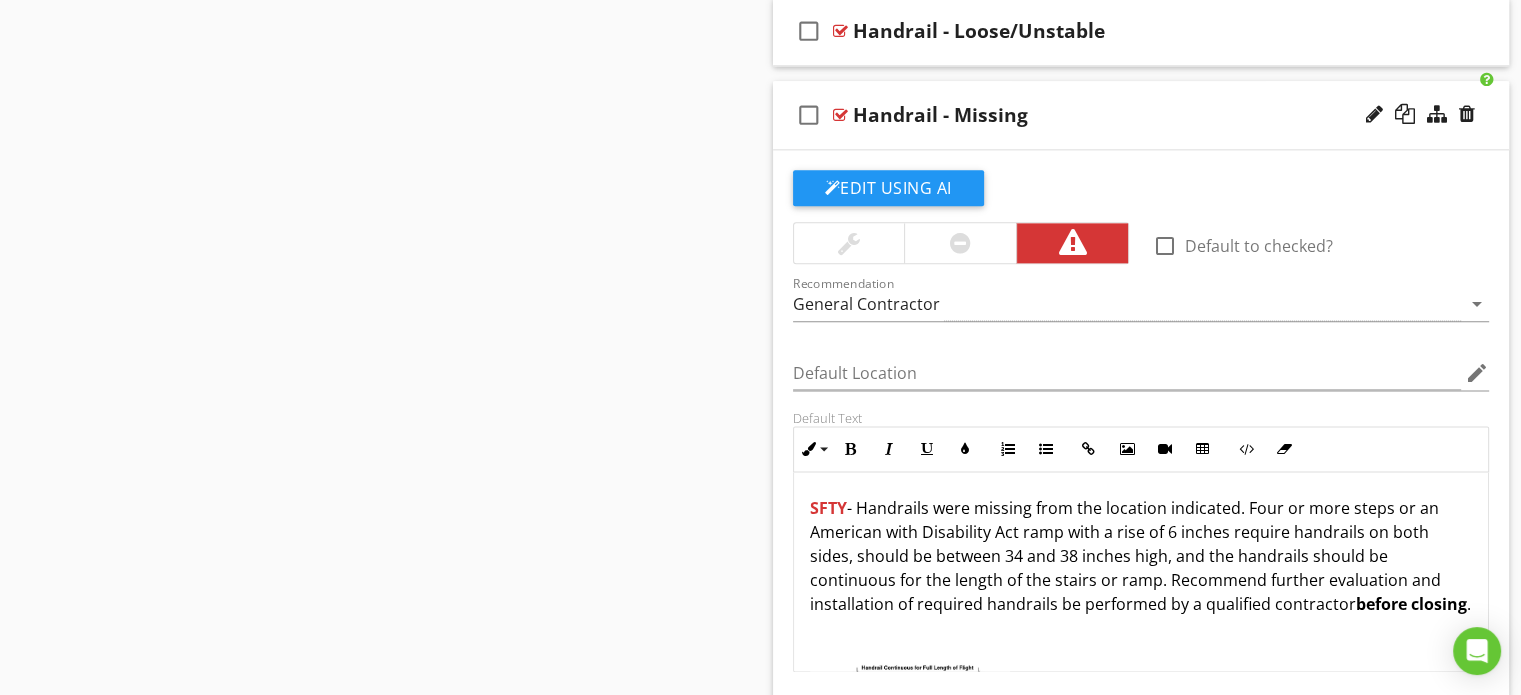 click on "SFTY  - Handrails were missing from the location indicated. Four or more steps or an American with Disability Act ramp with a rise of 6 inches require handrails on both sides, should be between 34 and 38 inches high, and the handrails should be continuous for the length of the stairs or ramp. Recommend further evaluation and installation of required handrails be performed by a qualified contractor  before closing ." at bounding box center (1141, 556) 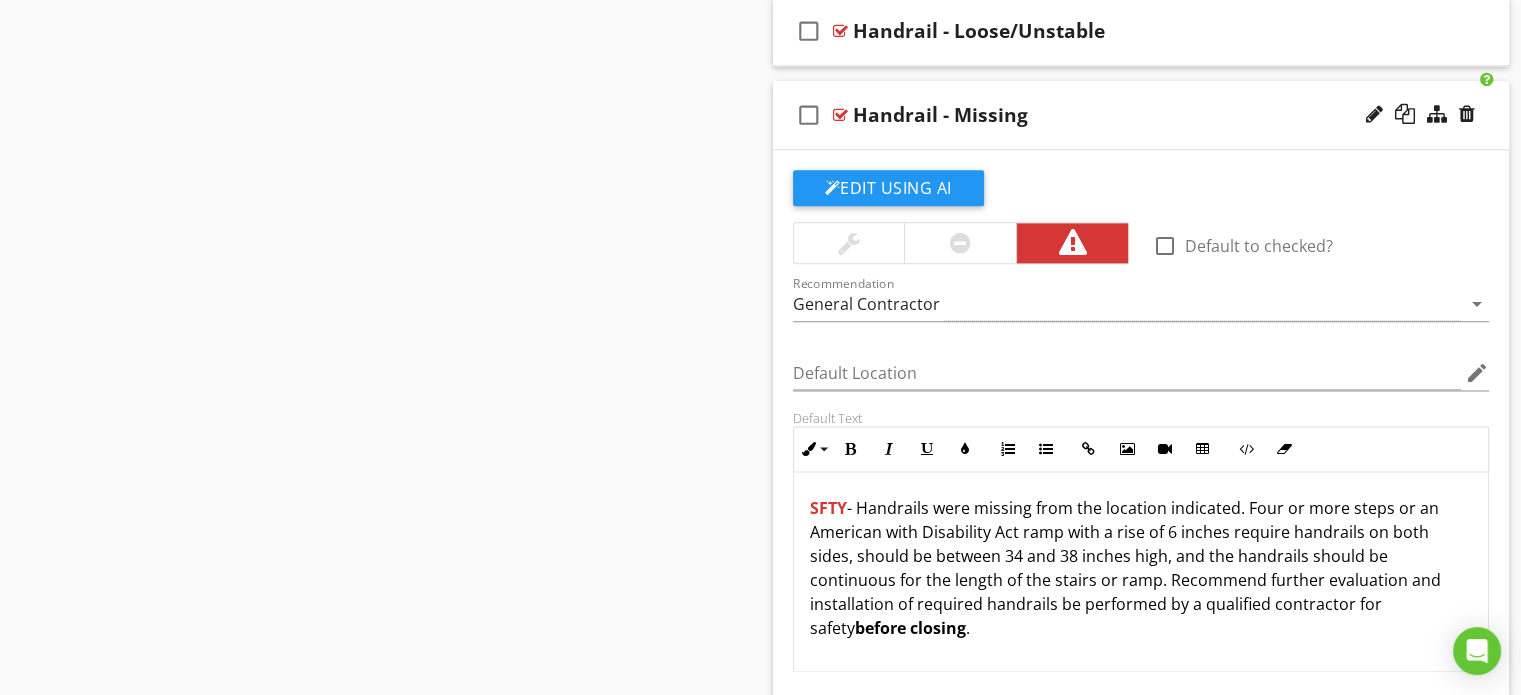 click on "check_box_outline_blank
Handrail - Missing" at bounding box center [1141, 115] 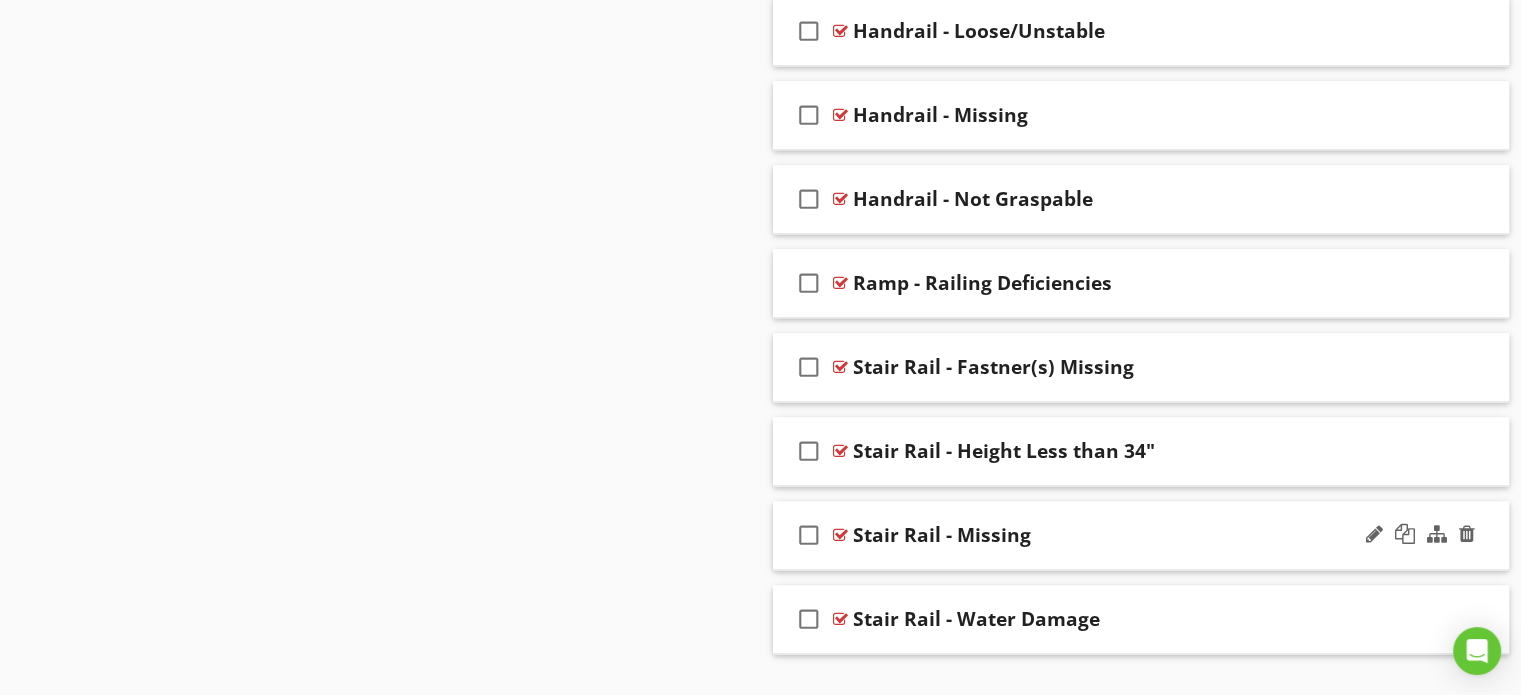 click on "check_box_outline_blank
Stair Rail - Missing" at bounding box center [1141, 535] 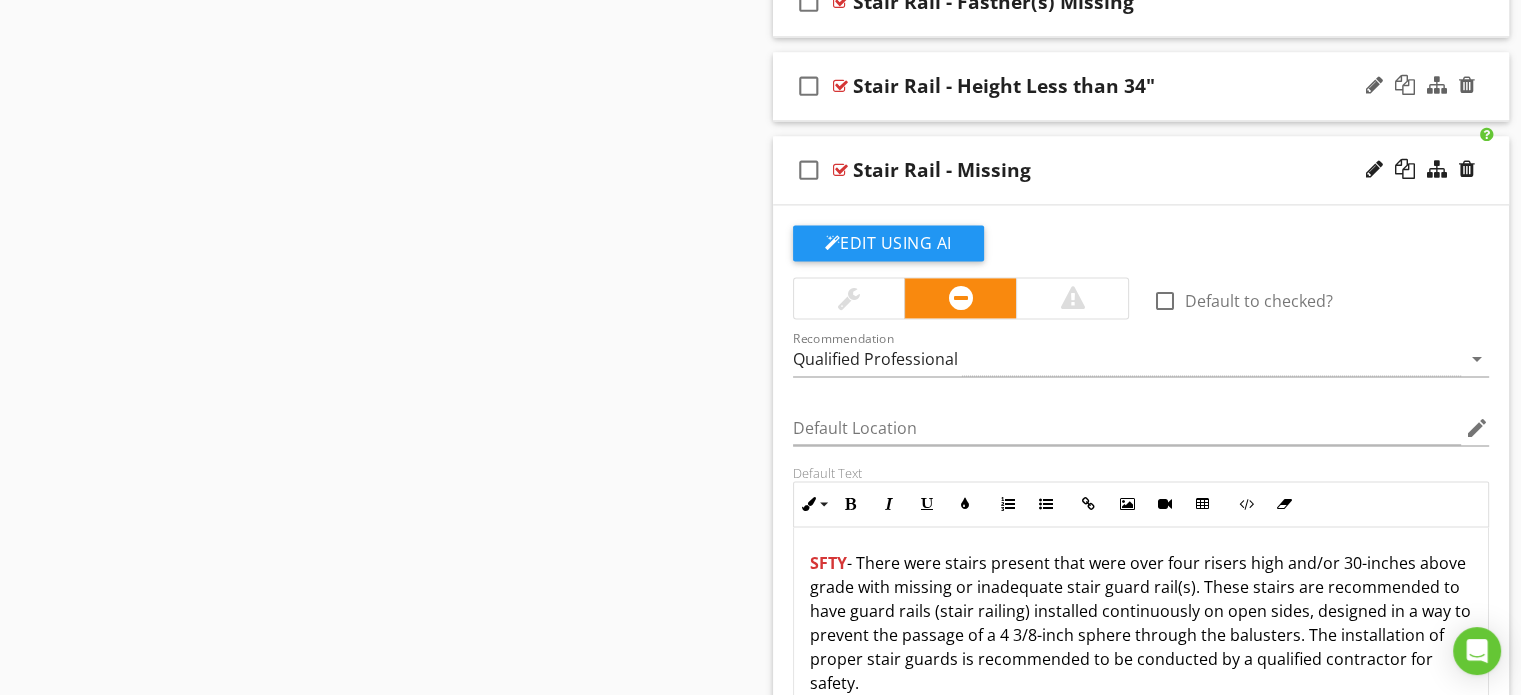 scroll, scrollTop: 2884, scrollLeft: 0, axis: vertical 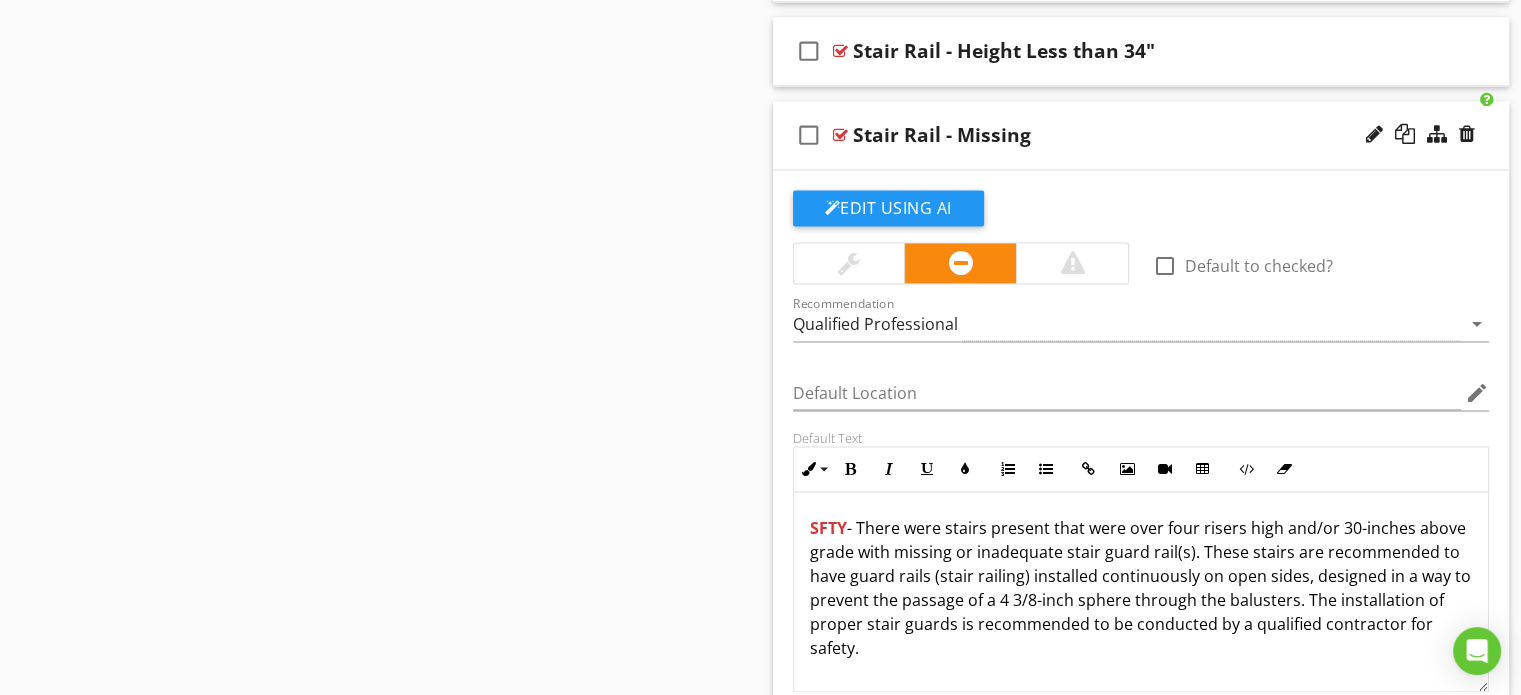 click on "check_box_outline_blank
Stair Rail - Missing" at bounding box center (1141, 135) 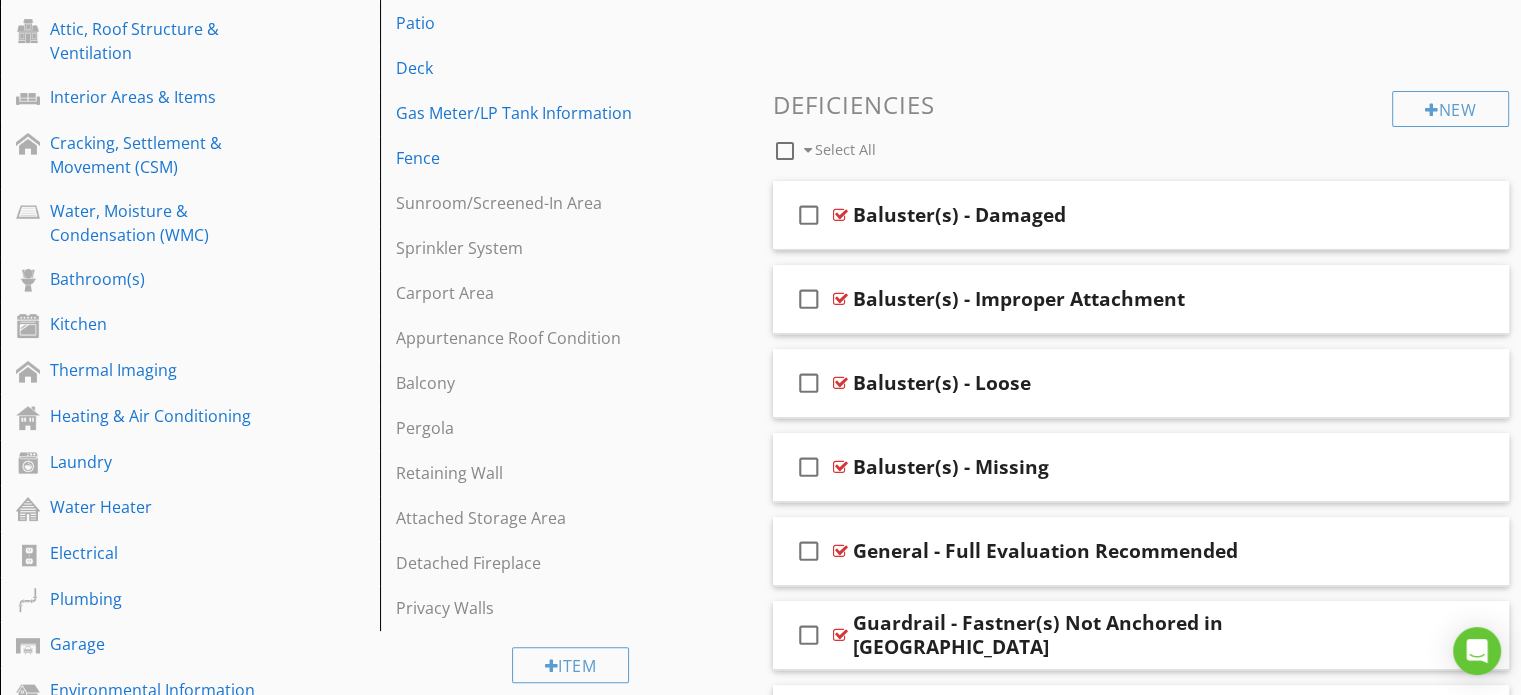 scroll, scrollTop: 520, scrollLeft: 0, axis: vertical 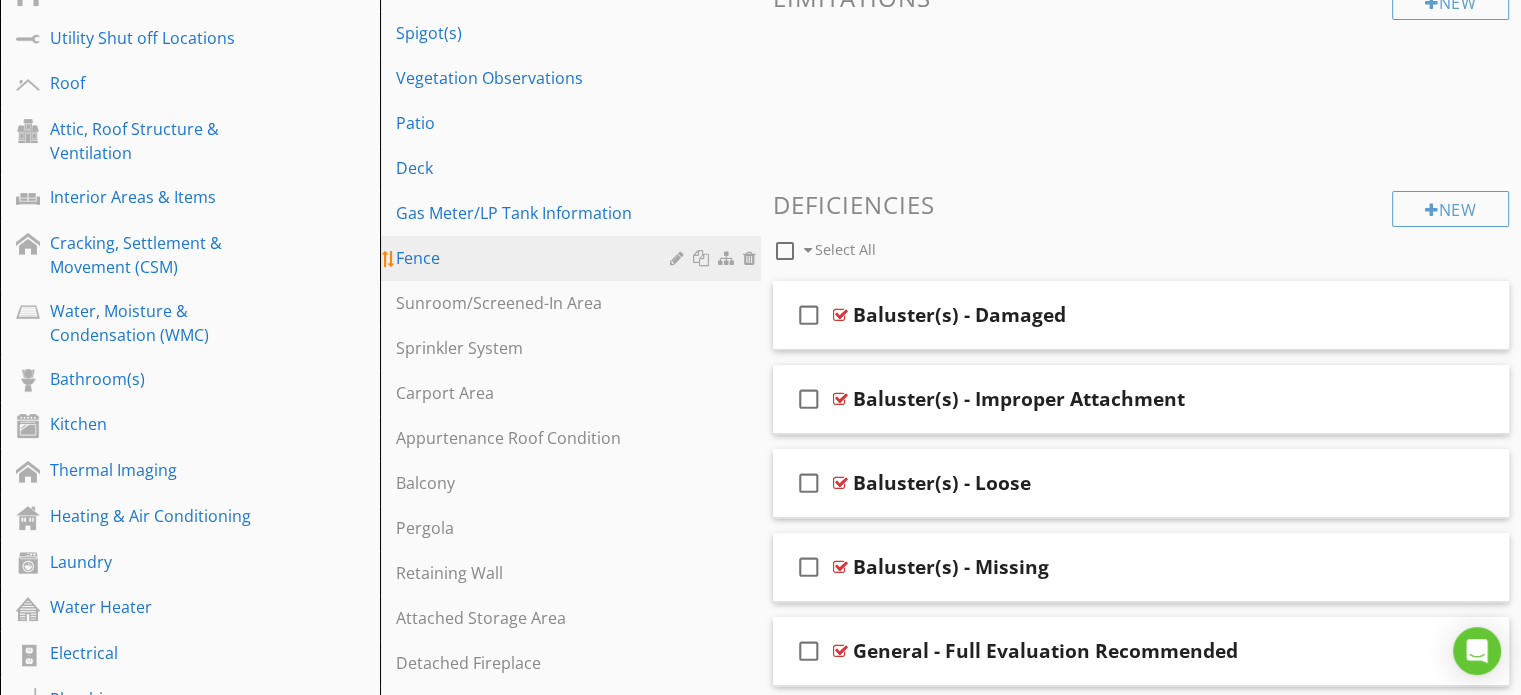 click on "Fence" at bounding box center [535, 258] 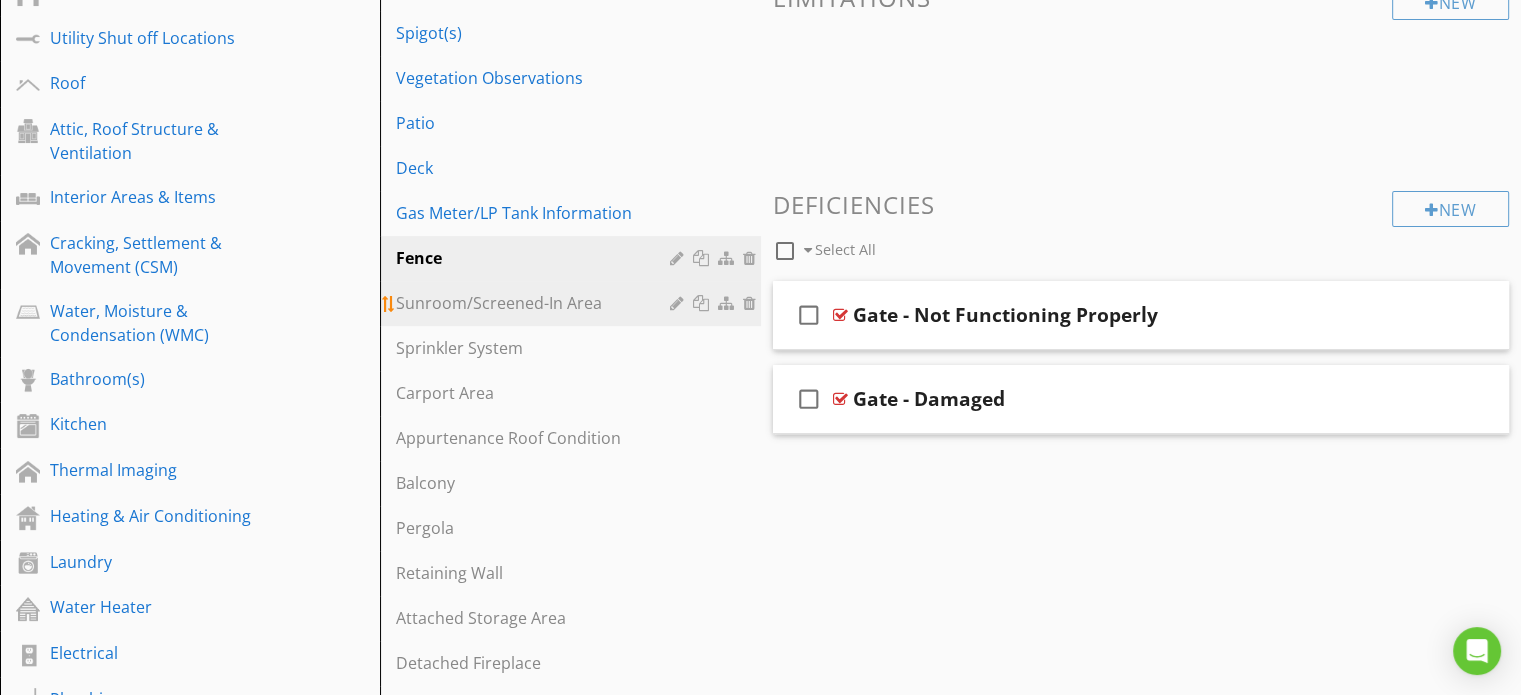 click on "Sunroom/Screened-In Area" at bounding box center (535, 303) 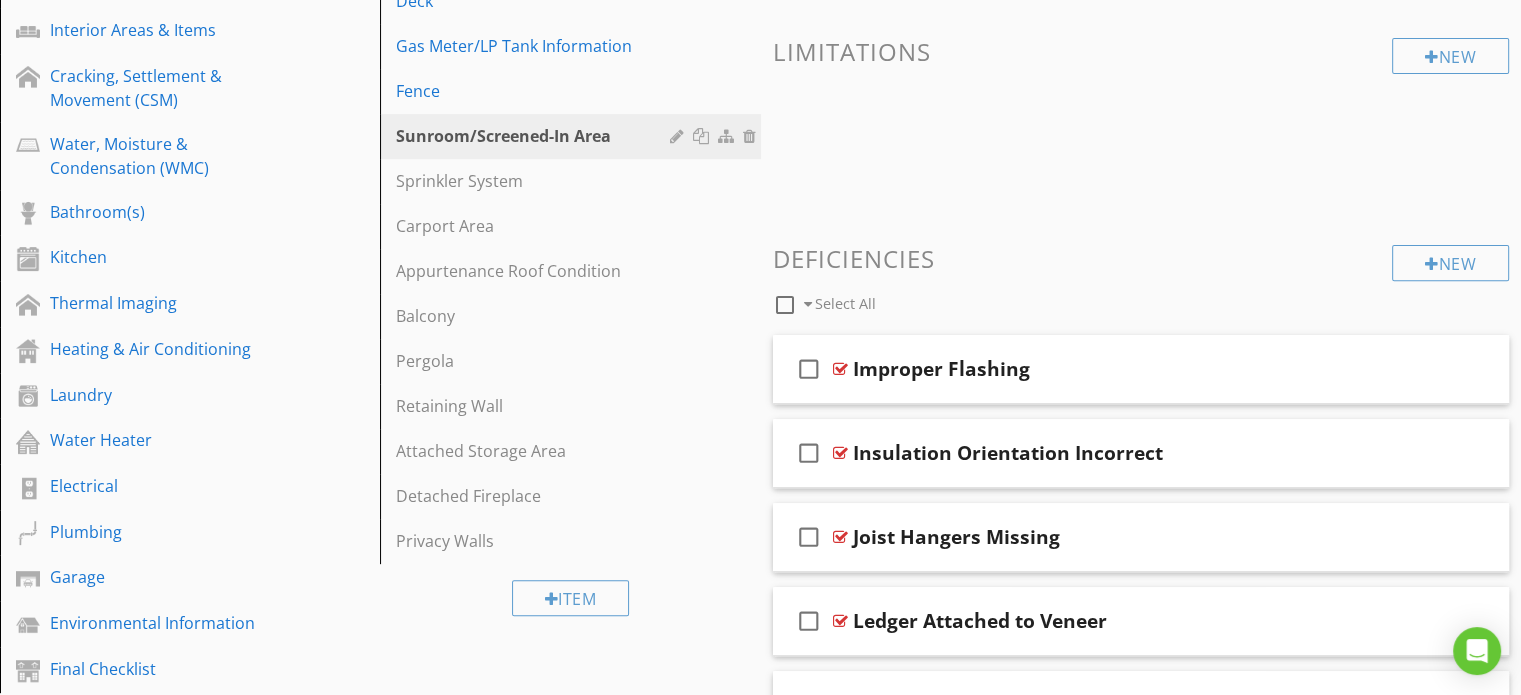 scroll, scrollTop: 720, scrollLeft: 0, axis: vertical 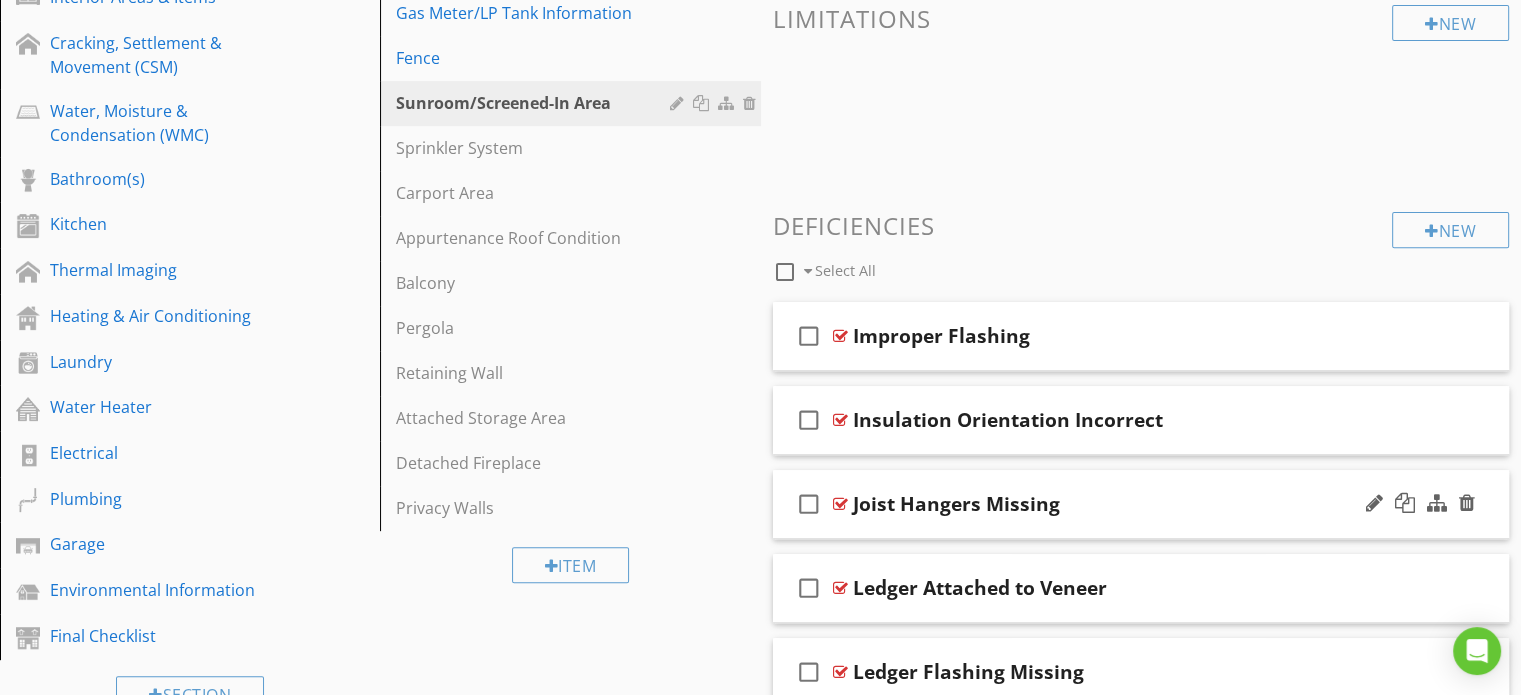 click on "check_box_outline_blank
Joist Hangers Missing" at bounding box center [1141, 504] 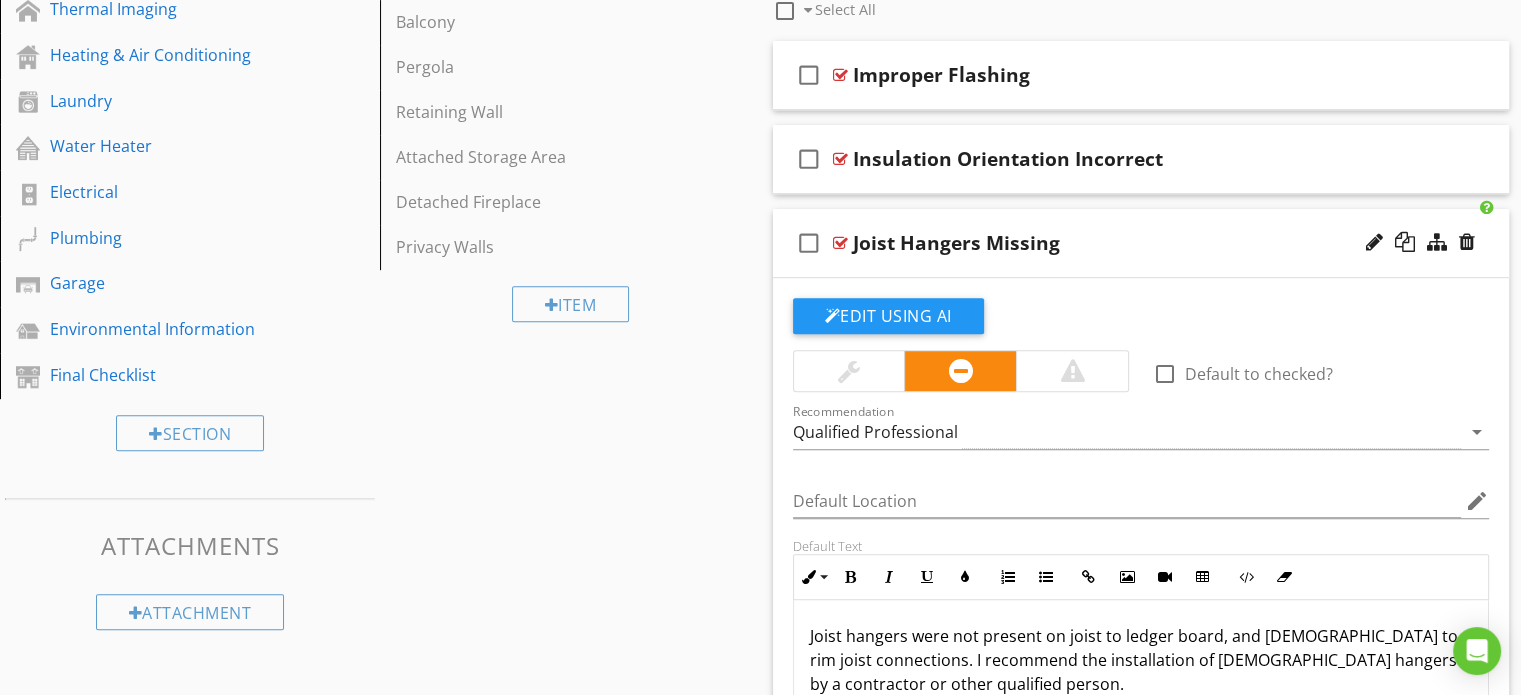 scroll, scrollTop: 920, scrollLeft: 0, axis: vertical 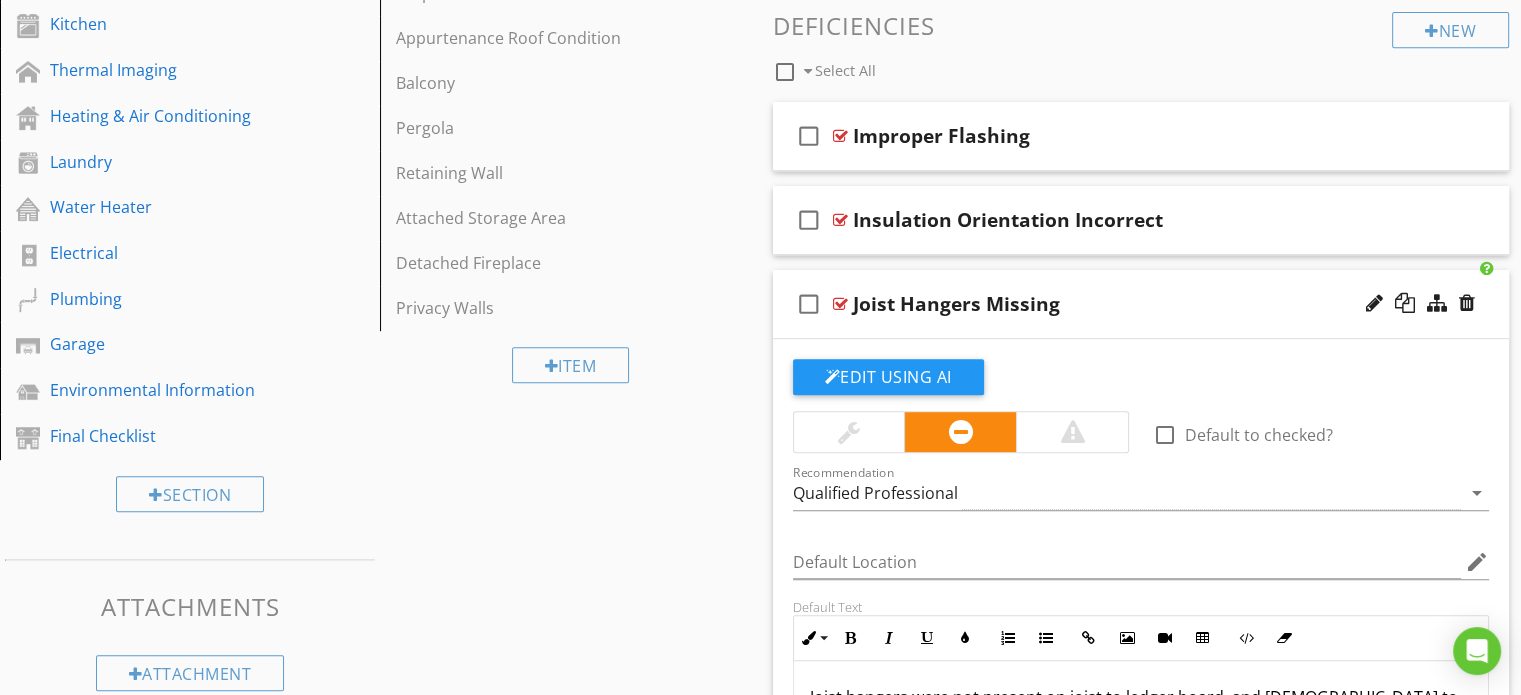 click on "check_box_outline_blank
Joist Hangers Missing" at bounding box center [1141, 304] 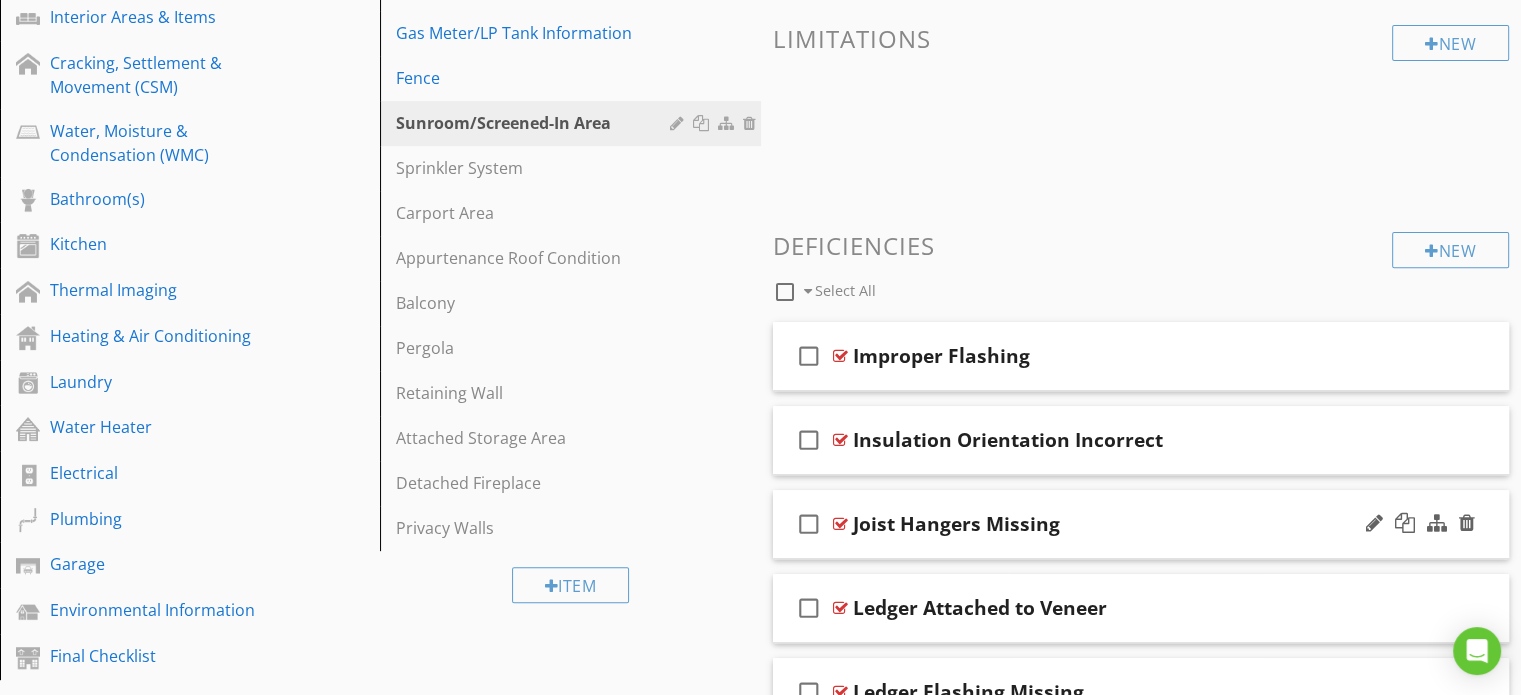 scroll, scrollTop: 600, scrollLeft: 0, axis: vertical 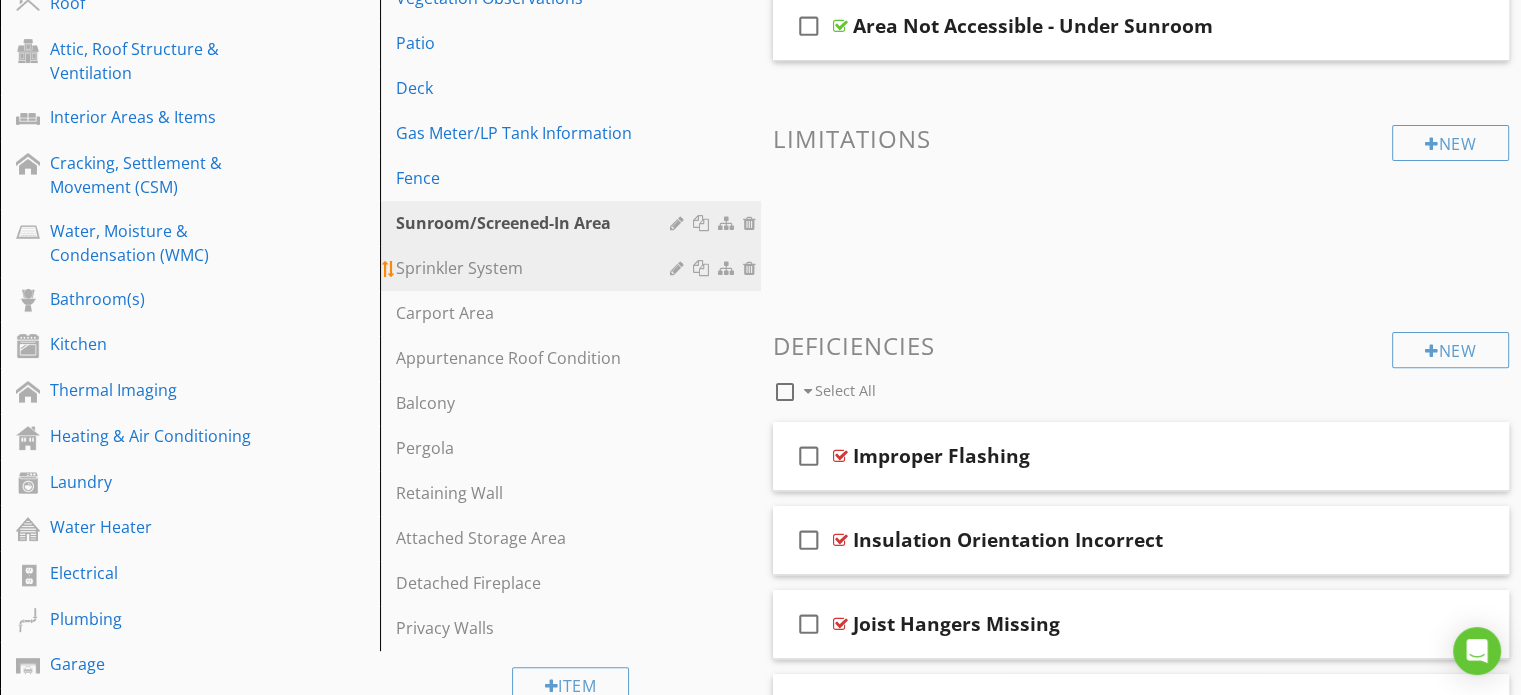 click on "Sprinkler System" at bounding box center [535, 268] 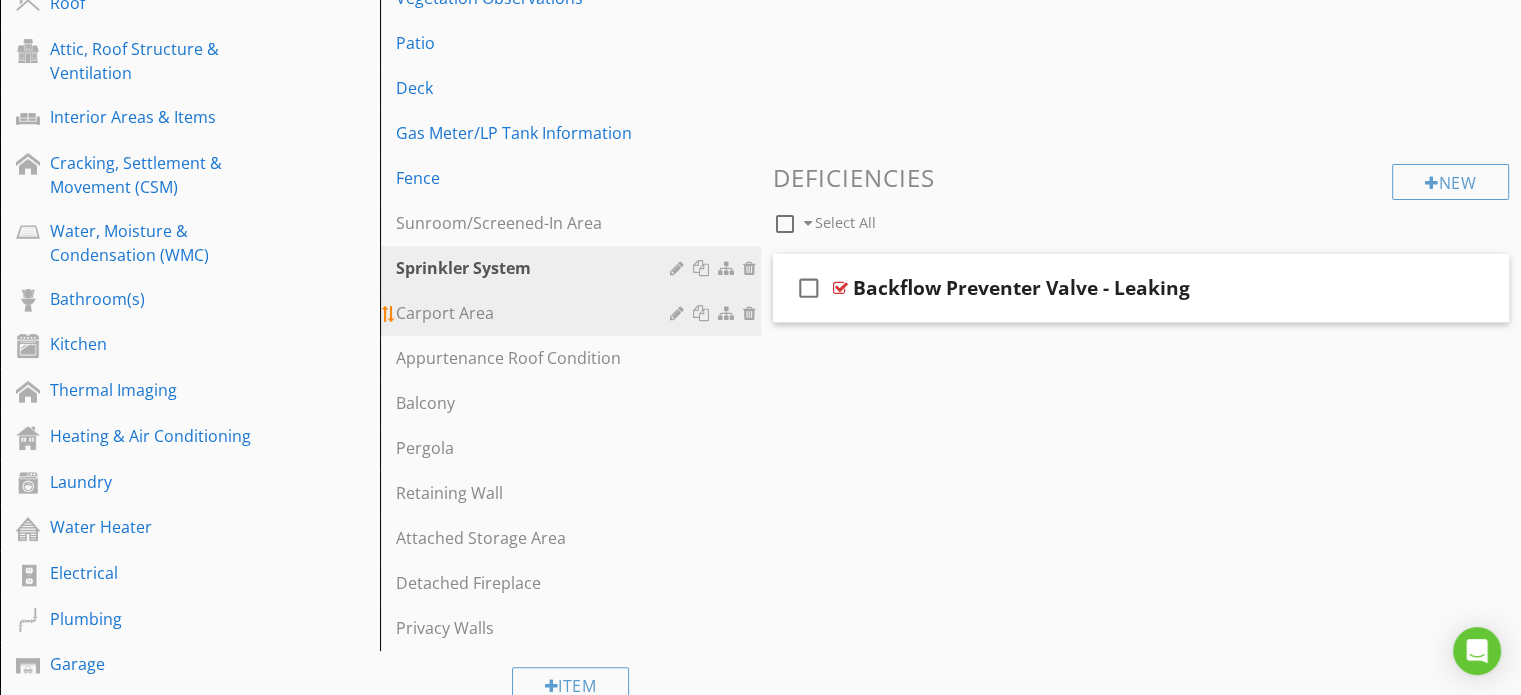 click on "Carport Area" at bounding box center [535, 313] 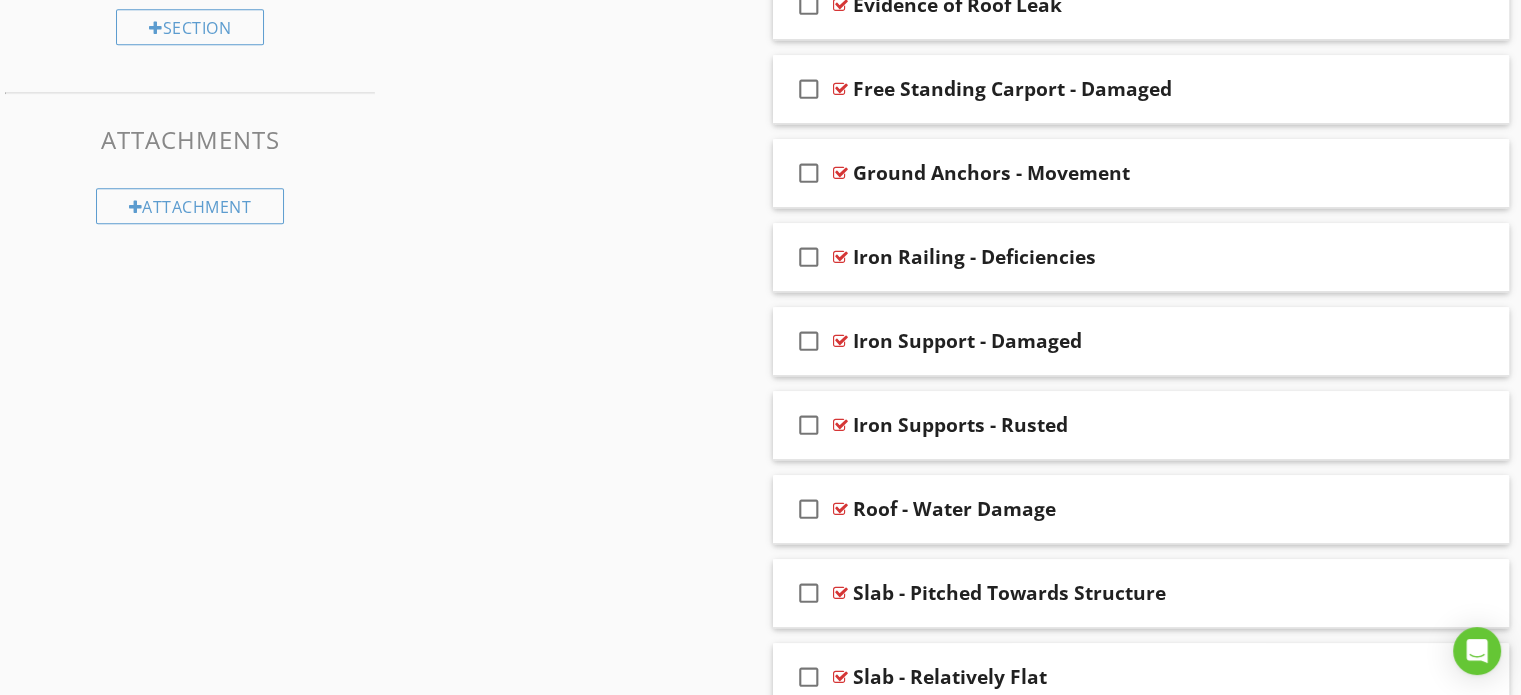 scroll, scrollTop: 487, scrollLeft: 0, axis: vertical 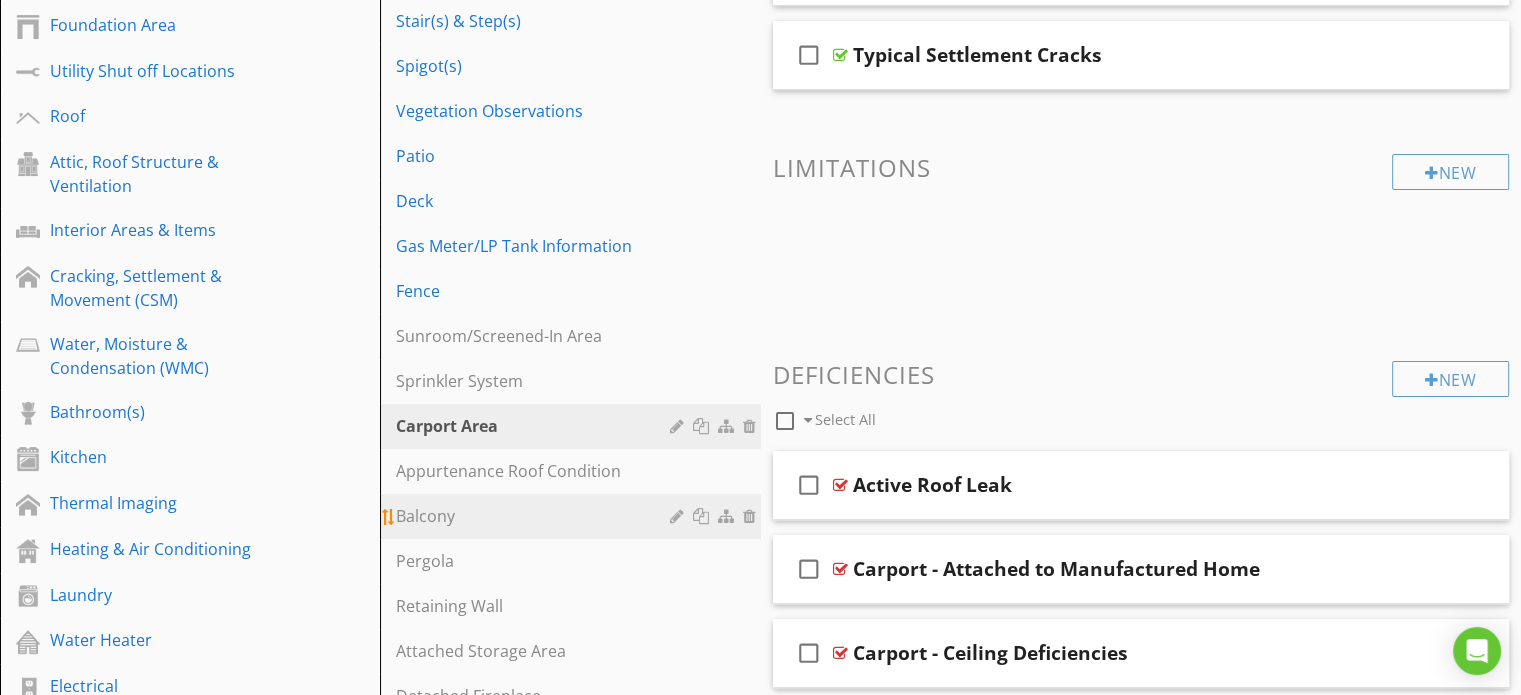 click on "Balcony" at bounding box center (535, 516) 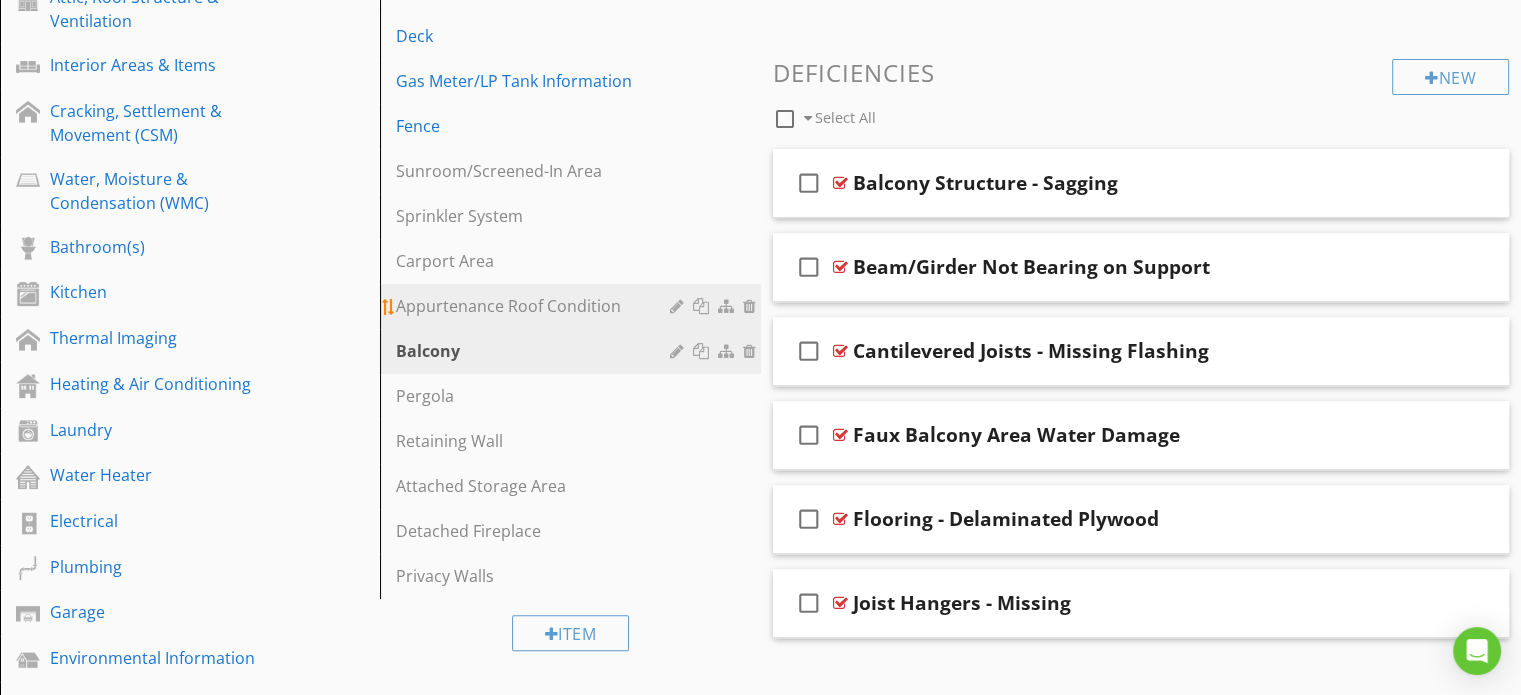 scroll, scrollTop: 687, scrollLeft: 0, axis: vertical 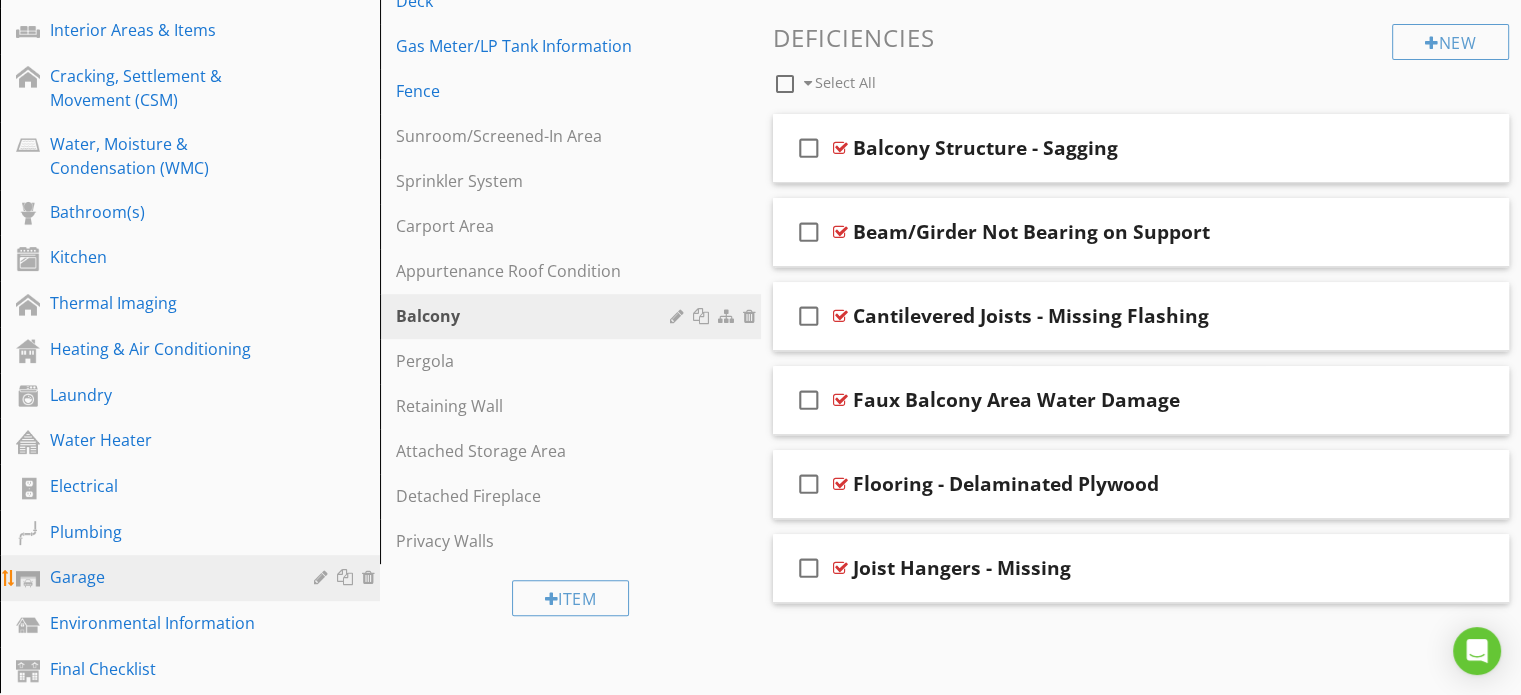 click on "Garage" at bounding box center (167, 577) 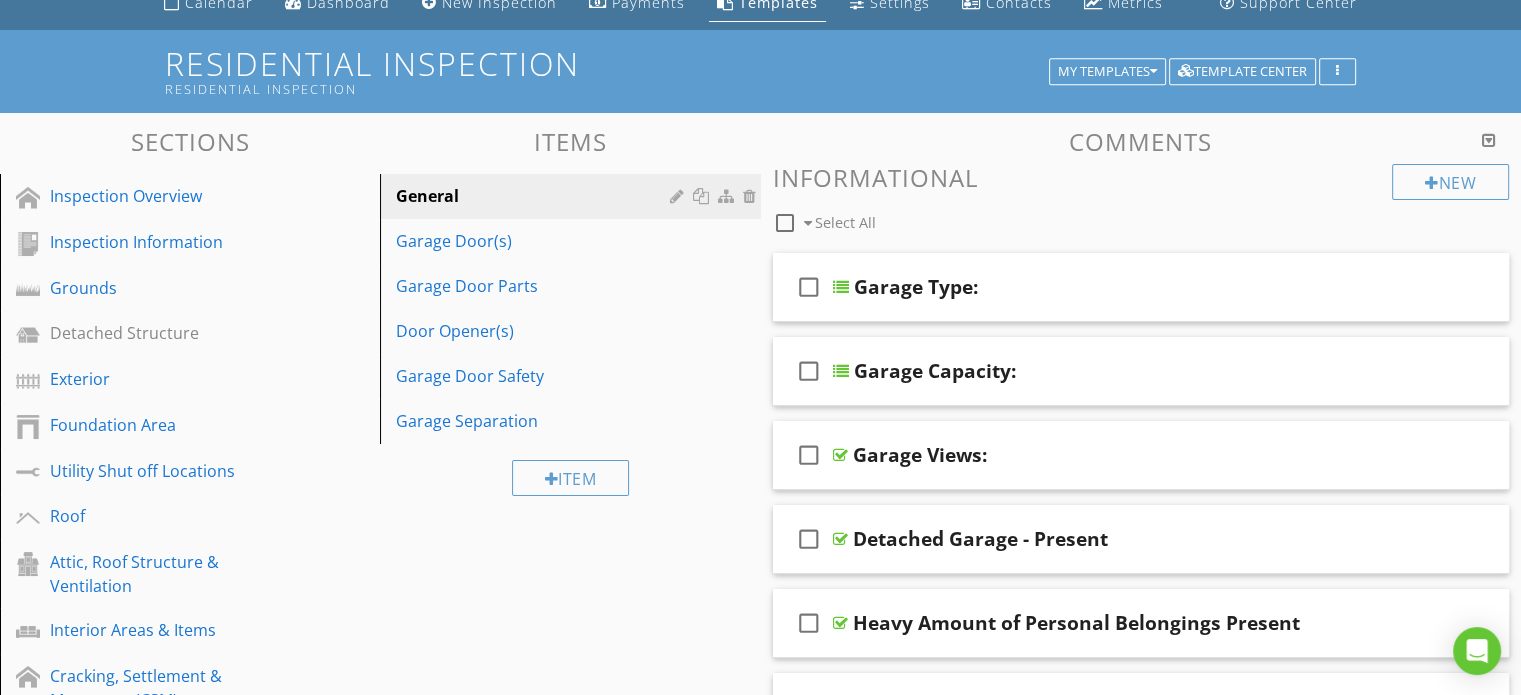 scroll, scrollTop: 0, scrollLeft: 0, axis: both 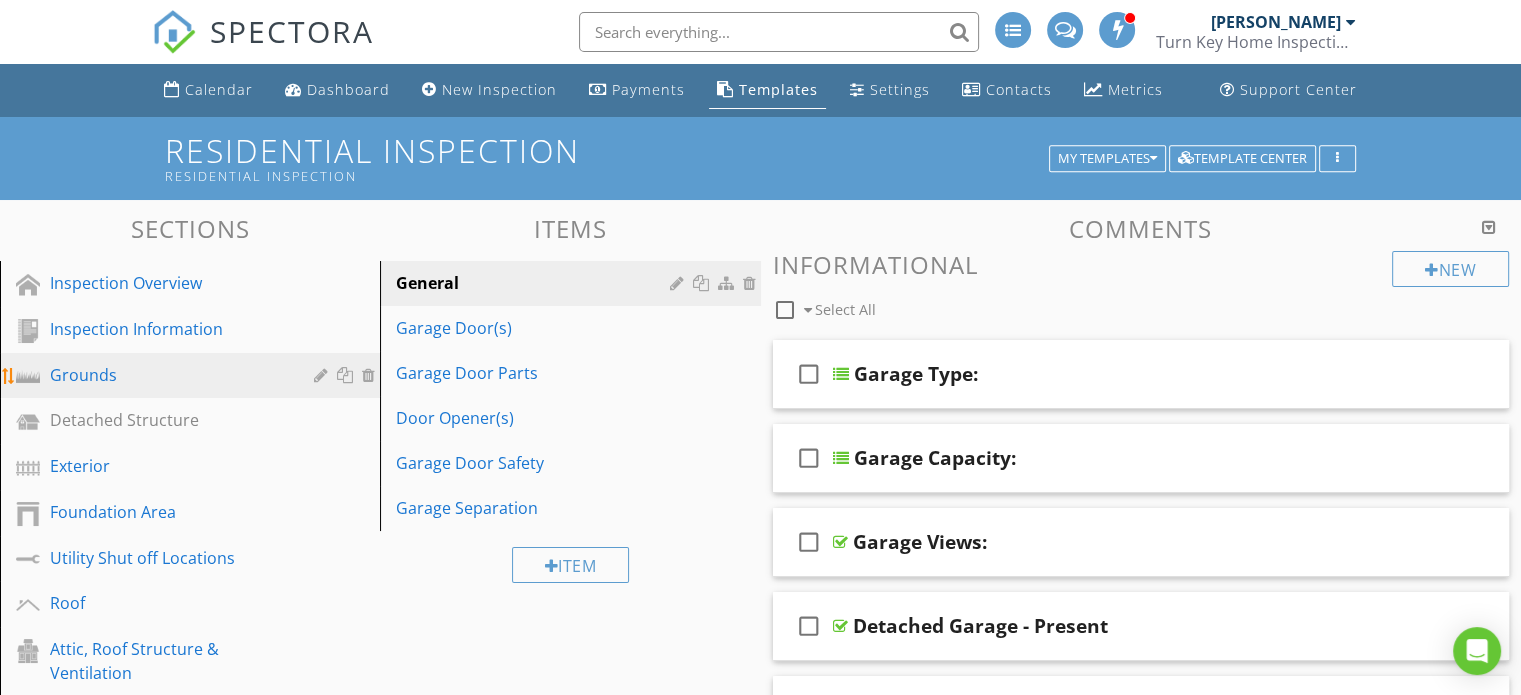 click on "Grounds" at bounding box center (167, 375) 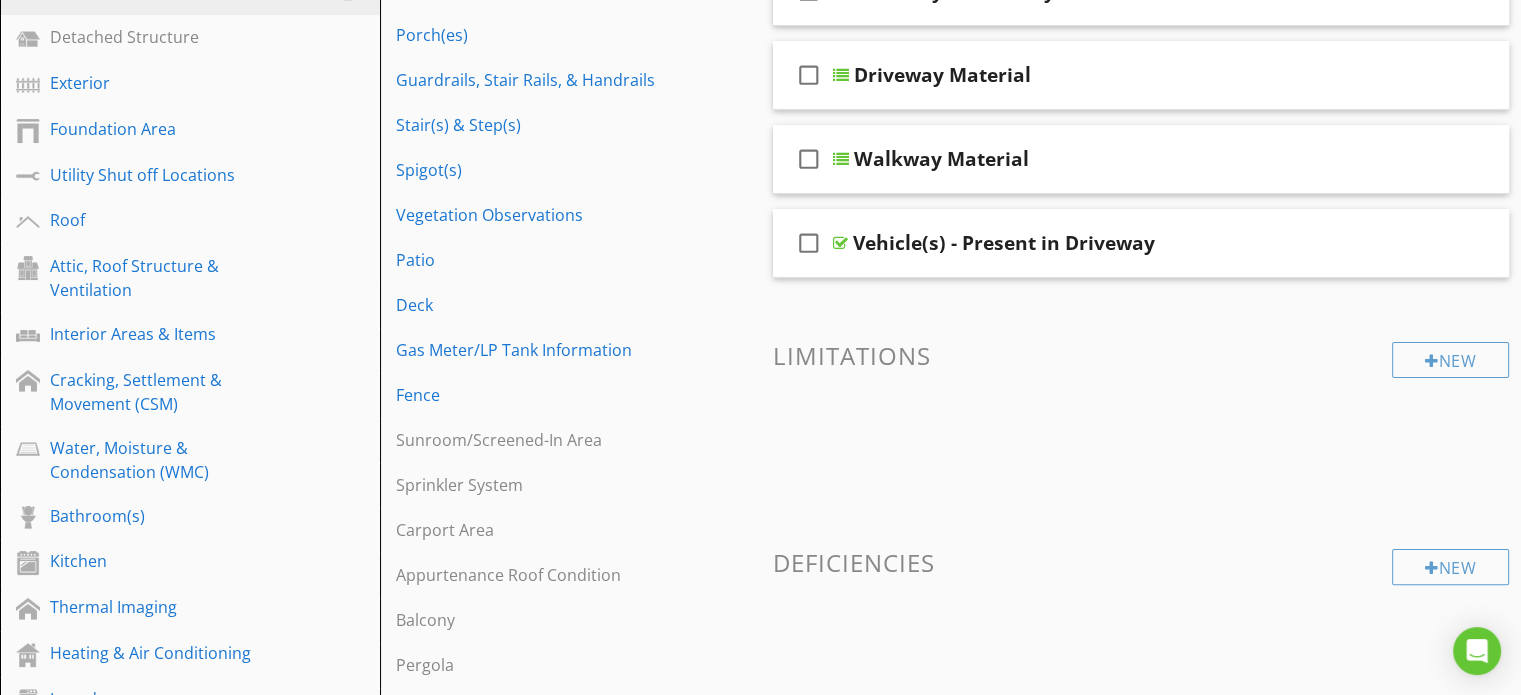 scroll, scrollTop: 400, scrollLeft: 0, axis: vertical 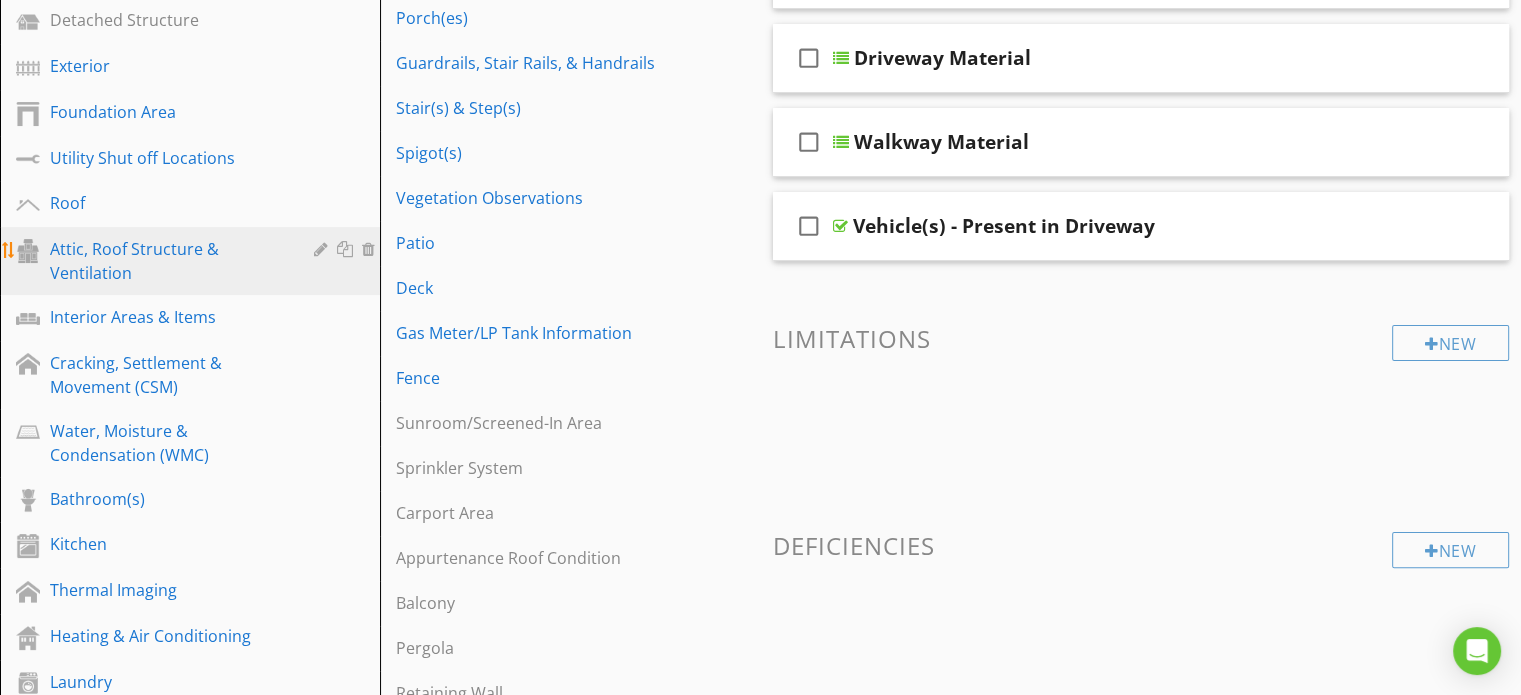 click on "Attic, Roof Structure & Ventilation" at bounding box center (167, 261) 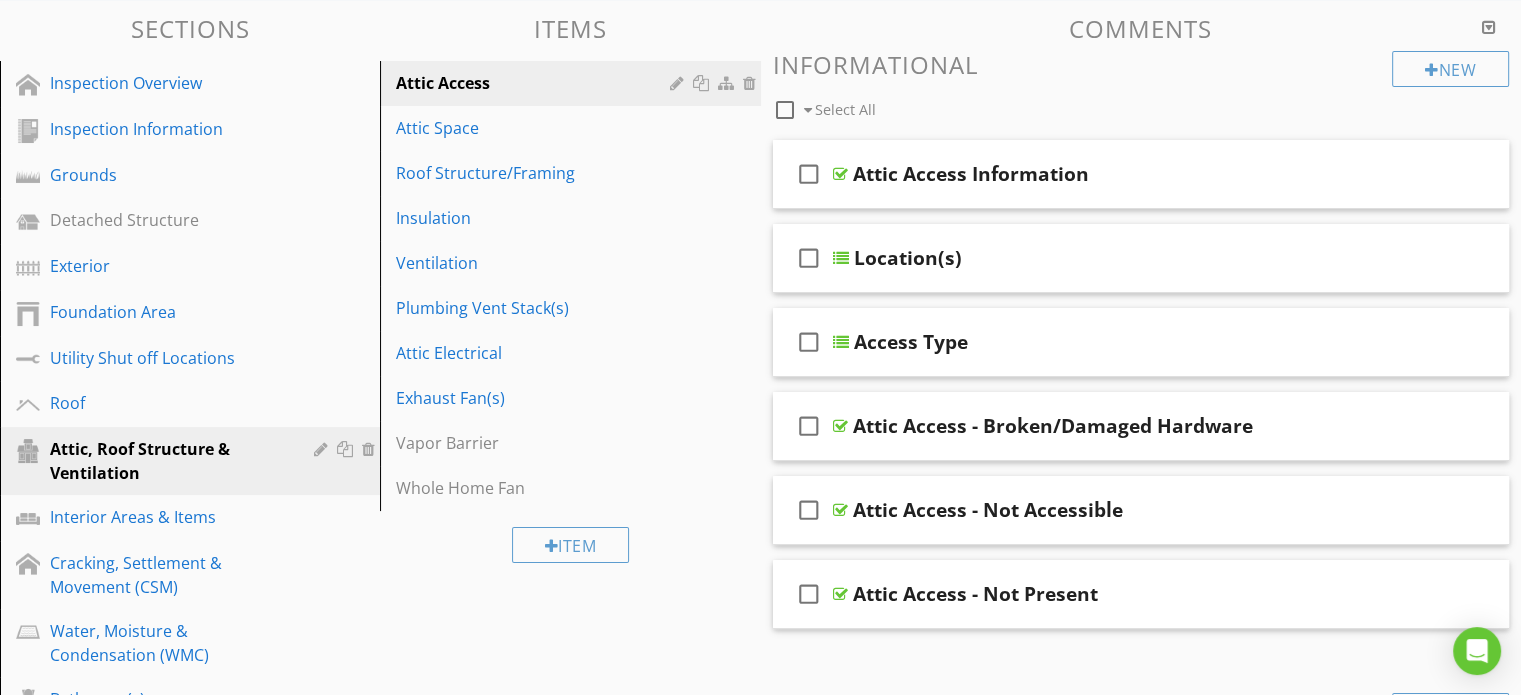 scroll, scrollTop: 100, scrollLeft: 0, axis: vertical 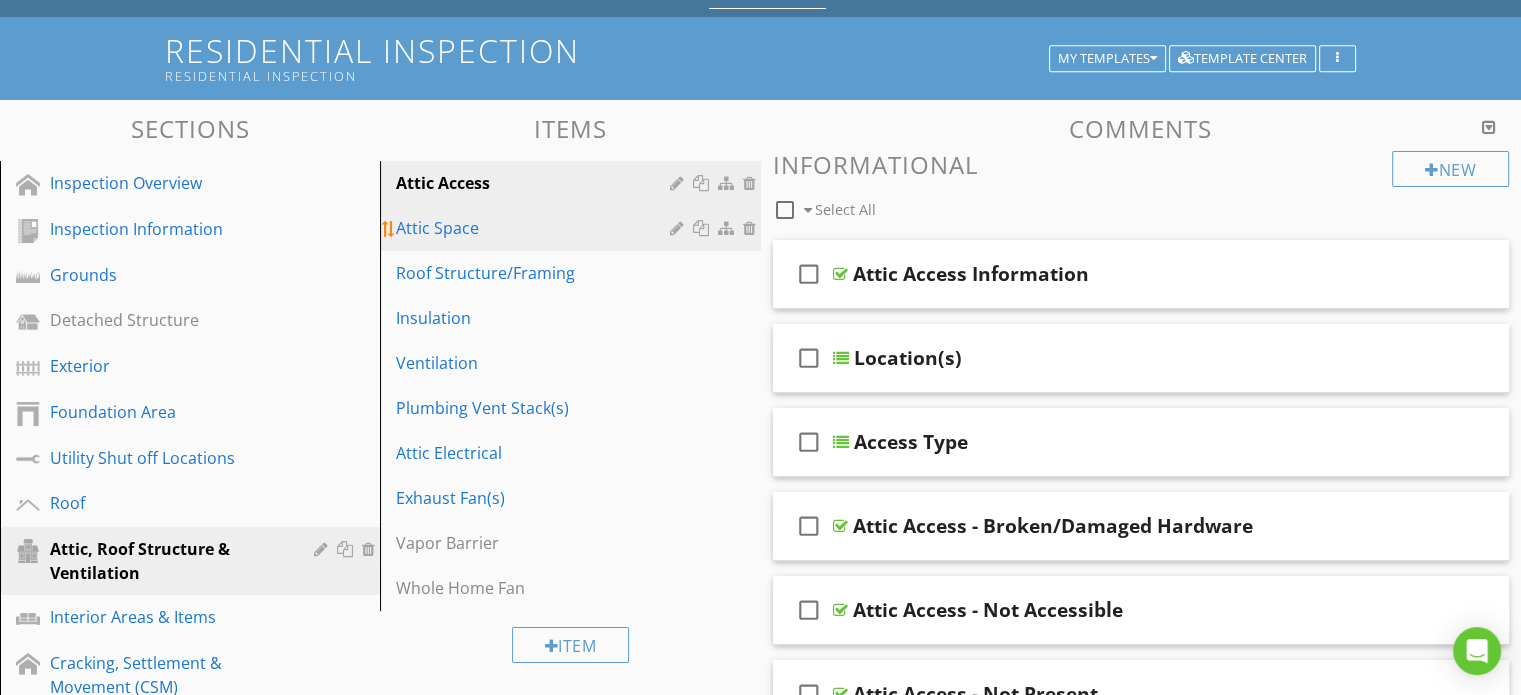 click on "Attic Space" at bounding box center [535, 228] 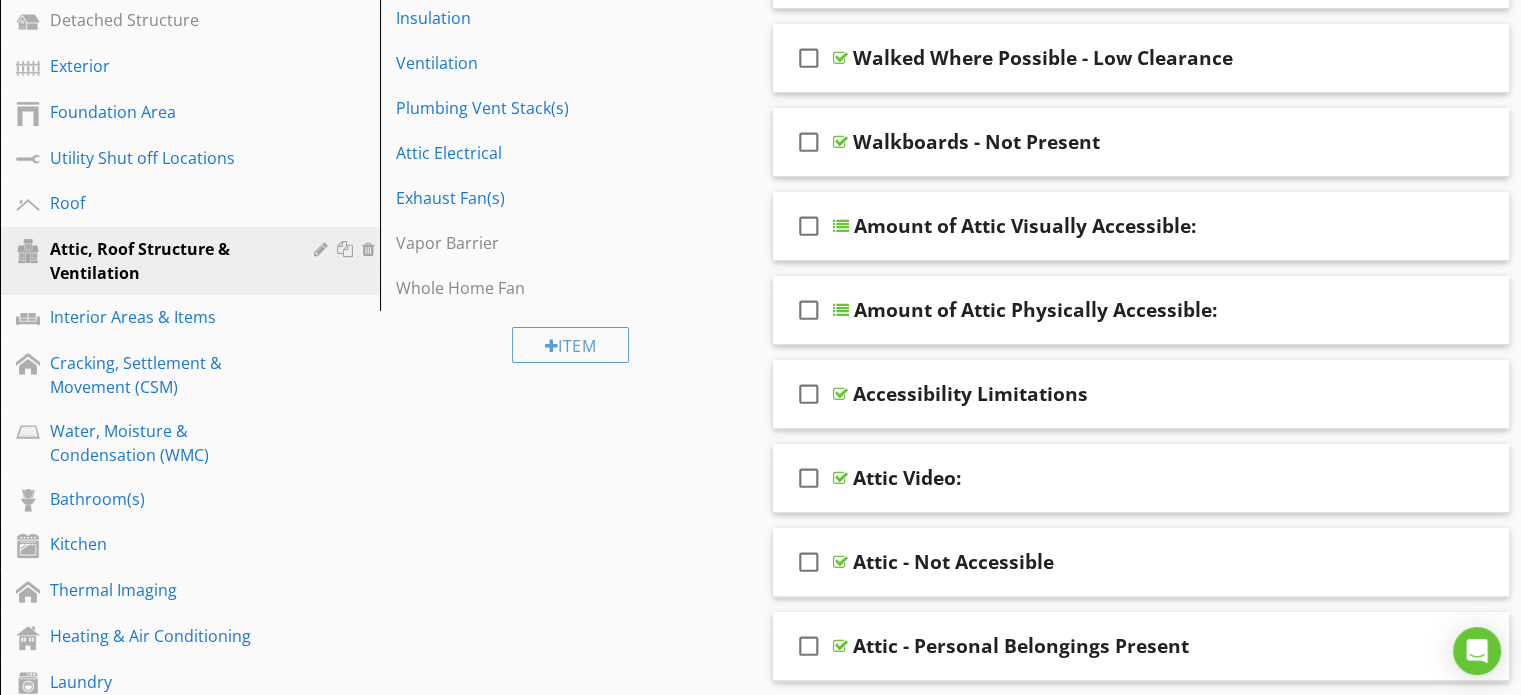 scroll, scrollTop: 300, scrollLeft: 0, axis: vertical 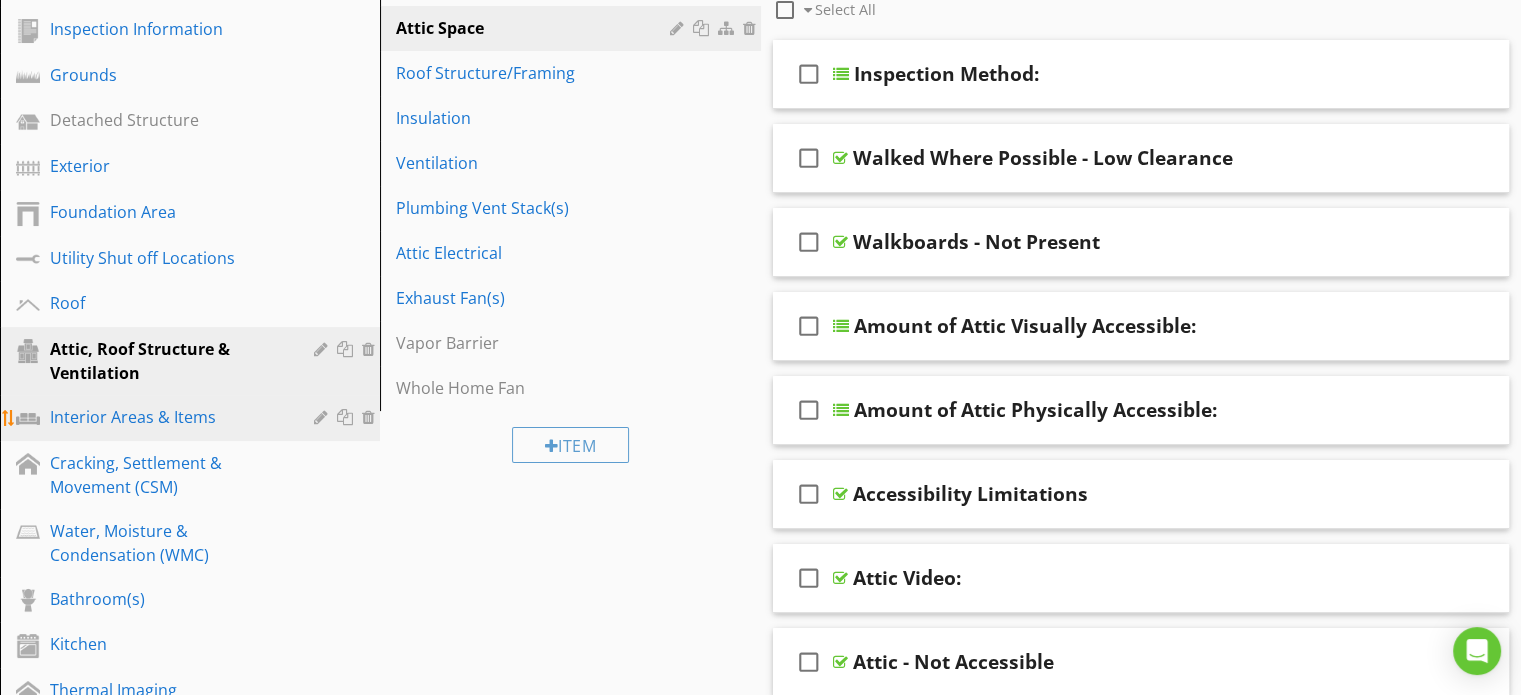 click on "Interior Areas & Items" at bounding box center [167, 417] 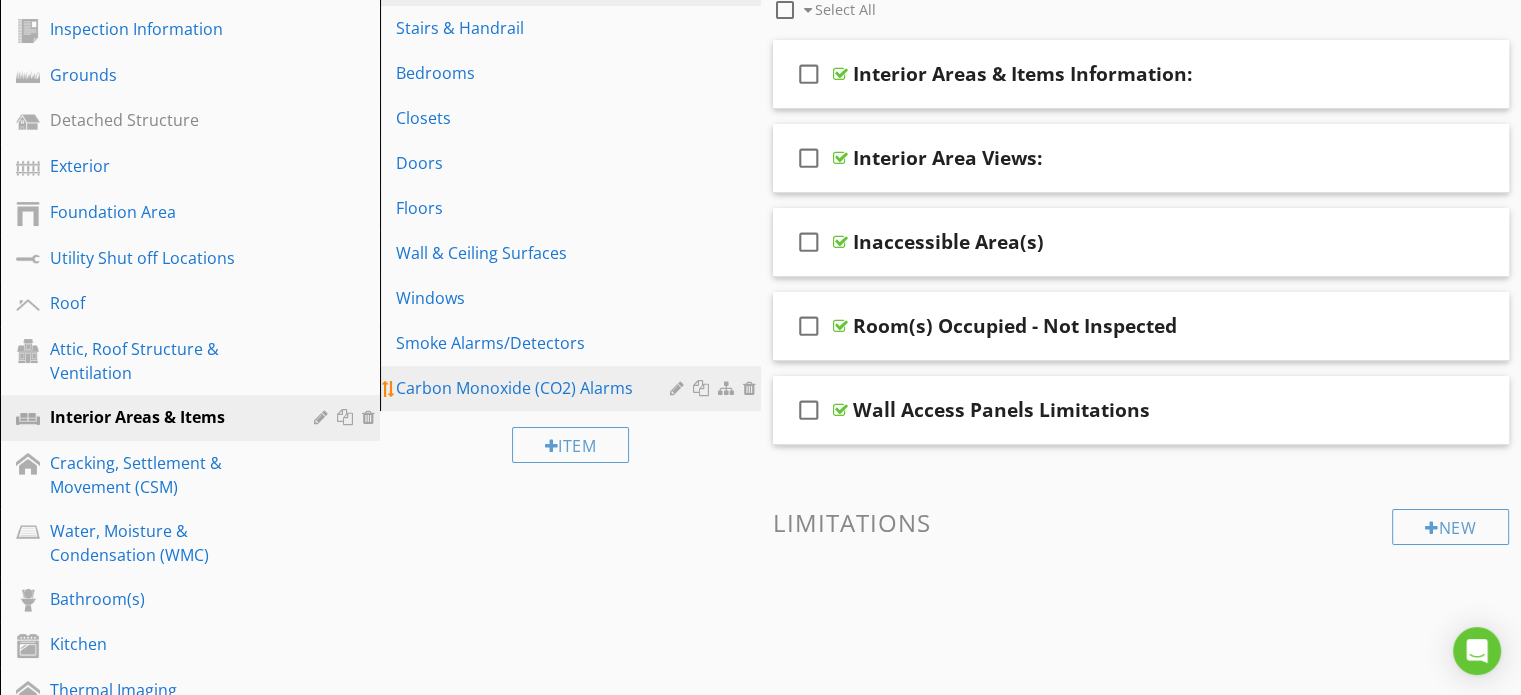 click on "Carbon Monoxide (CO2) Alarms" at bounding box center [535, 388] 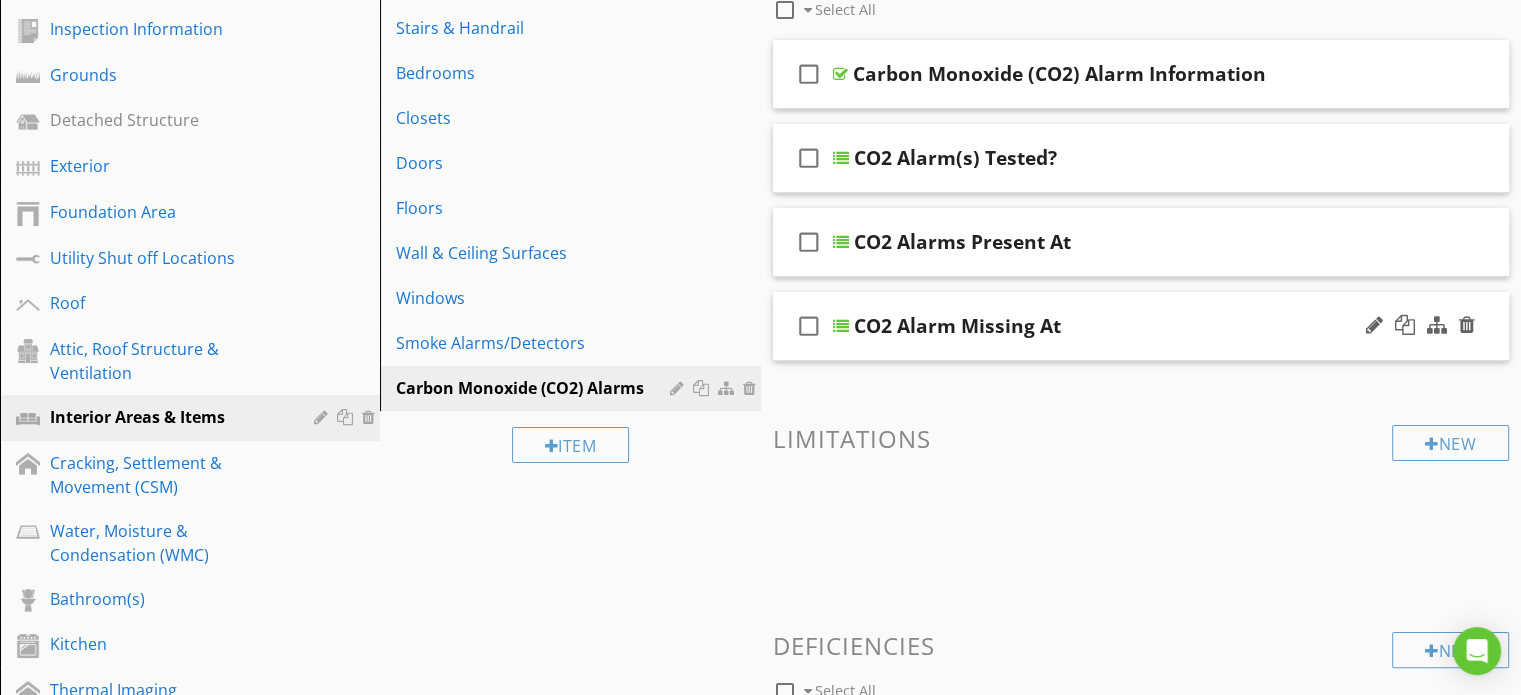 click on "check_box_outline_blank
CO2 Alarm Missing At" at bounding box center [1141, 326] 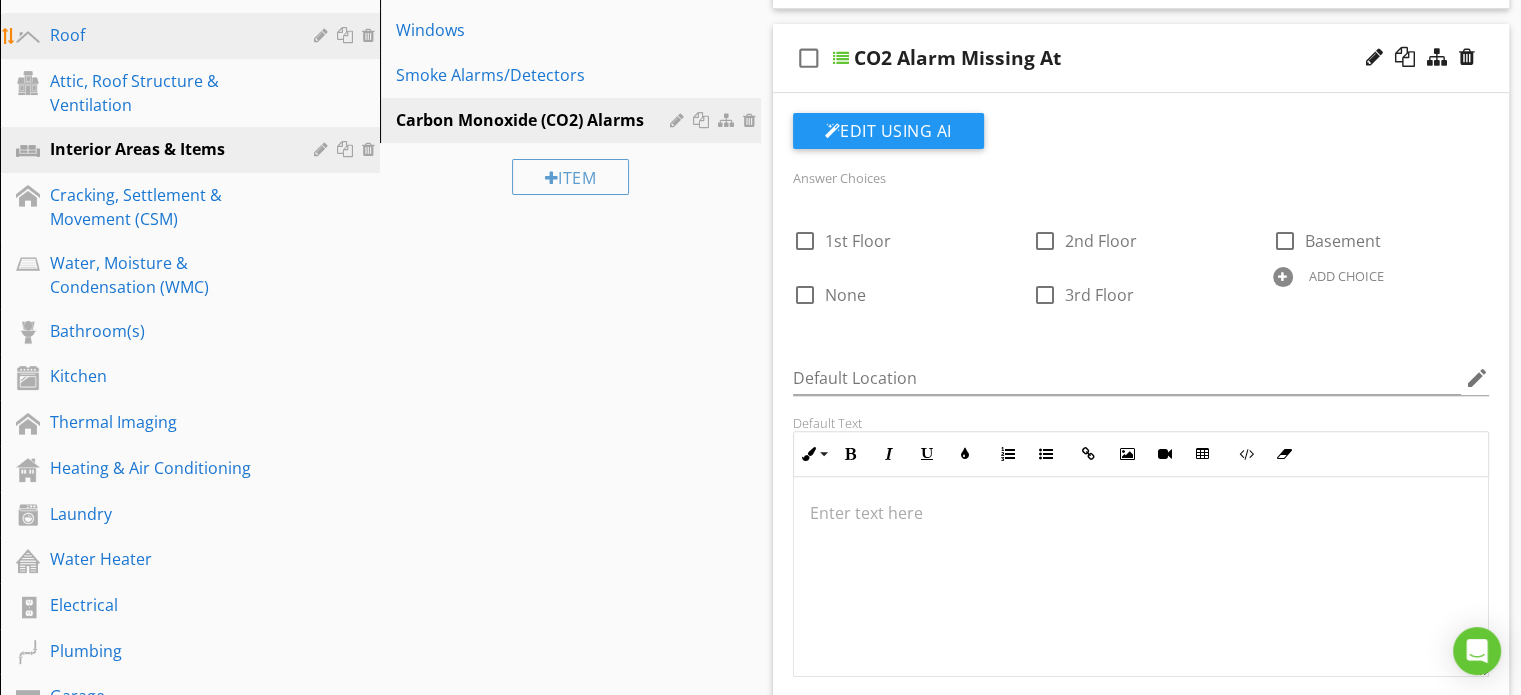scroll, scrollTop: 600, scrollLeft: 0, axis: vertical 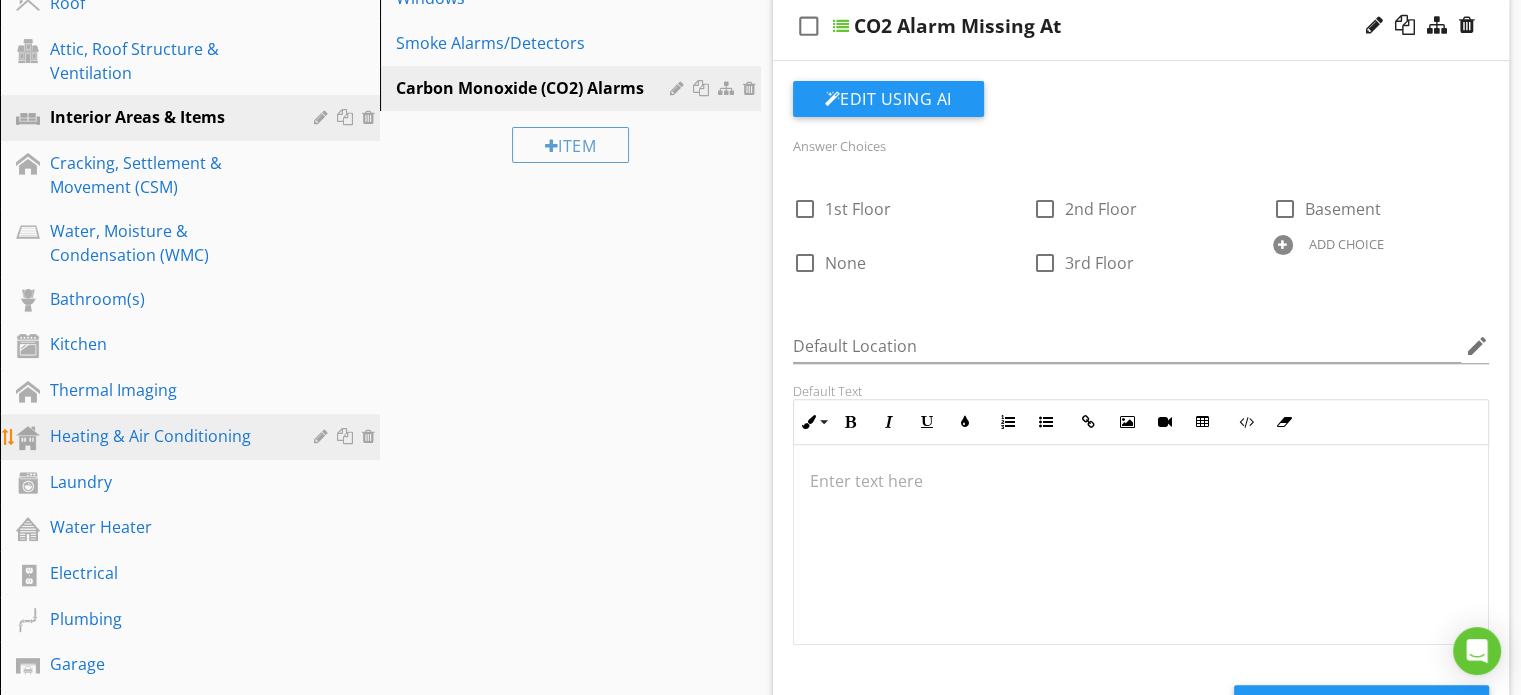 click on "Heating & Air Conditioning" at bounding box center [167, 436] 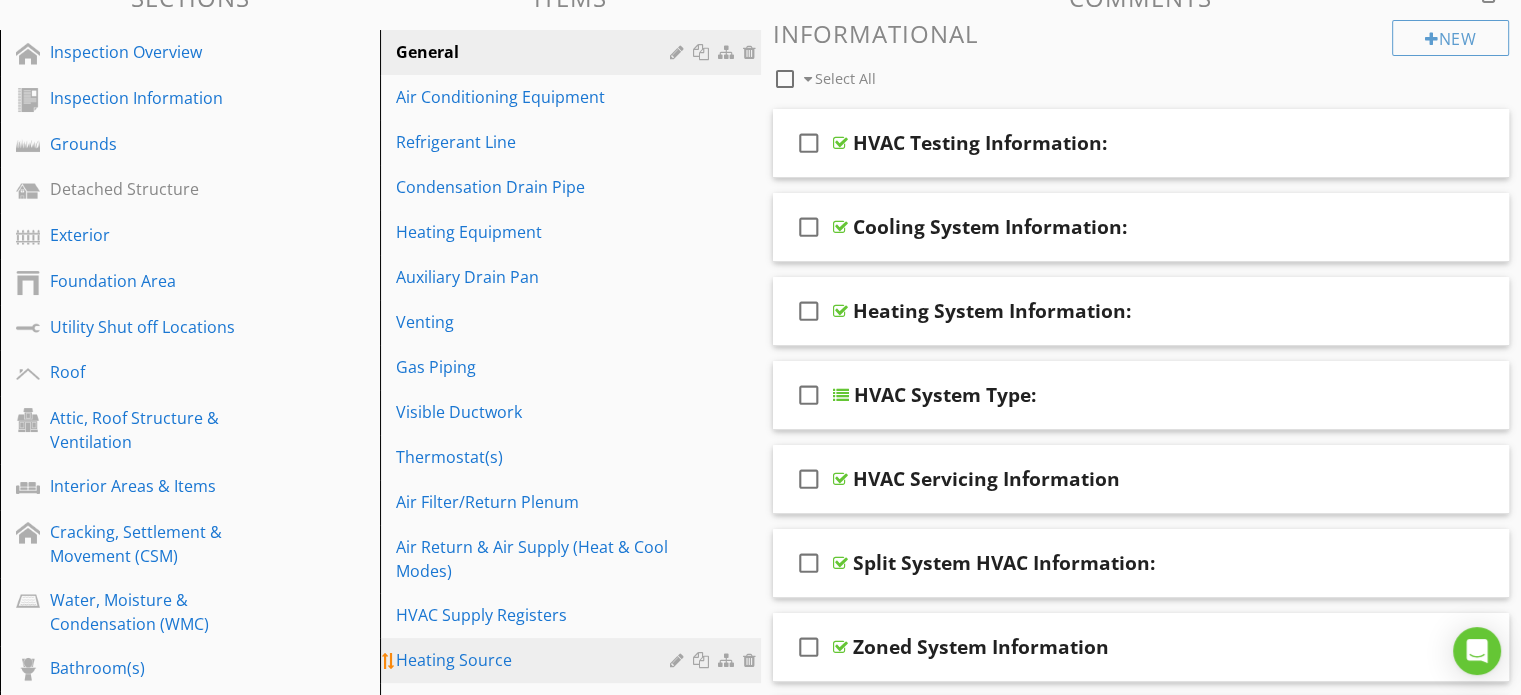 scroll, scrollTop: 200, scrollLeft: 0, axis: vertical 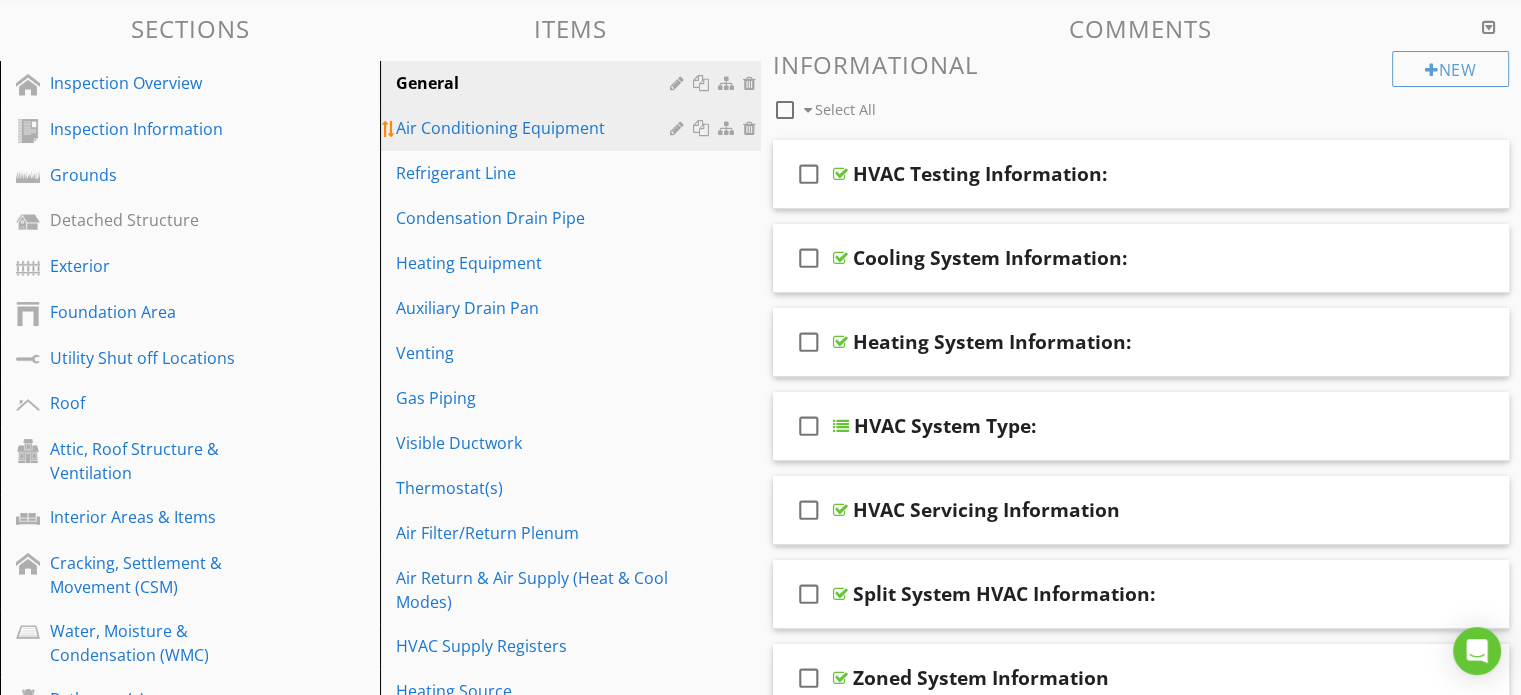 click on "Air Conditioning Equipment" at bounding box center (535, 128) 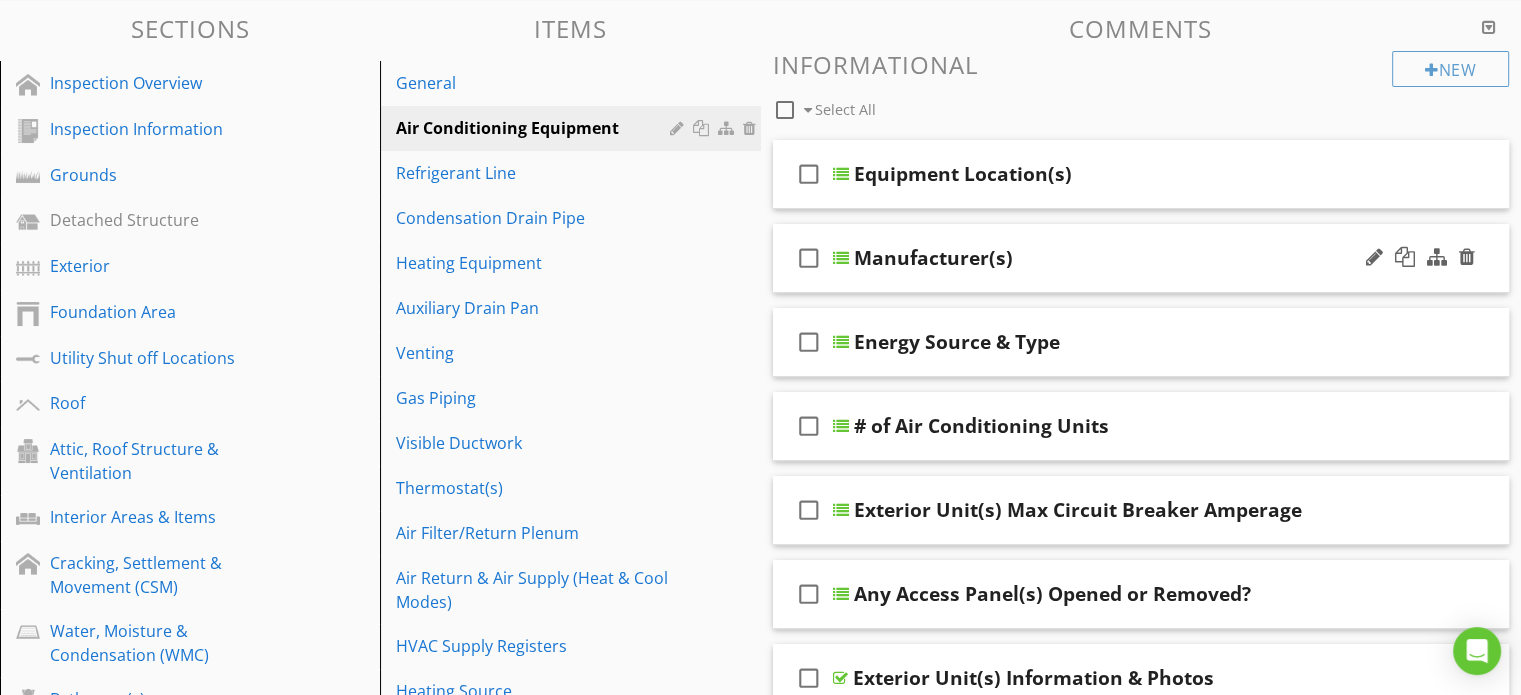 click on "check_box_outline_blank
Manufacturer(s)" at bounding box center (1141, 258) 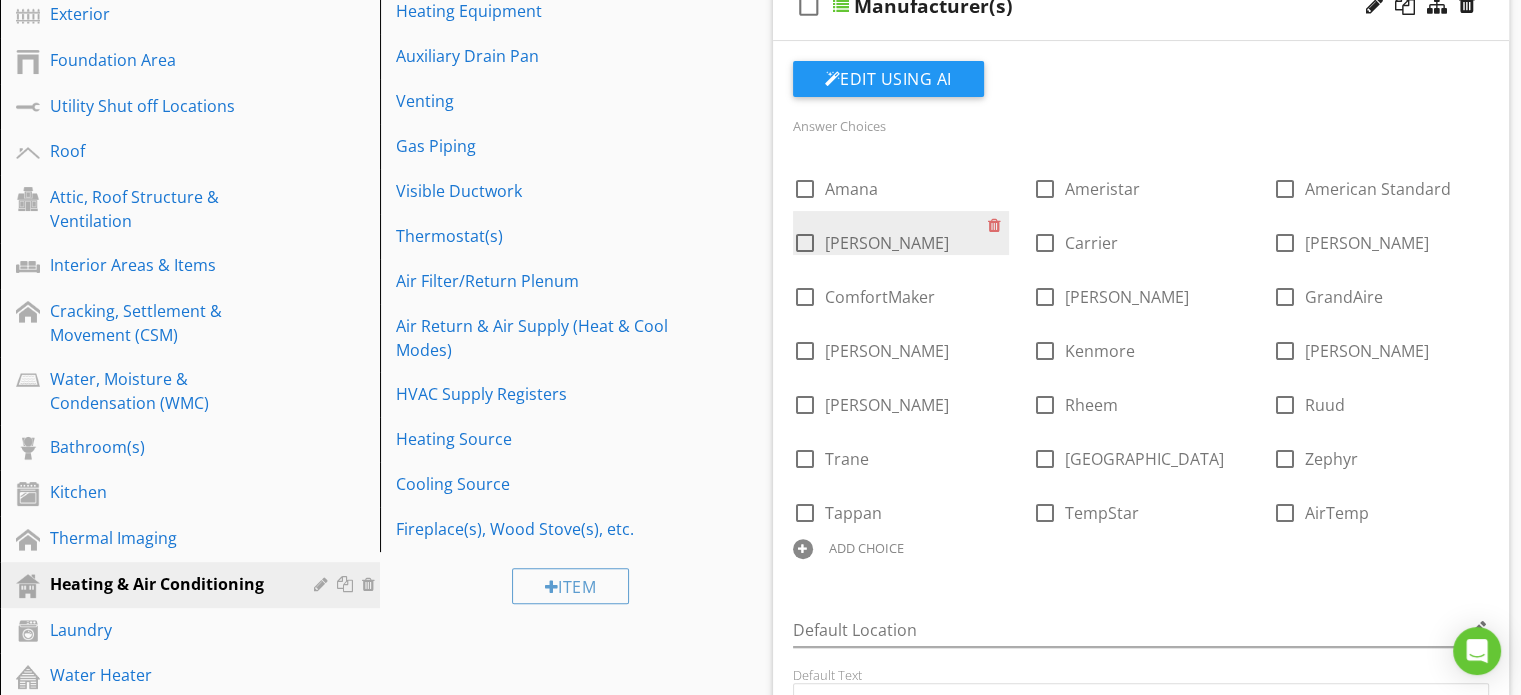 scroll, scrollTop: 500, scrollLeft: 0, axis: vertical 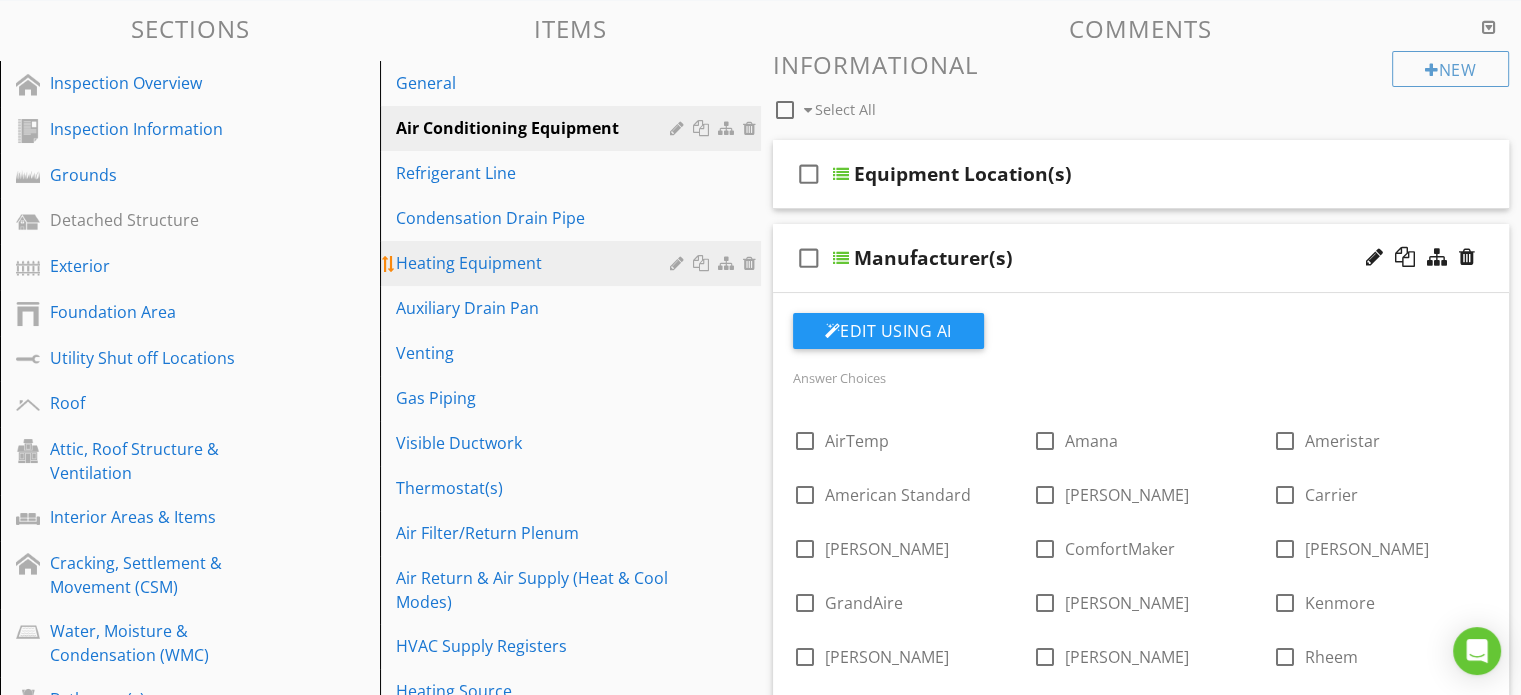 click on "Heating Equipment" at bounding box center (535, 263) 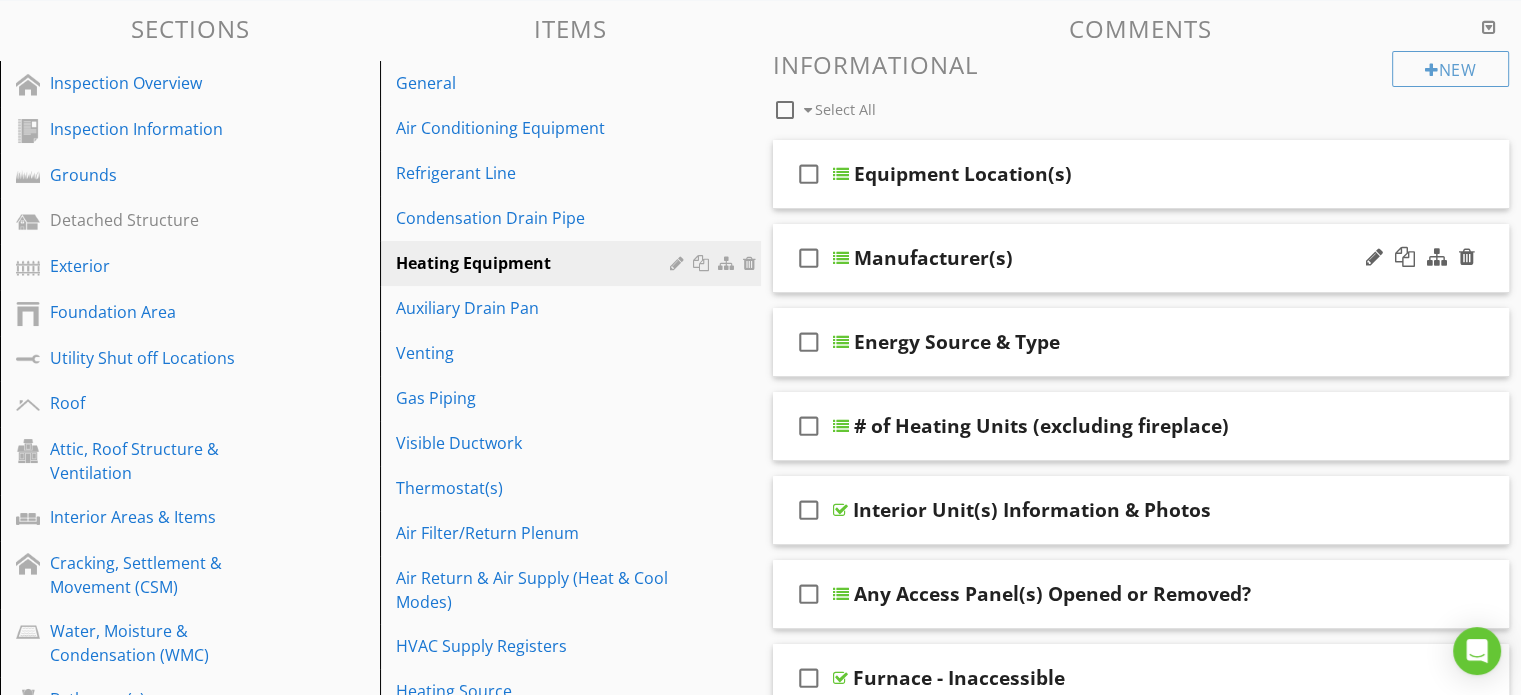 click on "Manufacturer(s)" at bounding box center [1115, 258] 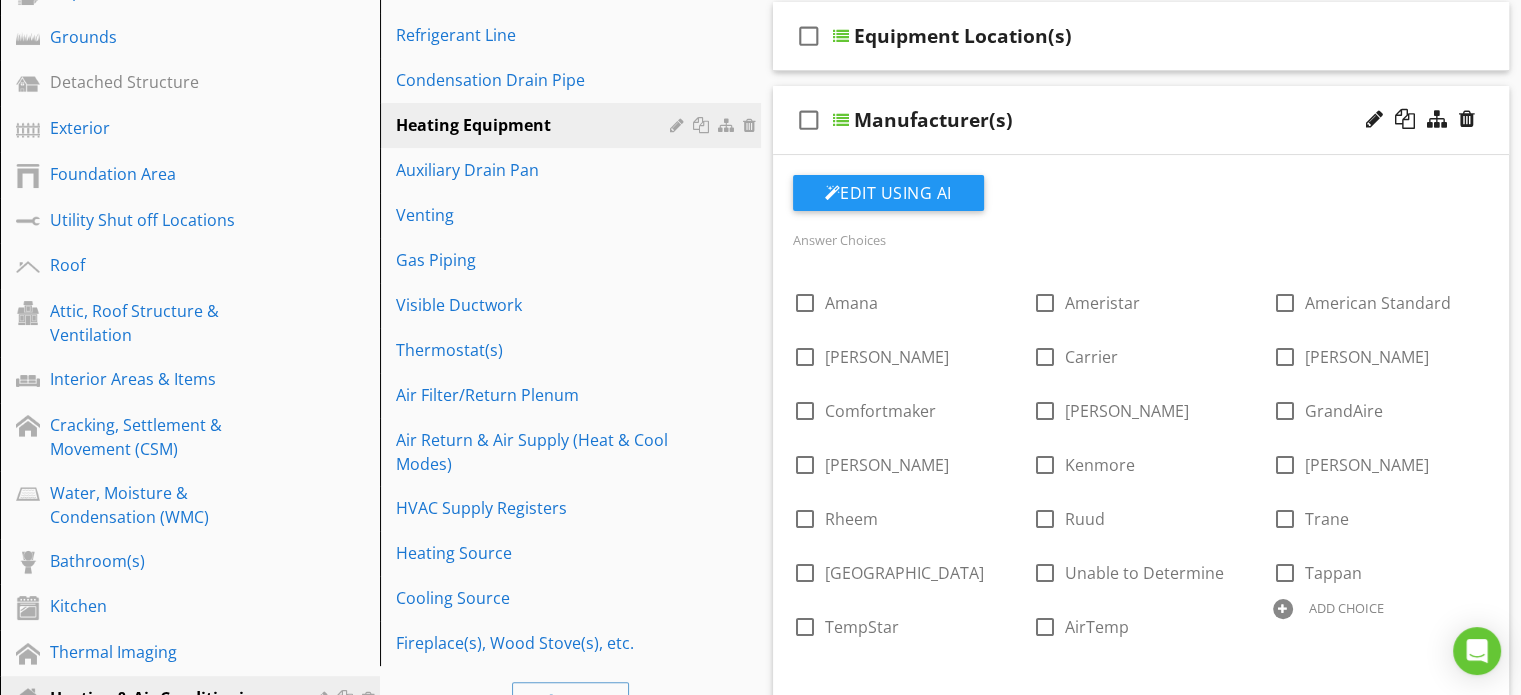 scroll, scrollTop: 400, scrollLeft: 0, axis: vertical 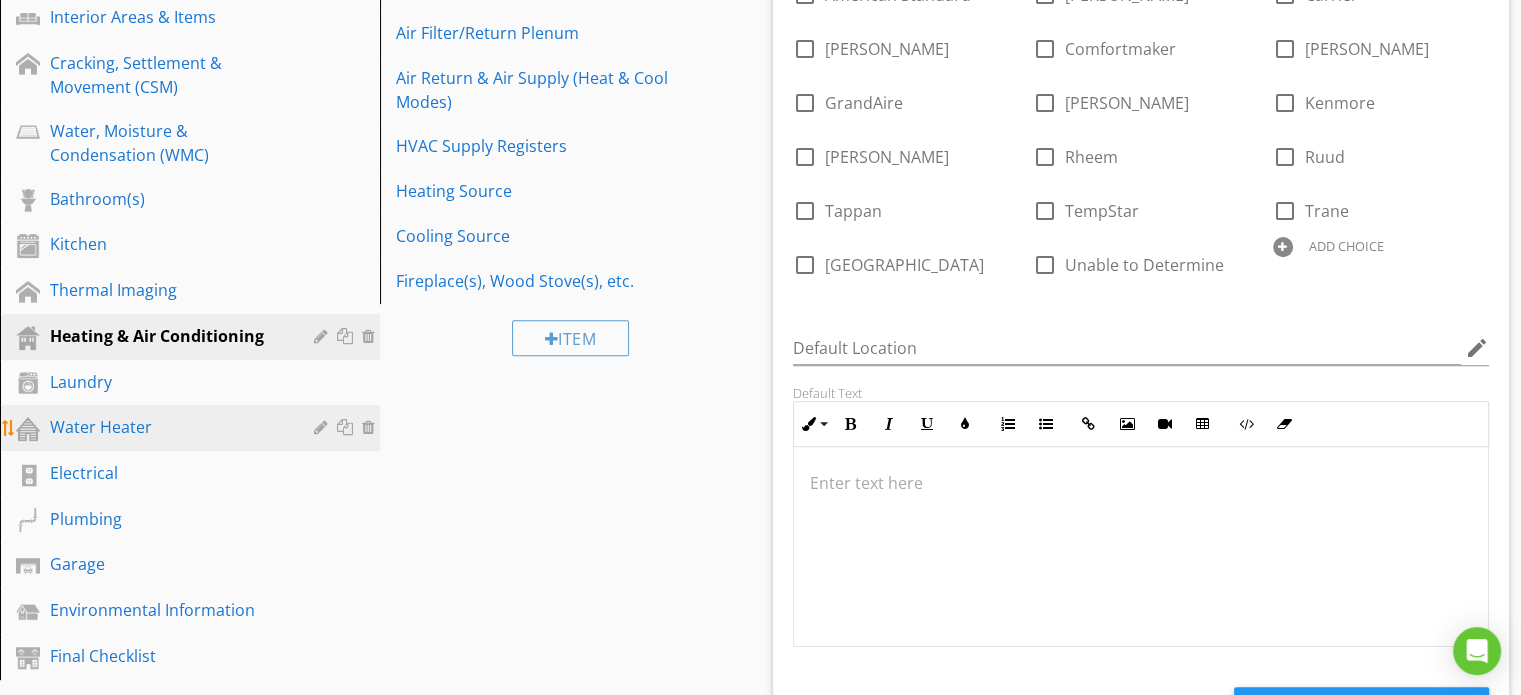 click on "Water Heater" at bounding box center [167, 427] 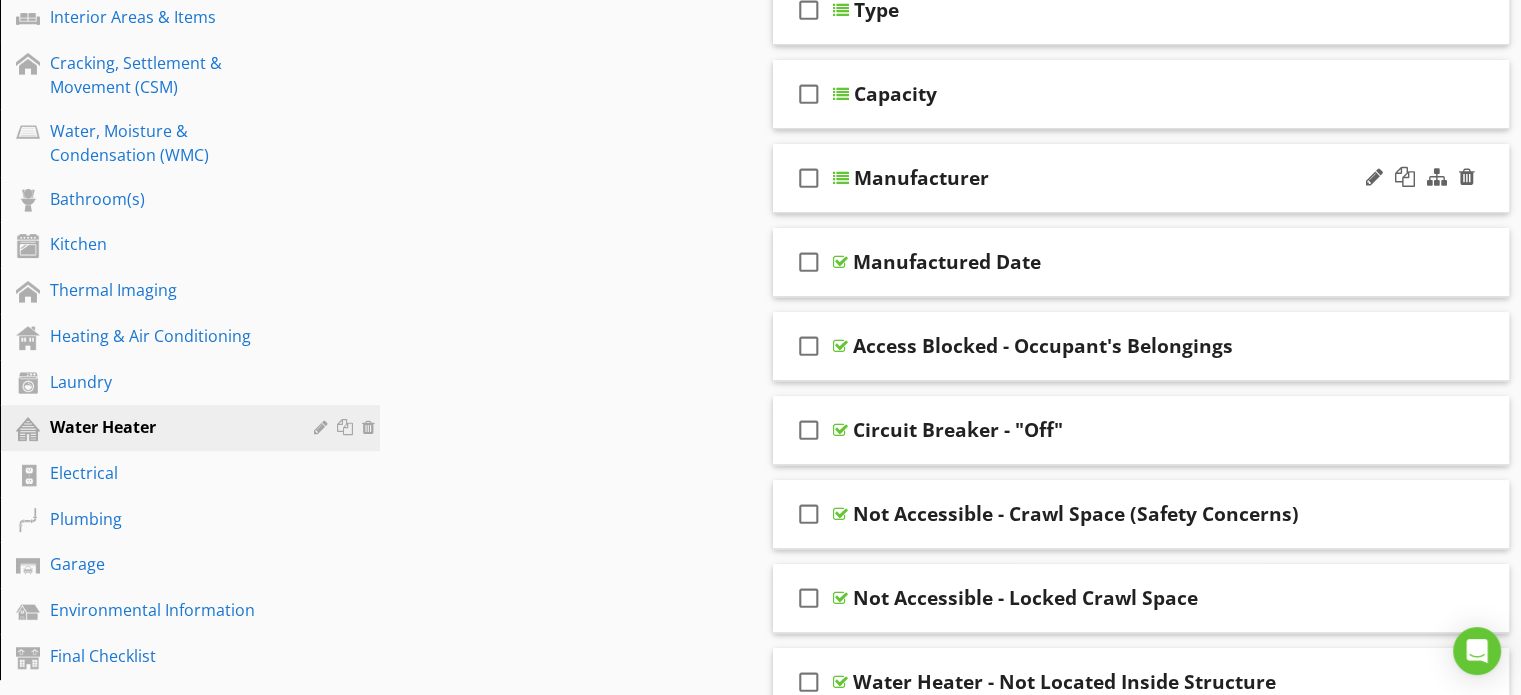 click on "check_box_outline_blank
Manufacturer" at bounding box center [1141, 178] 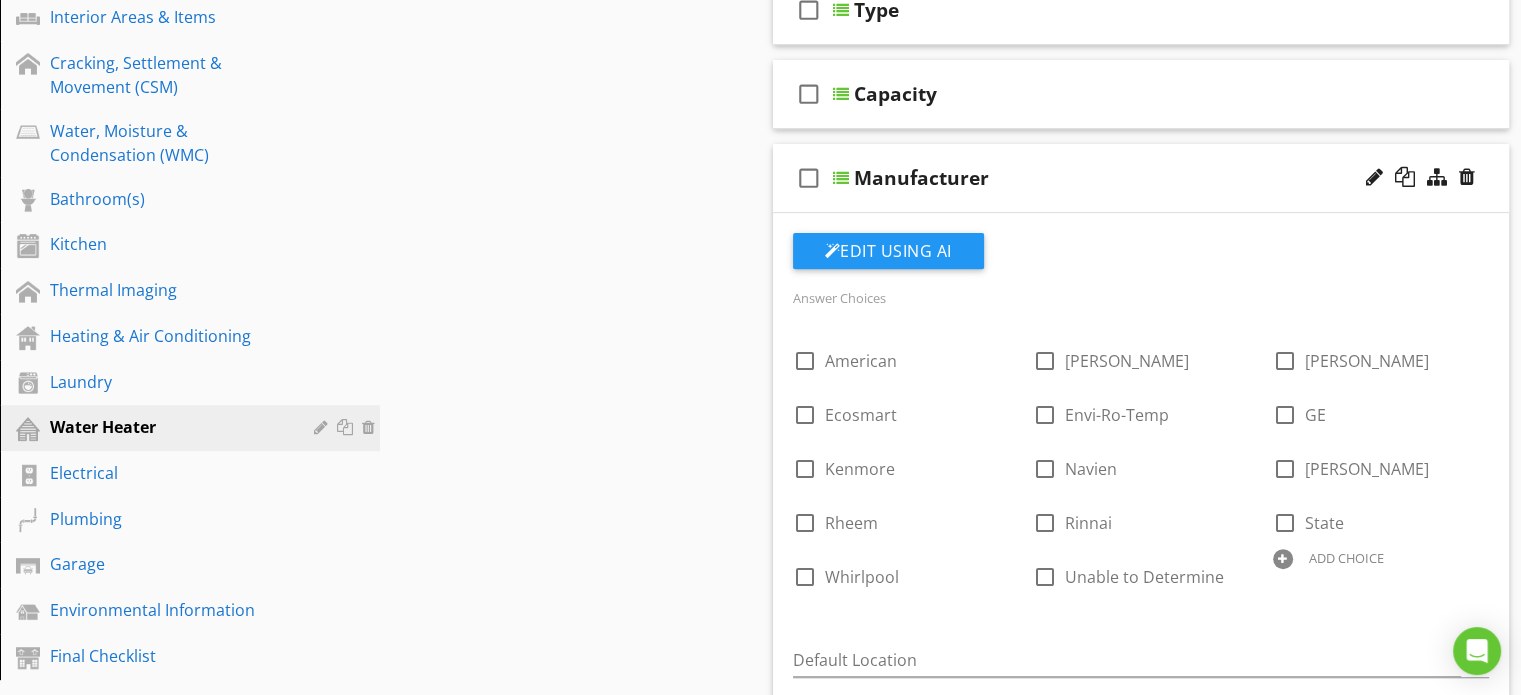 click at bounding box center (1283, 559) 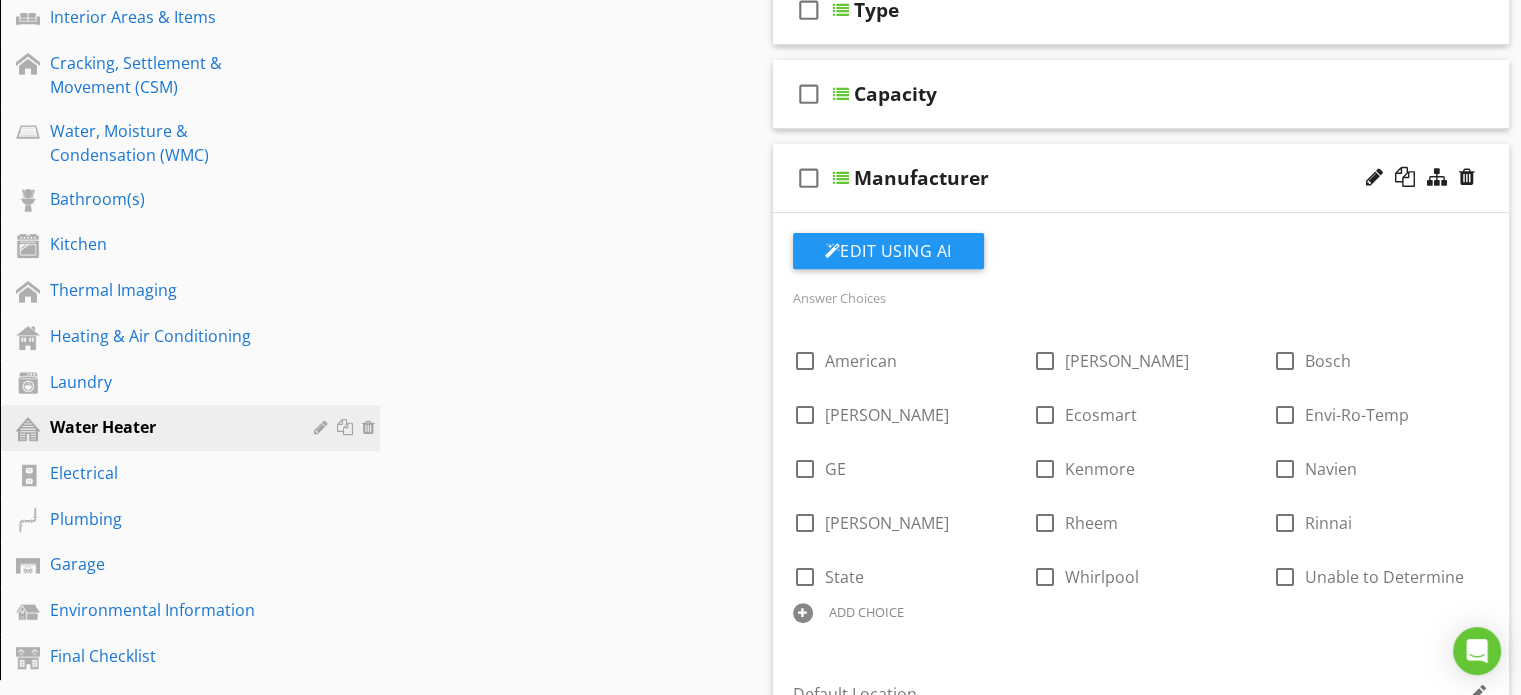 click on "ADD CHOICE" at bounding box center [866, 612] 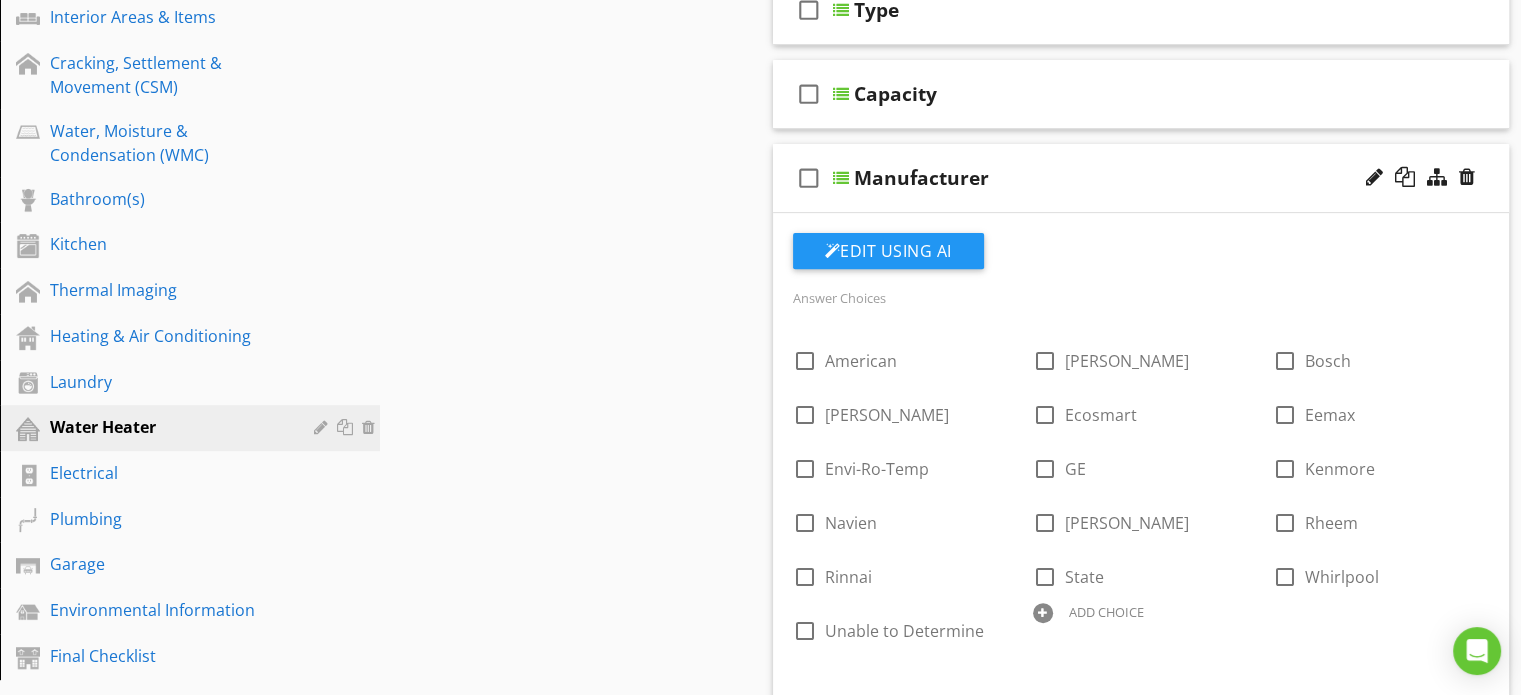 click at bounding box center (1043, 613) 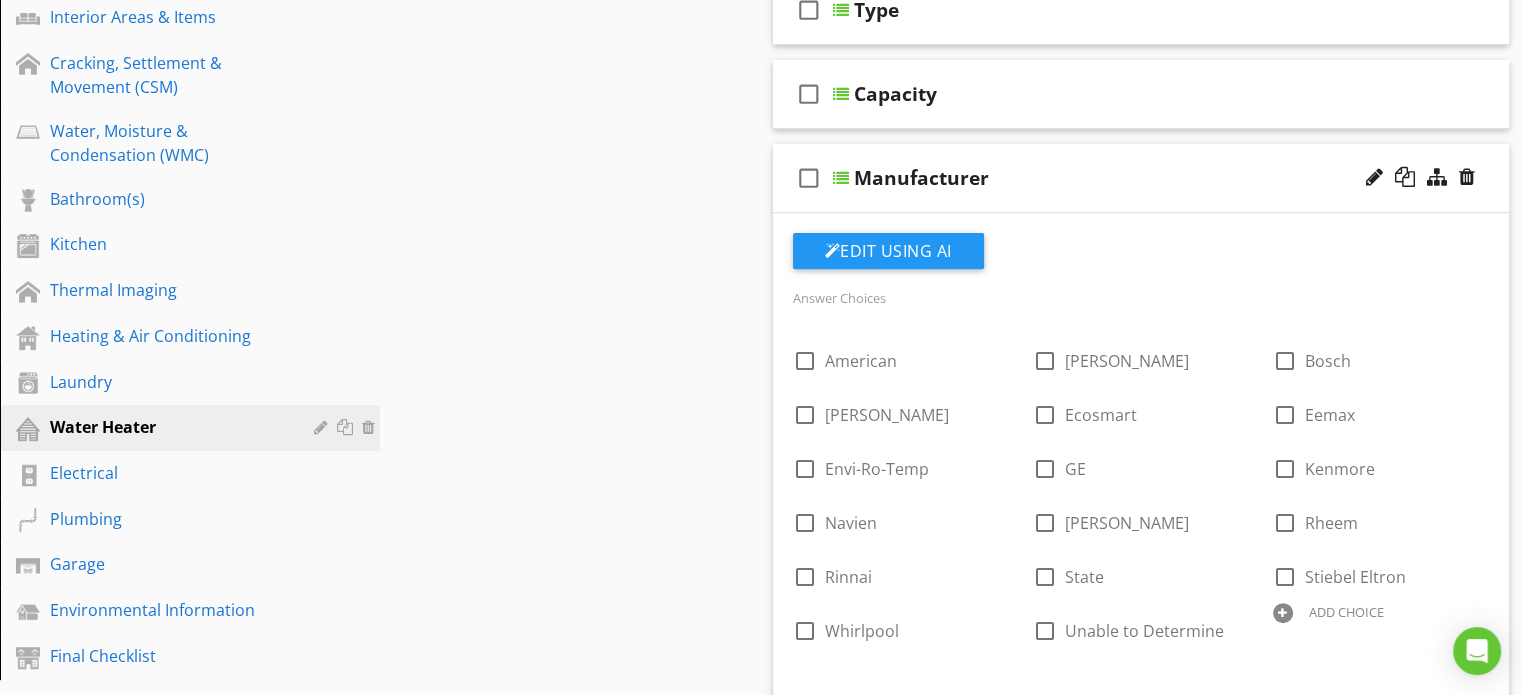 click at bounding box center [1283, 613] 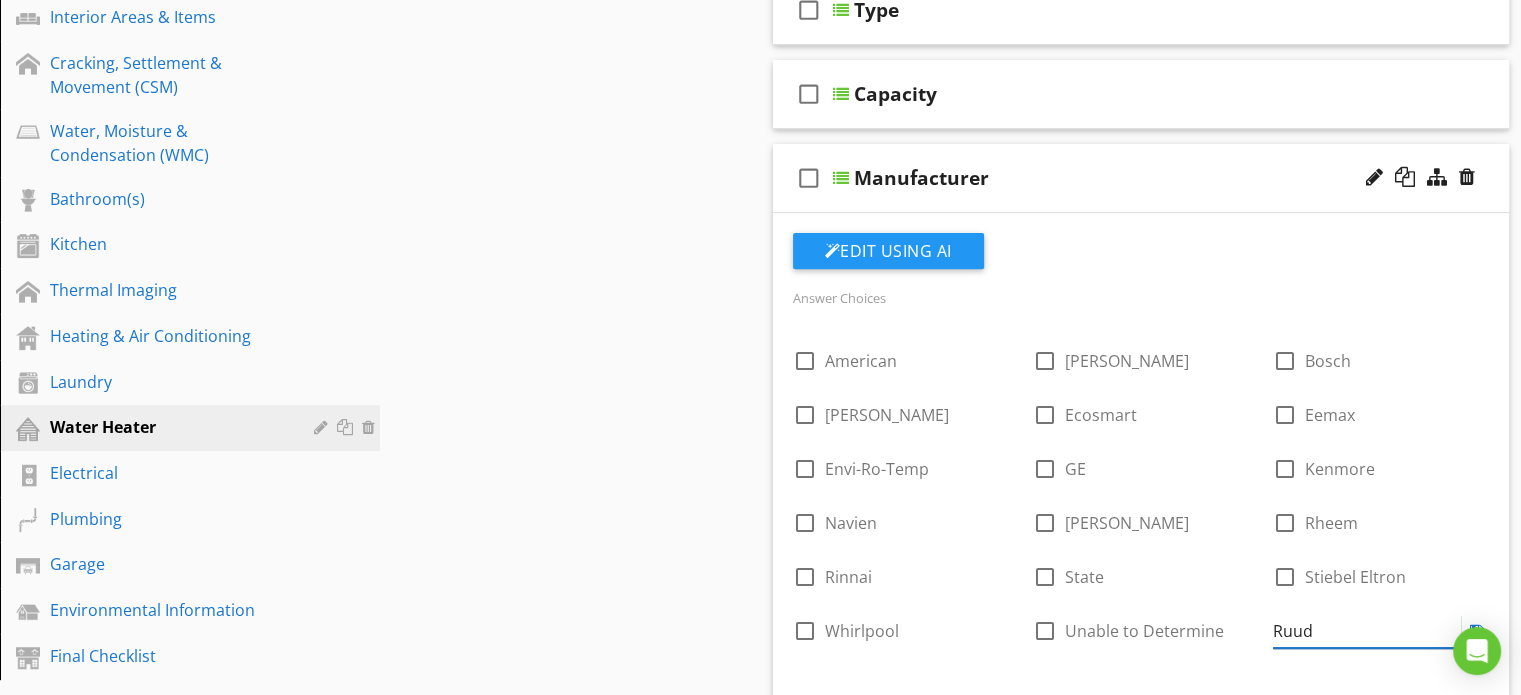 type on "Ruud" 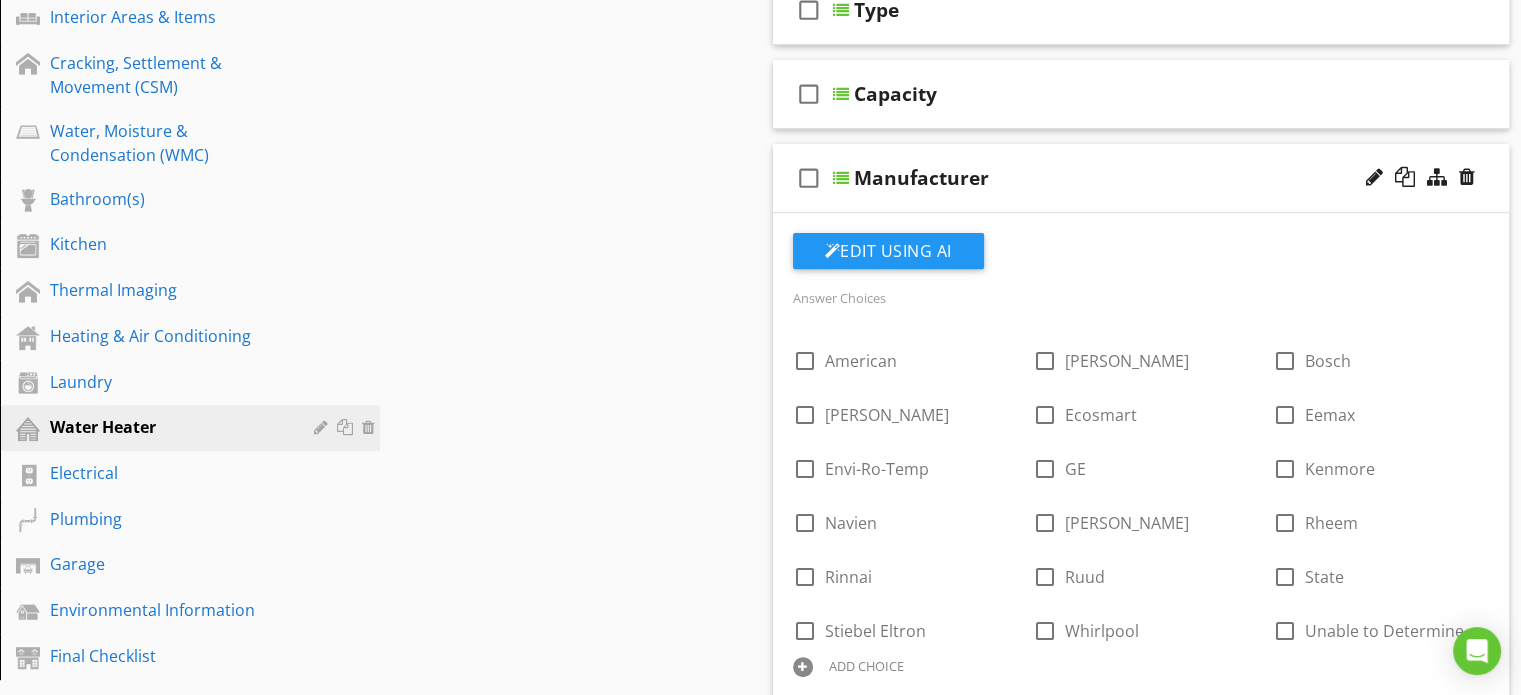 click on "check_box_outline_blank
Manufacturer" at bounding box center [1141, 178] 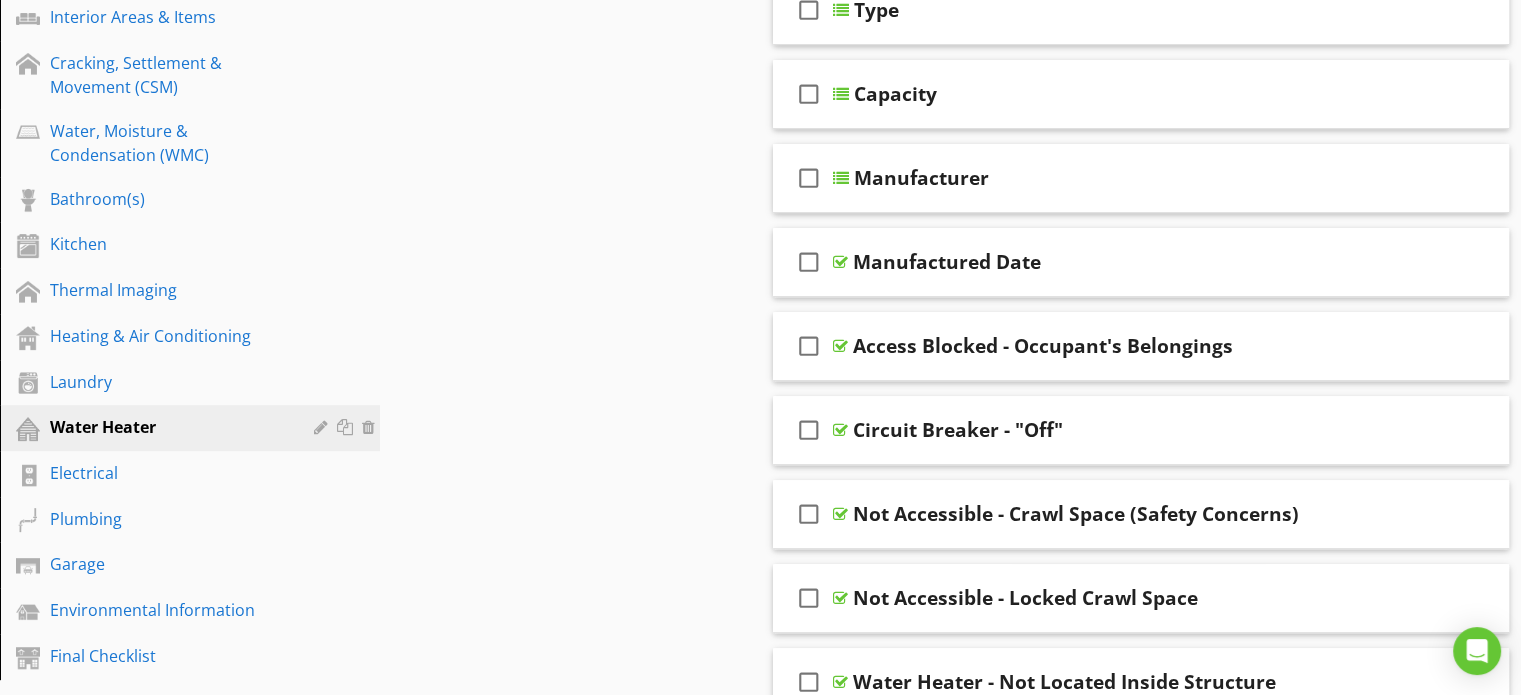 scroll, scrollTop: 600, scrollLeft: 0, axis: vertical 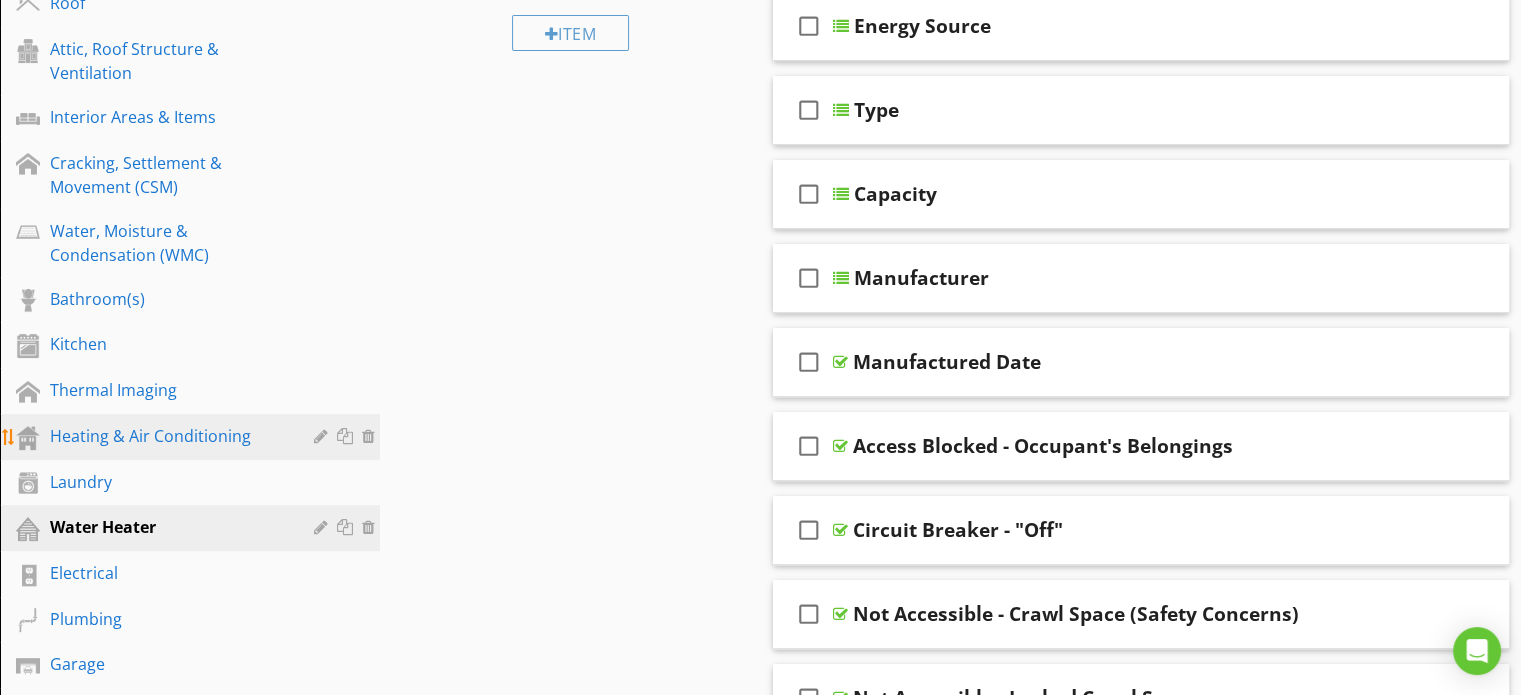 click on "Heating & Air Conditioning" at bounding box center [167, 436] 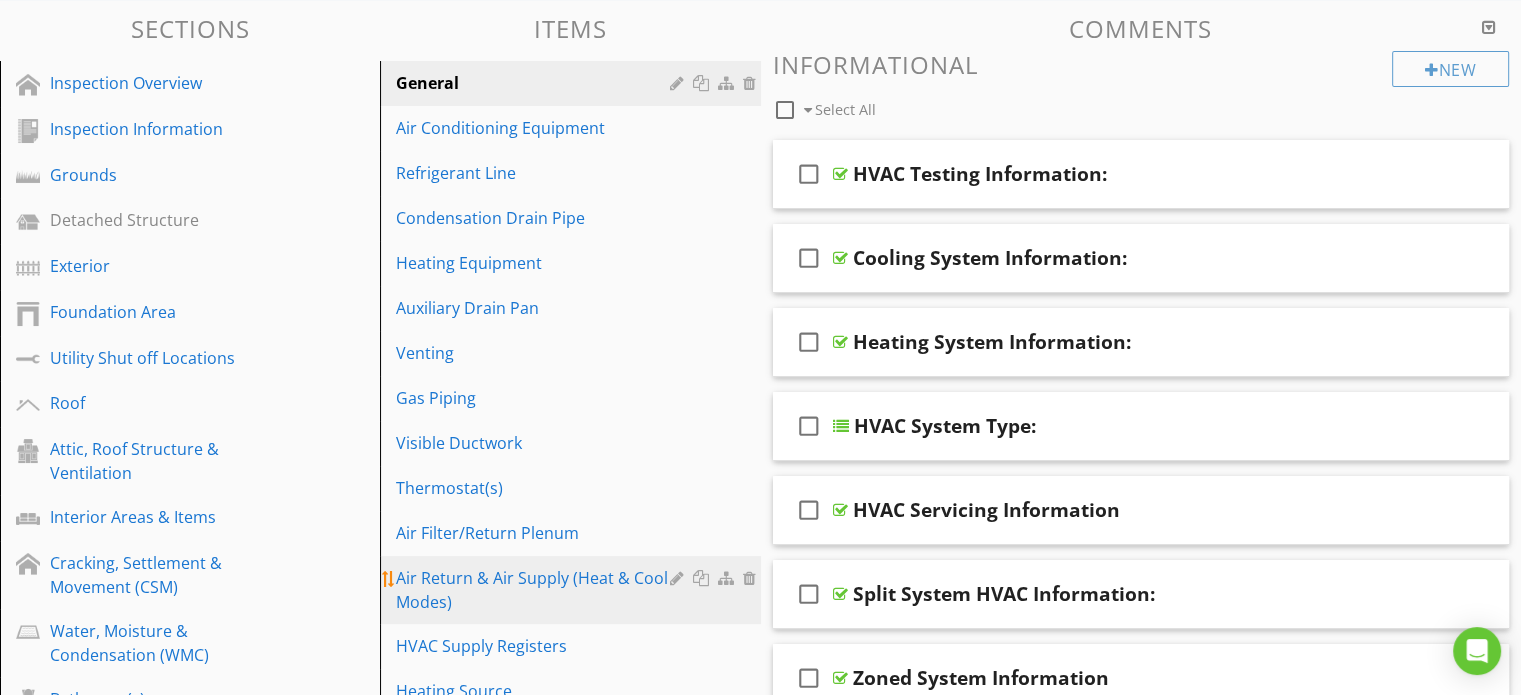 scroll, scrollTop: 200, scrollLeft: 0, axis: vertical 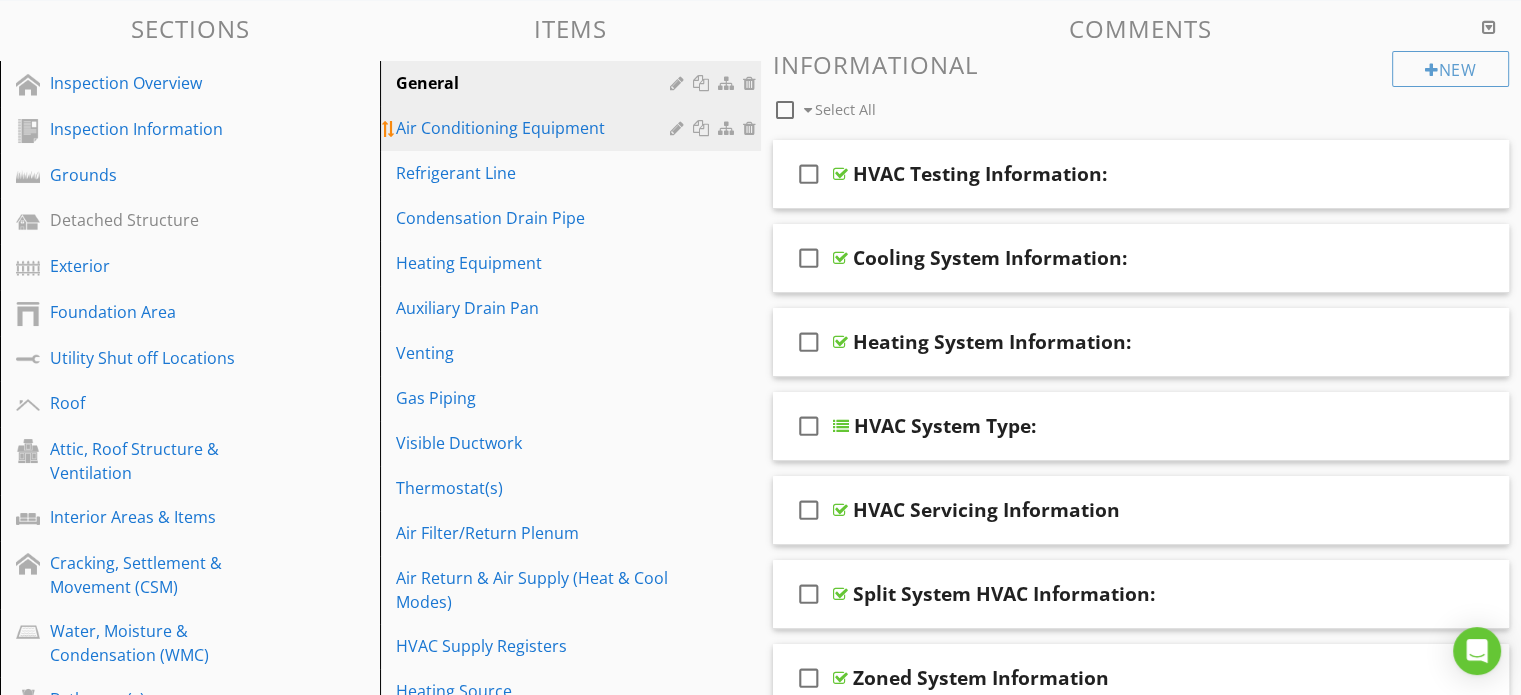 click on "Air Conditioning Equipment" at bounding box center [535, 128] 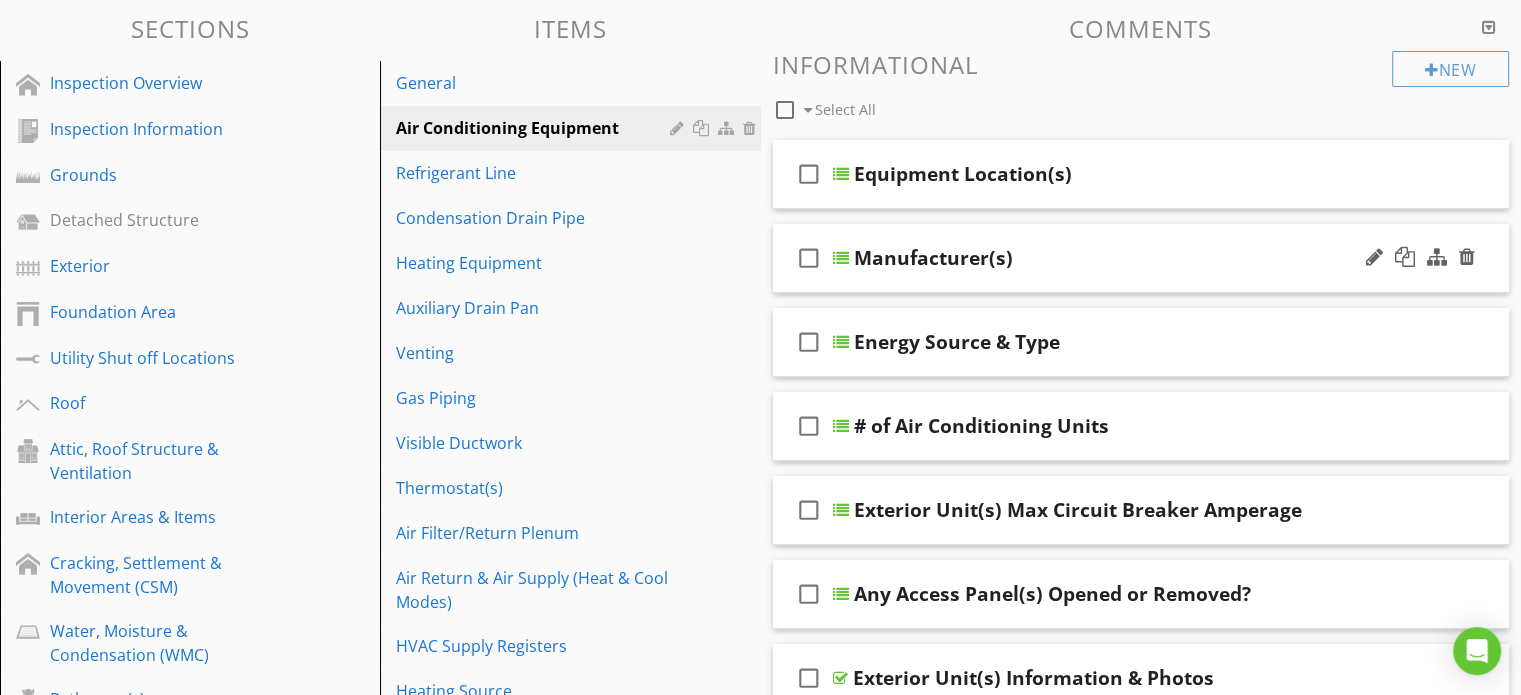click on "check_box_outline_blank
Manufacturer(s)" at bounding box center [1141, 258] 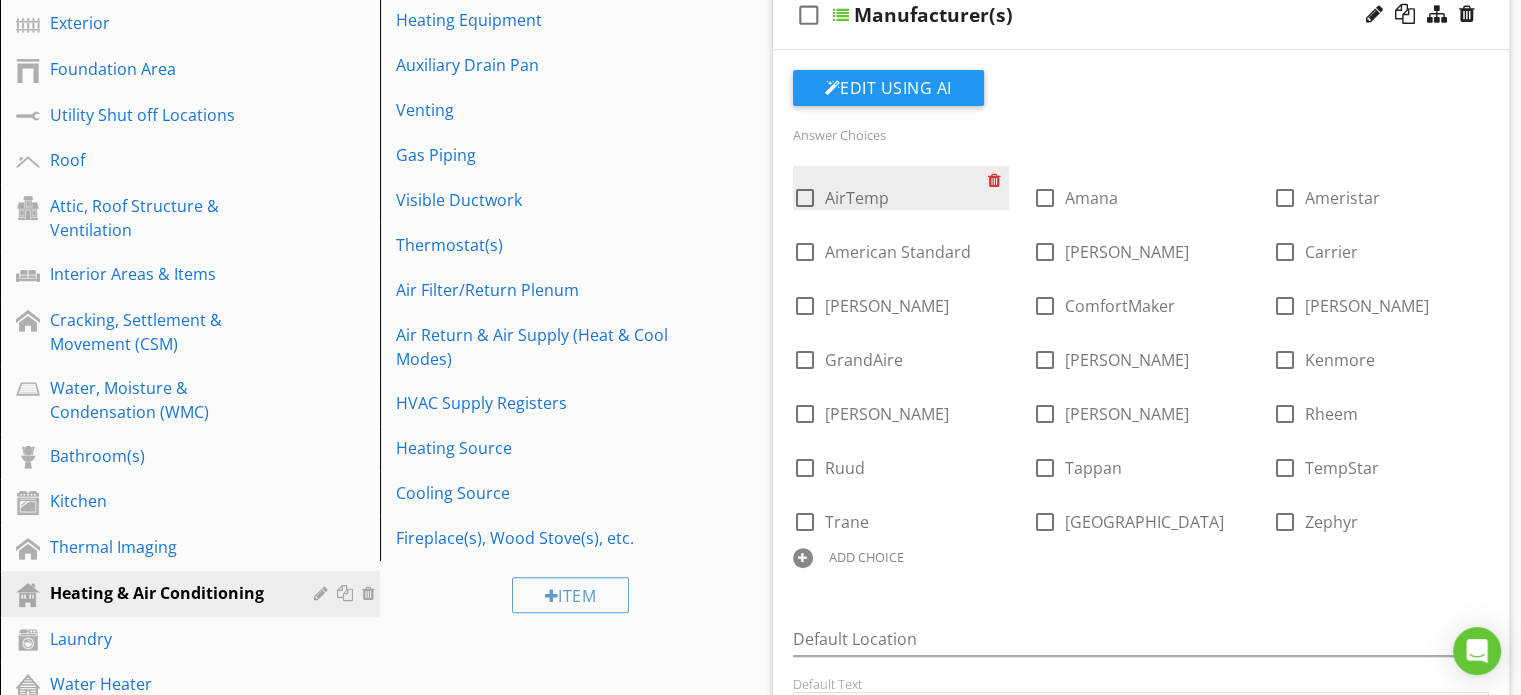 scroll, scrollTop: 500, scrollLeft: 0, axis: vertical 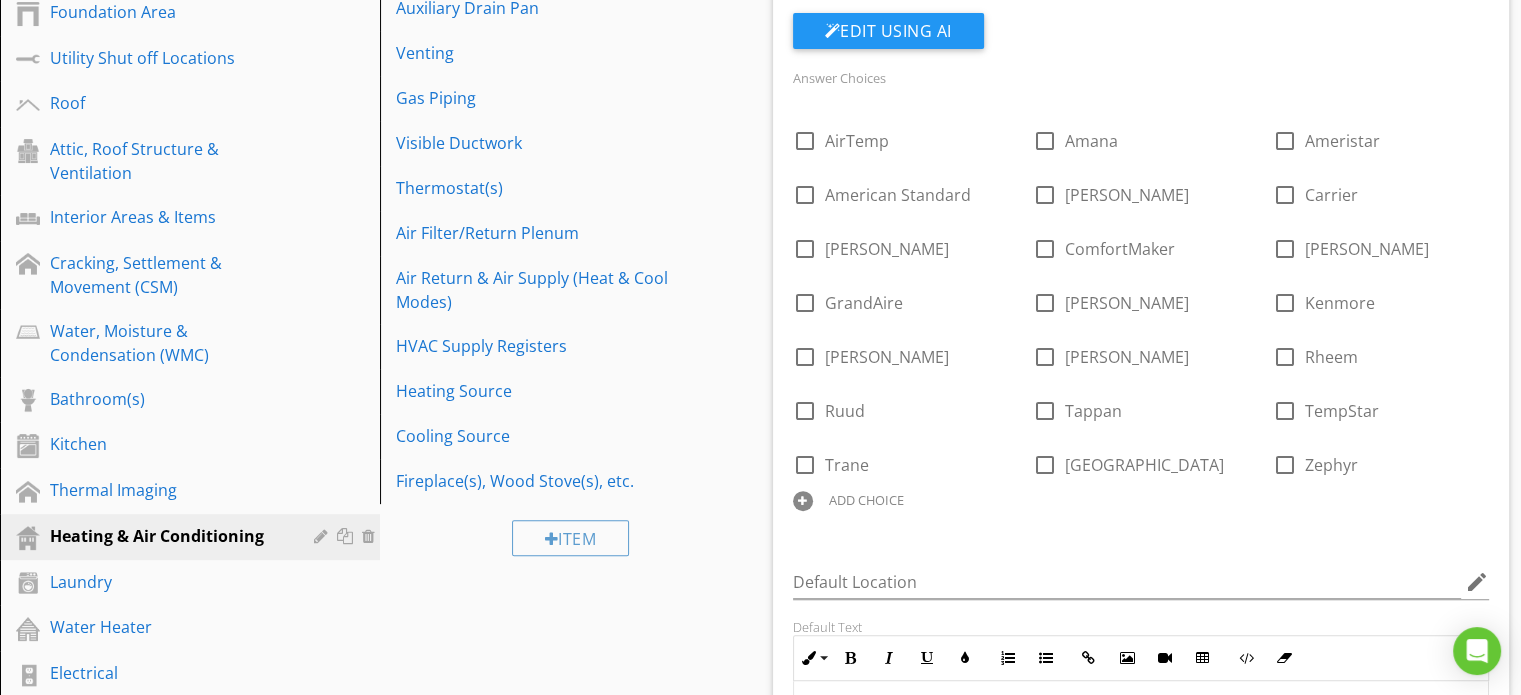 click on "ADD CHOICE" at bounding box center [866, 500] 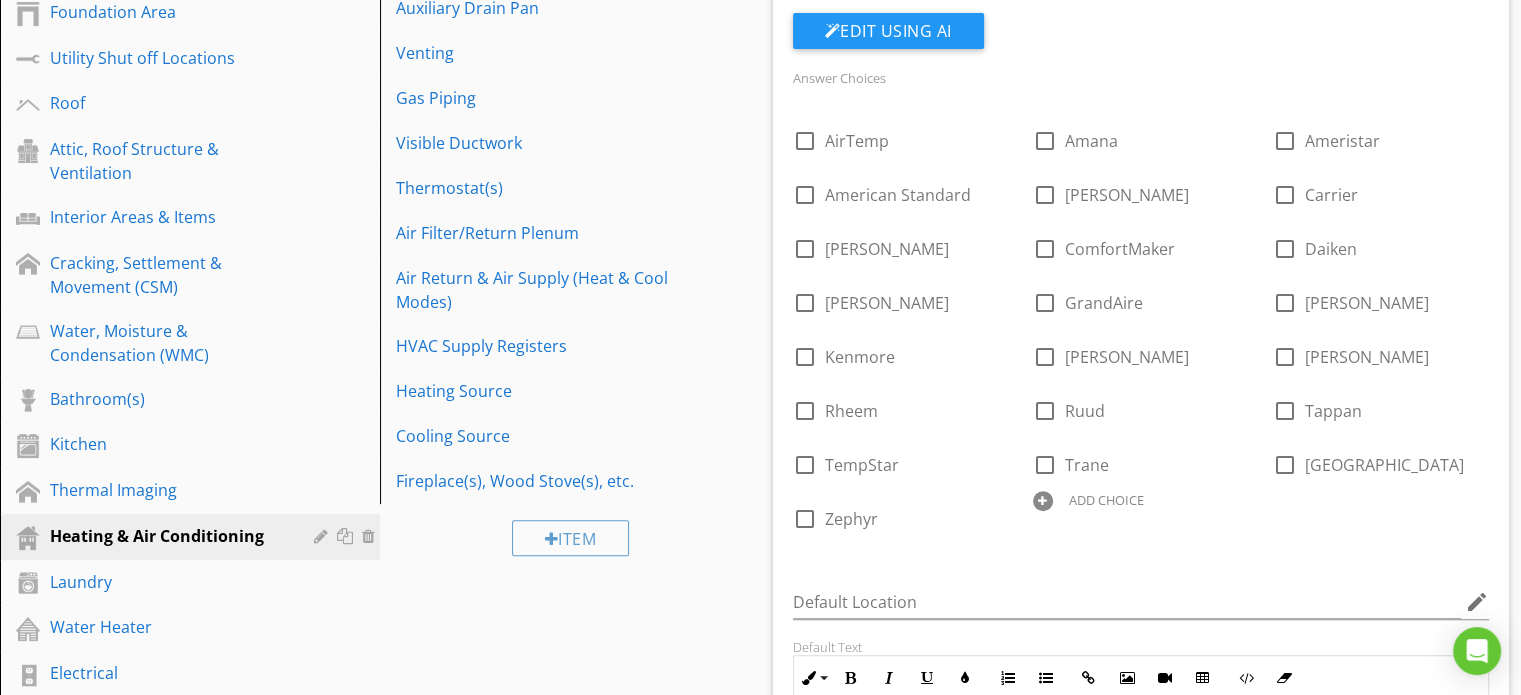click at bounding box center [1043, 501] 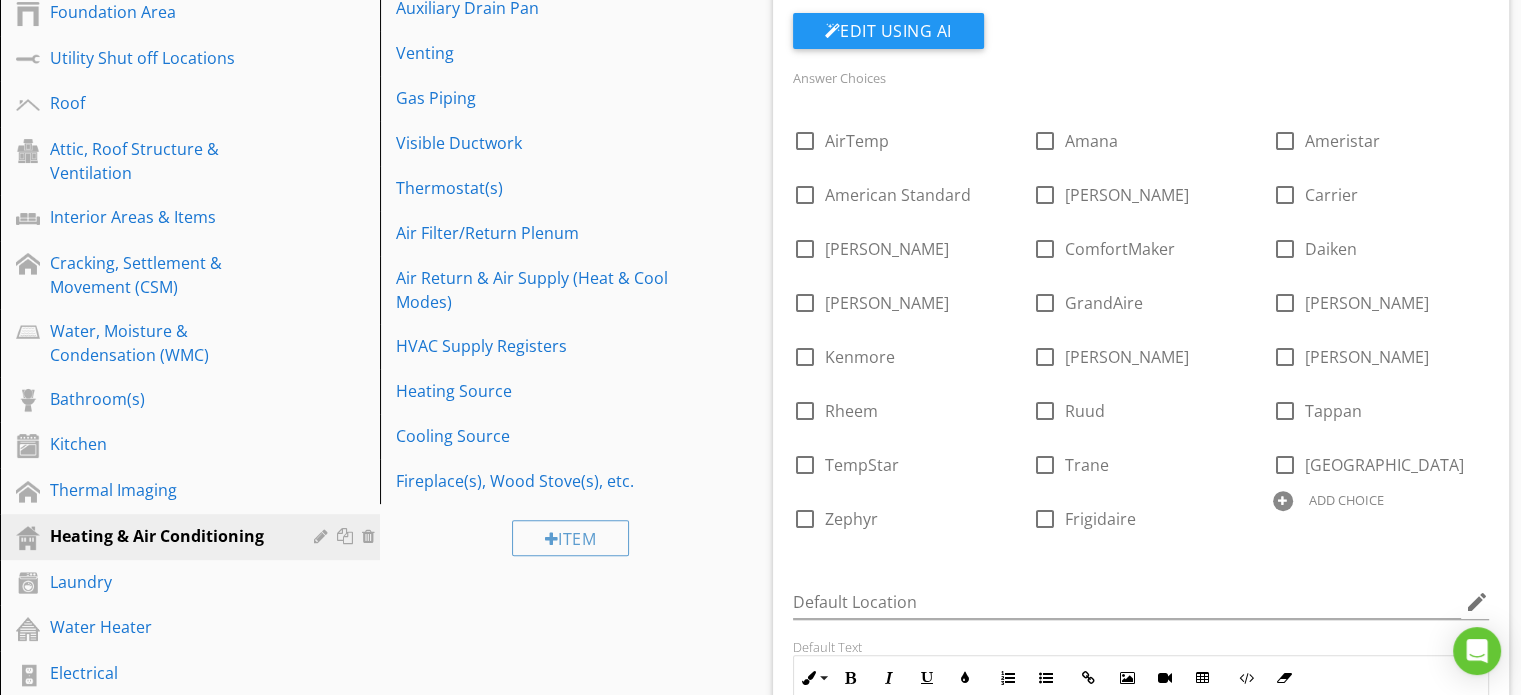 click at bounding box center [1283, 501] 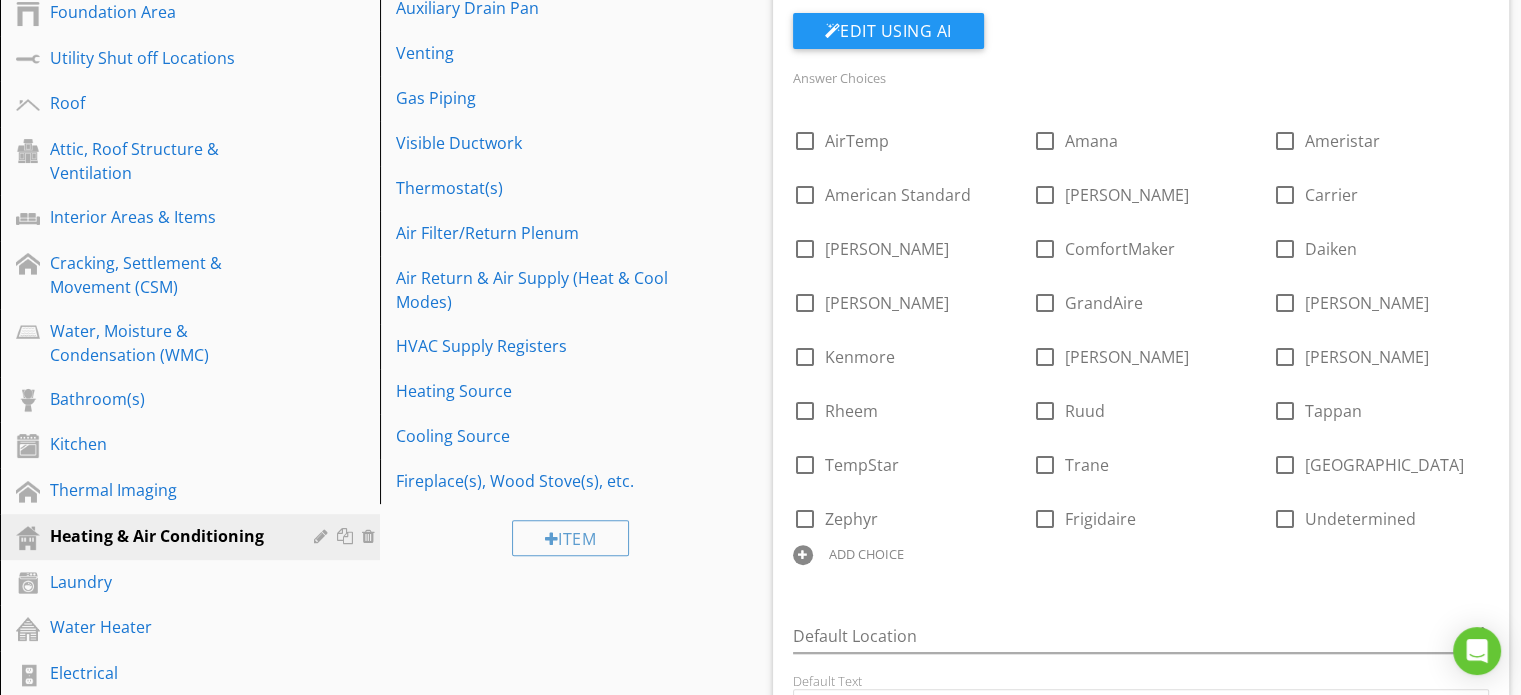 click on "ADD CHOICE" at bounding box center (866, 554) 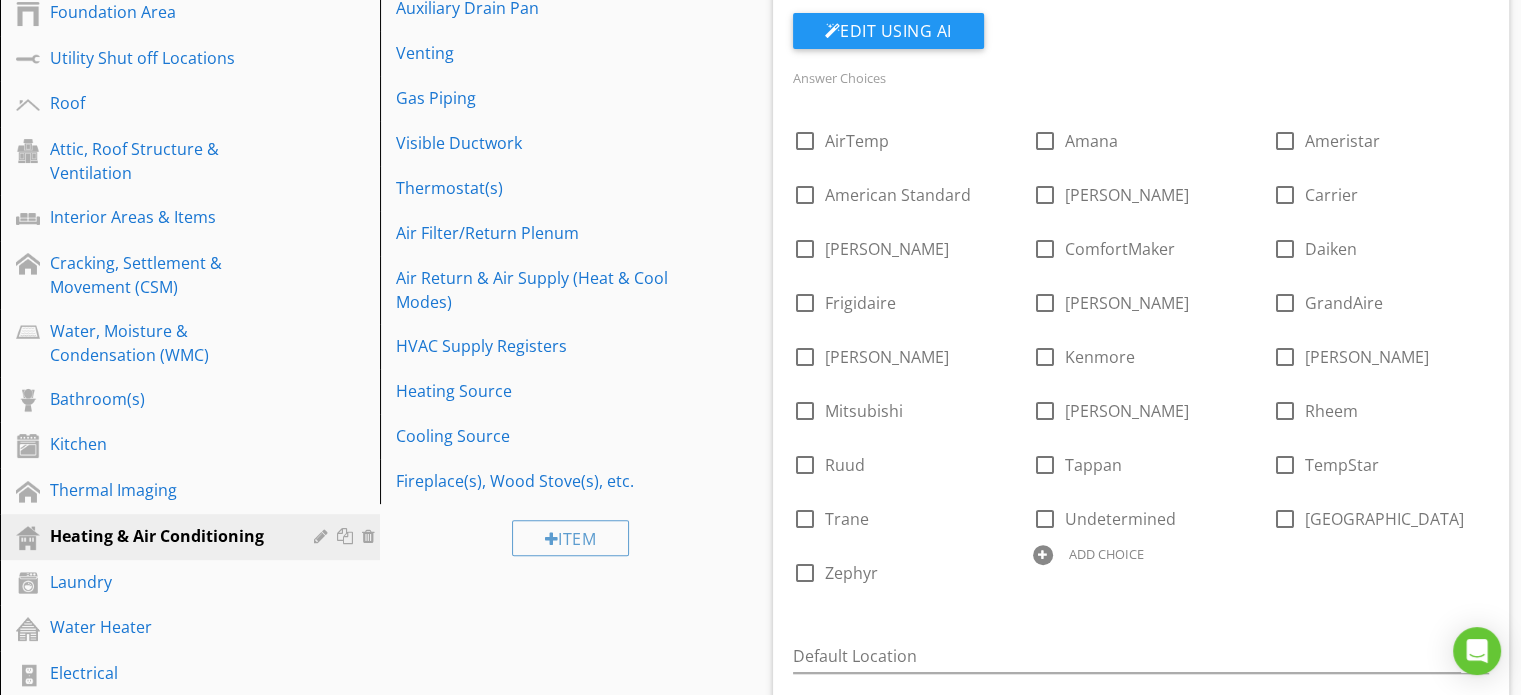 click on "ADD CHOICE" at bounding box center (1106, 554) 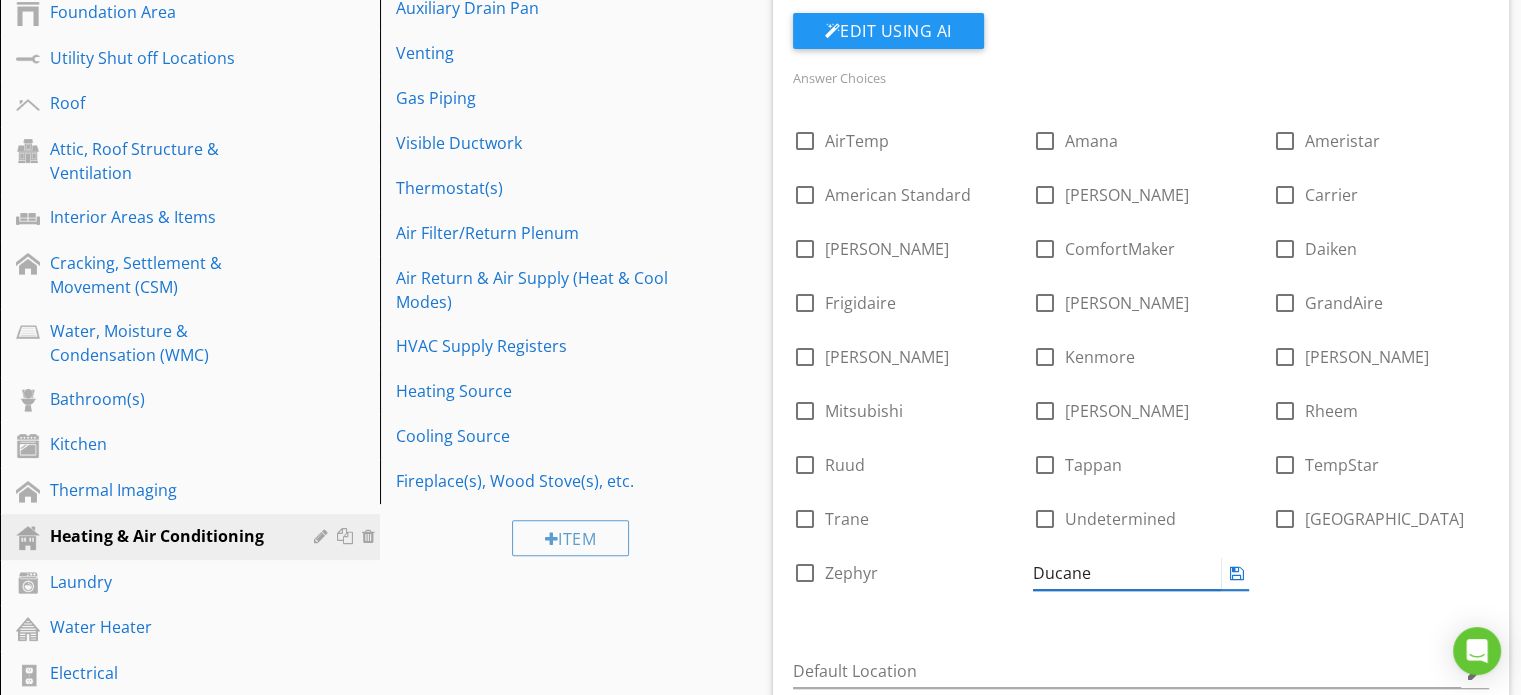 type on "Ducane" 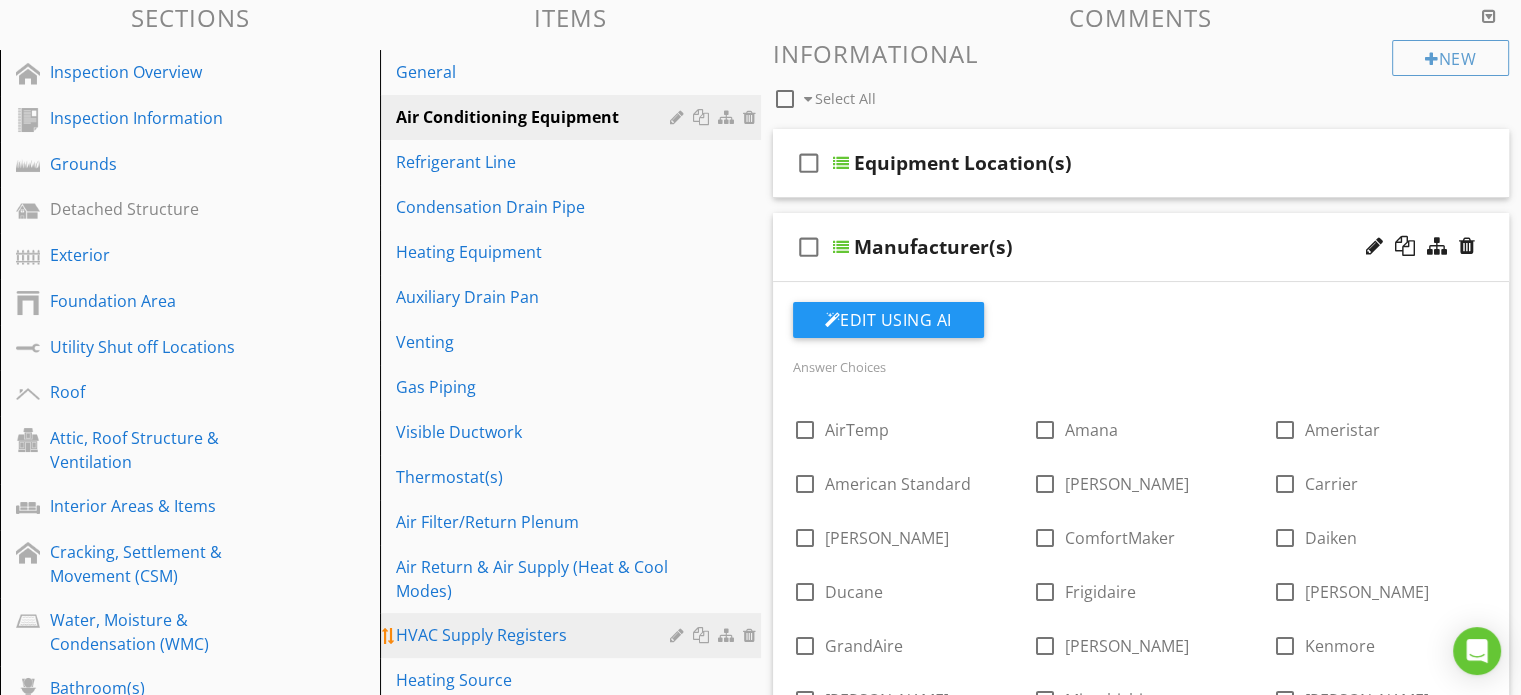 scroll, scrollTop: 200, scrollLeft: 0, axis: vertical 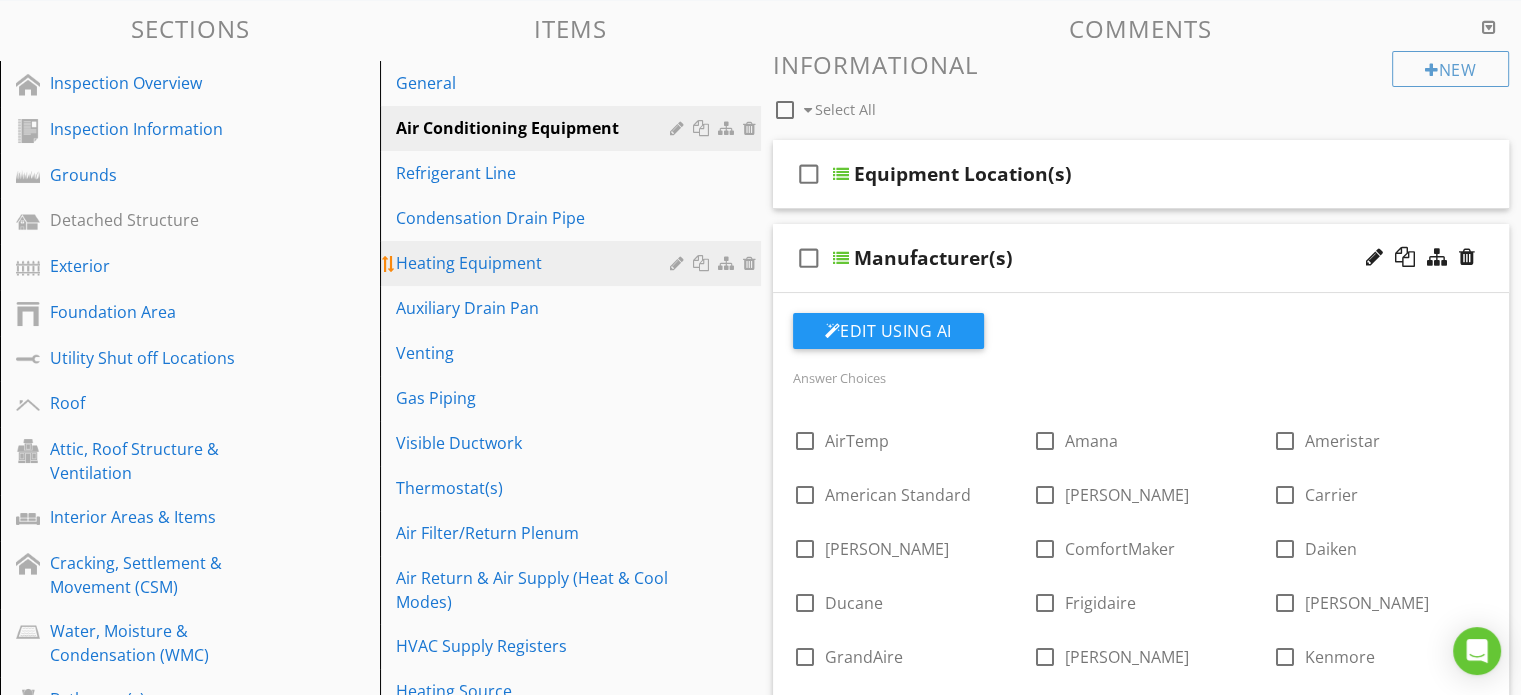 click on "Heating Equipment" at bounding box center (535, 263) 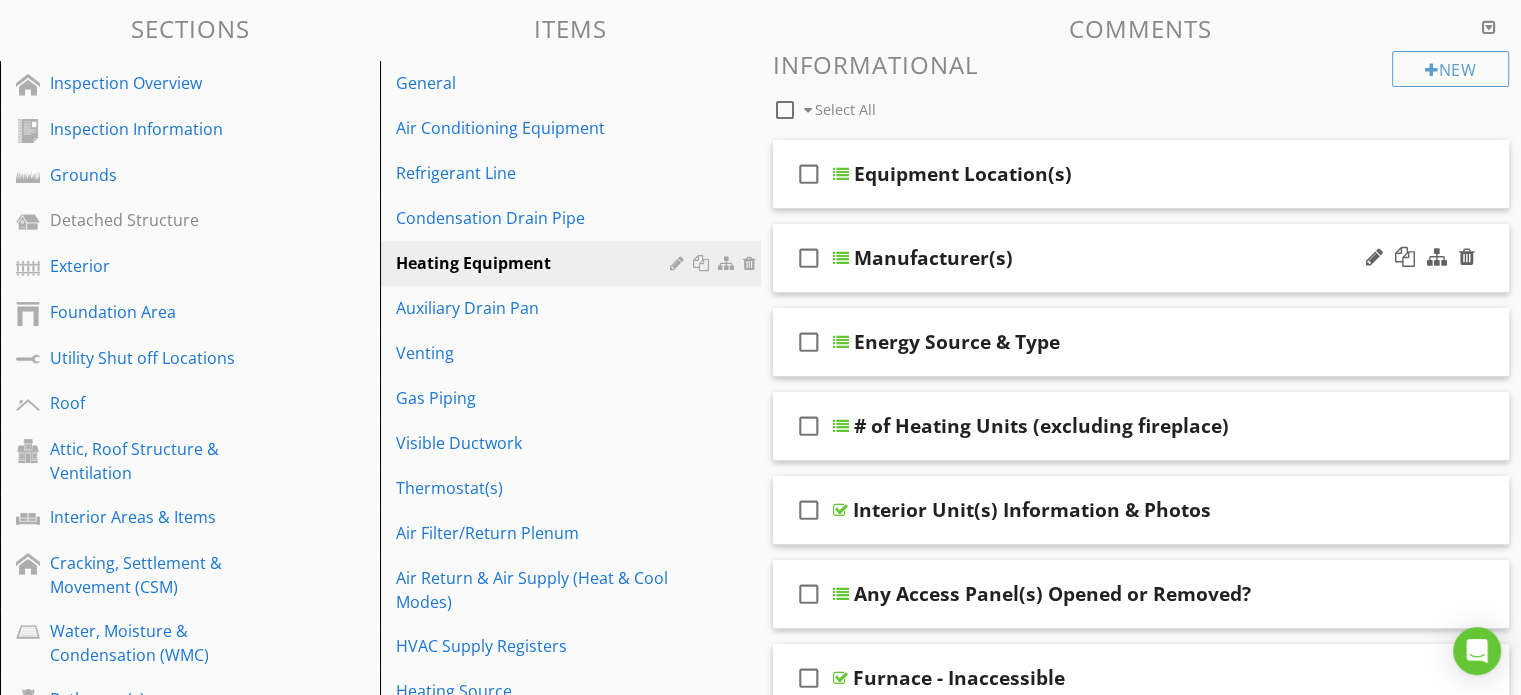 click on "Manufacturer(s)" at bounding box center [1115, 258] 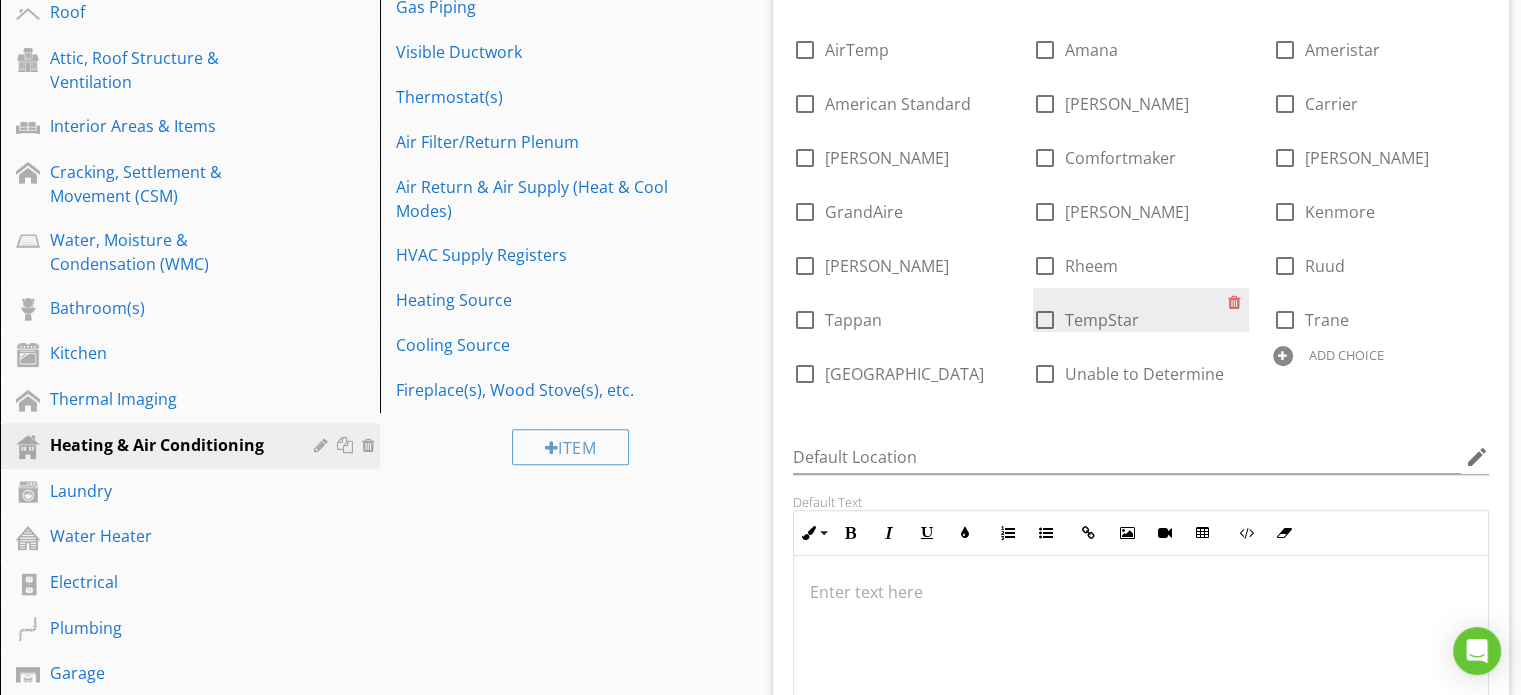 scroll, scrollTop: 600, scrollLeft: 0, axis: vertical 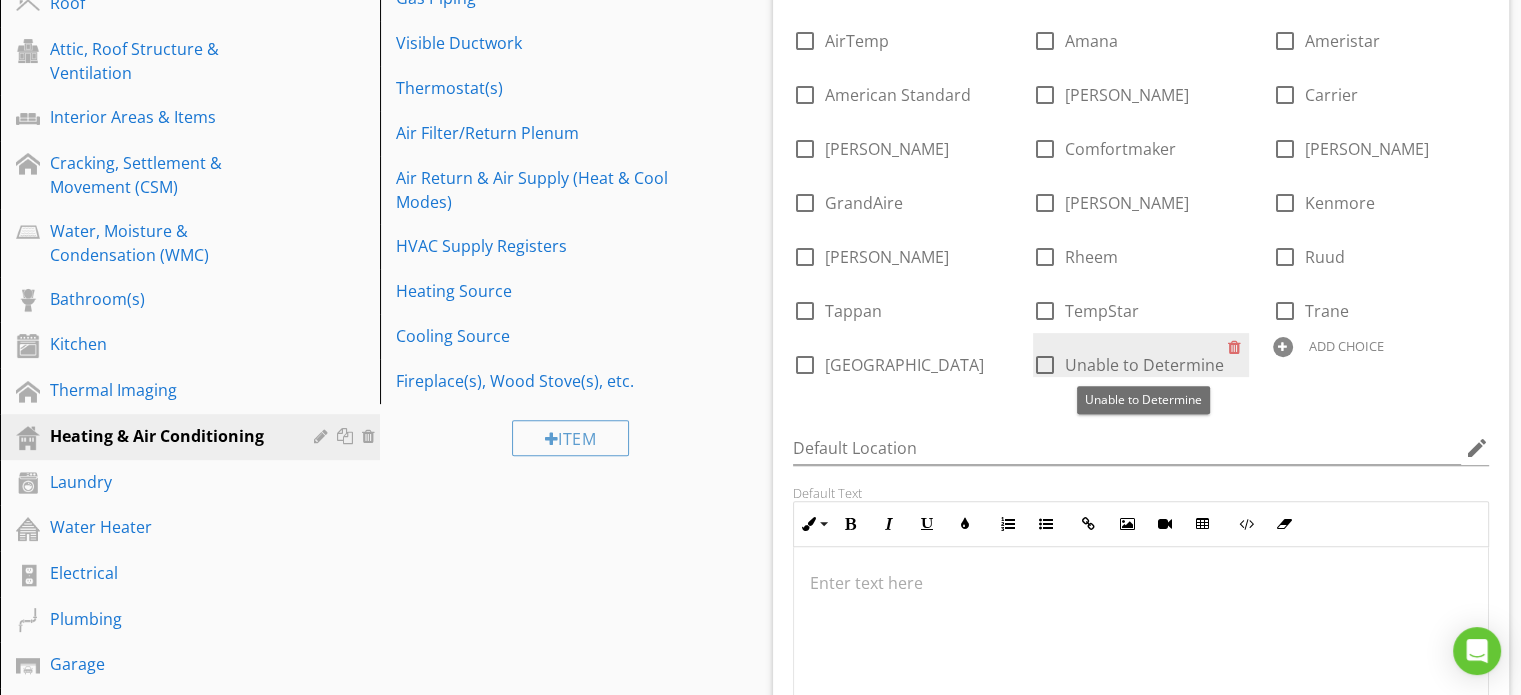 click on "Unable to Determine" at bounding box center (1144, 365) 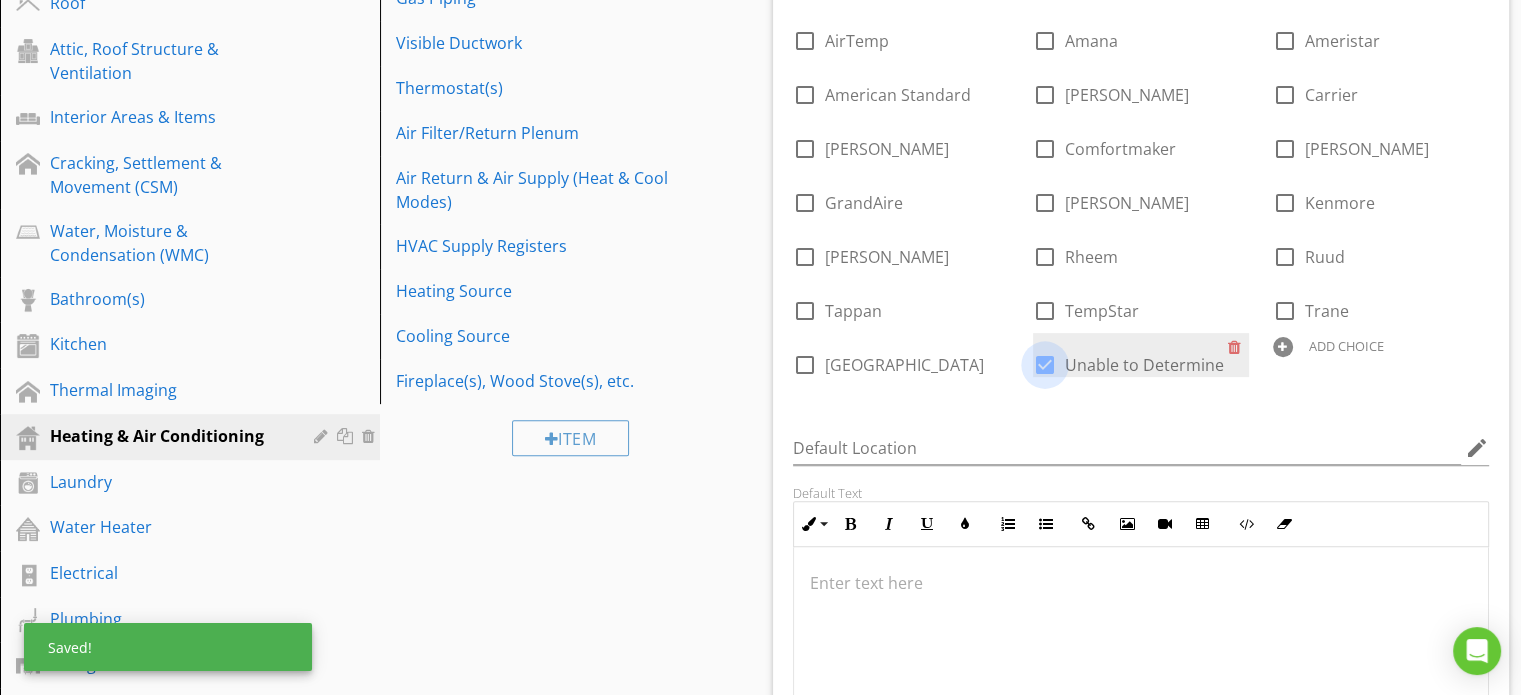 click at bounding box center (1045, 365) 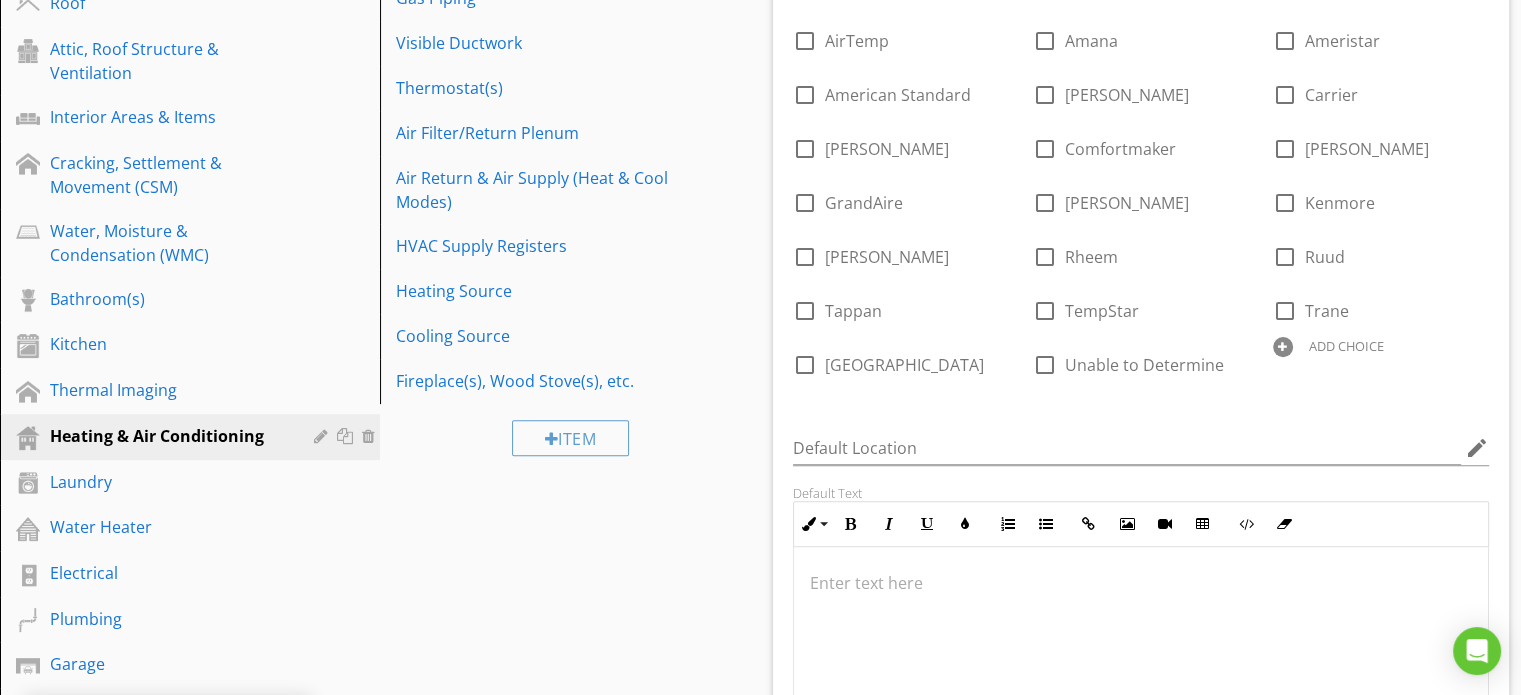 click at bounding box center [1283, 347] 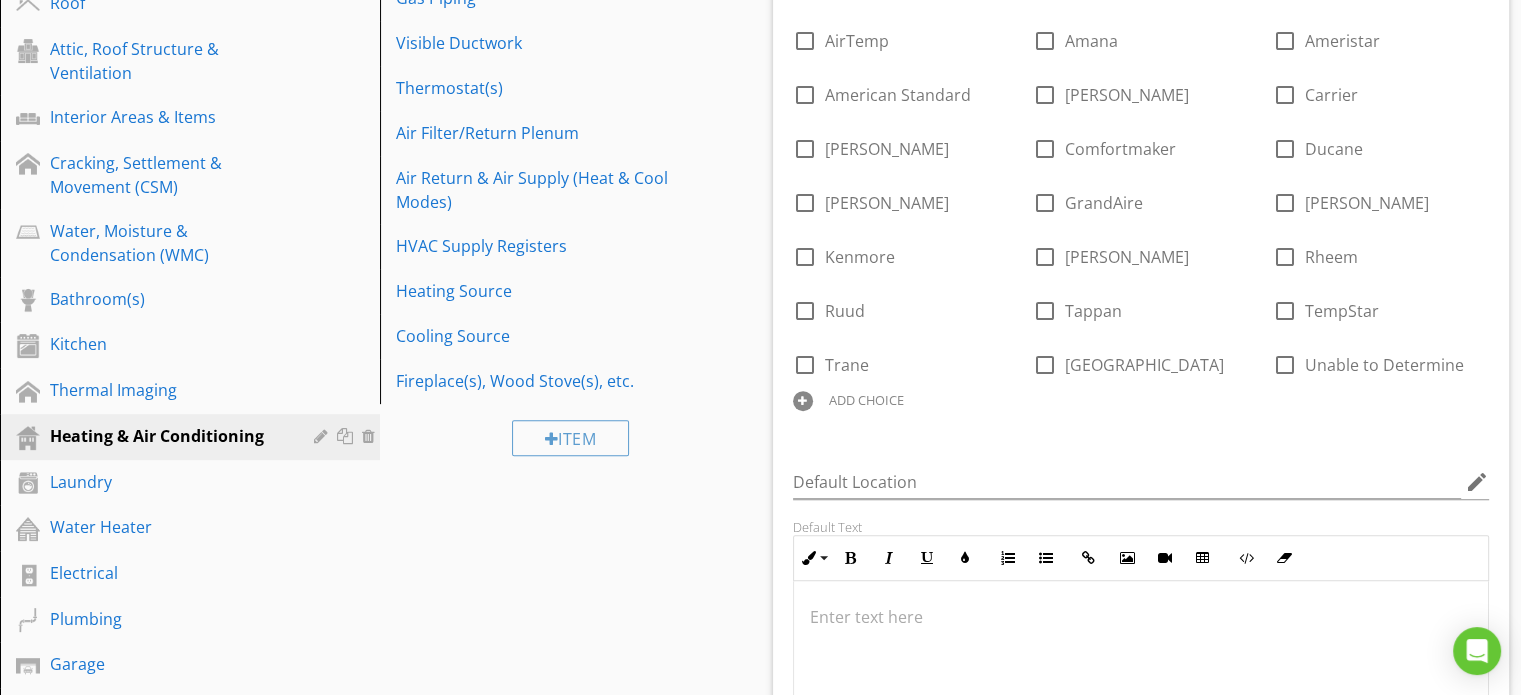 click on "ADD CHOICE" at bounding box center (866, 400) 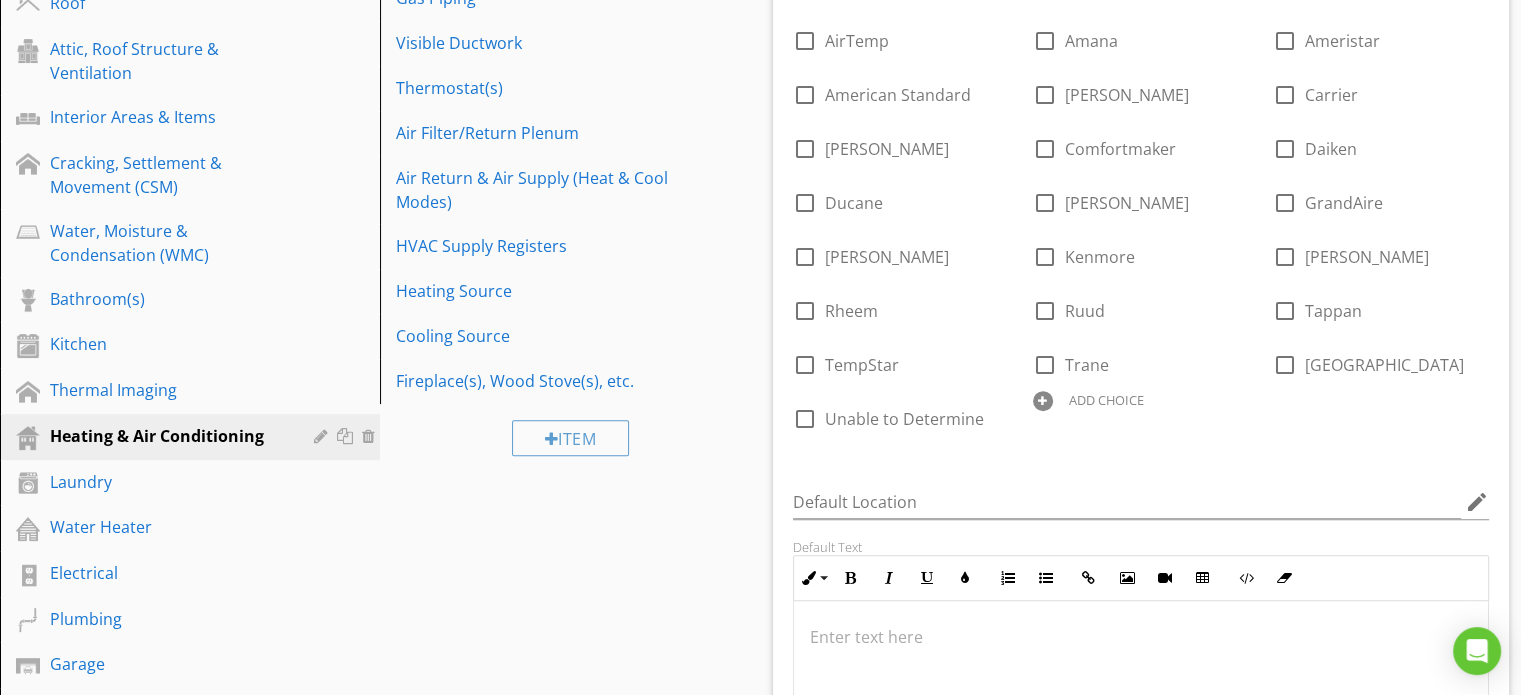 click at bounding box center [1043, 401] 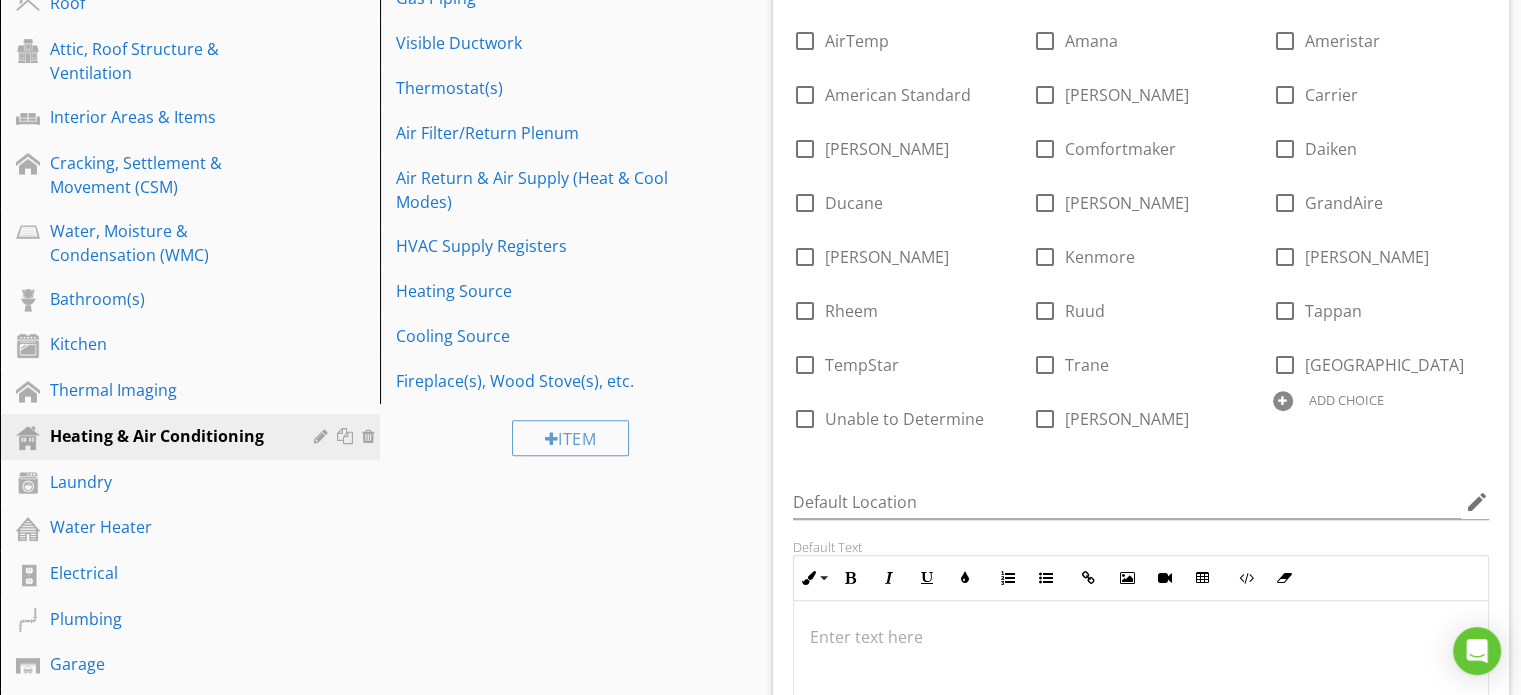 click at bounding box center (1283, 401) 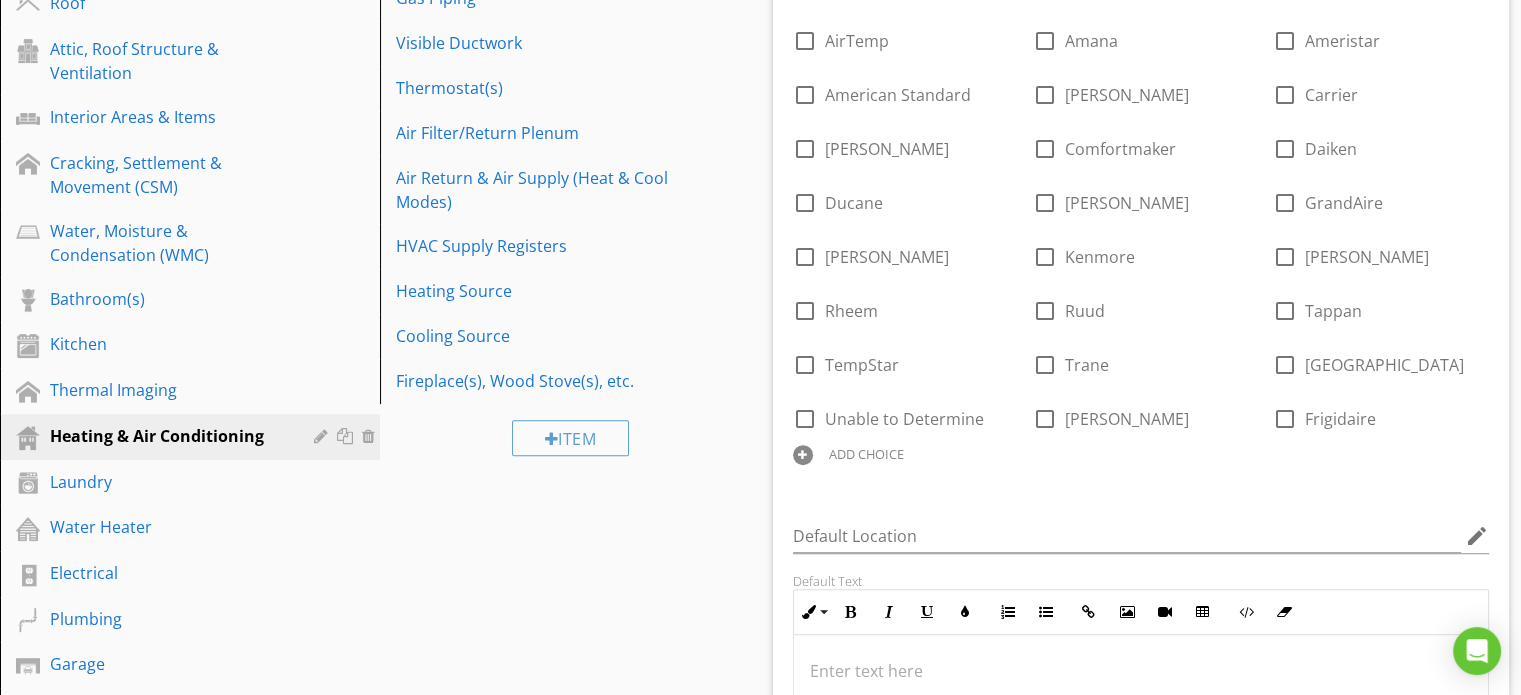 click on "ADD CHOICE" at bounding box center (866, 454) 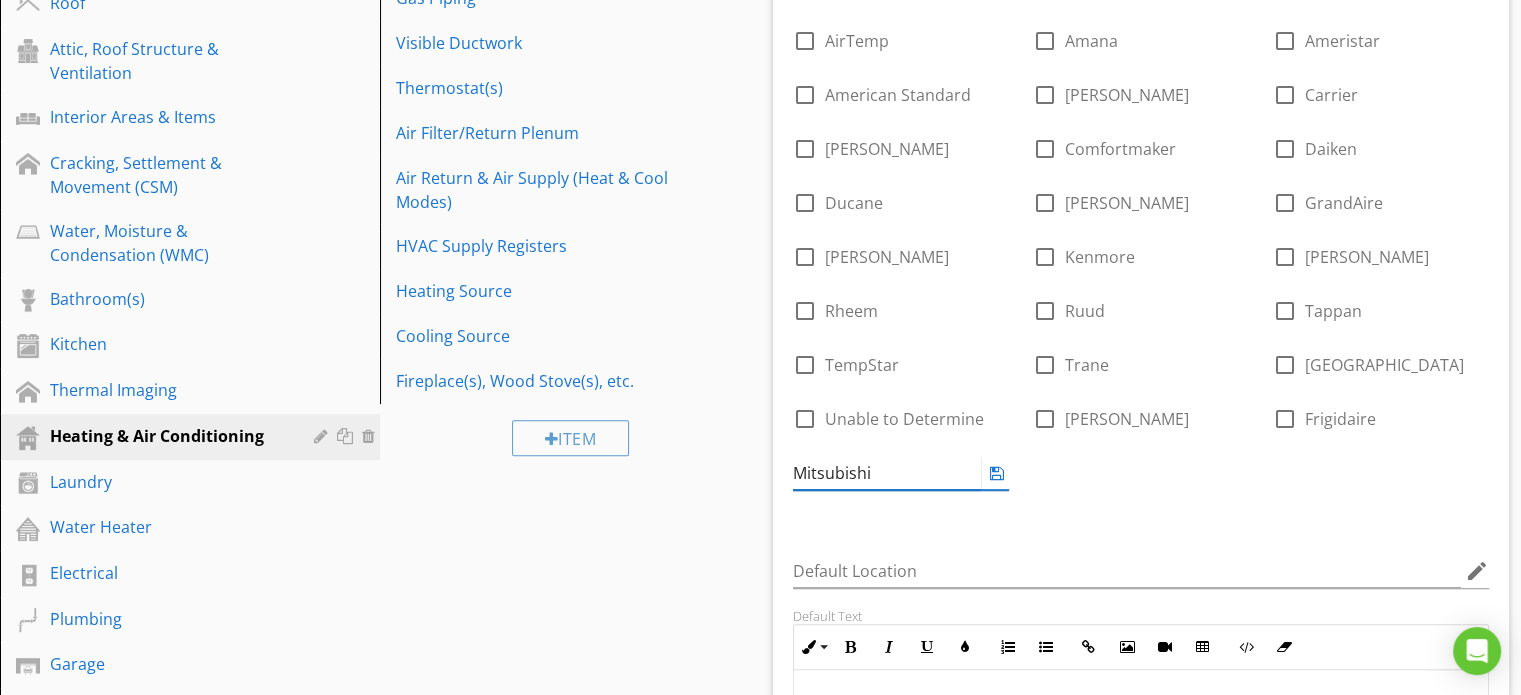 type on "Mitsubishi" 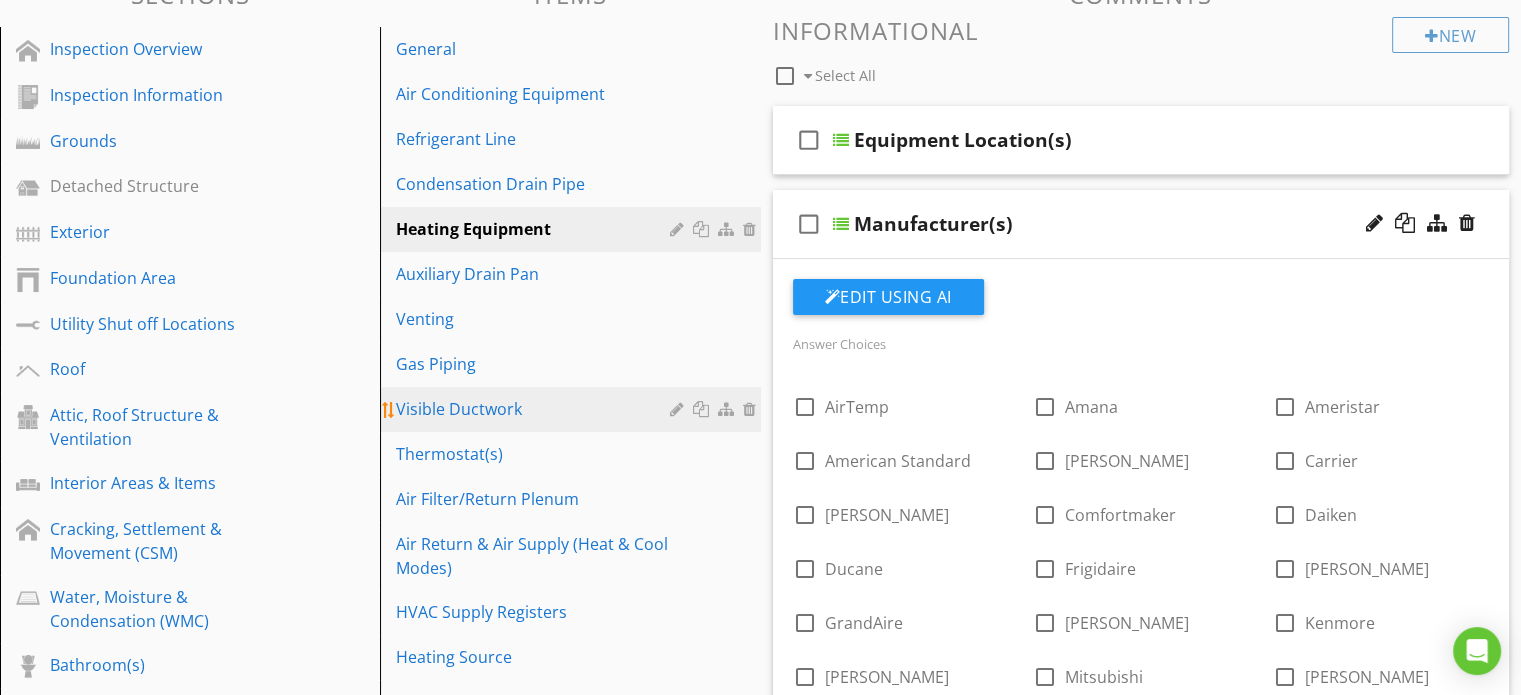 scroll, scrollTop: 200, scrollLeft: 0, axis: vertical 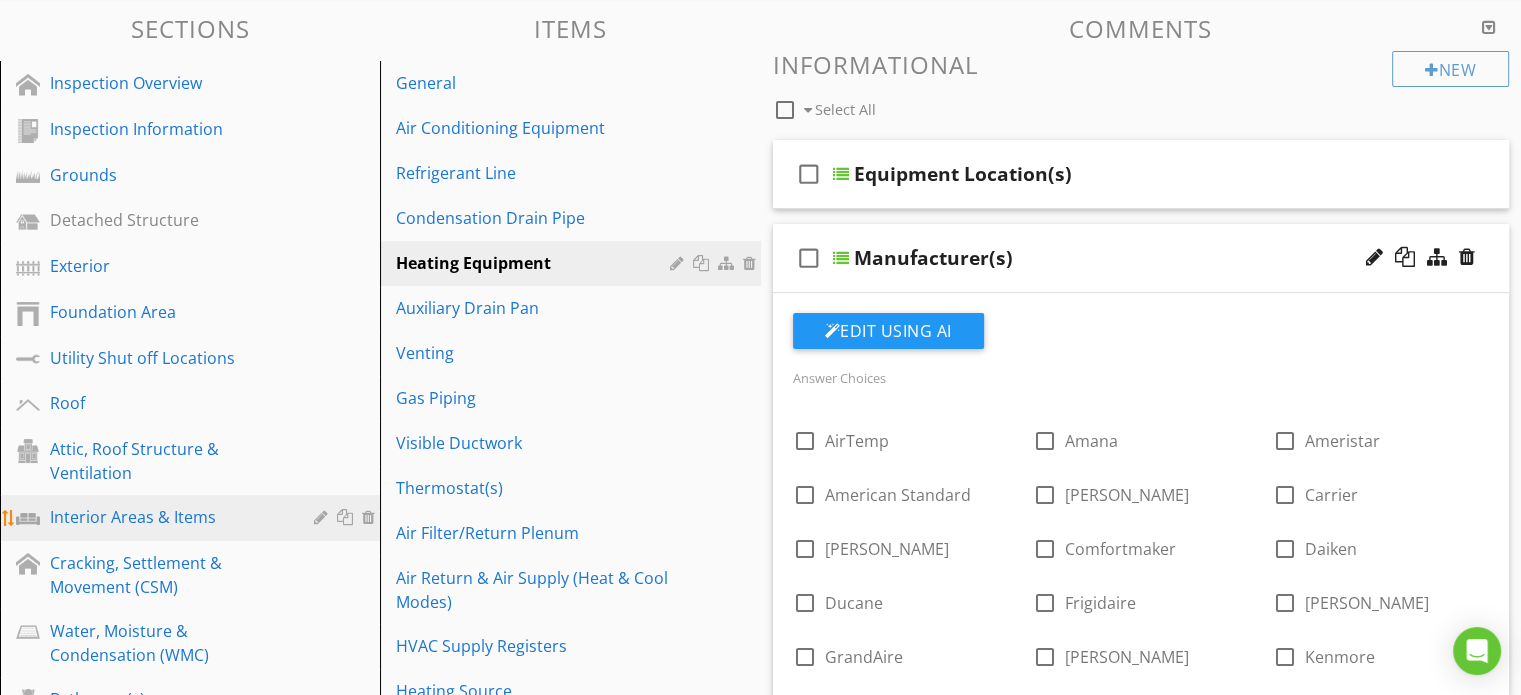 click on "Interior Areas & Items" at bounding box center (167, 517) 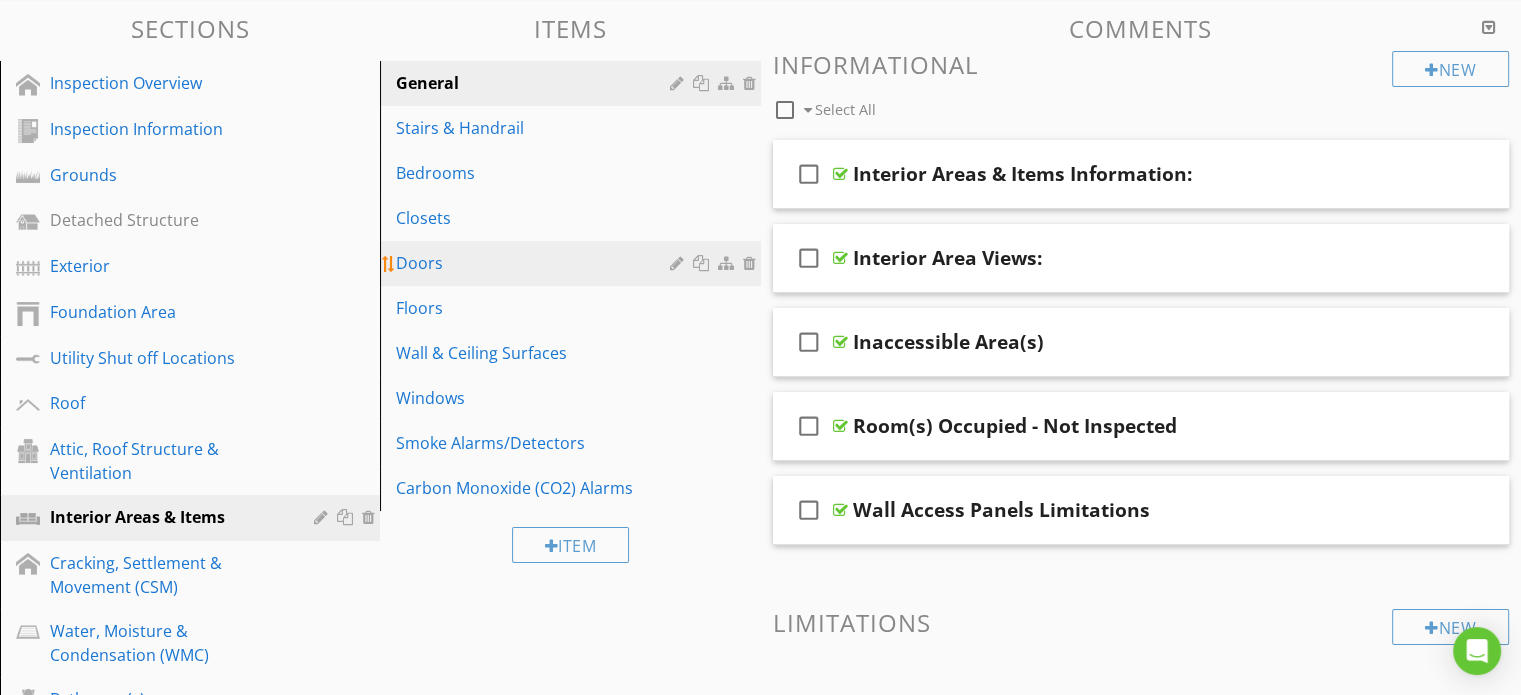 scroll, scrollTop: 100, scrollLeft: 0, axis: vertical 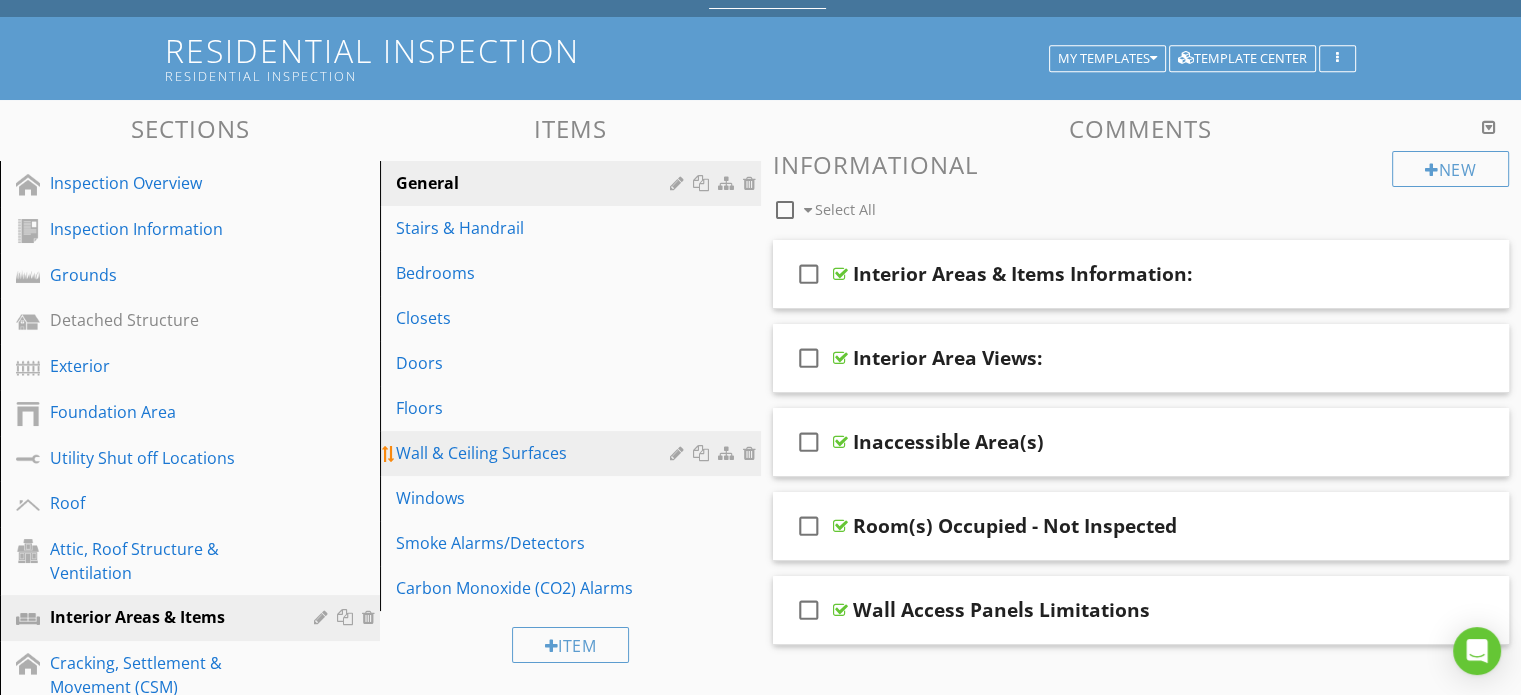 click on "Wall & Ceiling Surfaces" at bounding box center [535, 453] 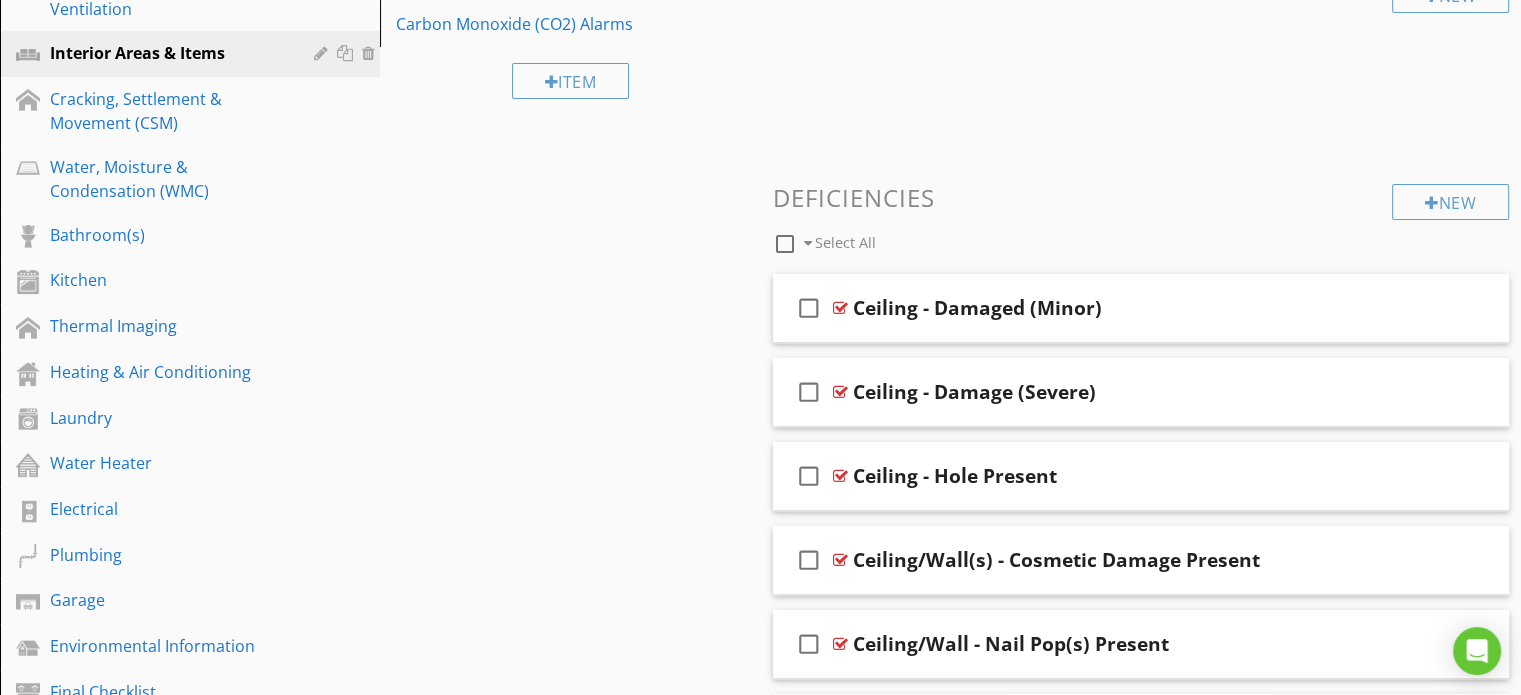 scroll, scrollTop: 700, scrollLeft: 0, axis: vertical 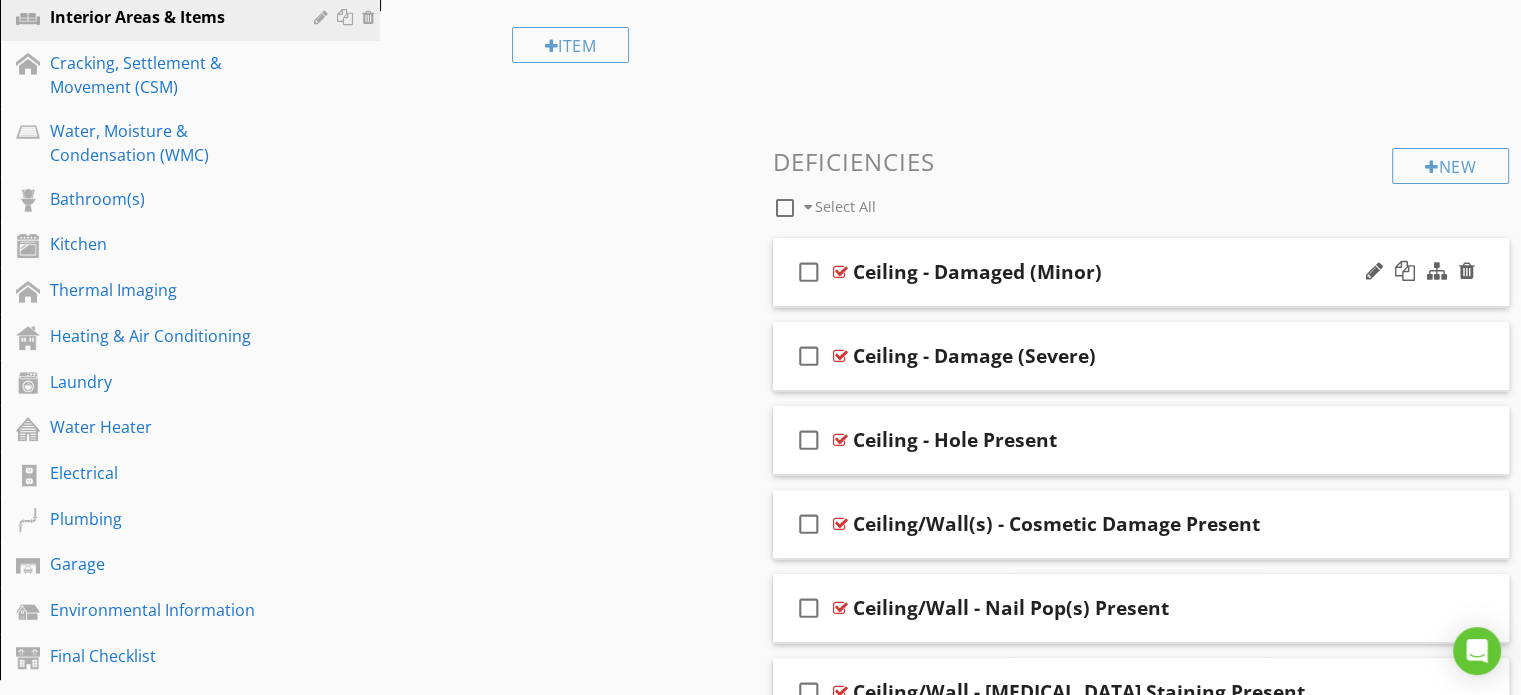 click on "Ceiling - Damaged (Minor)" at bounding box center (1114, 272) 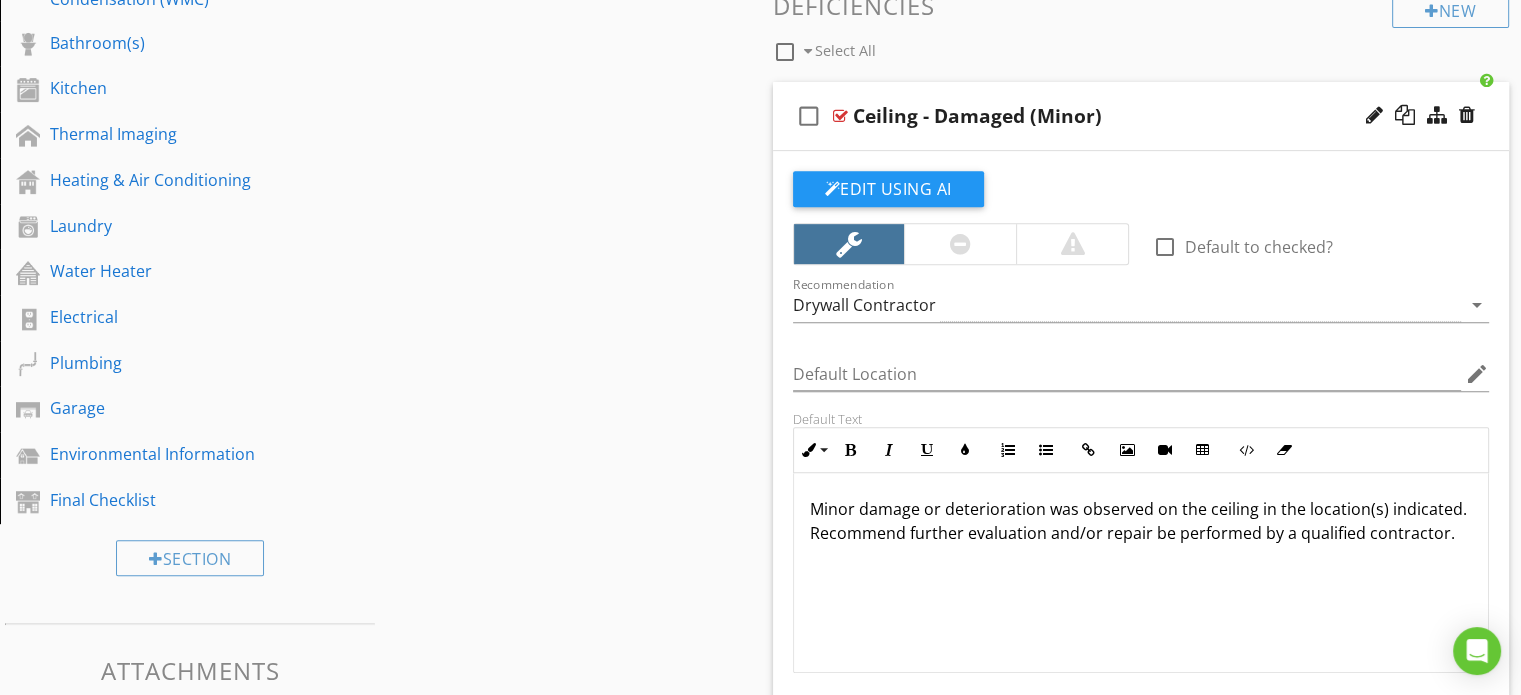 scroll, scrollTop: 900, scrollLeft: 0, axis: vertical 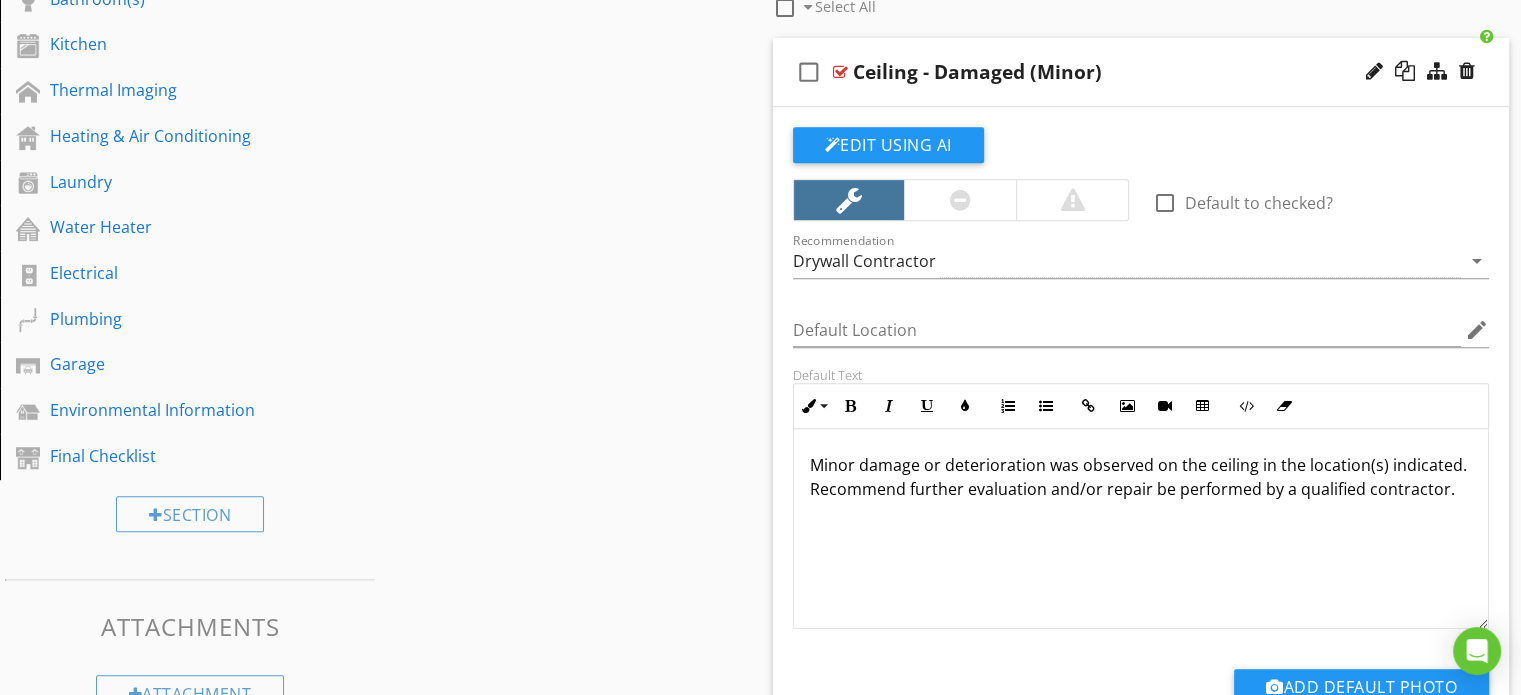 click on "check_box_outline_blank
Ceiling - Damaged (Minor)" at bounding box center [1141, 72] 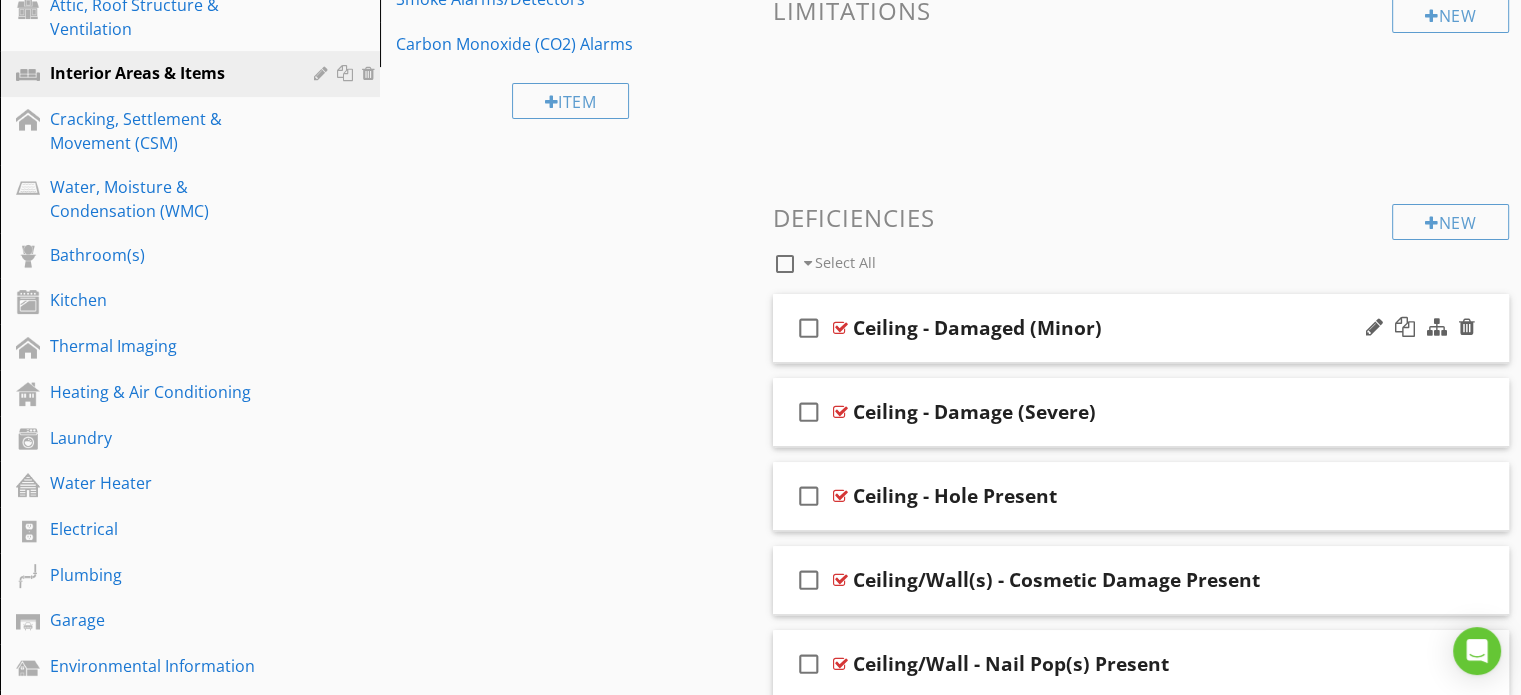 scroll, scrollTop: 316, scrollLeft: 0, axis: vertical 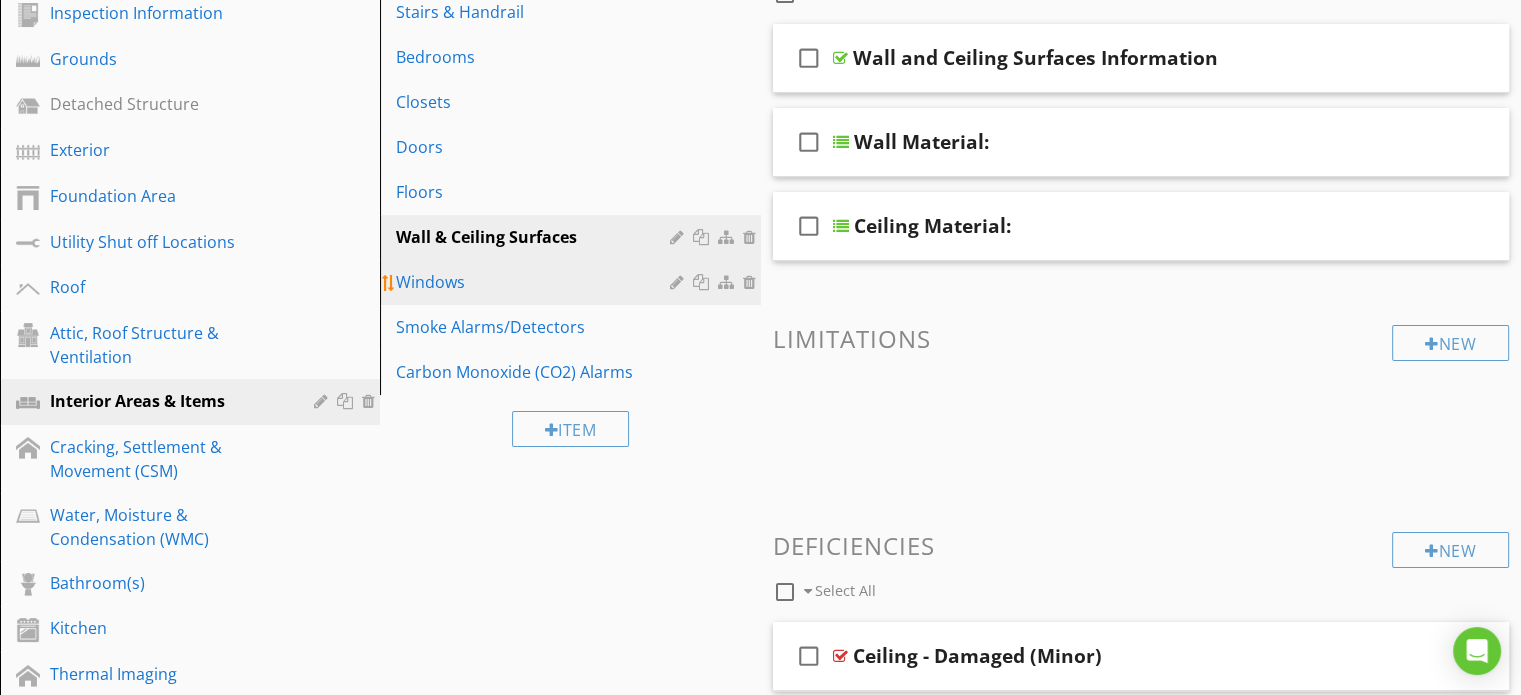 click on "Windows" at bounding box center (535, 282) 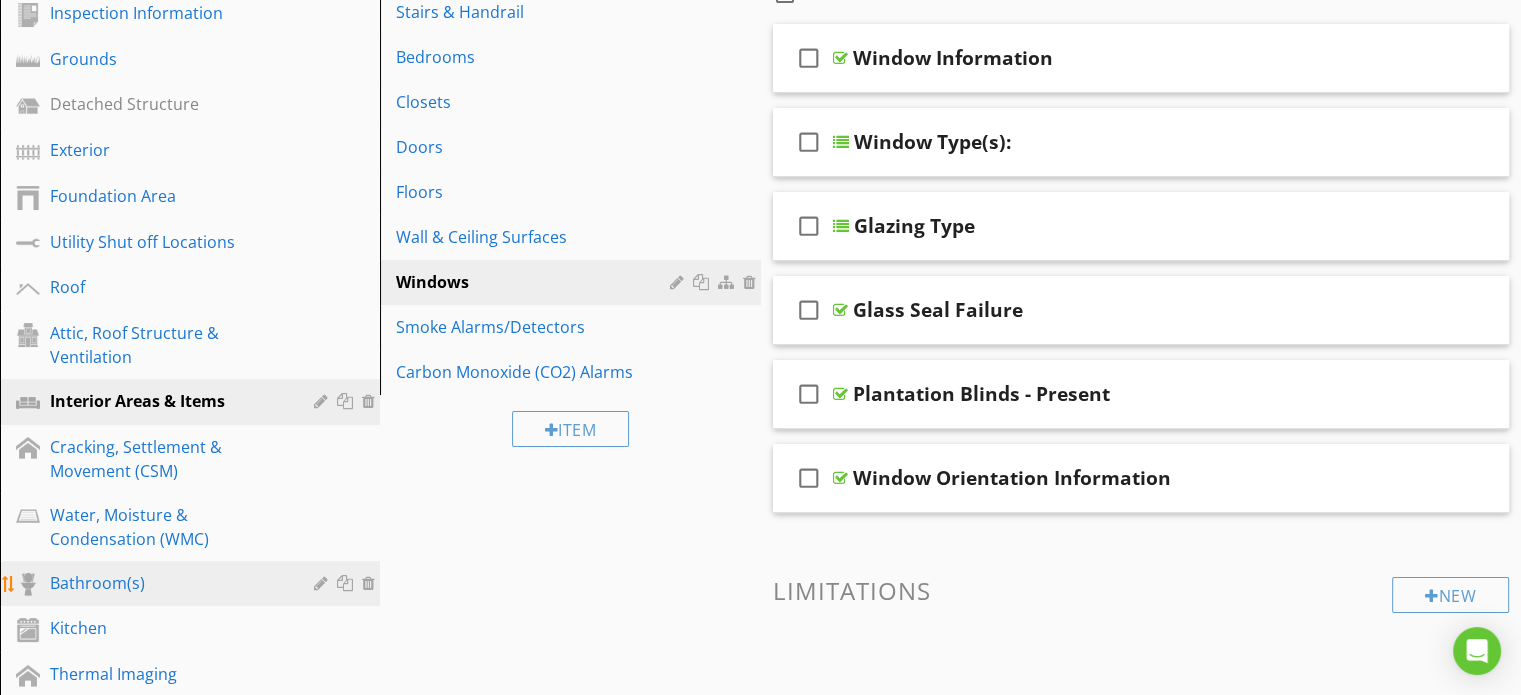 click on "Bathroom(s)" at bounding box center (167, 583) 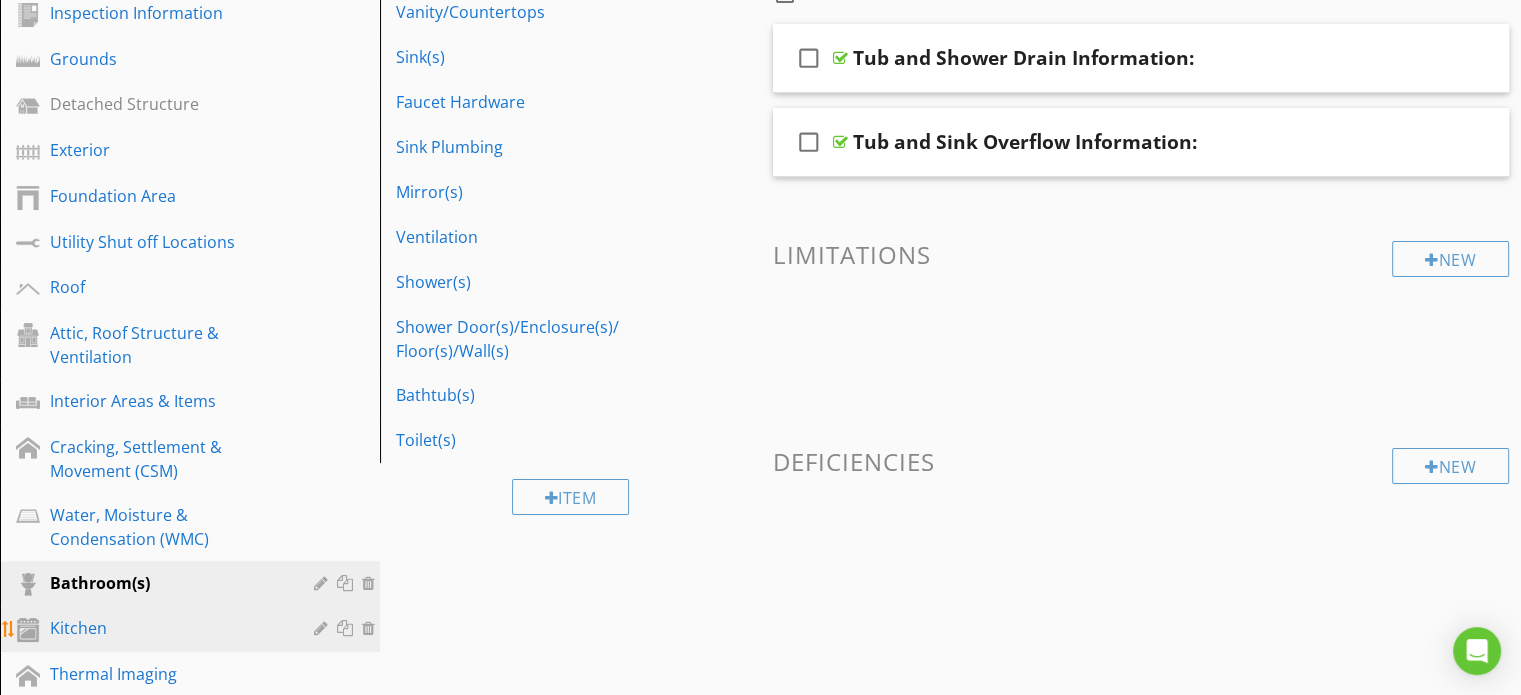 click on "Kitchen" at bounding box center [167, 628] 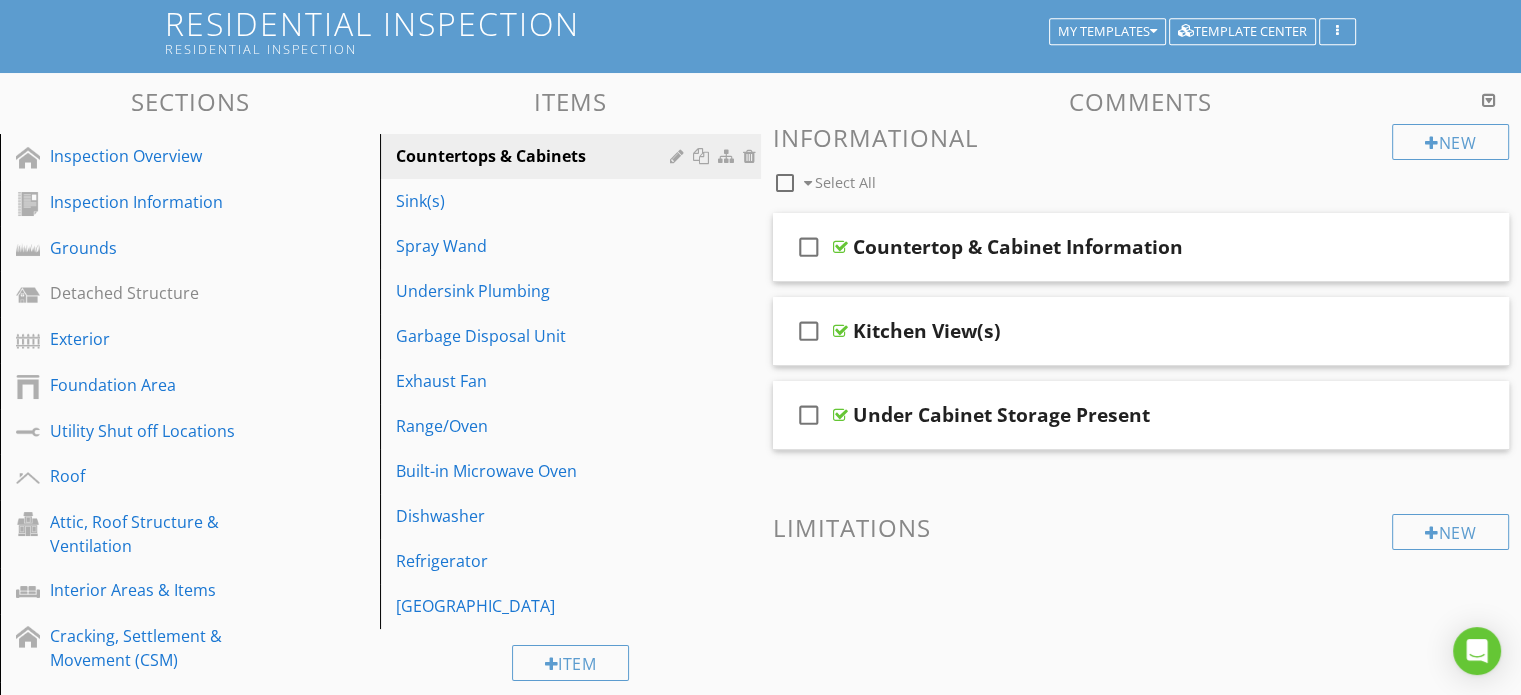 scroll, scrollTop: 0, scrollLeft: 0, axis: both 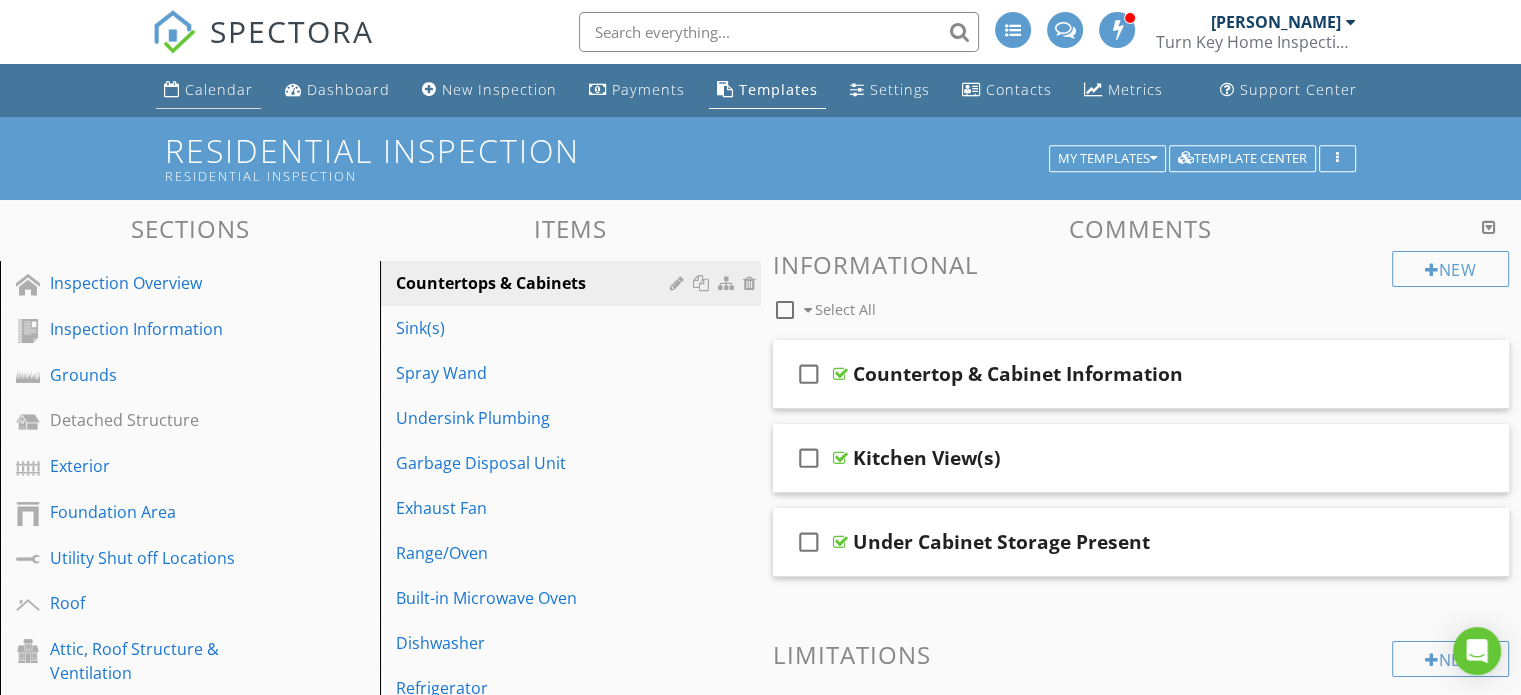 click on "Calendar" at bounding box center [219, 89] 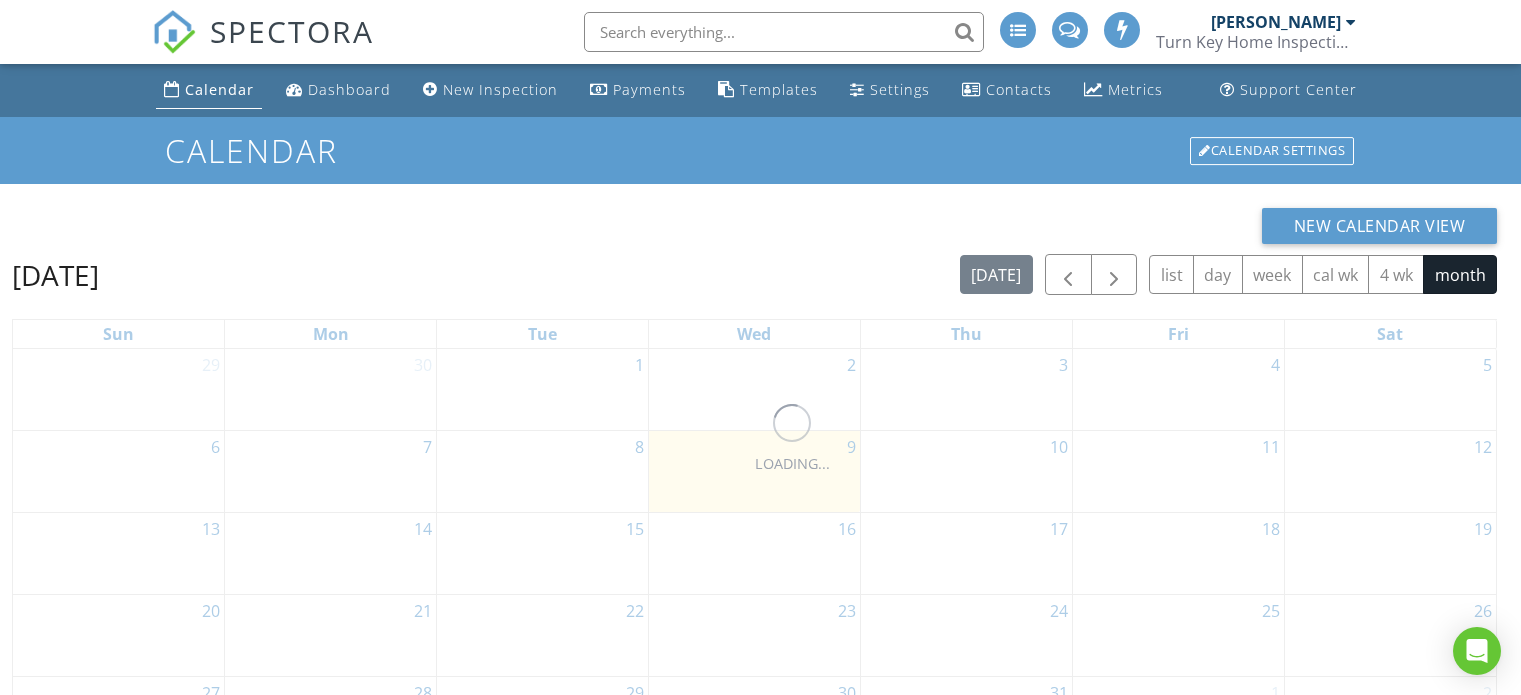 scroll, scrollTop: 0, scrollLeft: 0, axis: both 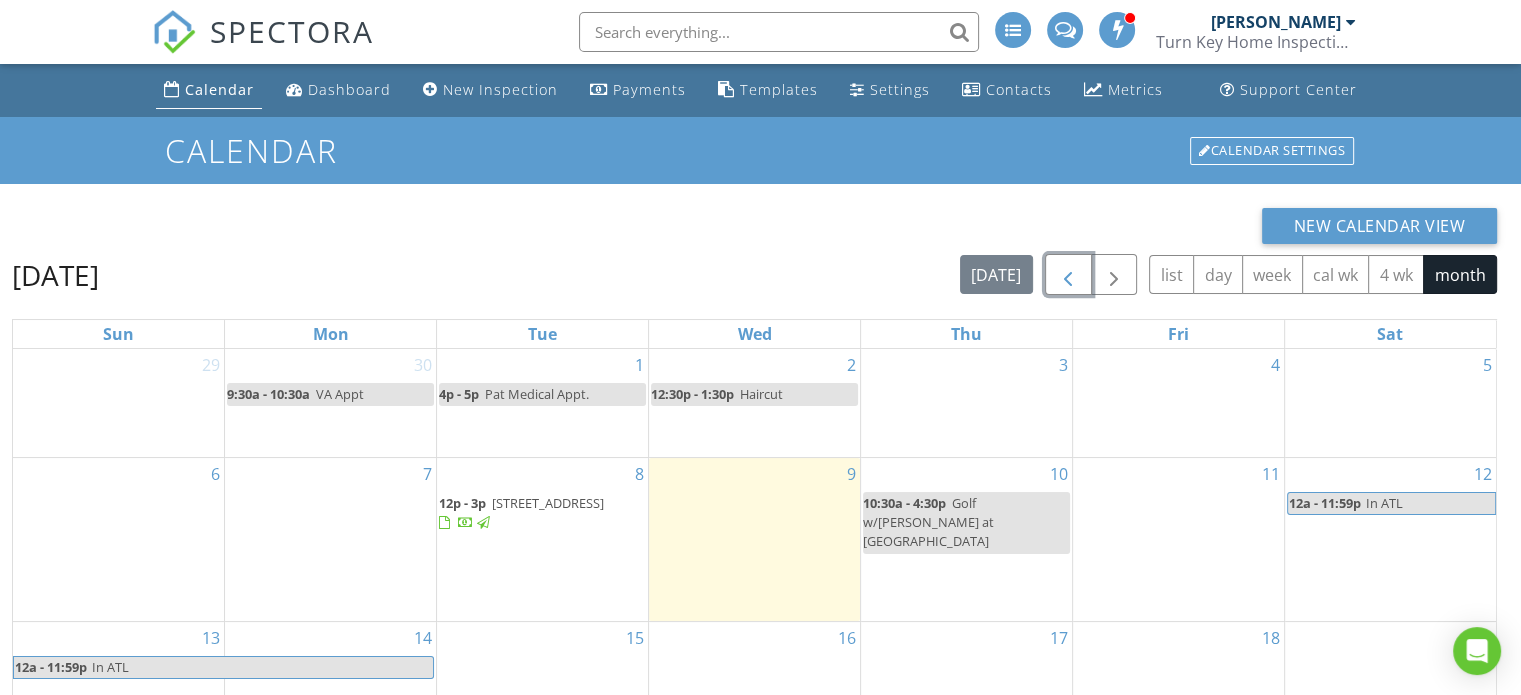 click at bounding box center (1068, 275) 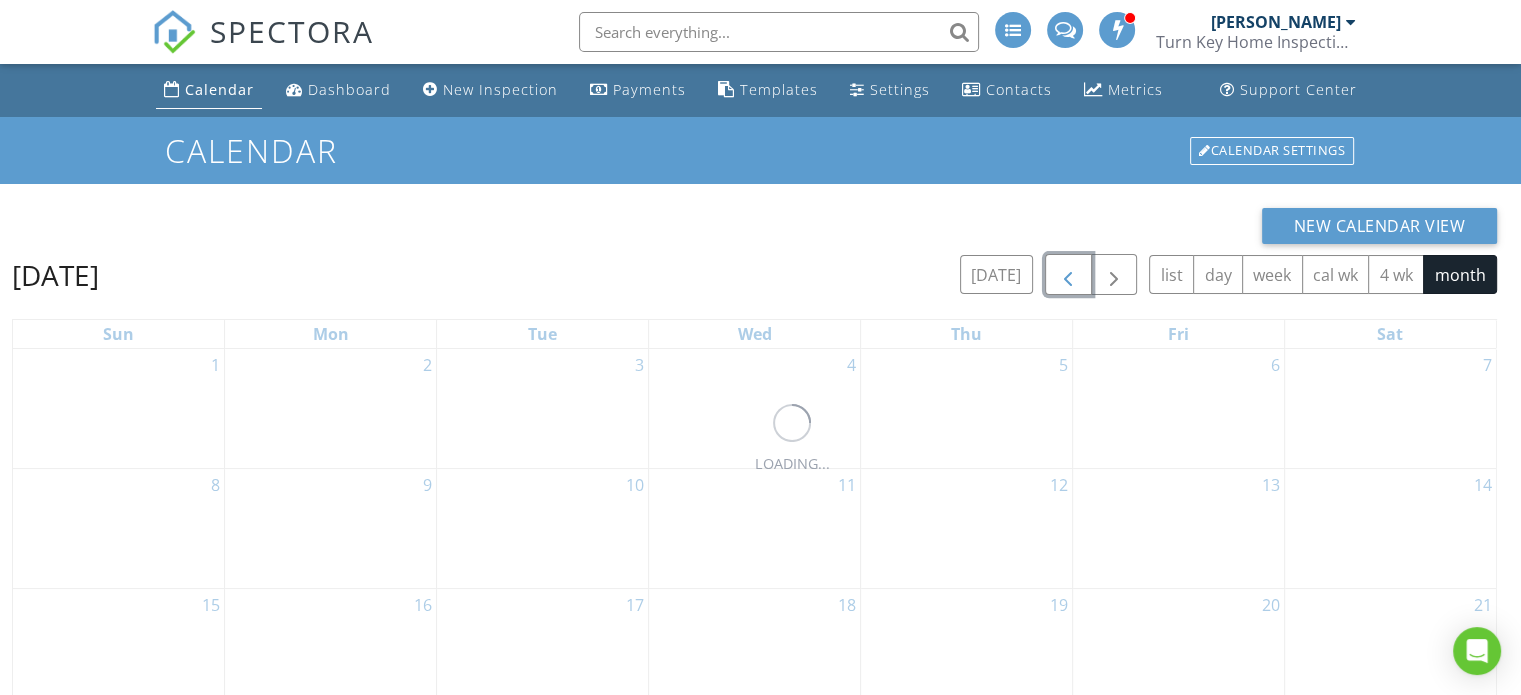 click at bounding box center (1068, 275) 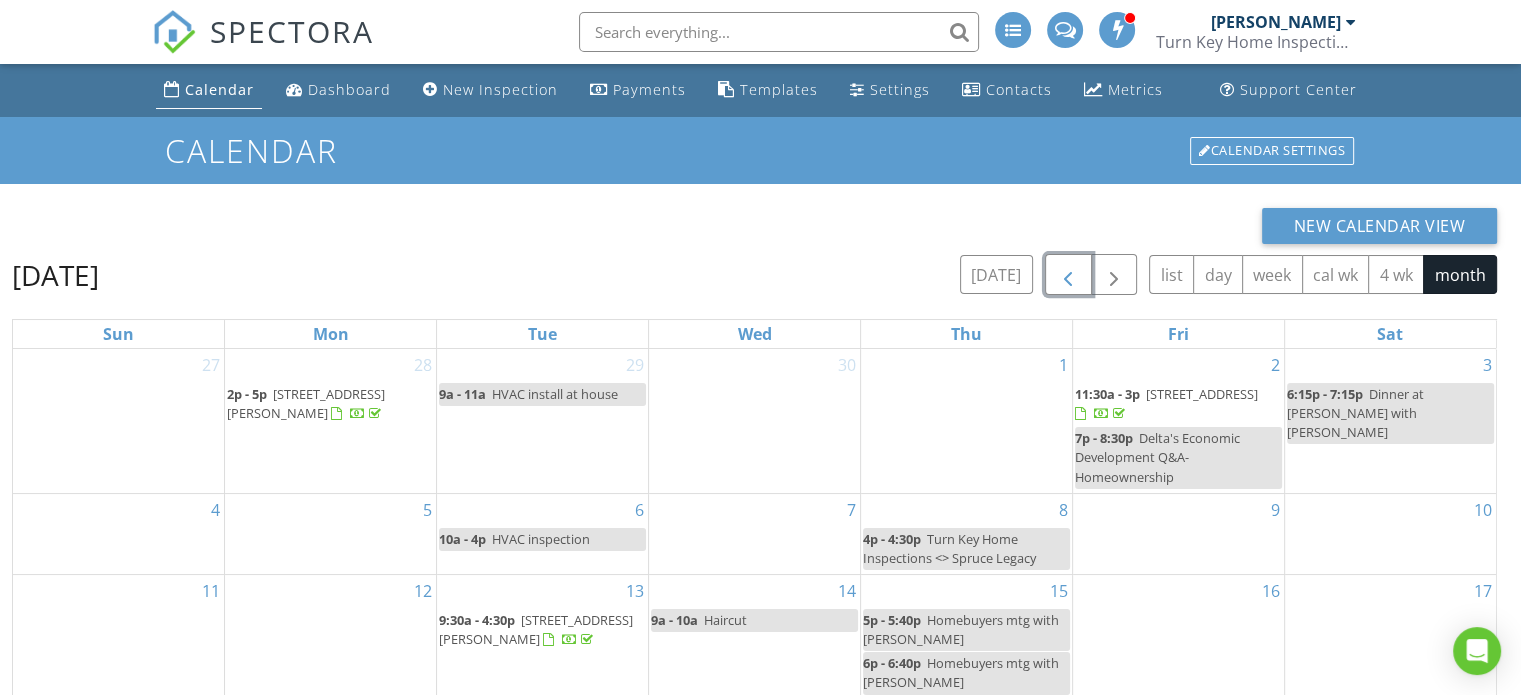 click at bounding box center (1068, 275) 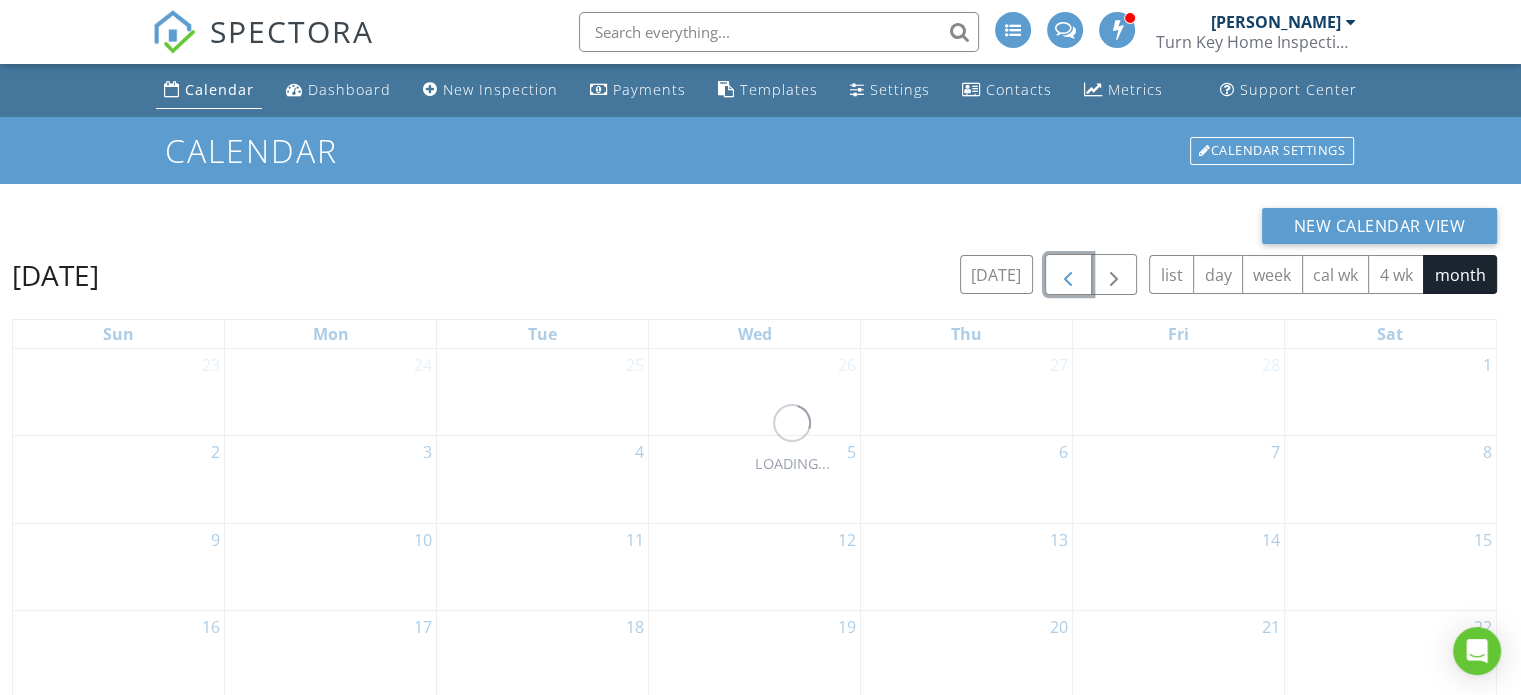 click at bounding box center (1068, 275) 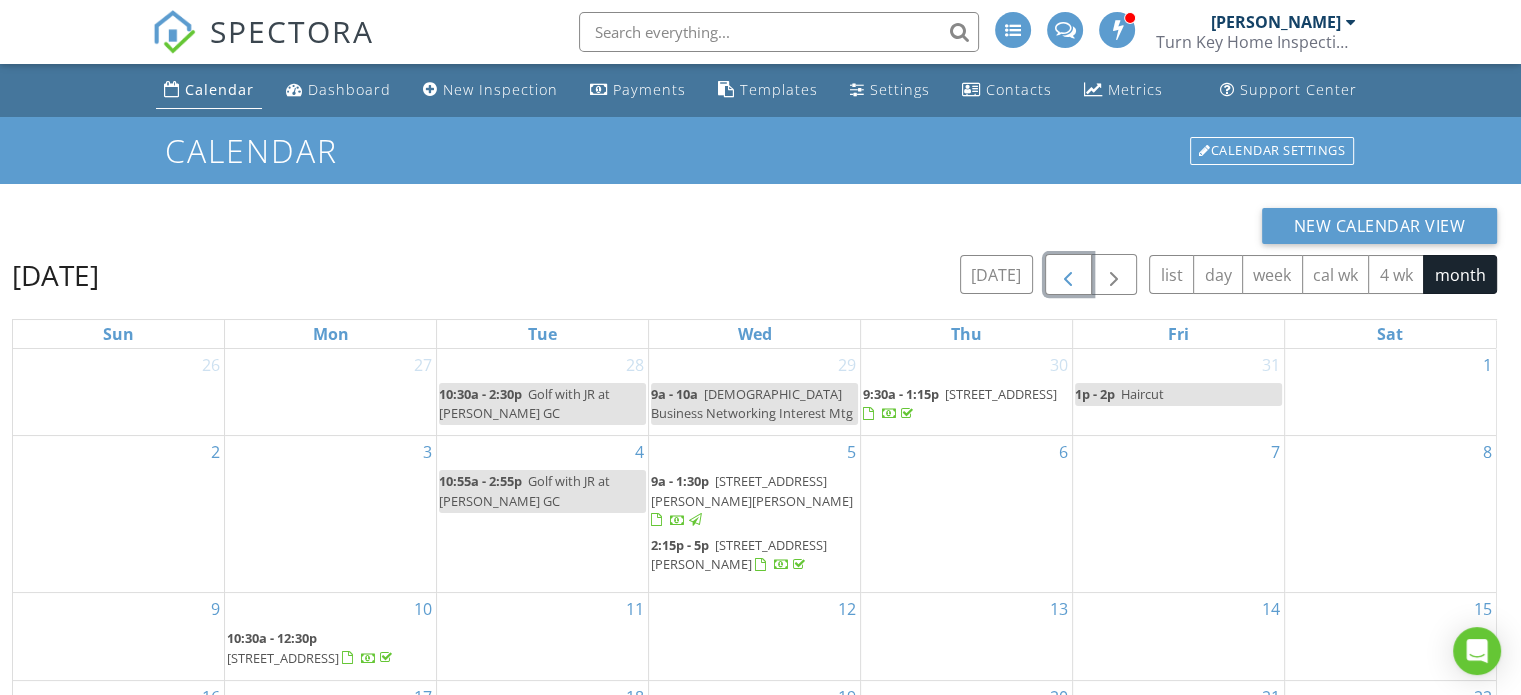 click at bounding box center [1068, 275] 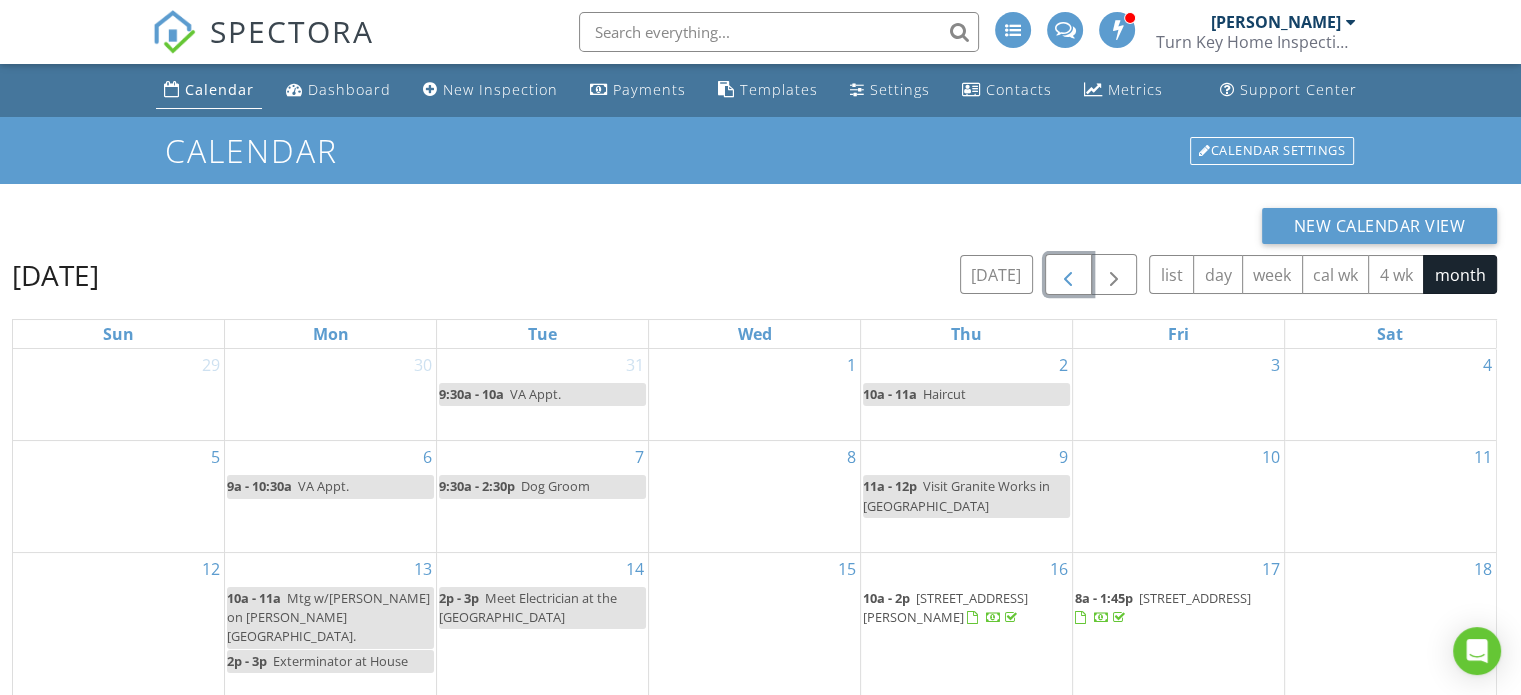 click at bounding box center [1068, 275] 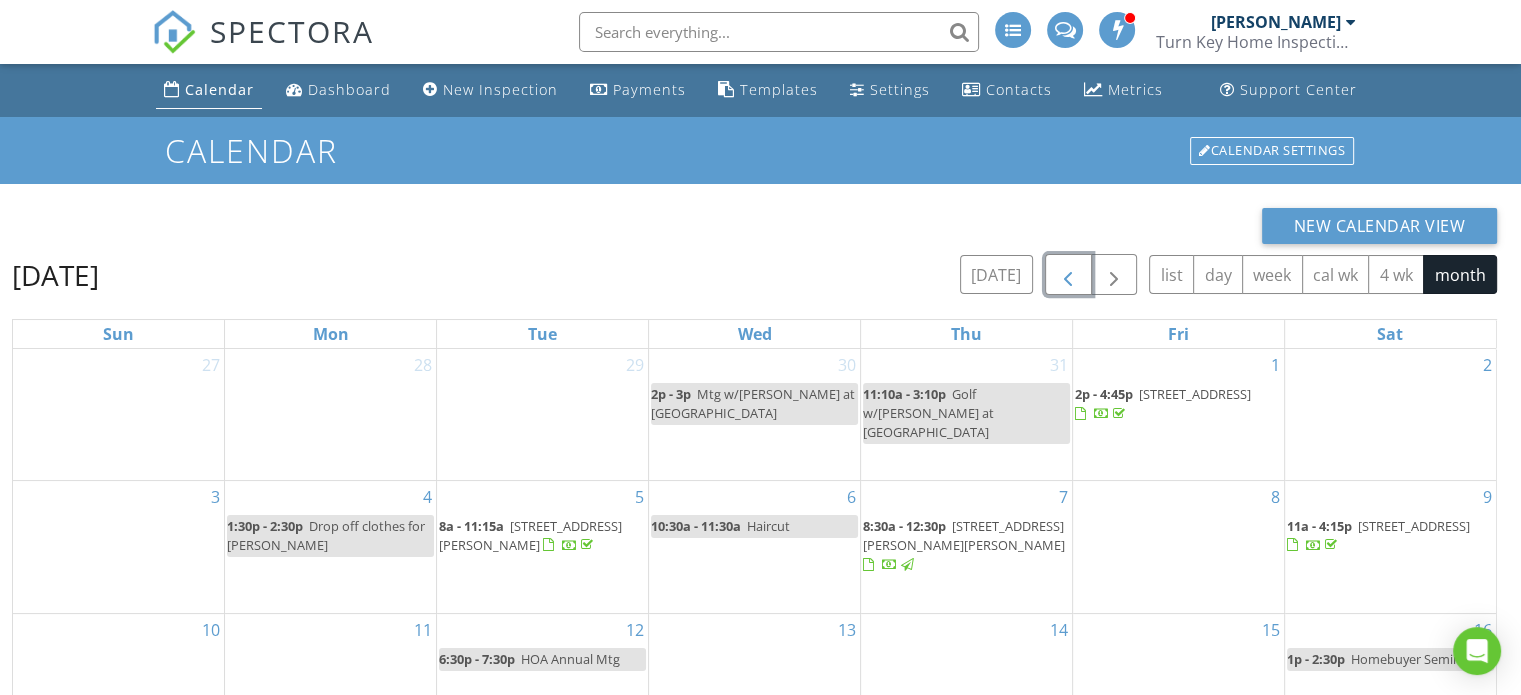 click at bounding box center (1068, 275) 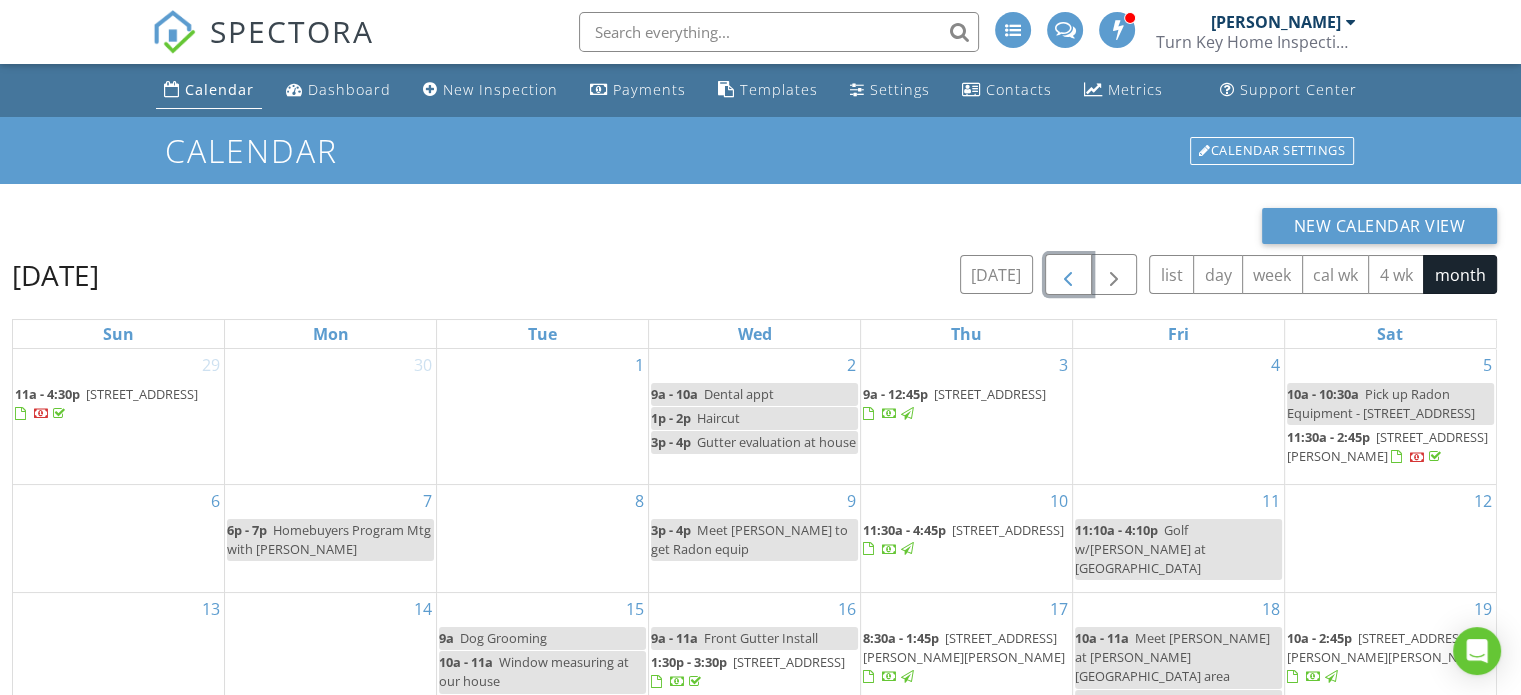 click at bounding box center [1068, 275] 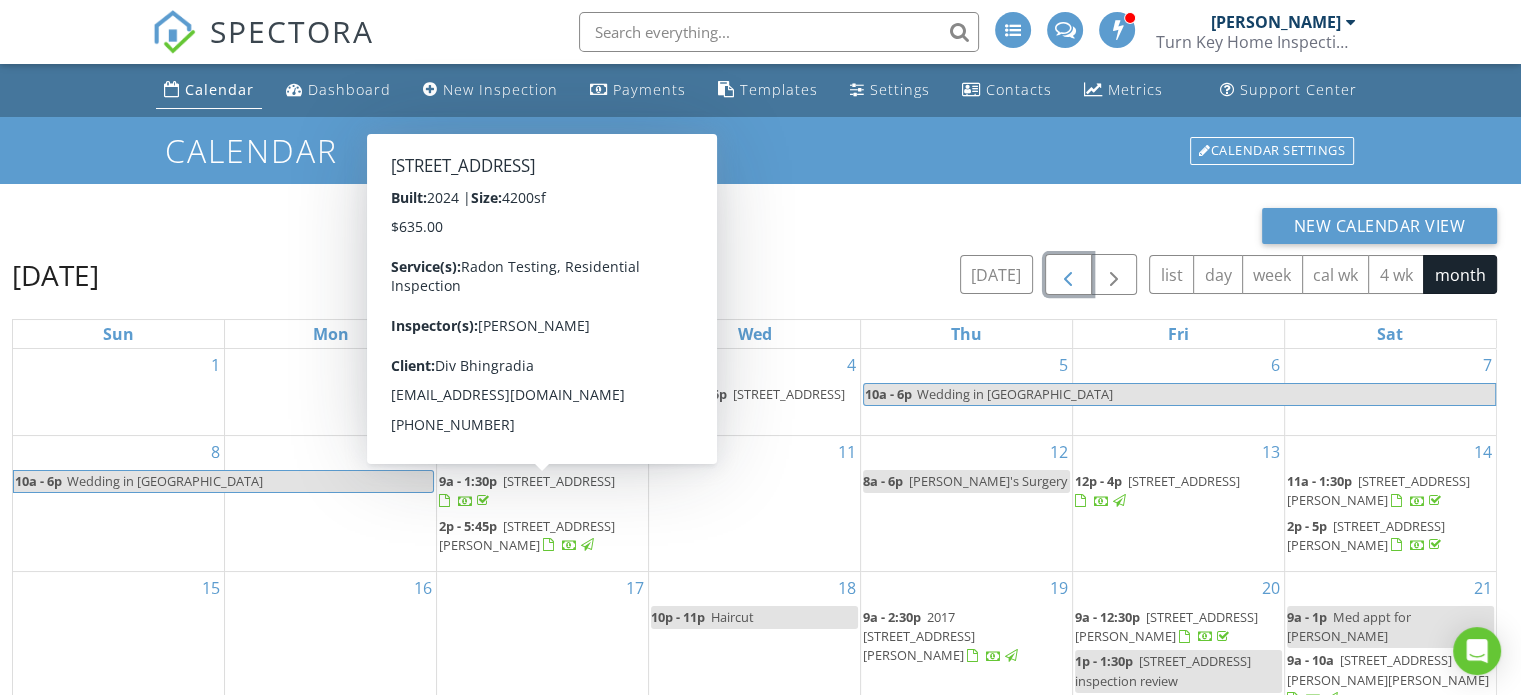 click on "297 W Waterlynn Rd, Mooresville 28117" at bounding box center [559, 481] 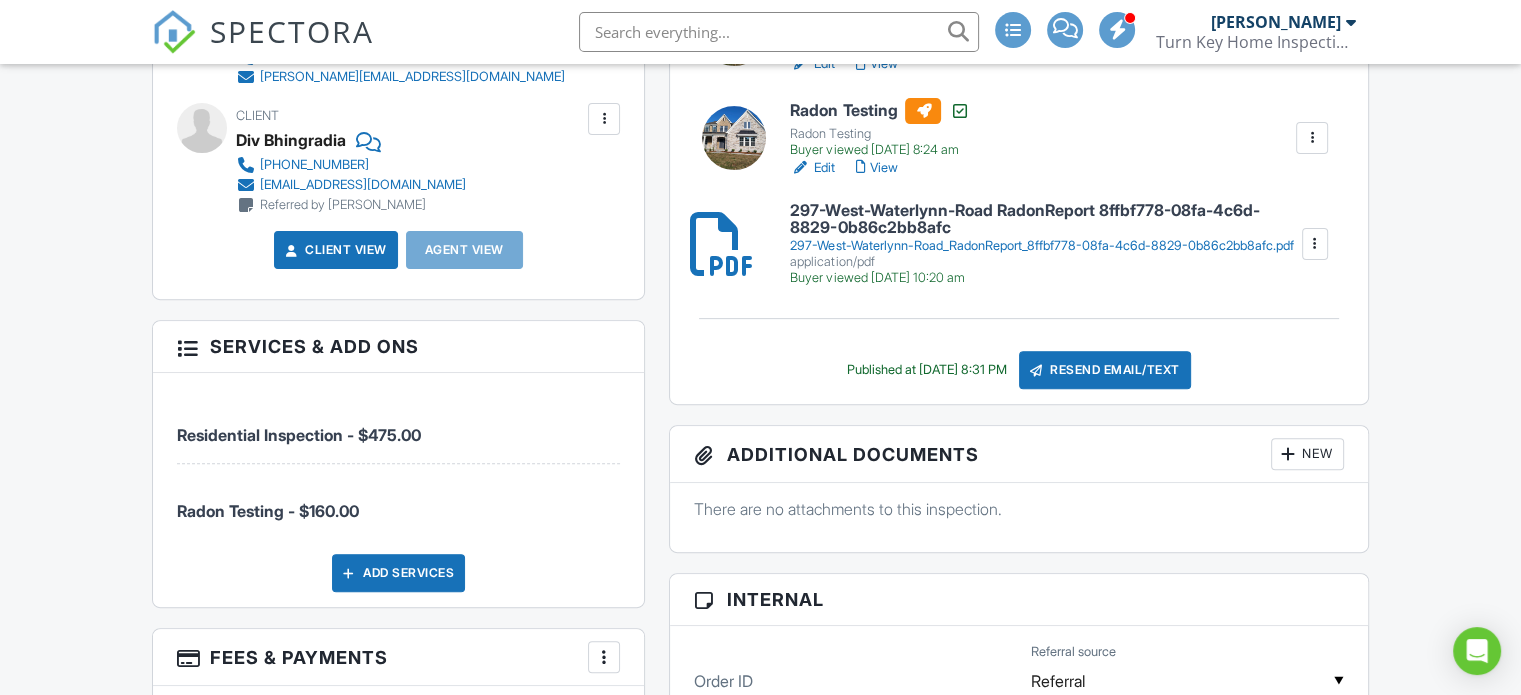 scroll, scrollTop: 700, scrollLeft: 0, axis: vertical 